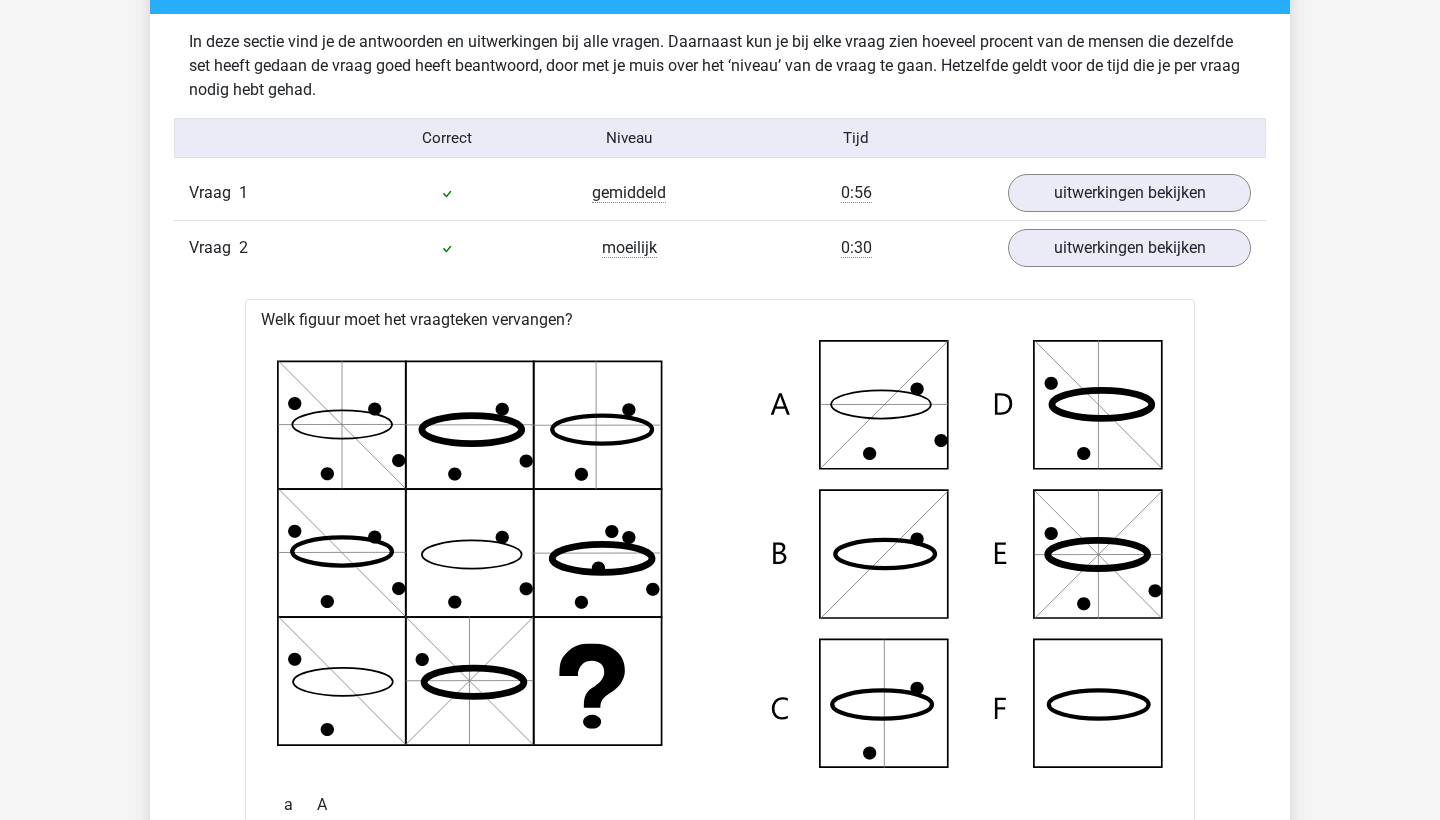 scroll, scrollTop: 2171, scrollLeft: 0, axis: vertical 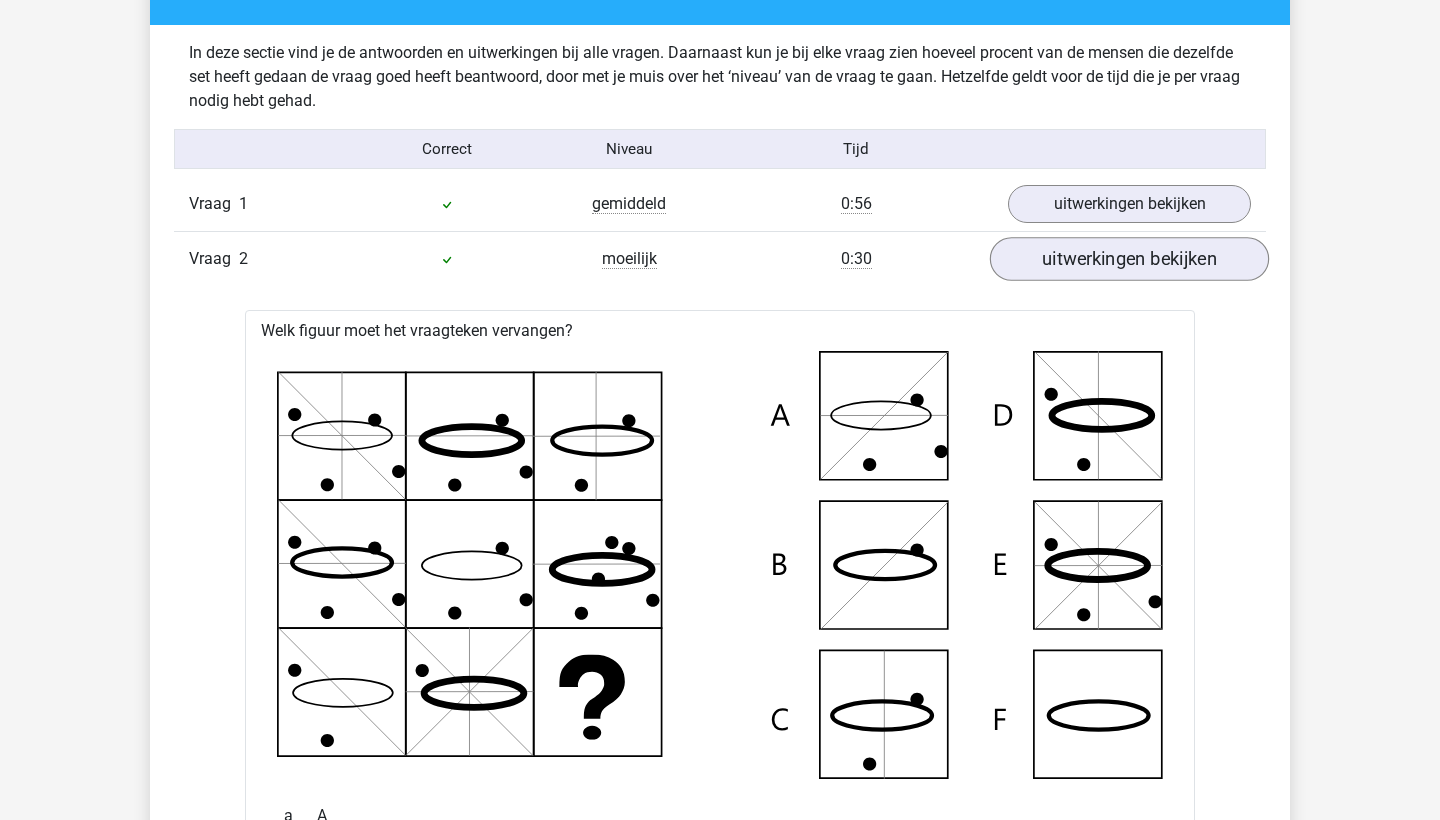click on "uitwerkingen bekijken" at bounding box center [1129, 260] 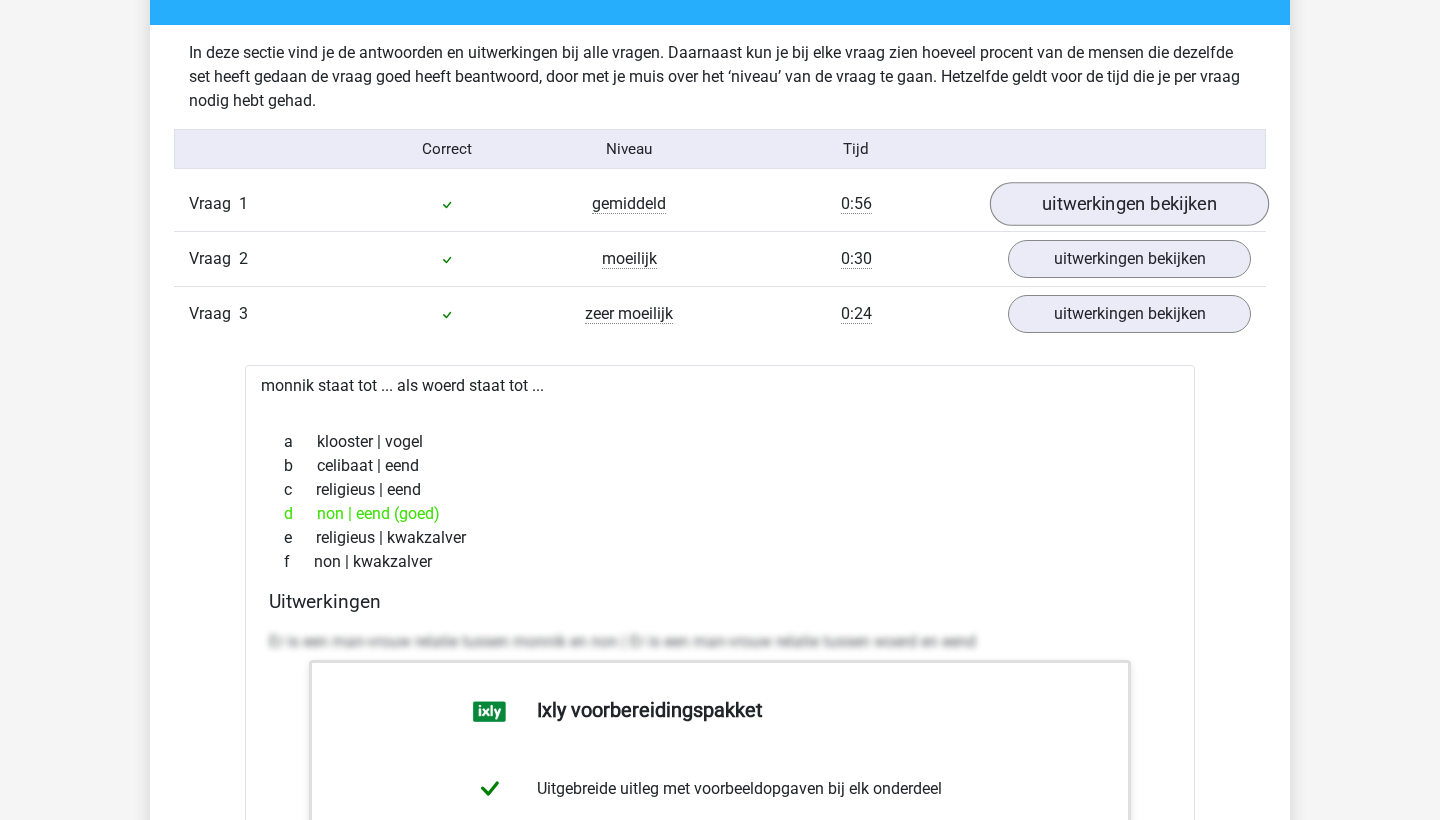 click on "uitwerkingen bekijken" at bounding box center (1129, 205) 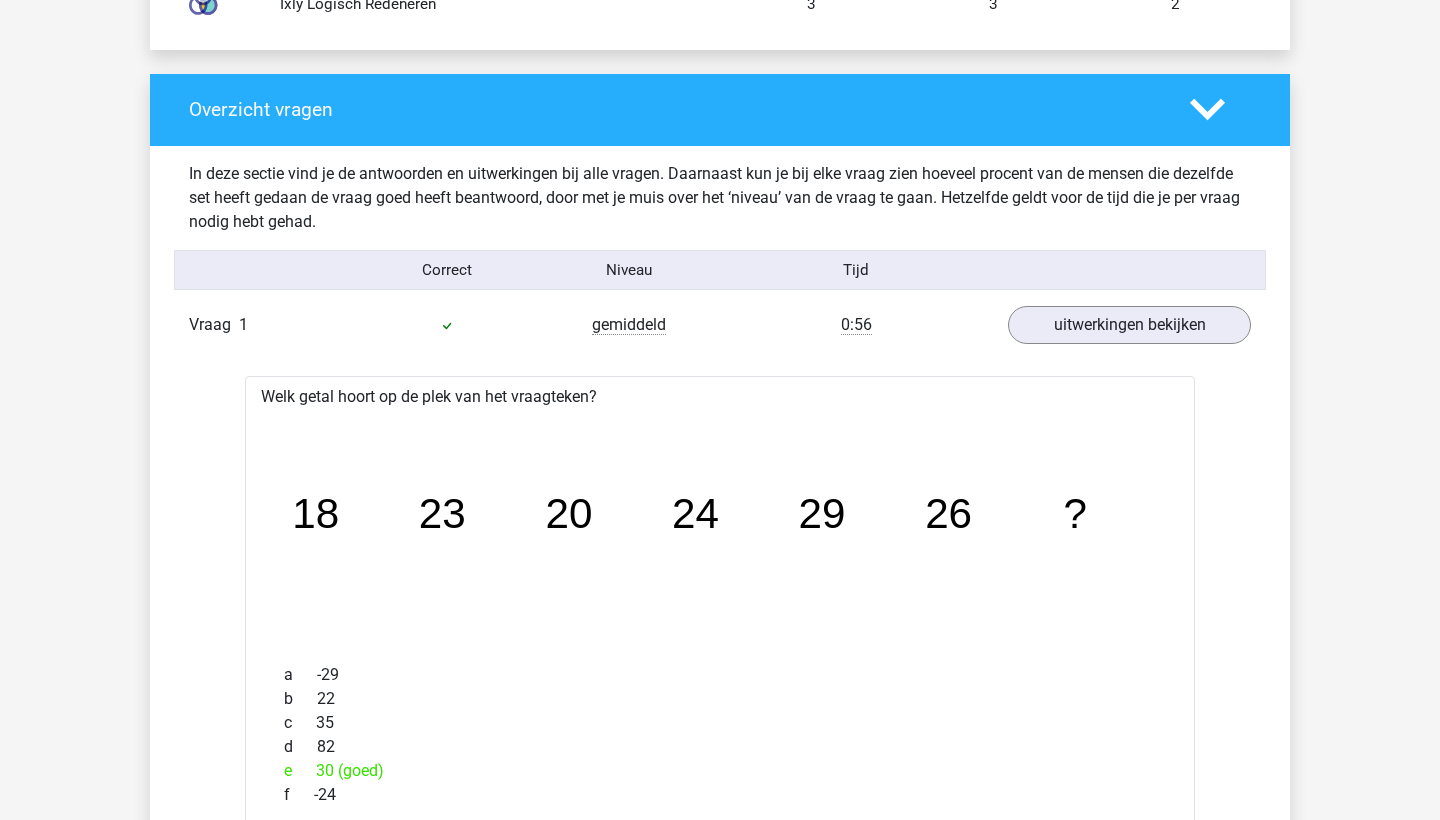 scroll, scrollTop: 2046, scrollLeft: 0, axis: vertical 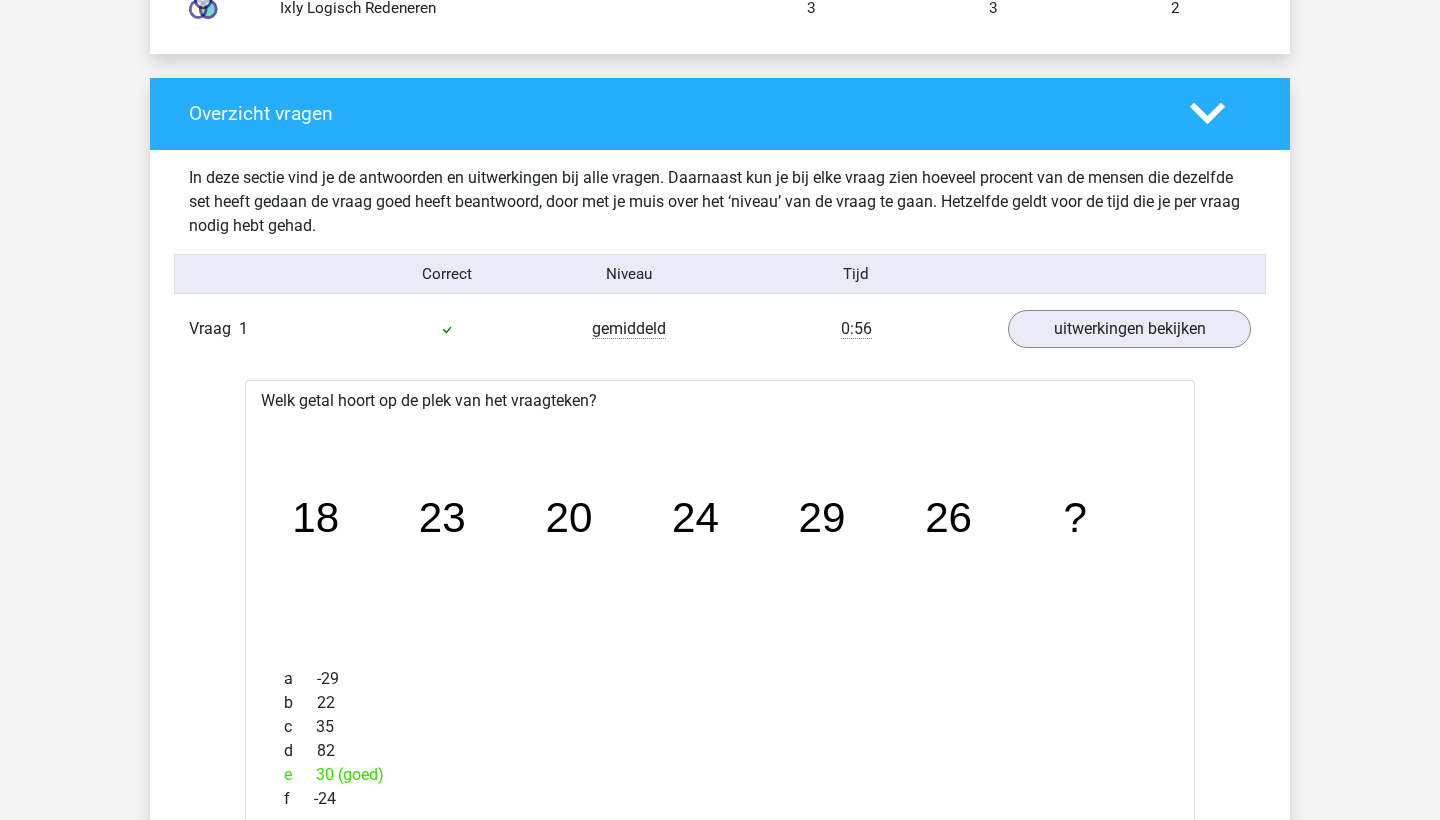 click at bounding box center (1220, 113) 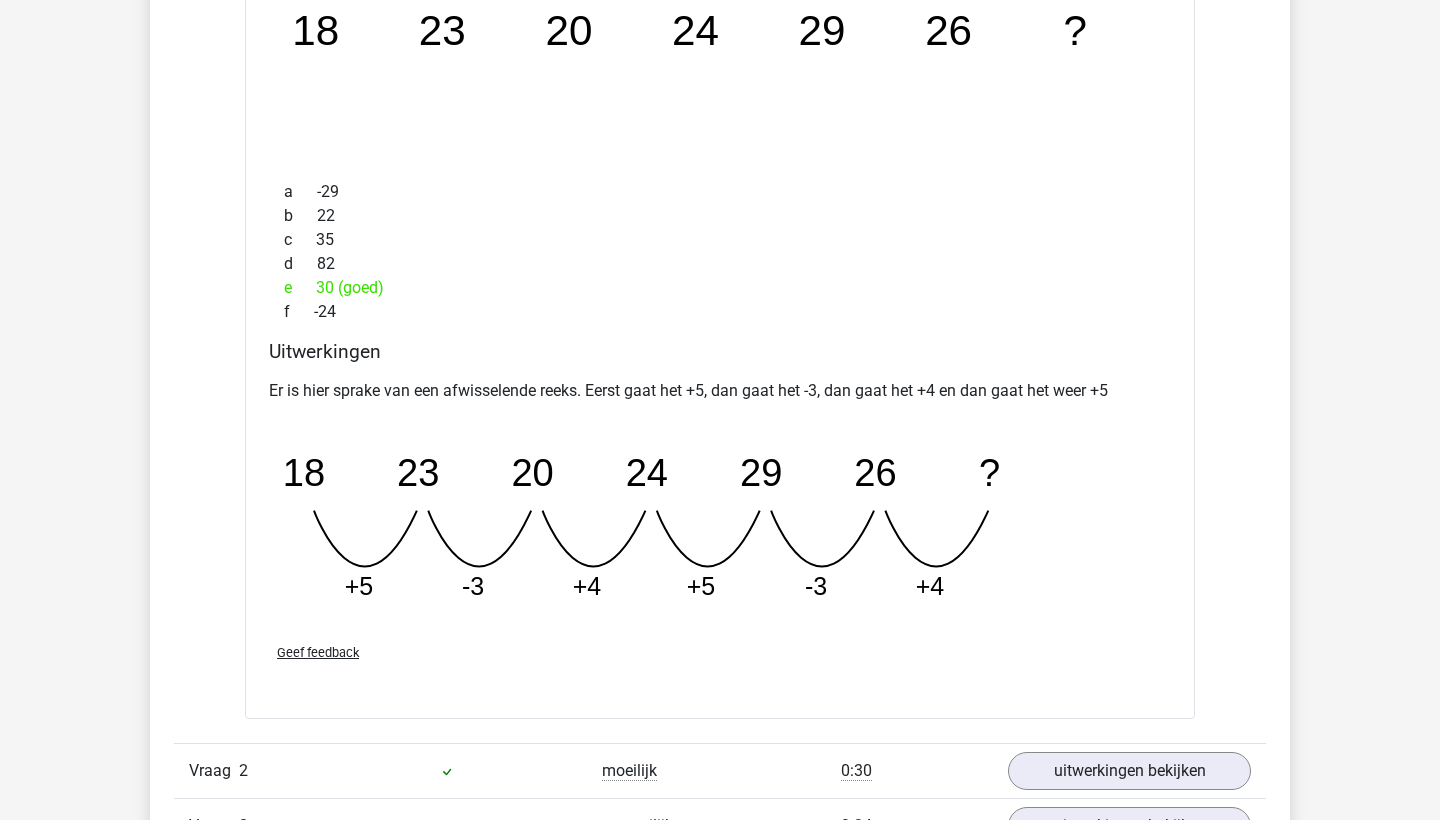 scroll, scrollTop: 2530, scrollLeft: 0, axis: vertical 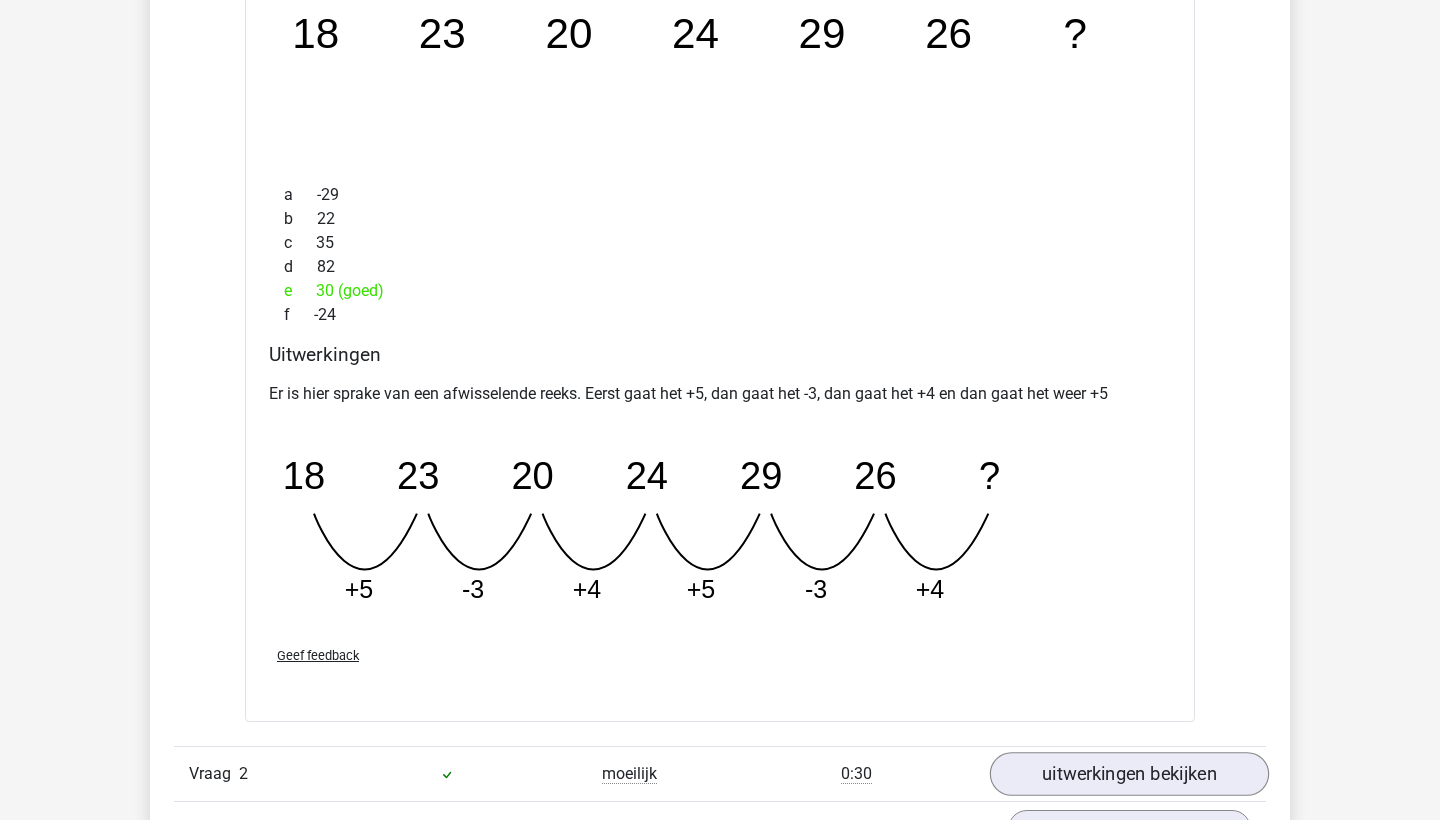 click on "uitwerkingen bekijken" at bounding box center (1129, 774) 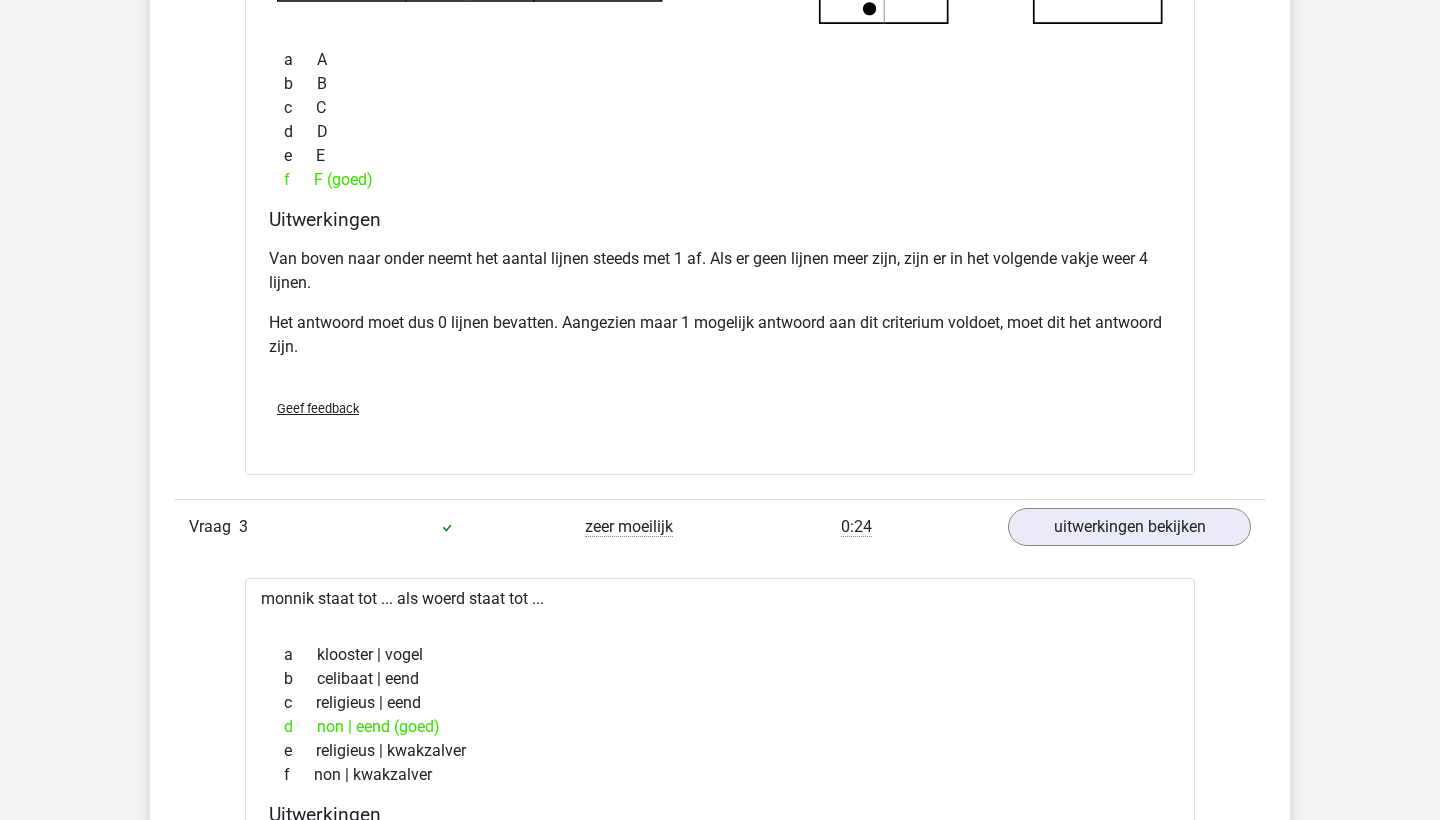 scroll, scrollTop: 3821, scrollLeft: 0, axis: vertical 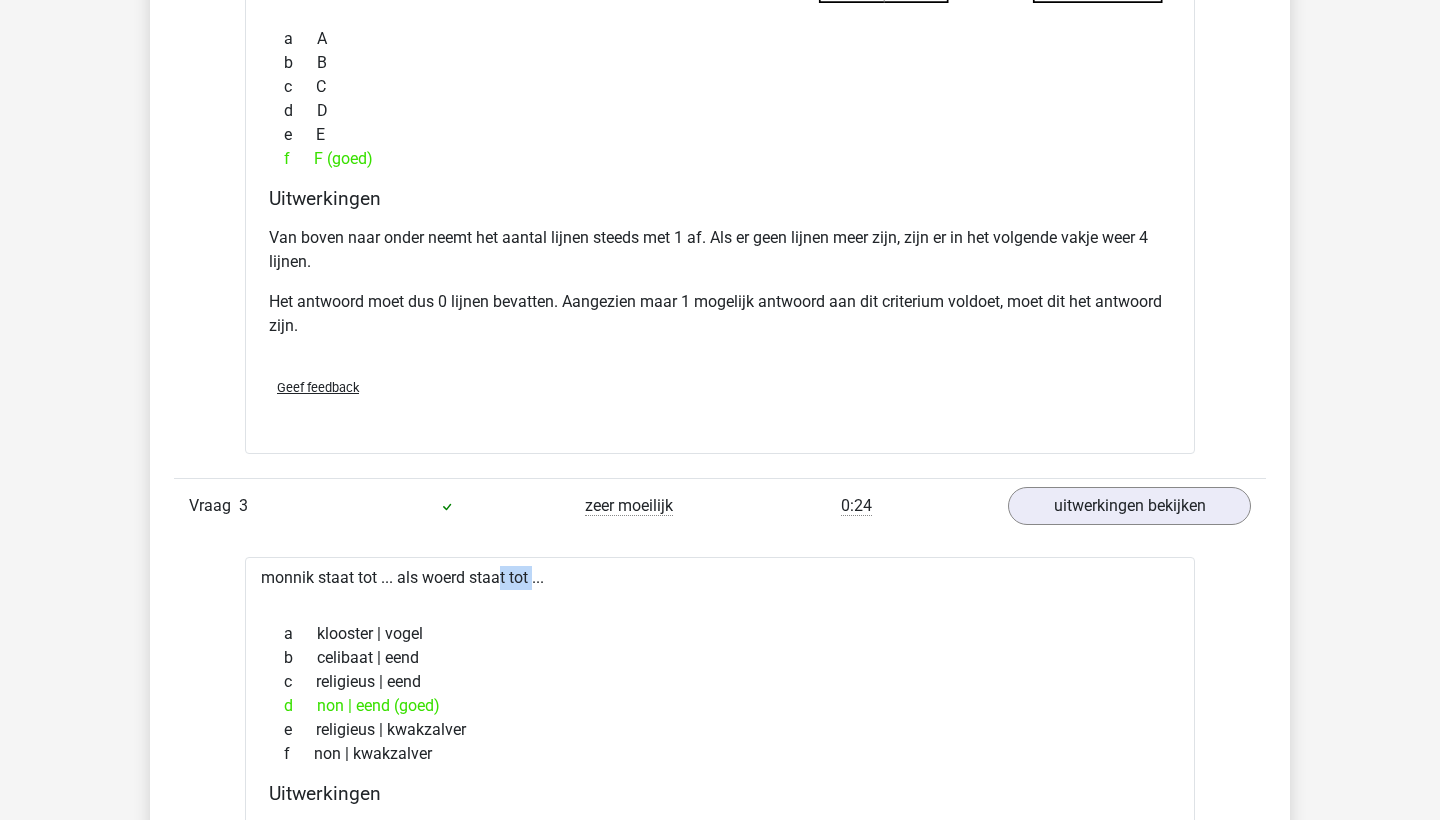 drag, startPoint x: 434, startPoint y: 576, endPoint x: 476, endPoint y: 576, distance: 42 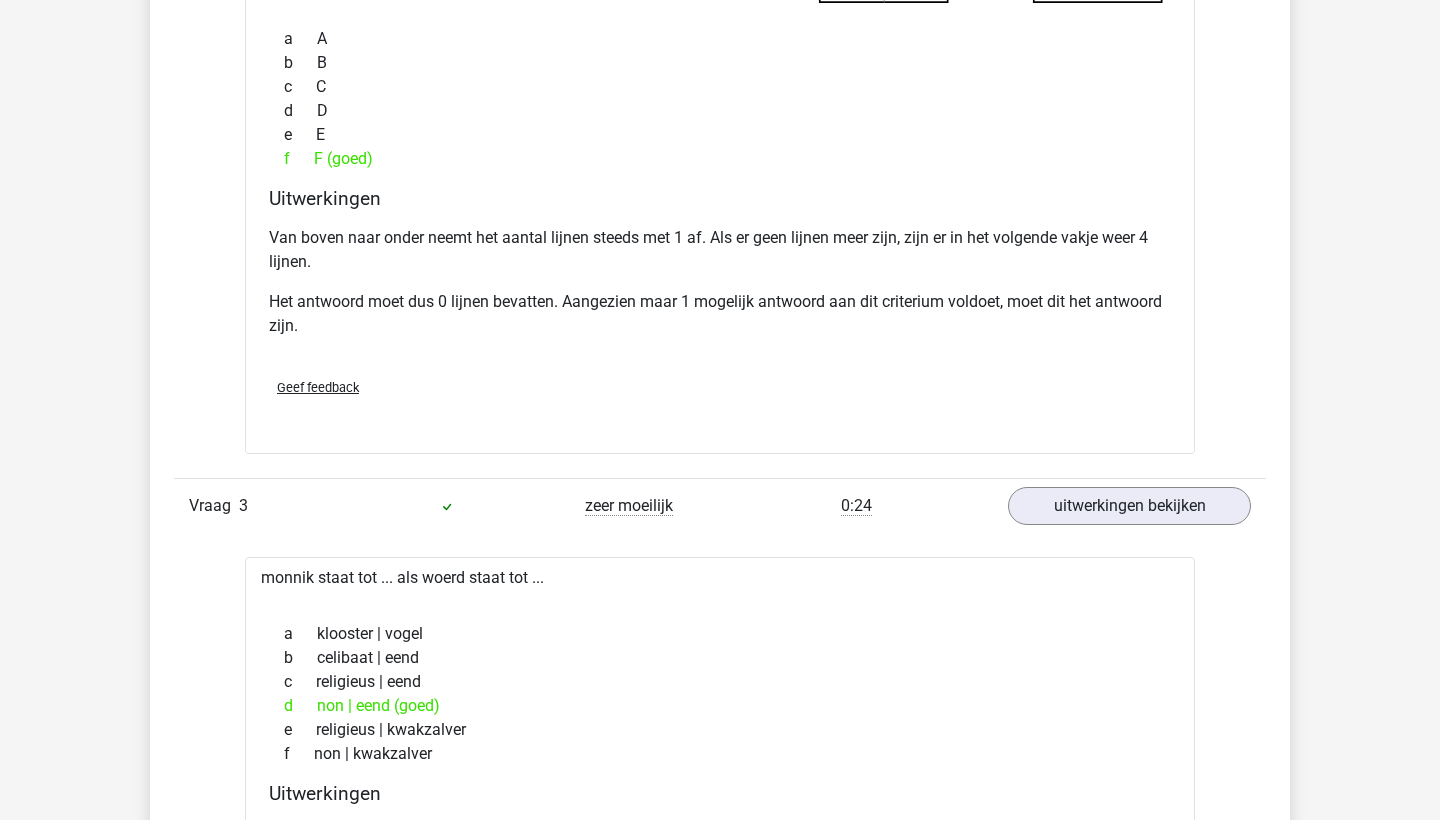 click on "a
klooster | vogel" at bounding box center [720, 634] 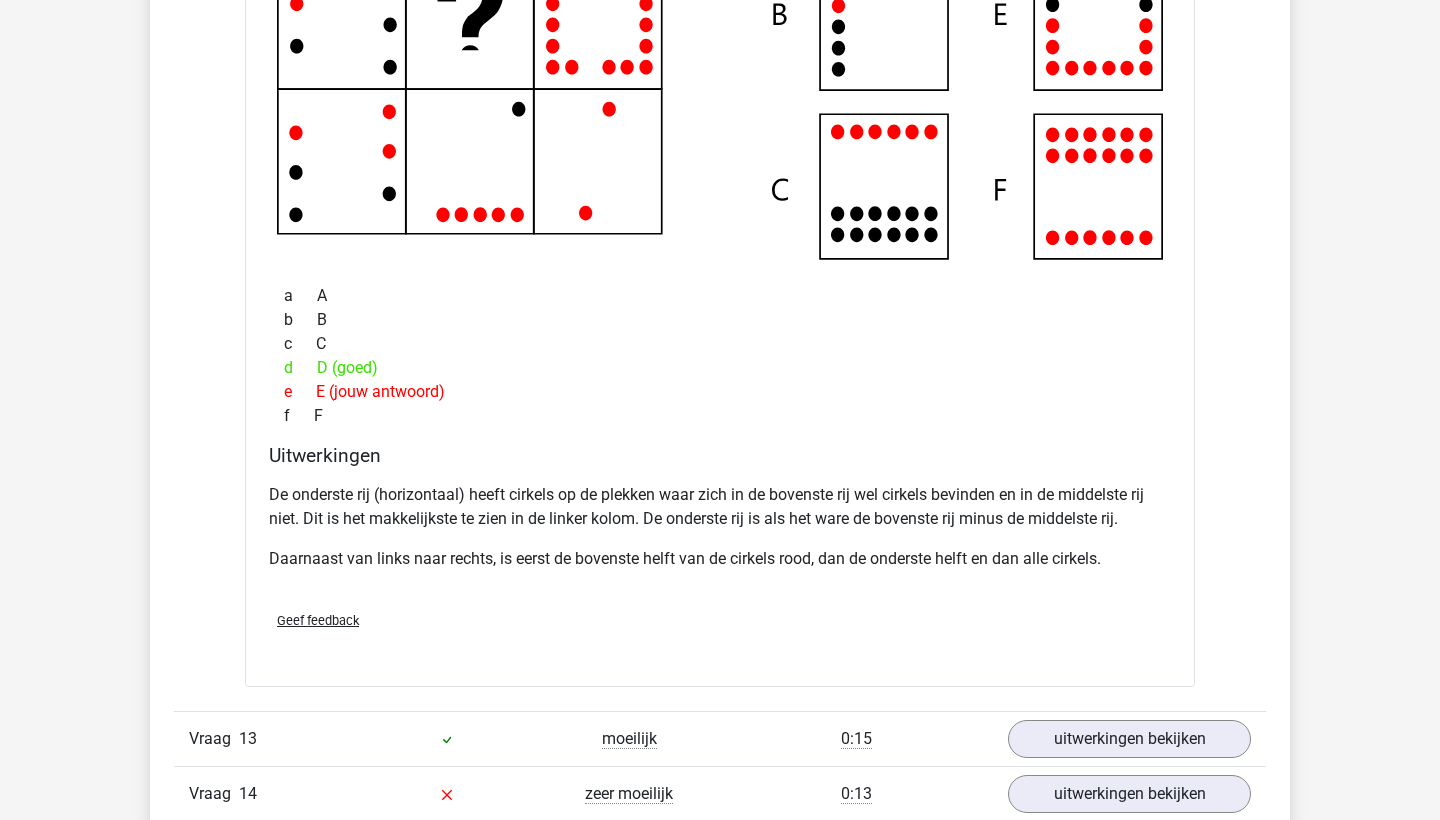 scroll, scrollTop: 16057, scrollLeft: 0, axis: vertical 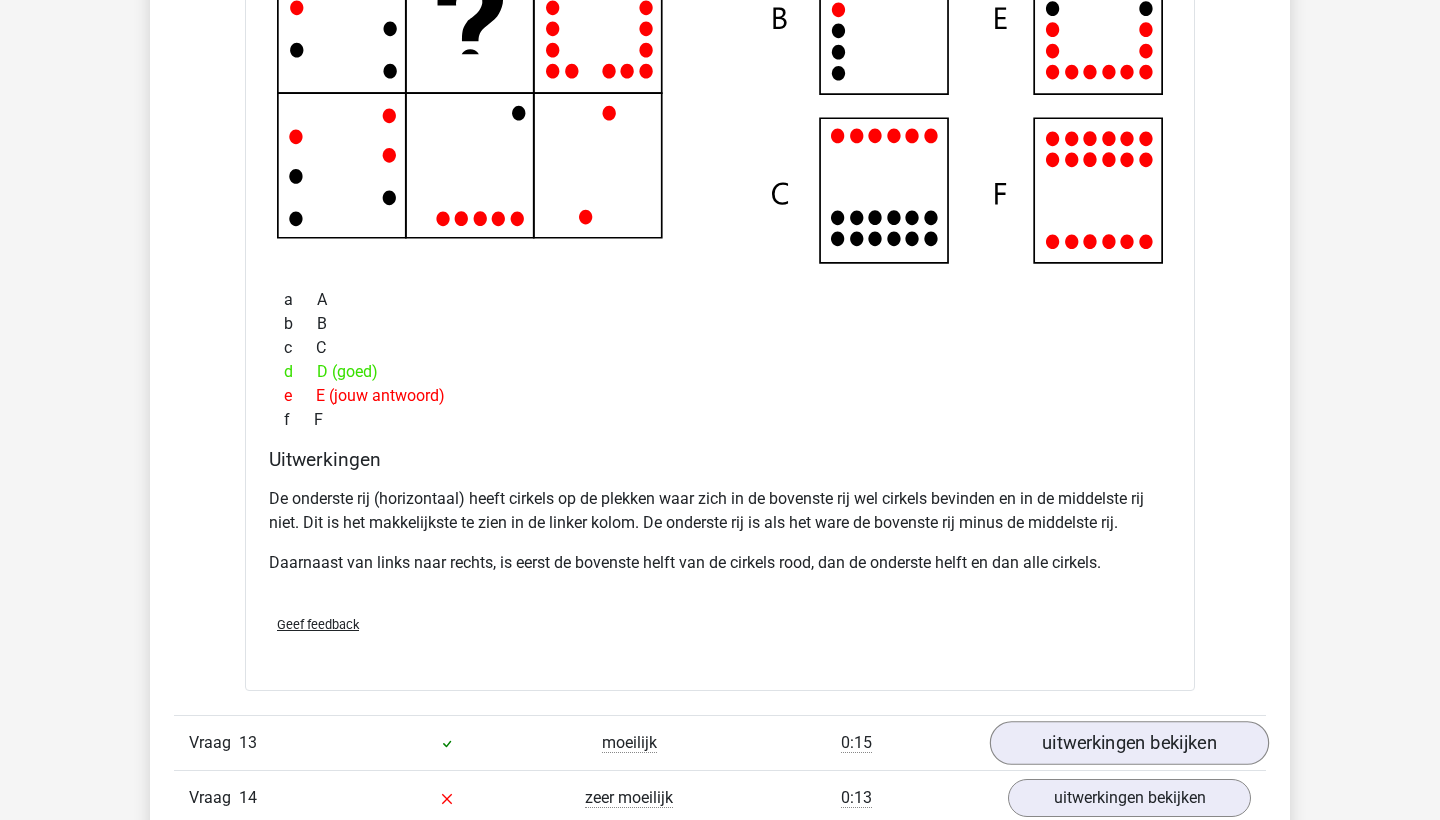 click on "uitwerkingen bekijken" at bounding box center [1129, 743] 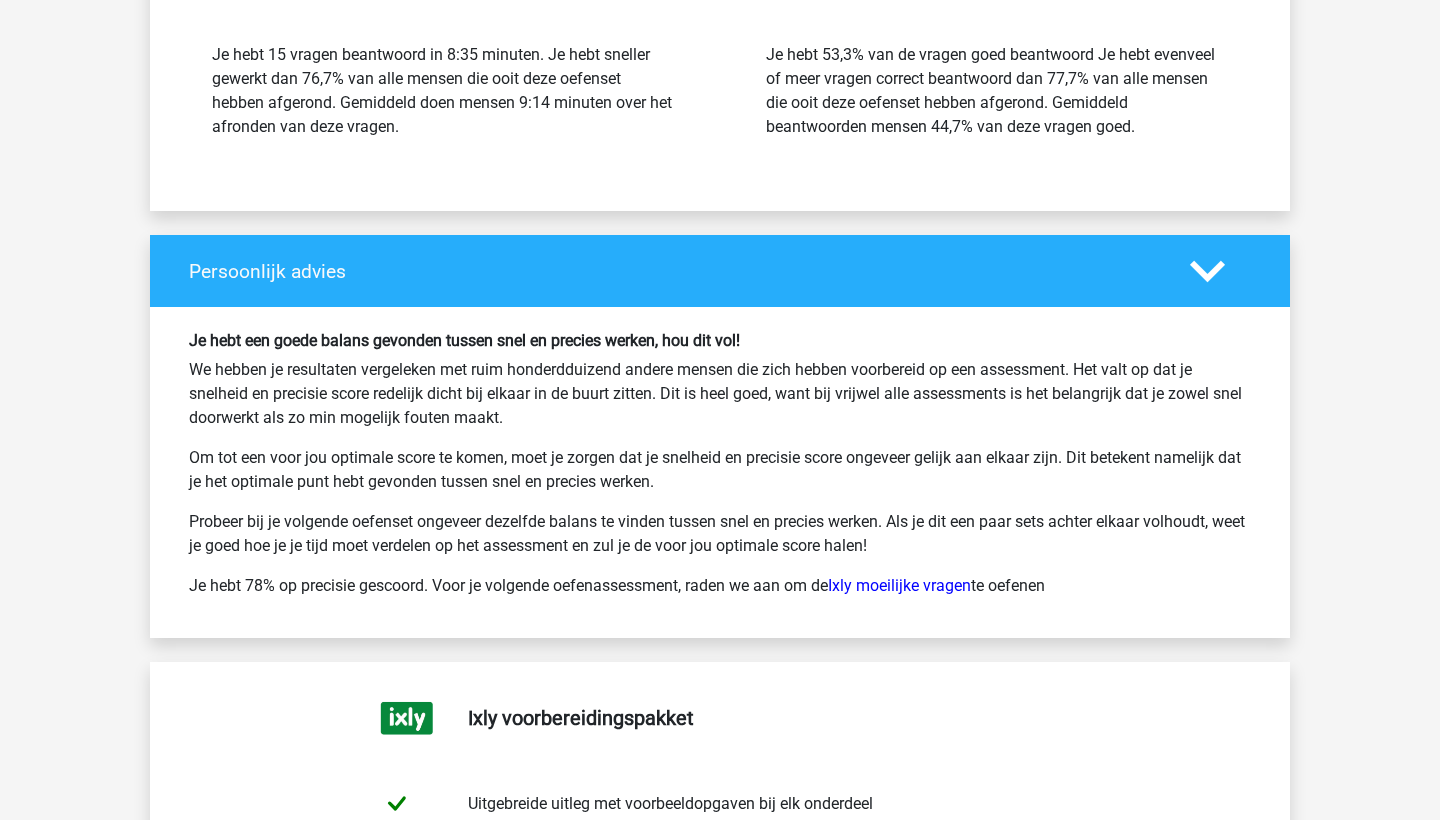 scroll, scrollTop: 21487, scrollLeft: 0, axis: vertical 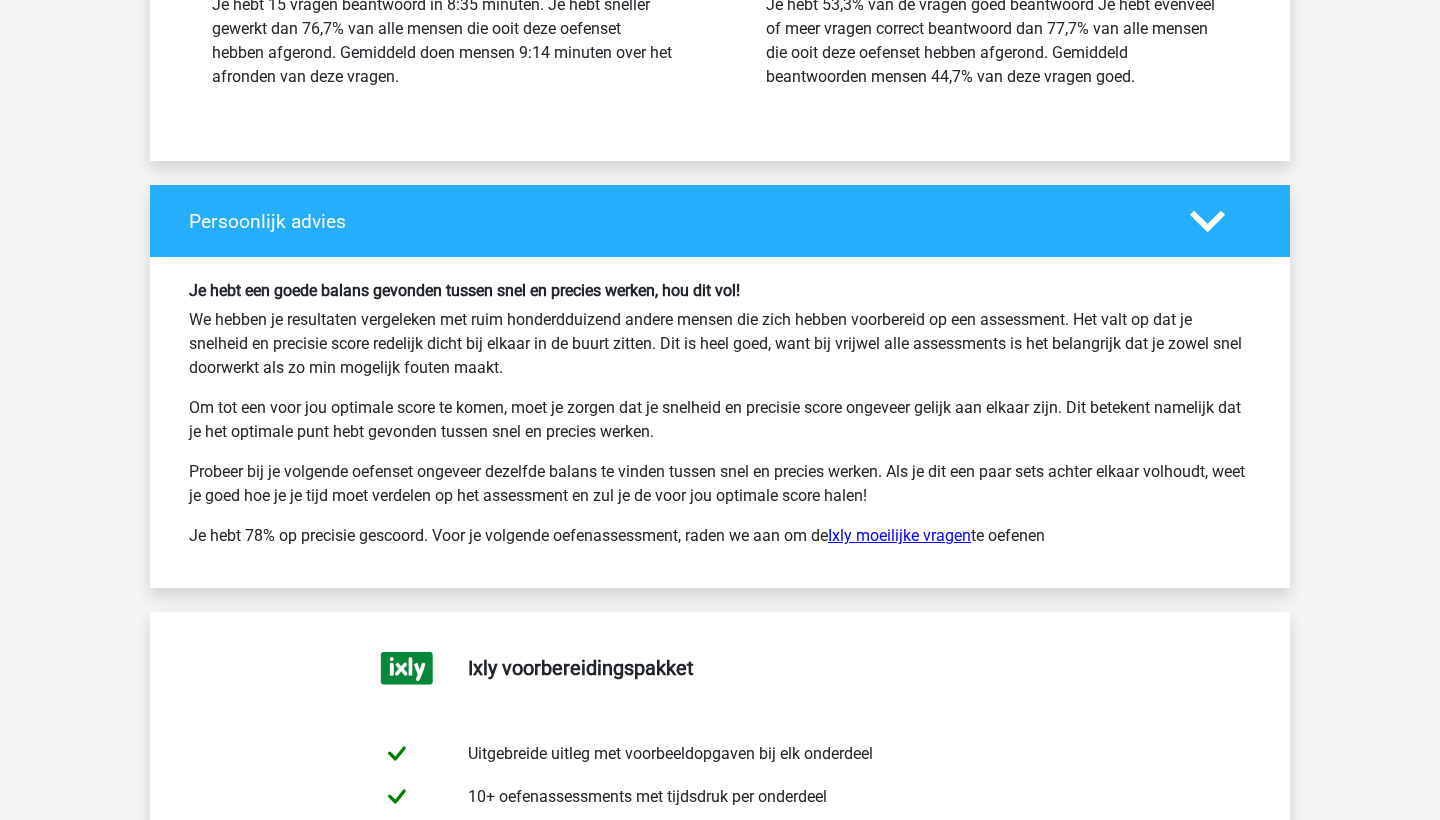 click on "Ixly moeilijke vragen" at bounding box center (899, 535) 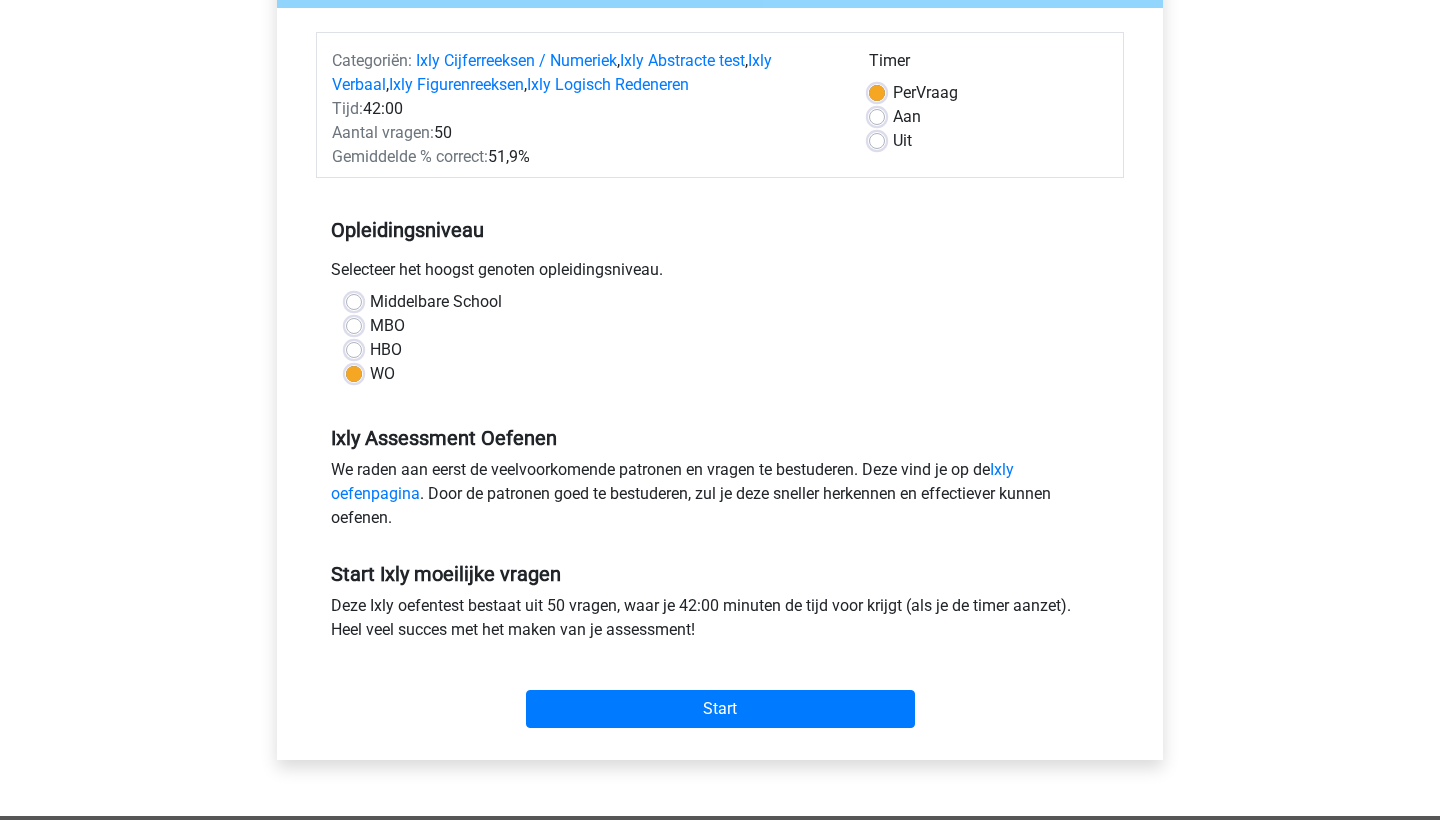 scroll, scrollTop: 228, scrollLeft: 0, axis: vertical 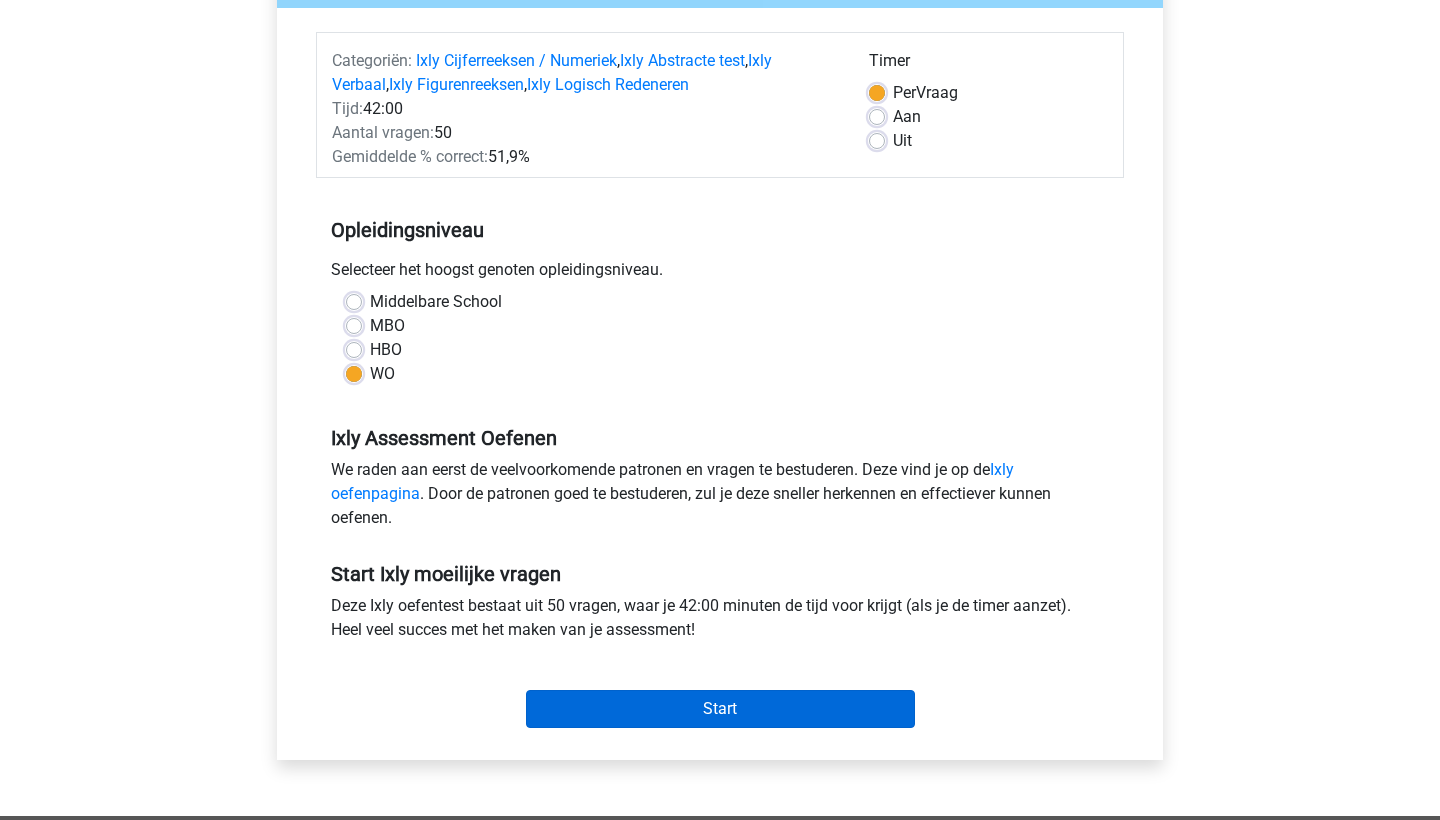 click on "Start" at bounding box center [720, 709] 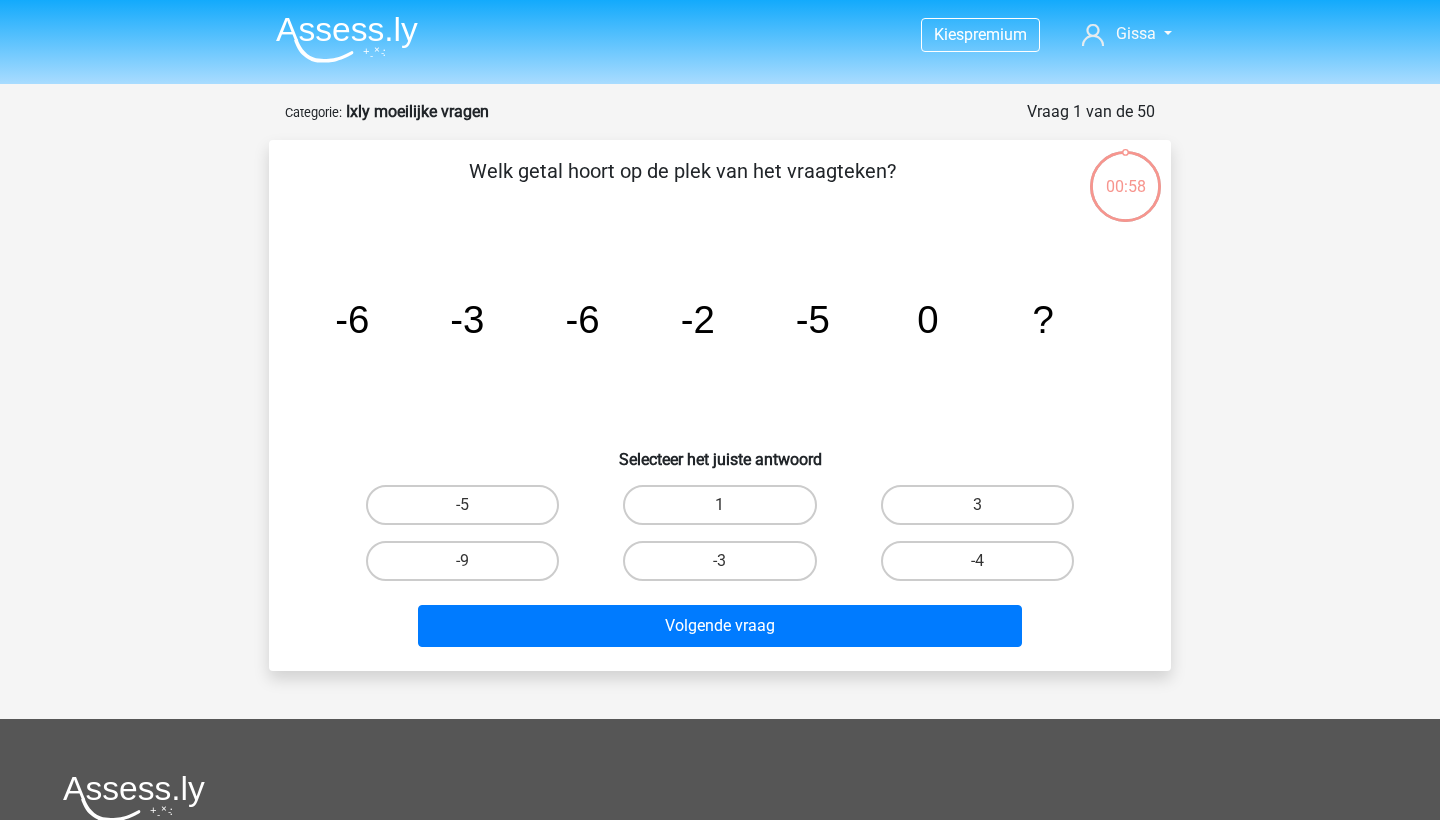 scroll, scrollTop: 0, scrollLeft: 0, axis: both 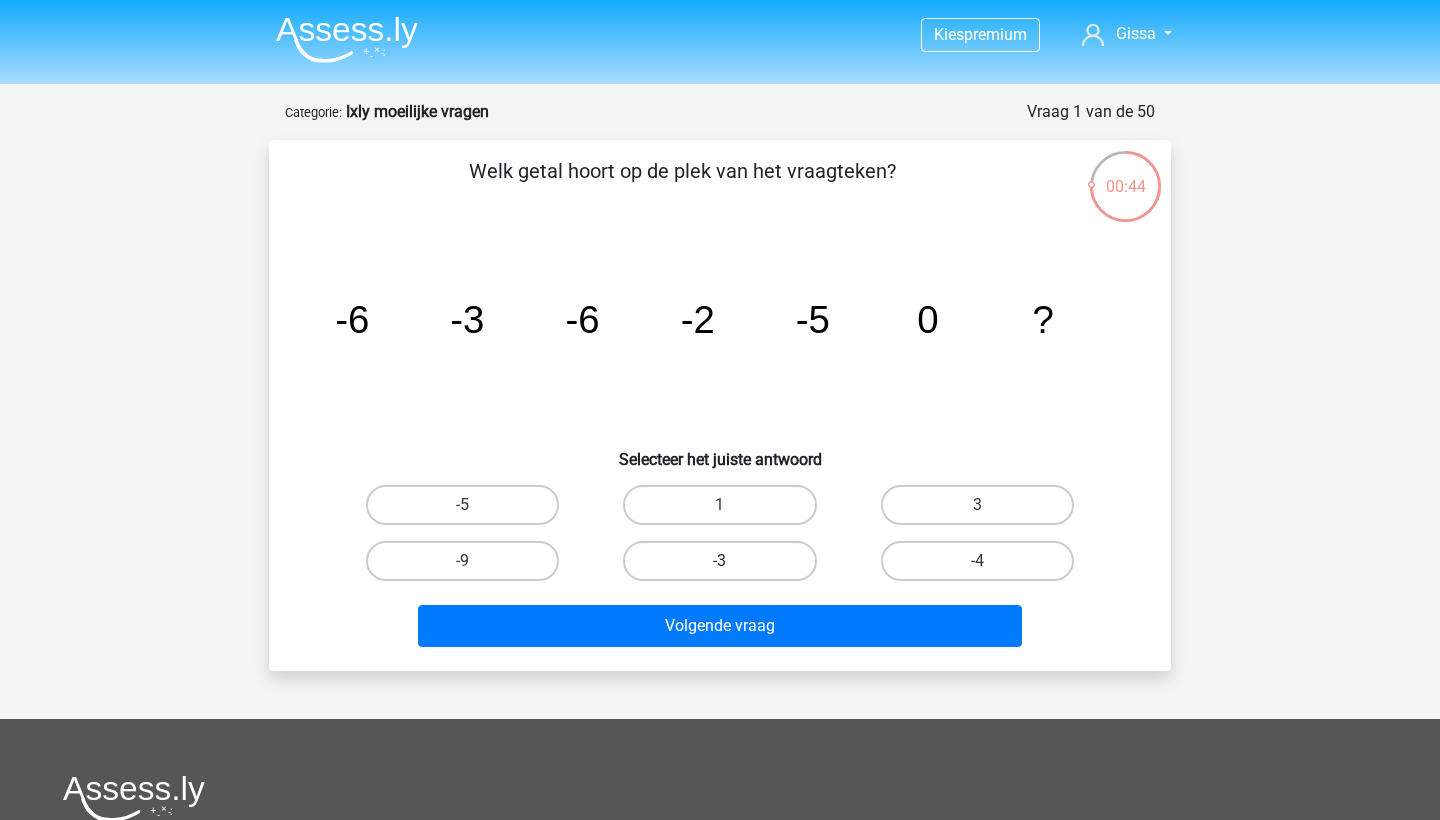 click on "-3" at bounding box center (719, 561) 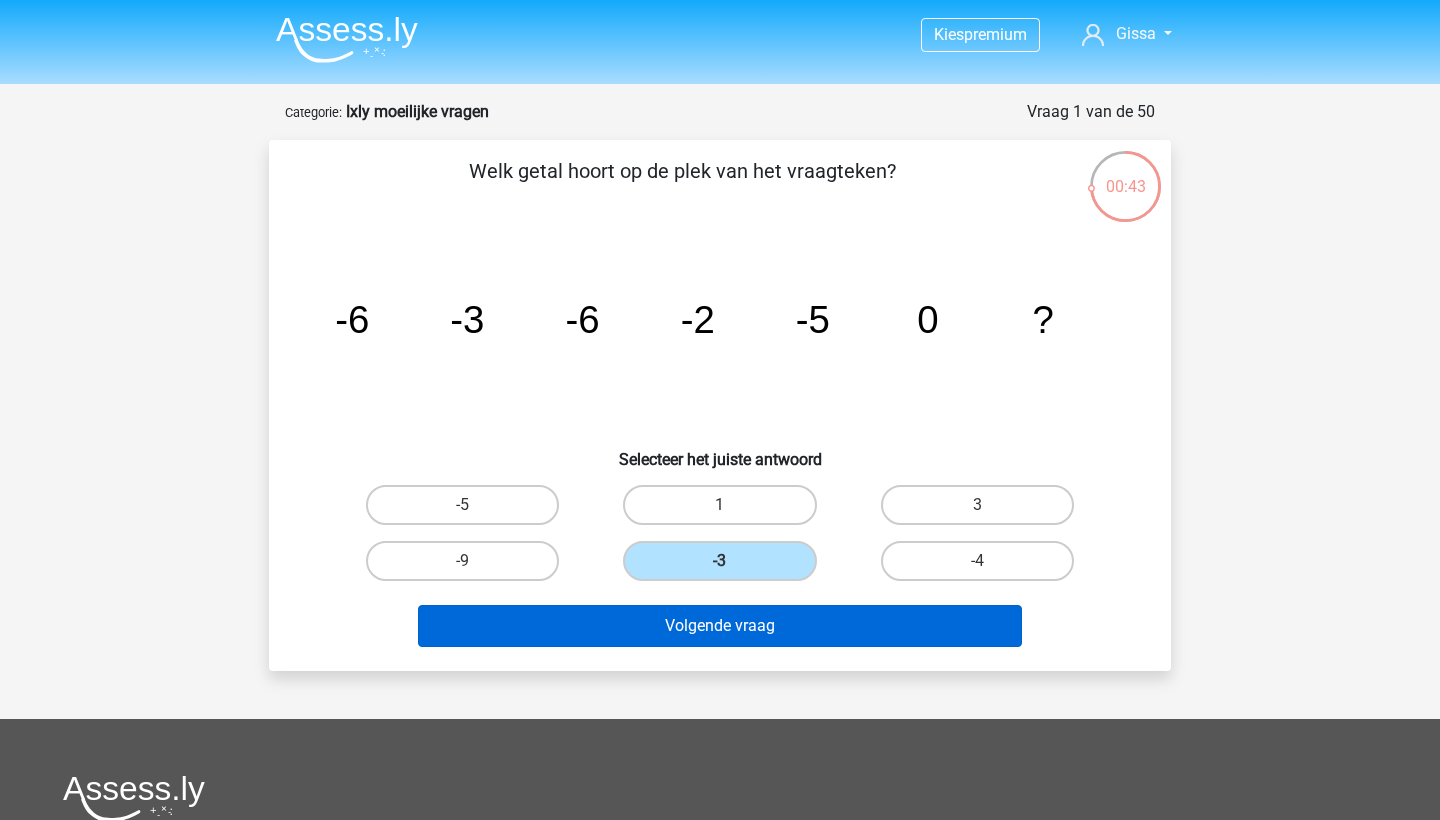 click on "Volgende vraag" at bounding box center (720, 626) 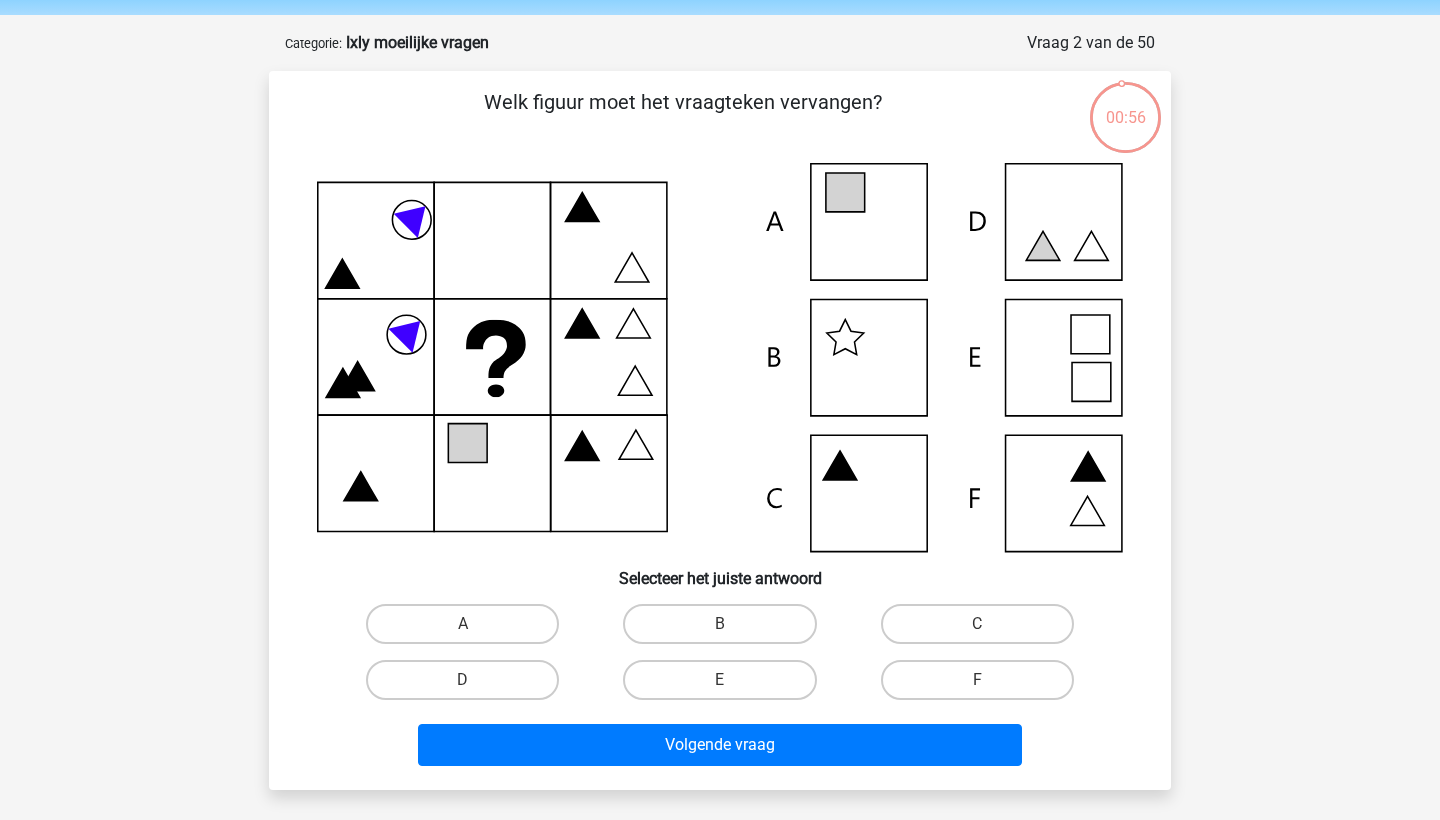 scroll, scrollTop: 67, scrollLeft: 0, axis: vertical 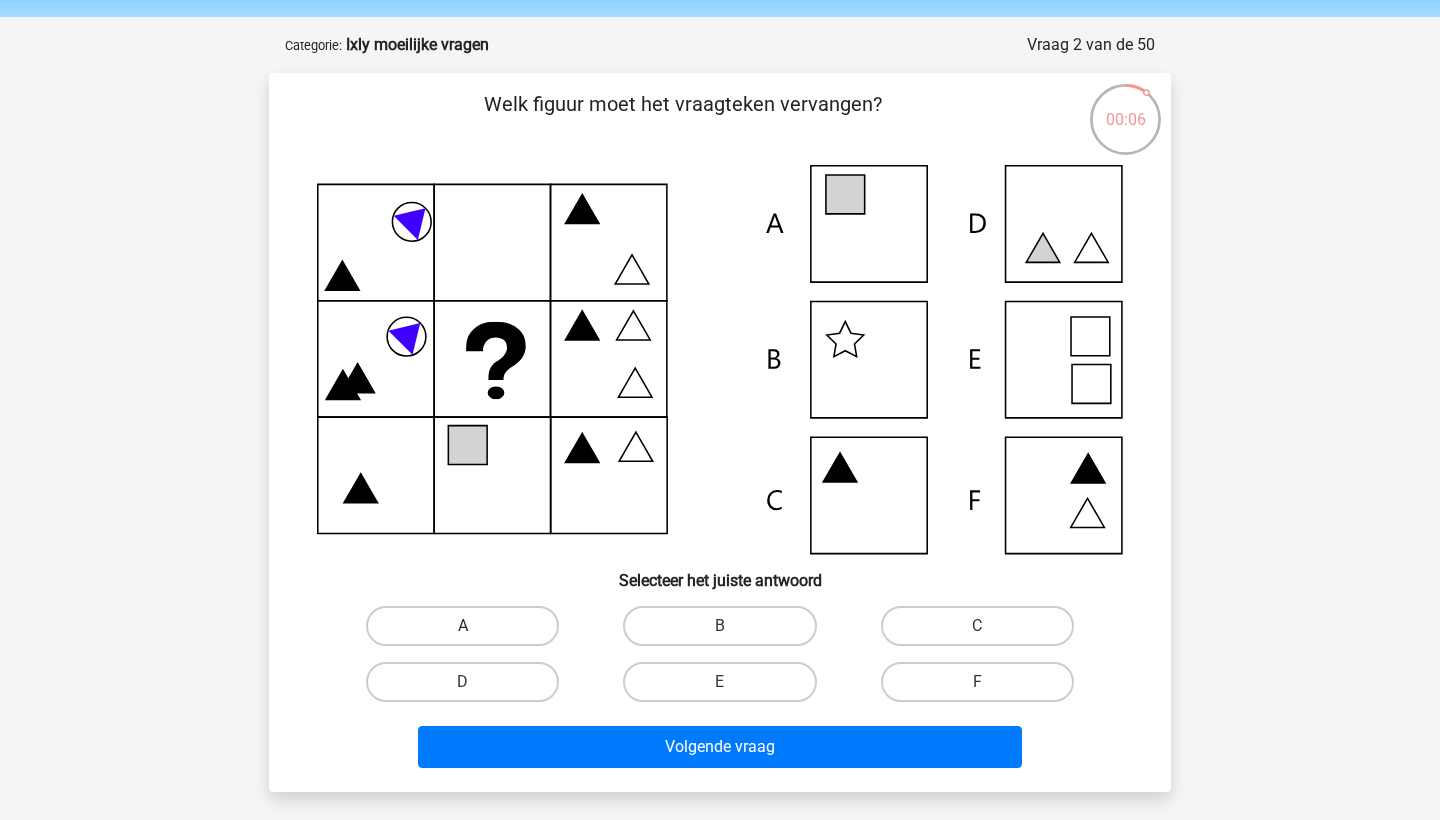 click on "A" at bounding box center [462, 626] 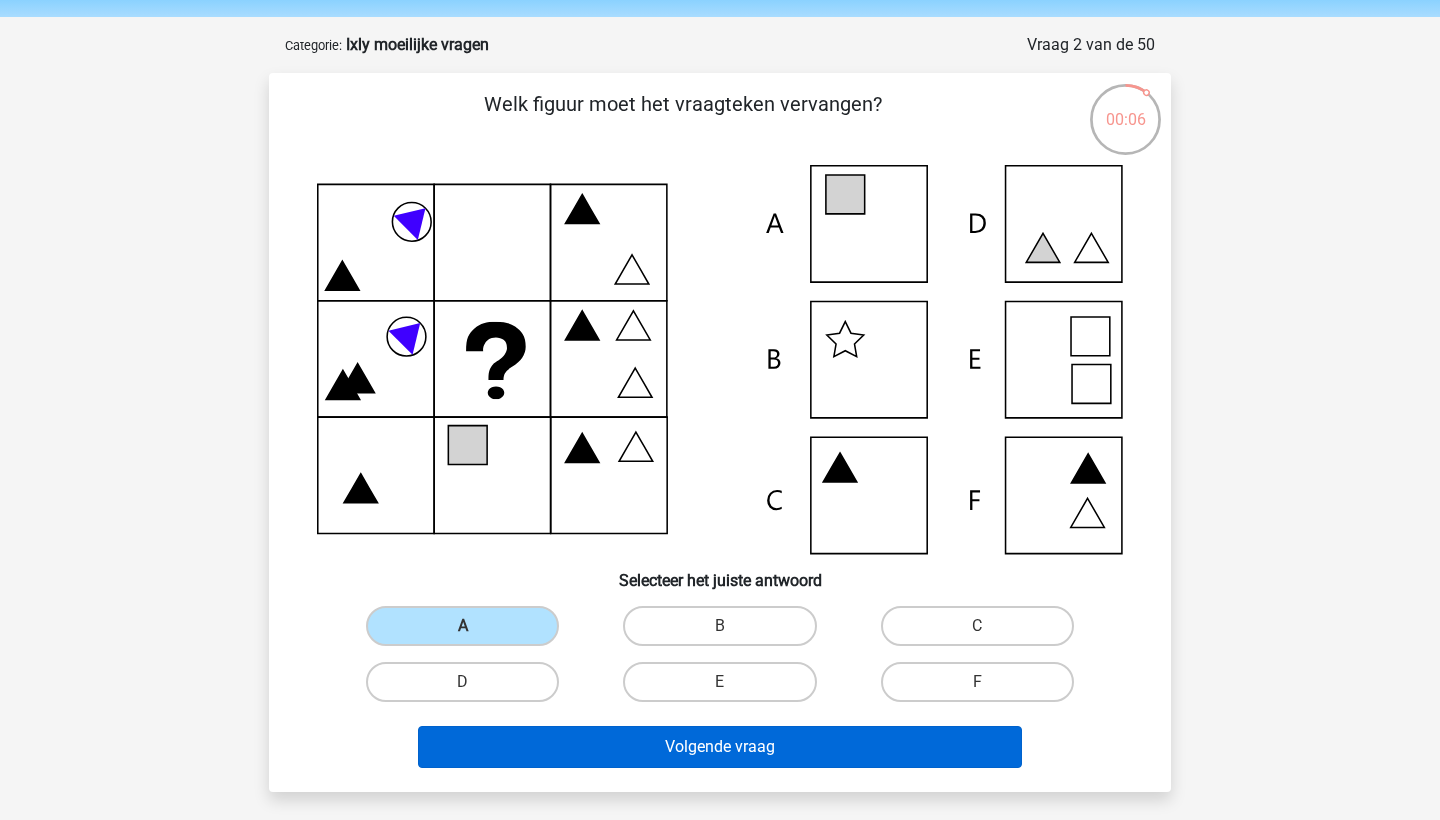 click on "Volgende vraag" at bounding box center [720, 747] 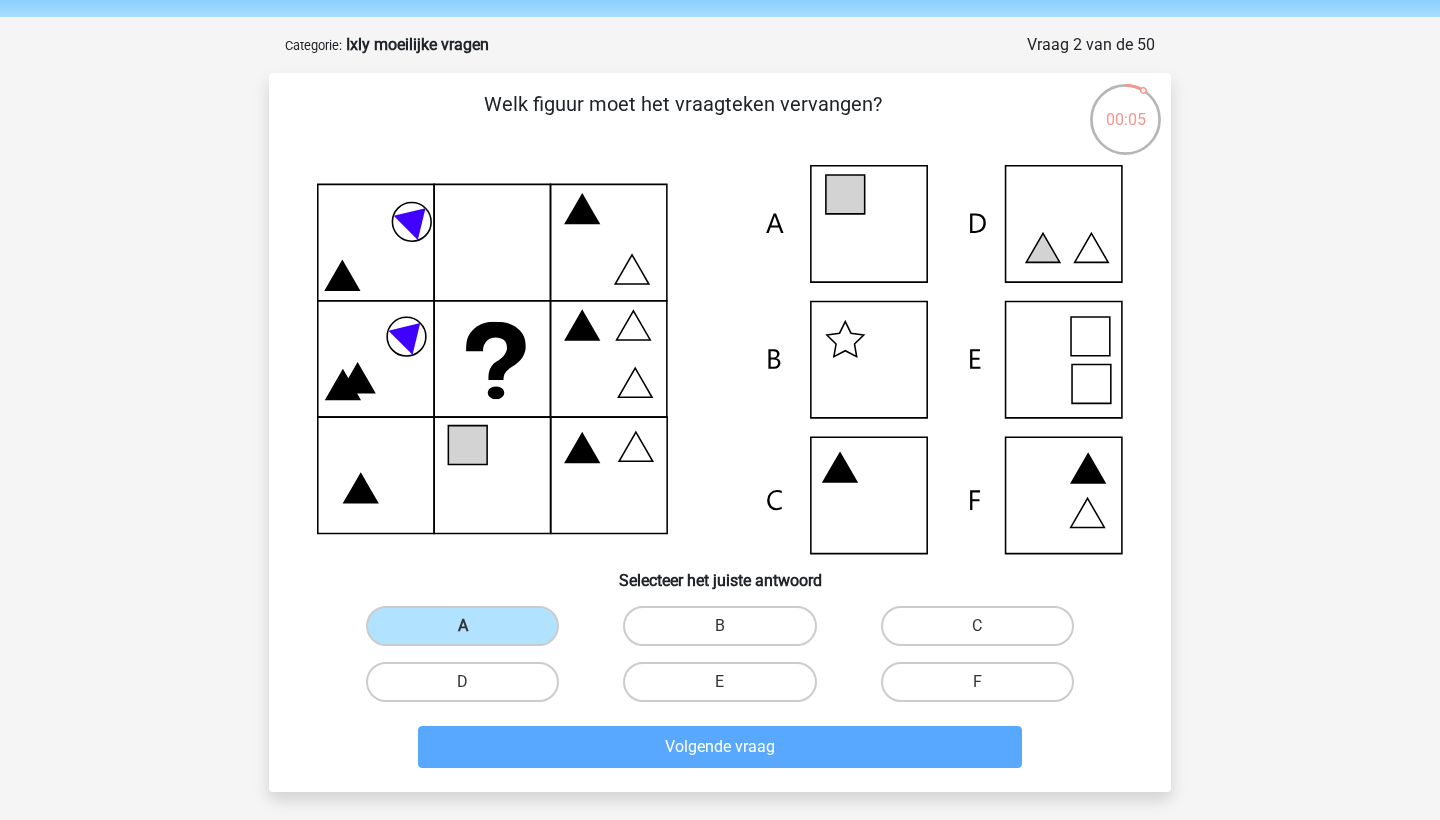 scroll, scrollTop: 100, scrollLeft: 0, axis: vertical 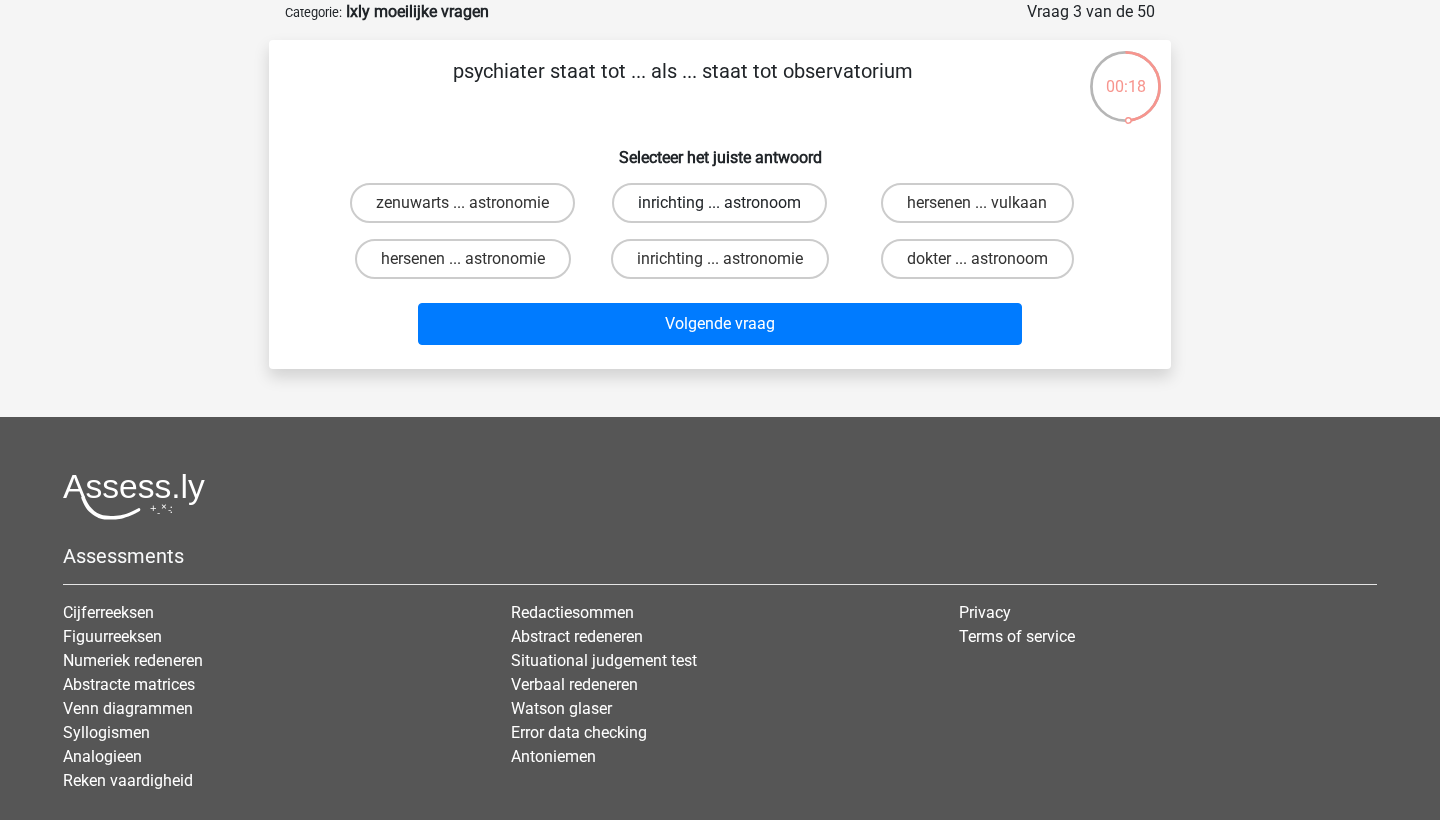 click on "inrichting ... astronoom" at bounding box center (719, 203) 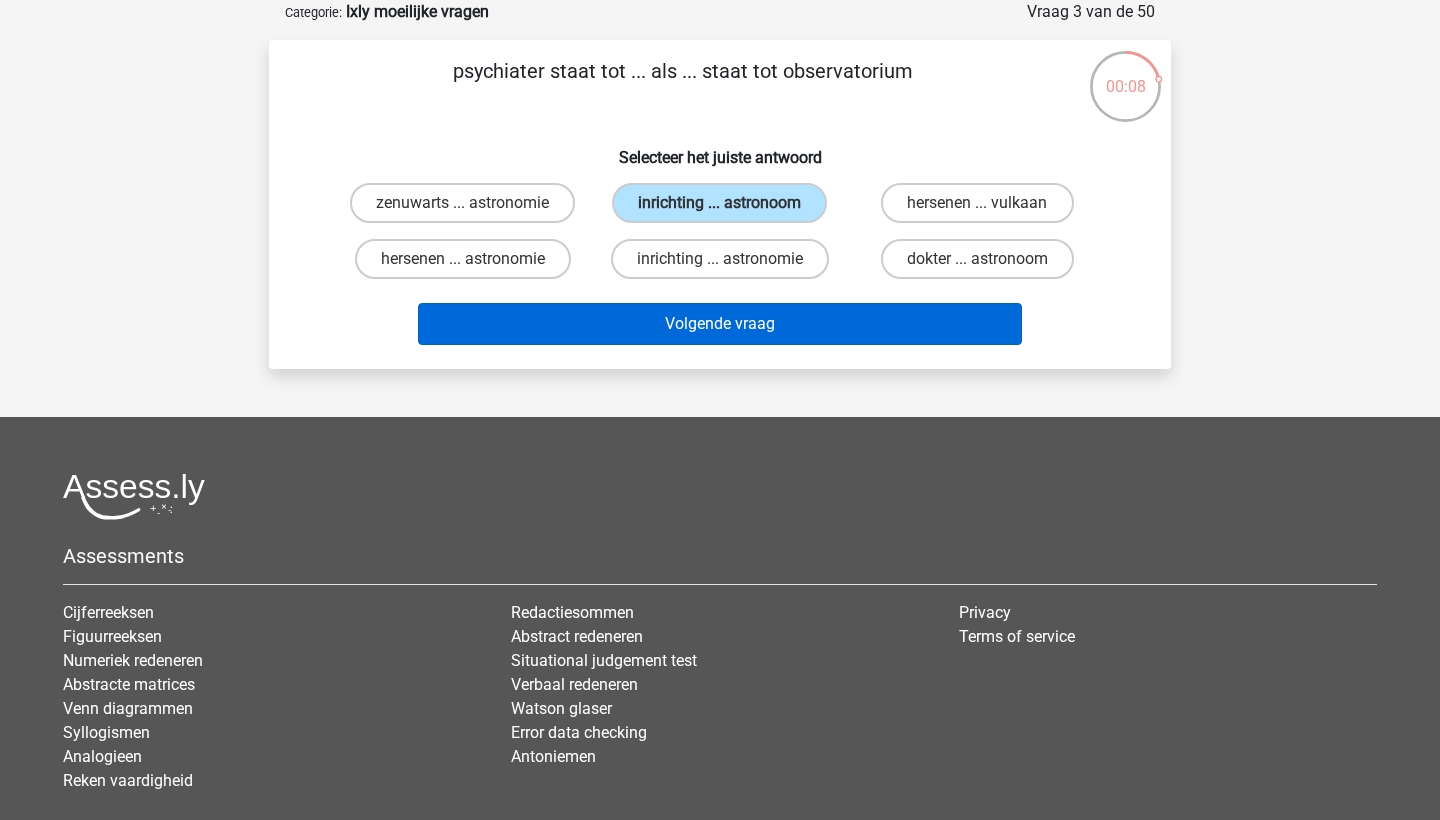 click on "Volgende vraag" at bounding box center (720, 324) 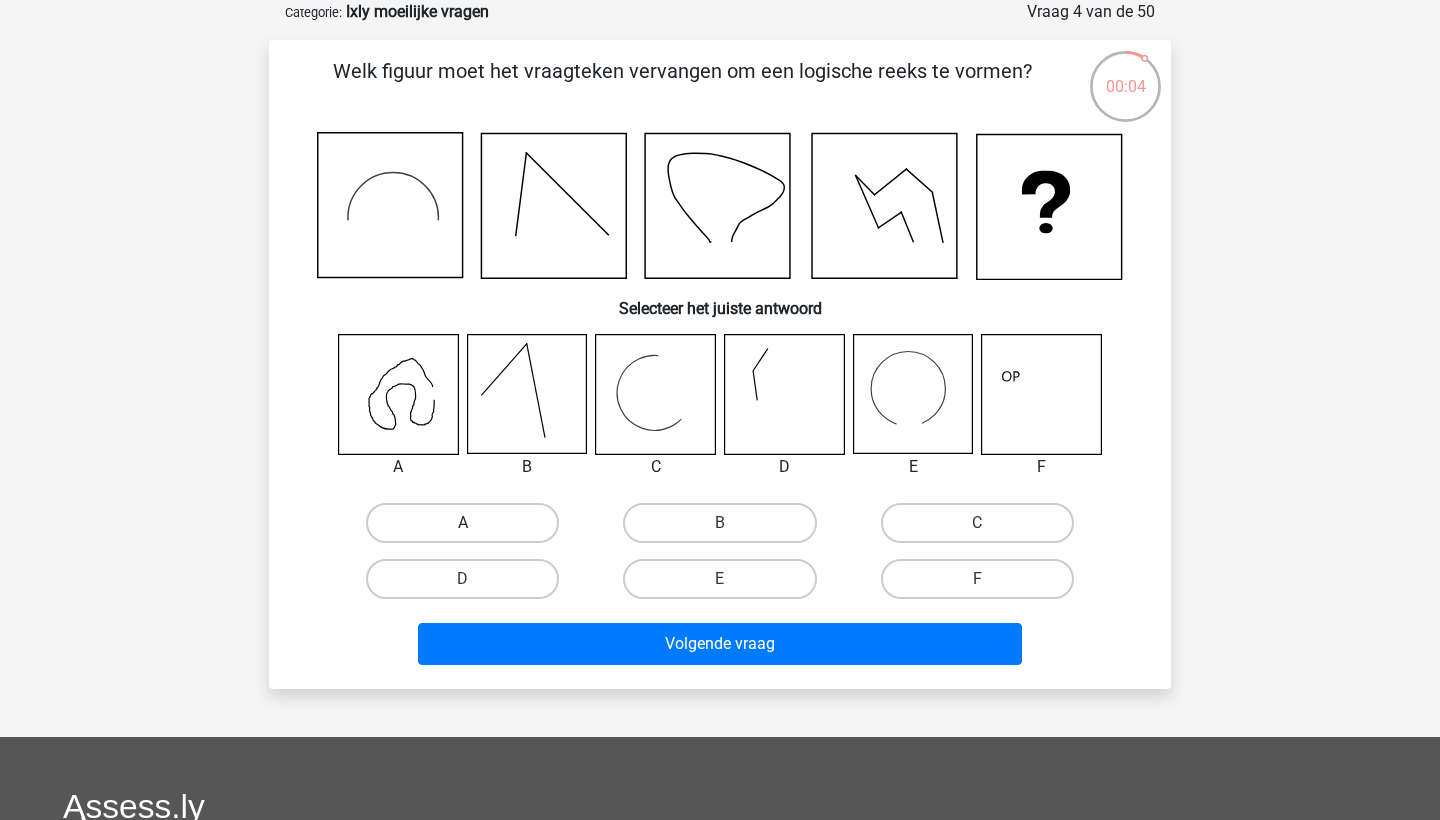 click on "A" at bounding box center [462, 523] 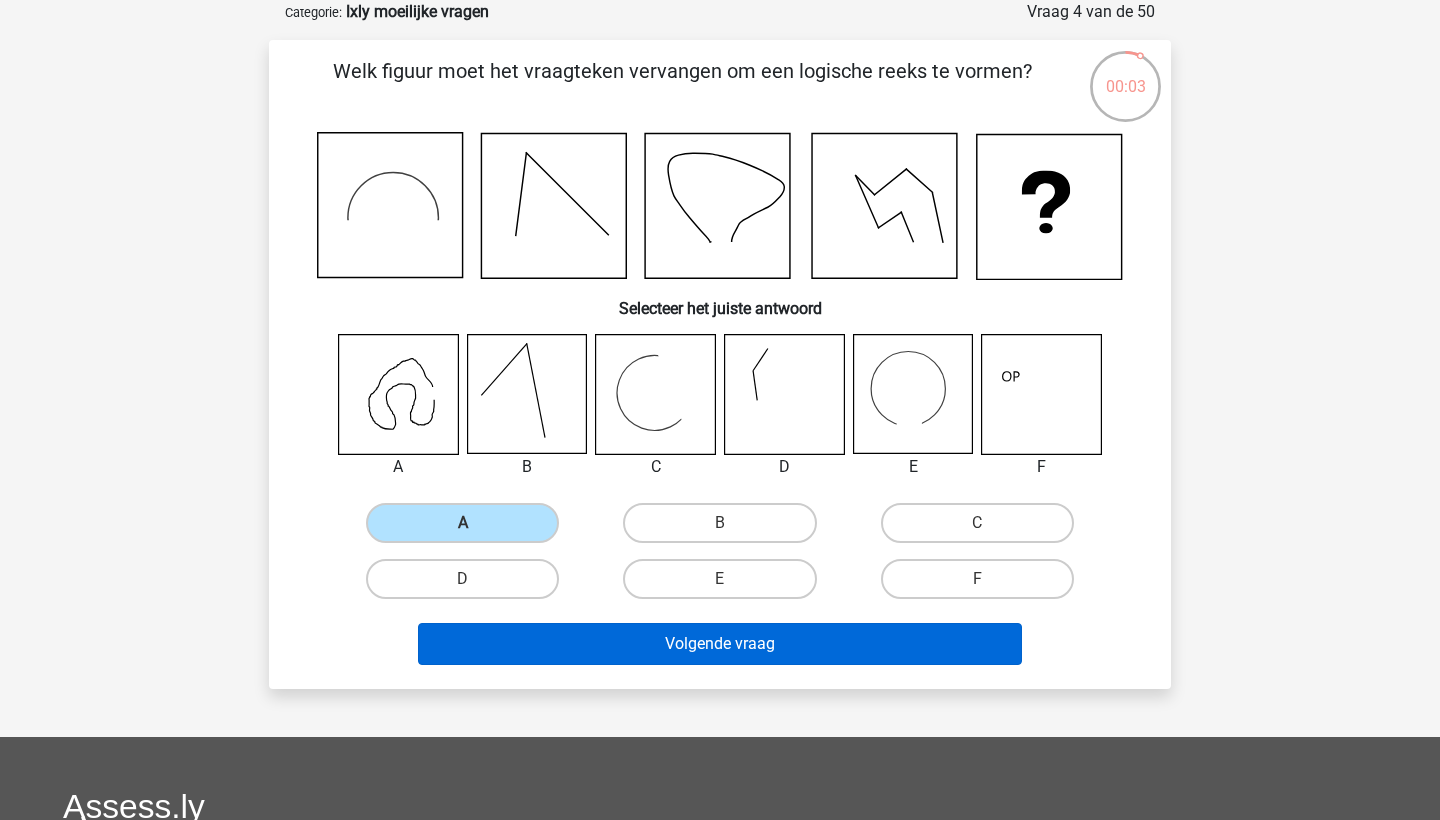 click on "Volgende vraag" at bounding box center (720, 644) 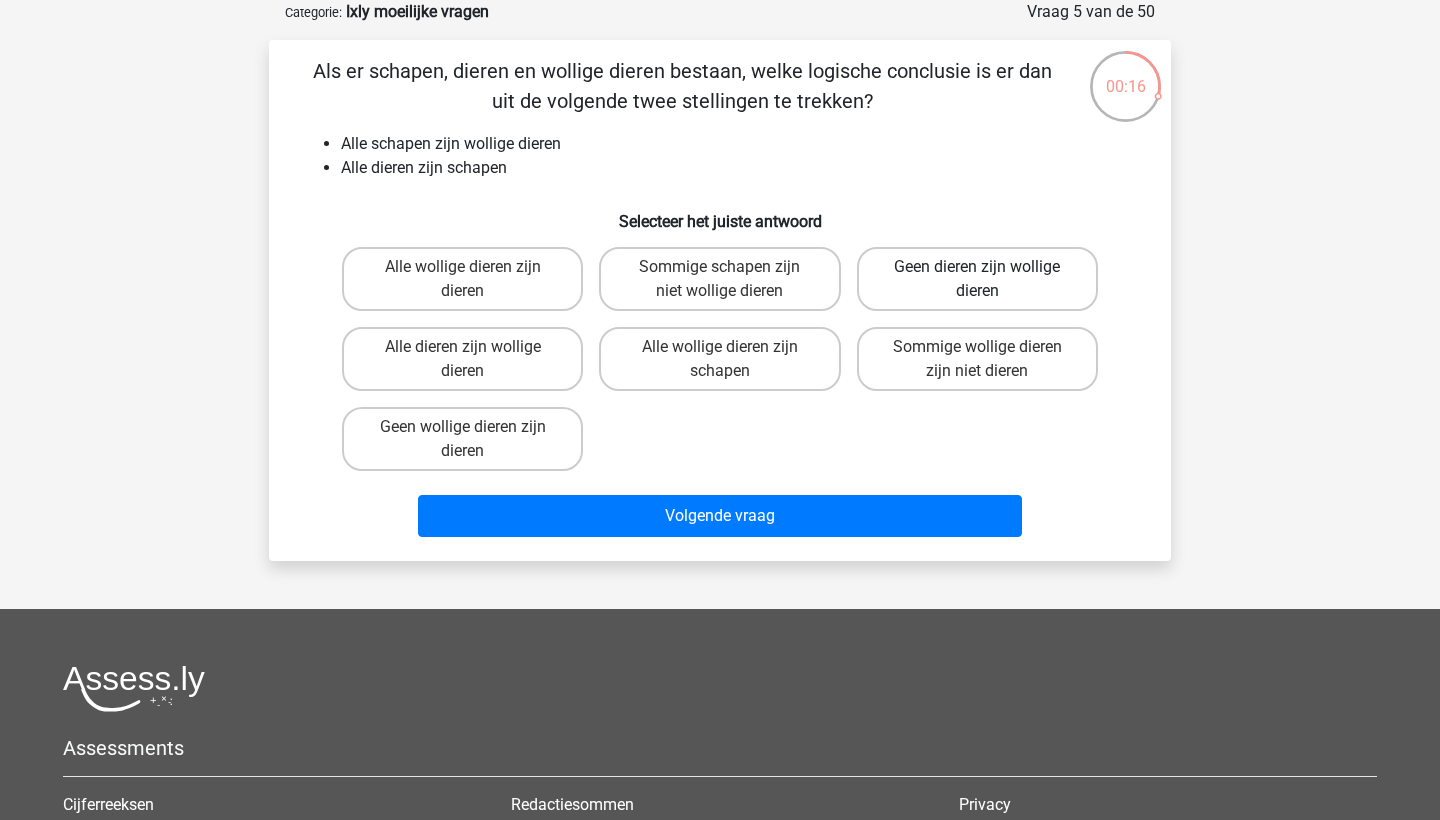 click on "Geen dieren zijn wollige dieren" at bounding box center [977, 279] 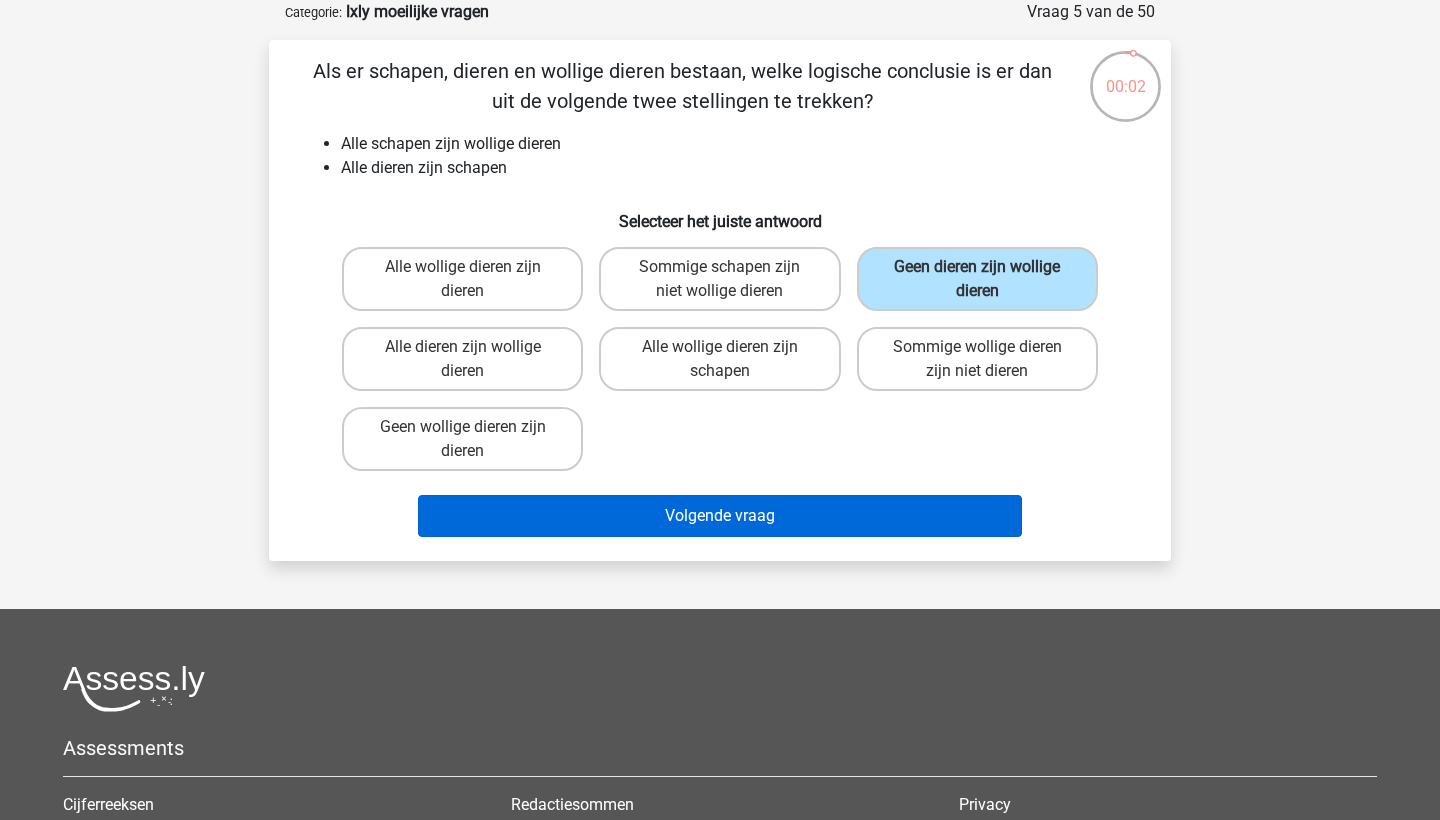 click on "Volgende vraag" at bounding box center [720, 516] 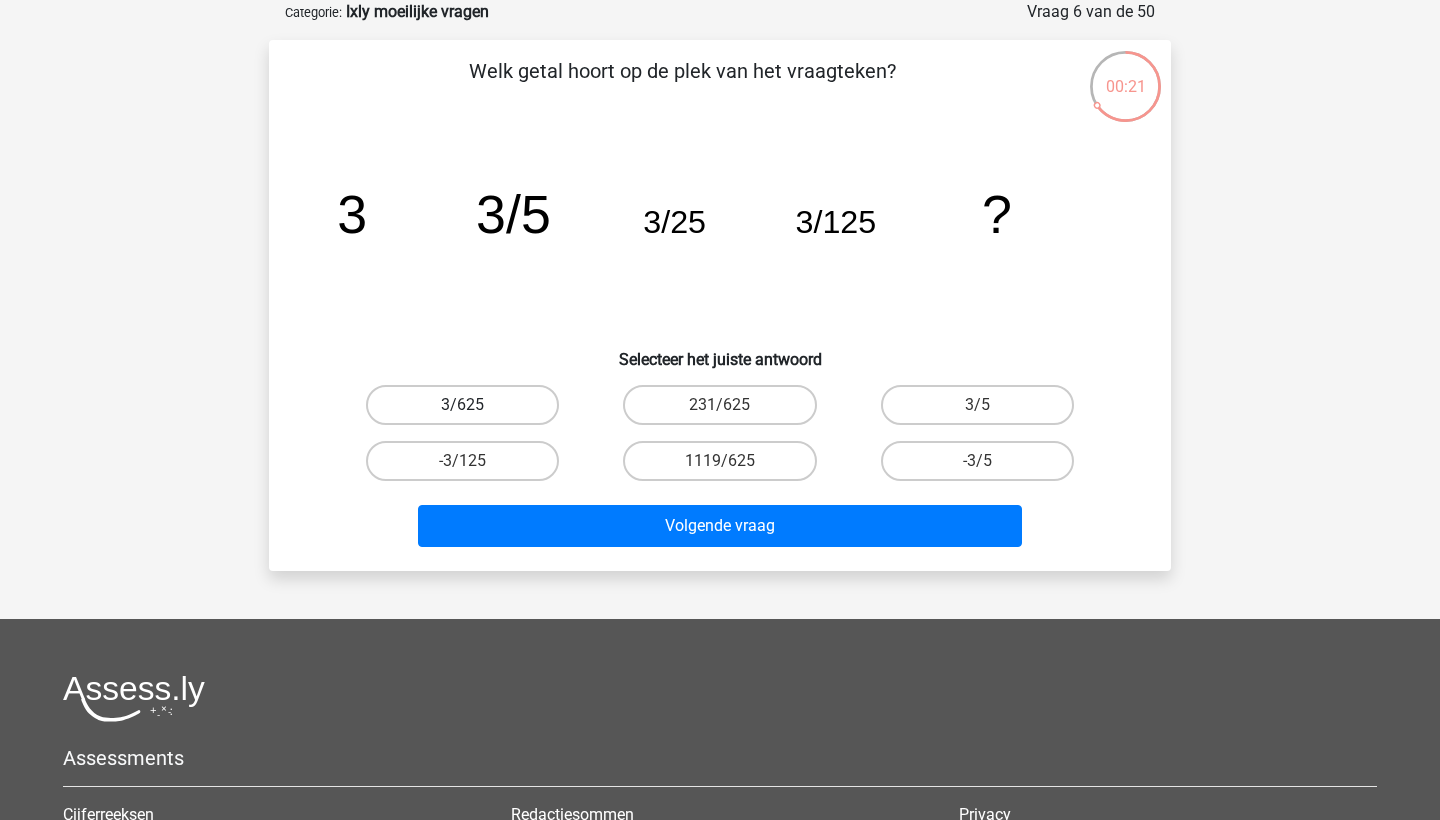 click on "3/625" at bounding box center (462, 405) 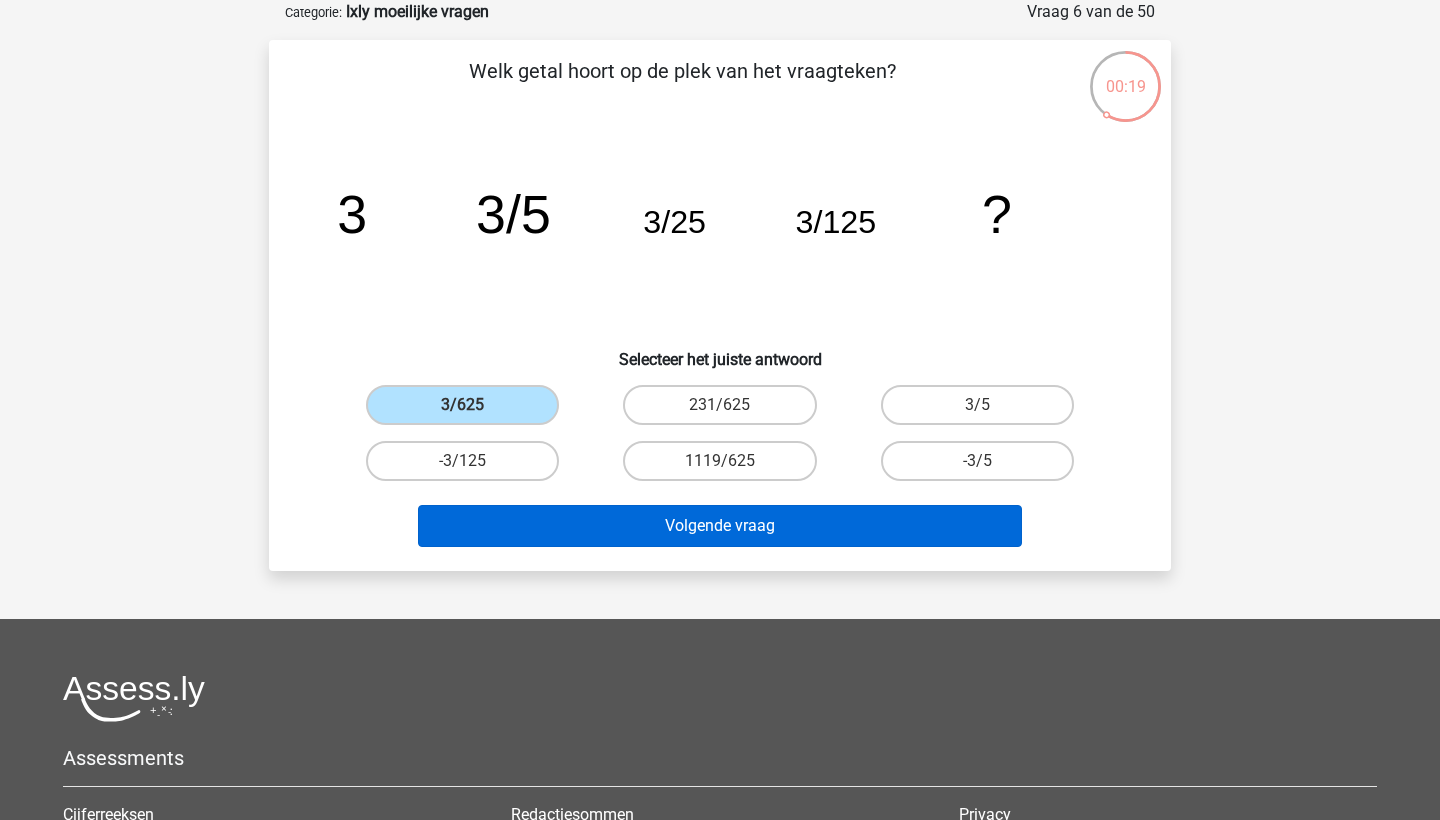 click on "Volgende vraag" at bounding box center (720, 526) 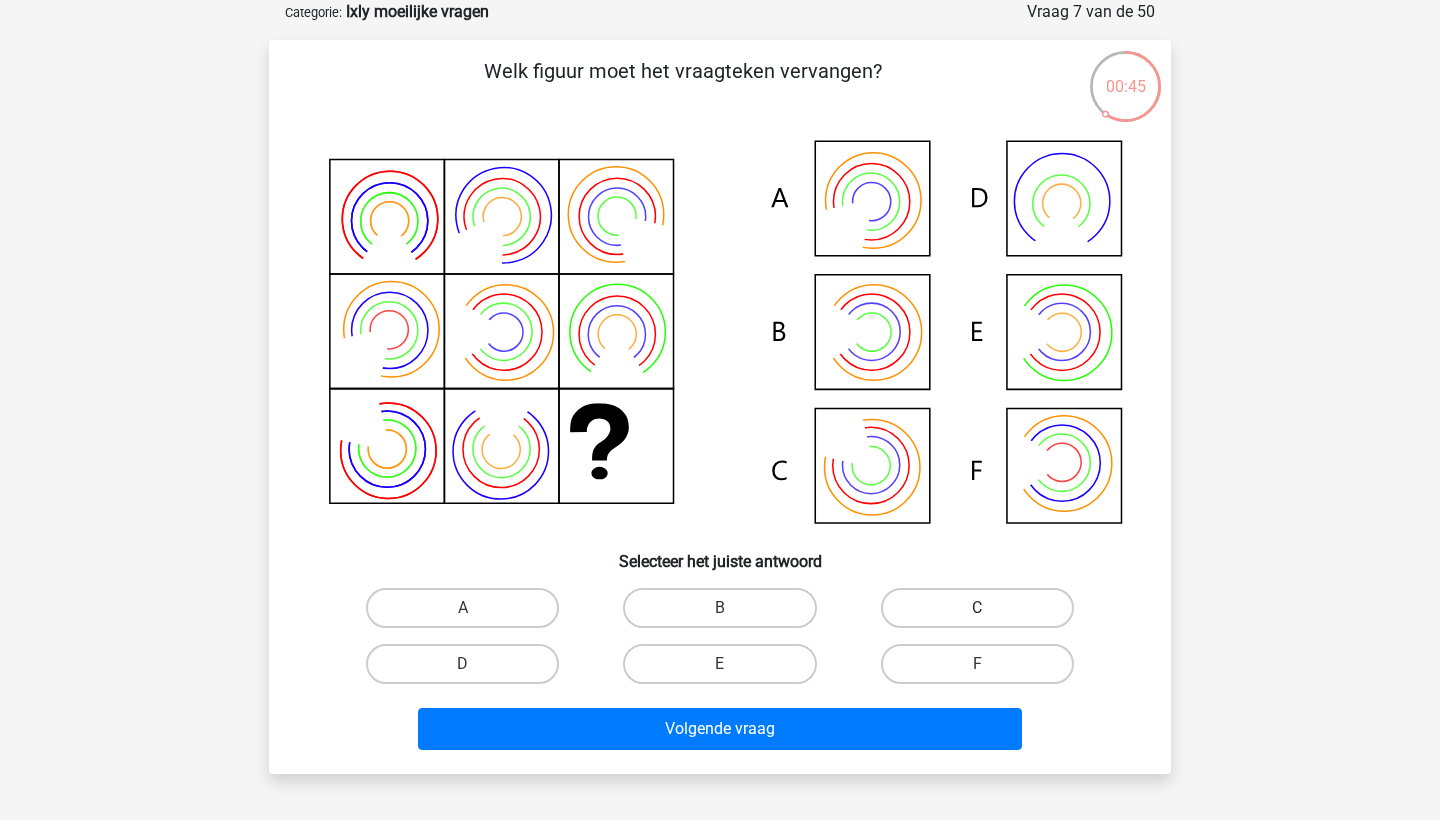 click on "C" at bounding box center (977, 608) 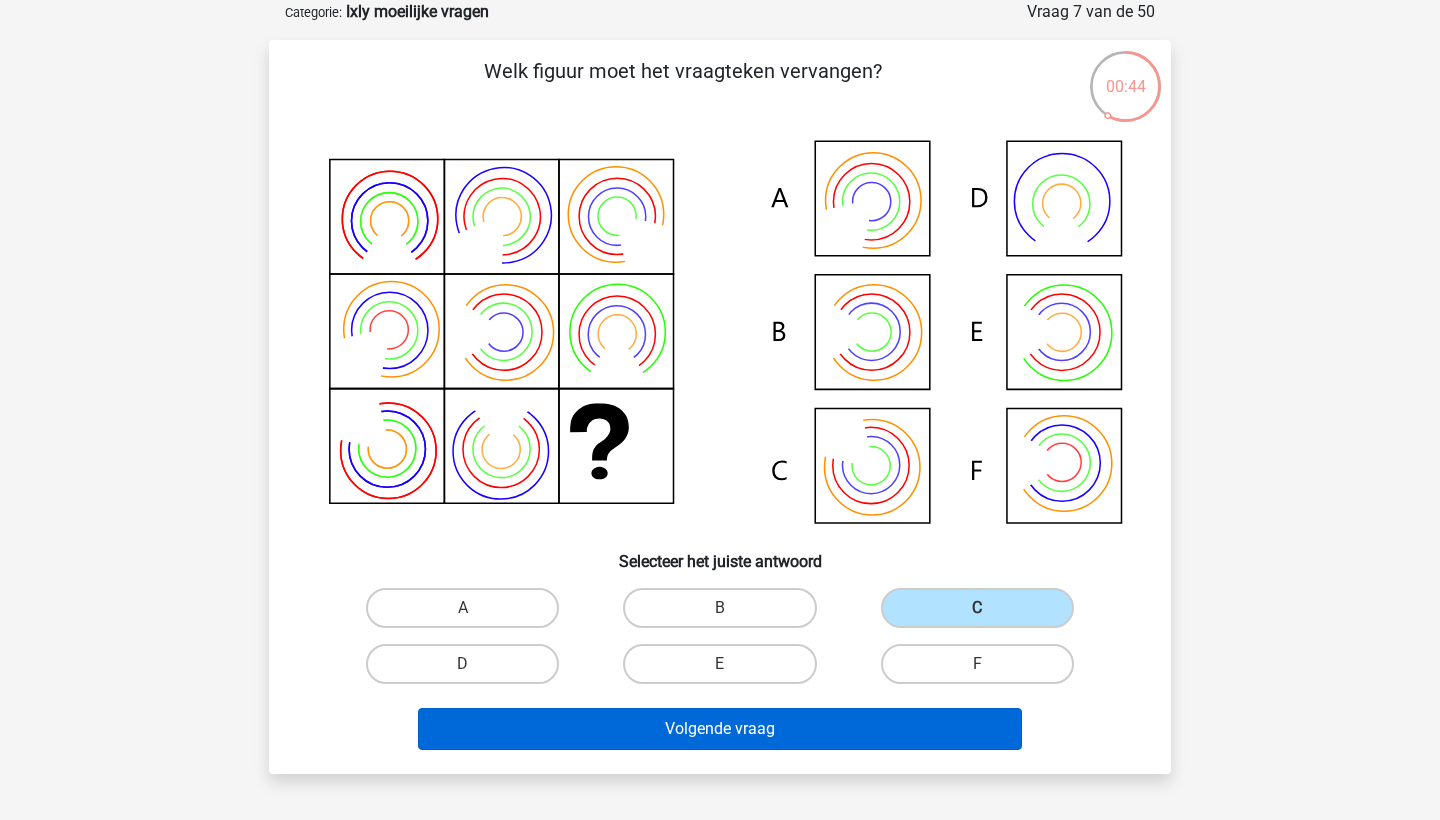 click on "Volgende vraag" at bounding box center [720, 729] 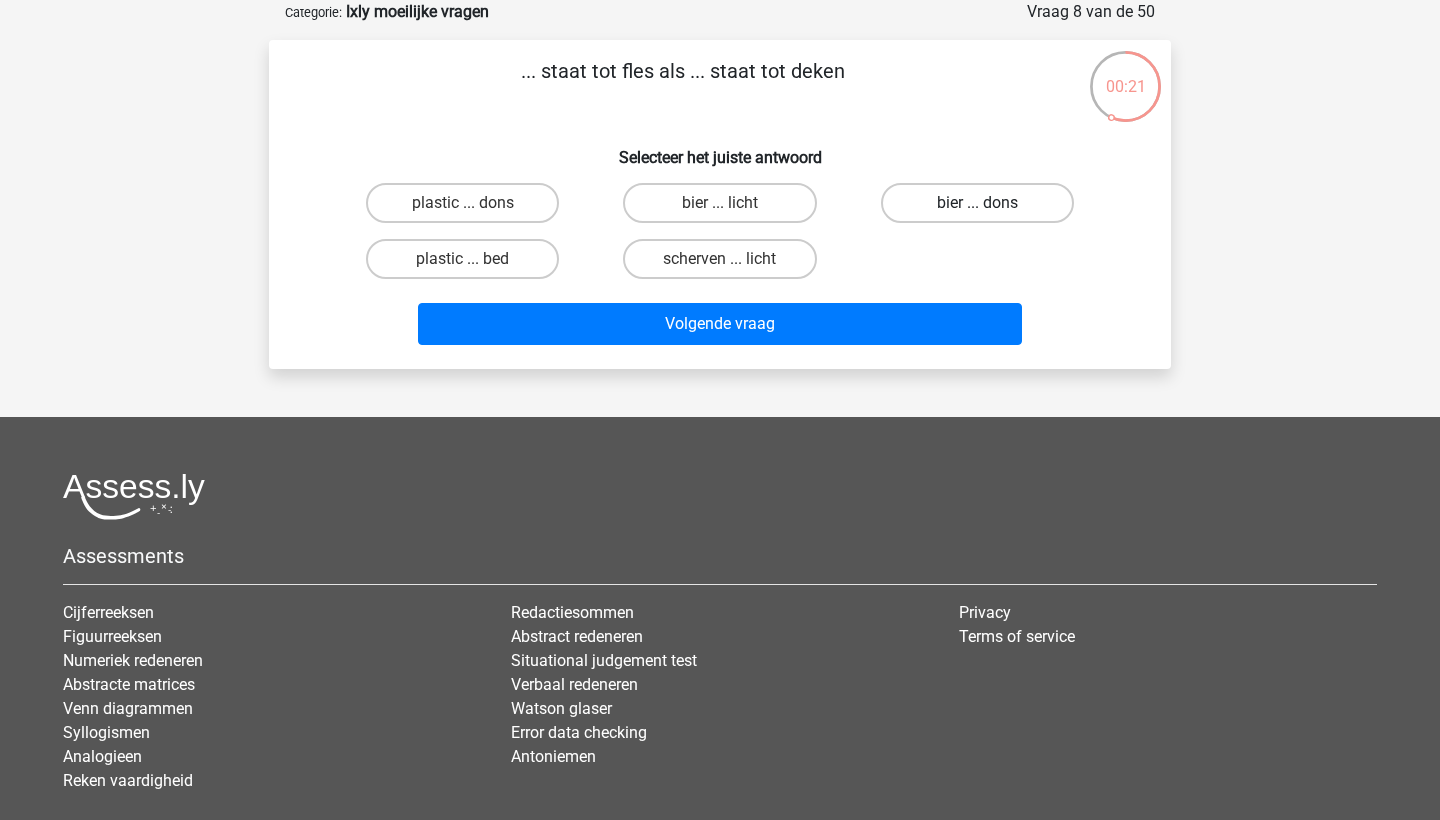 click on "bier ... dons" at bounding box center (977, 203) 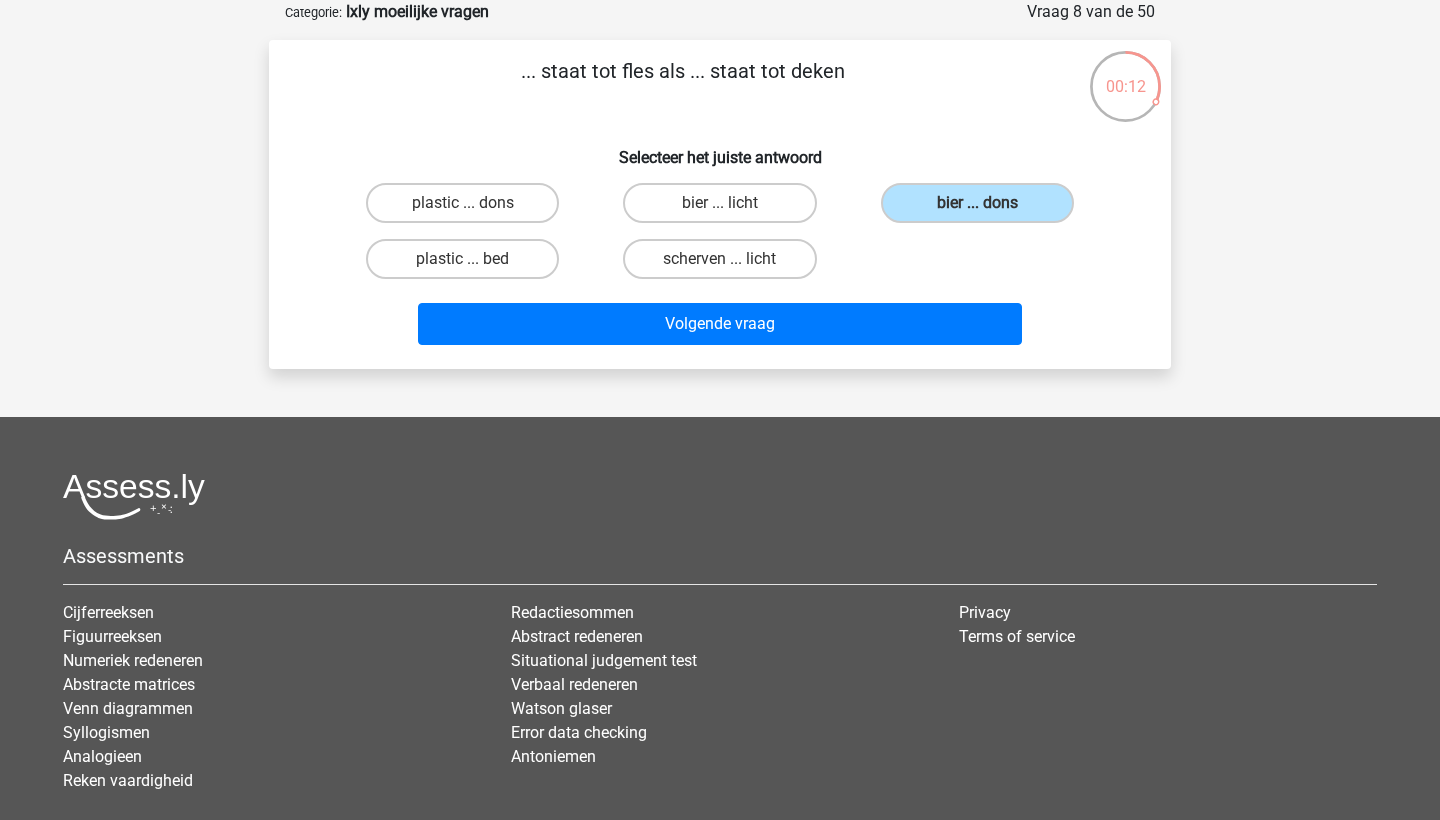 click on "plastic ... dons" at bounding box center (469, 209) 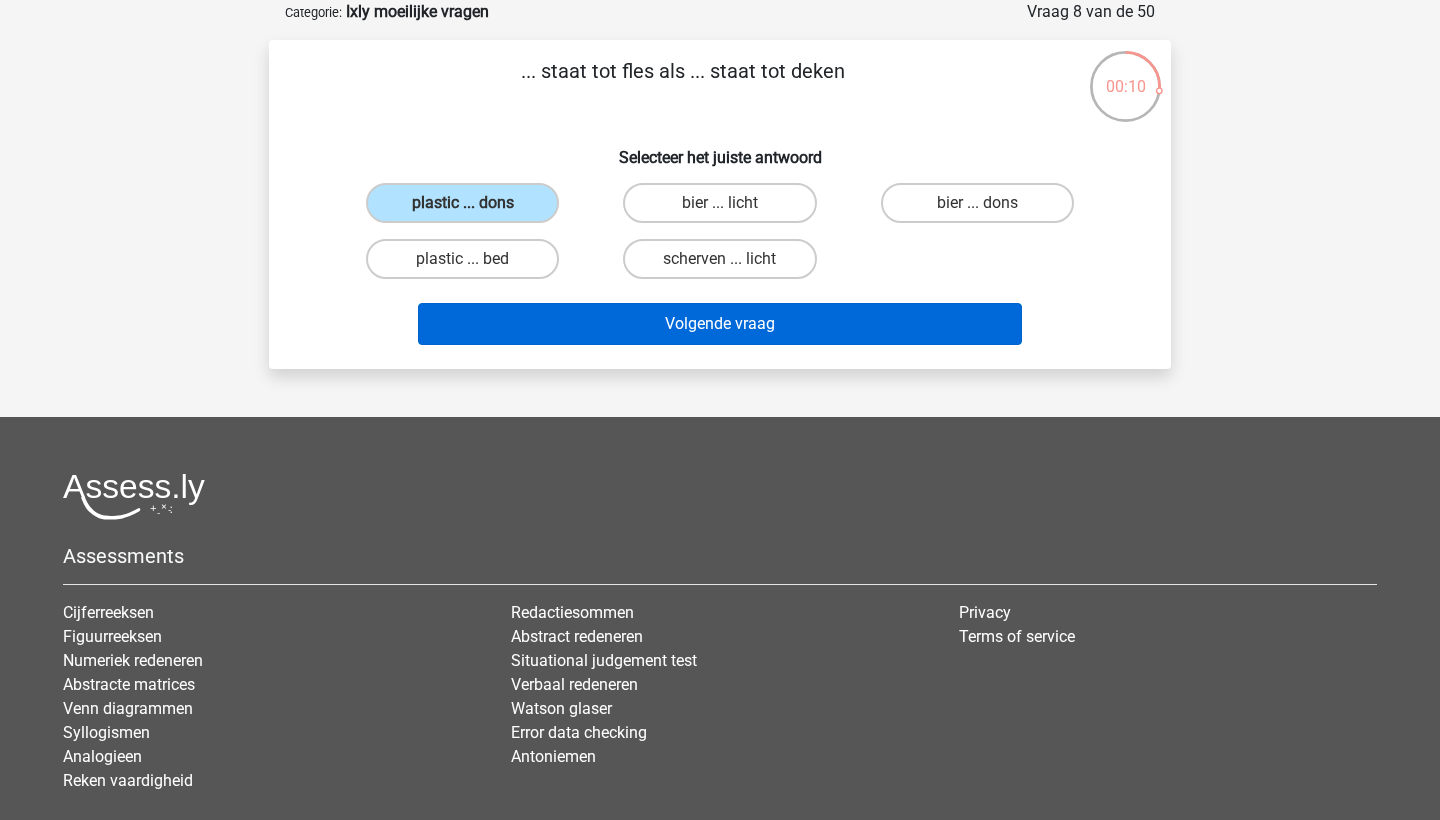 click on "Volgende vraag" at bounding box center (720, 324) 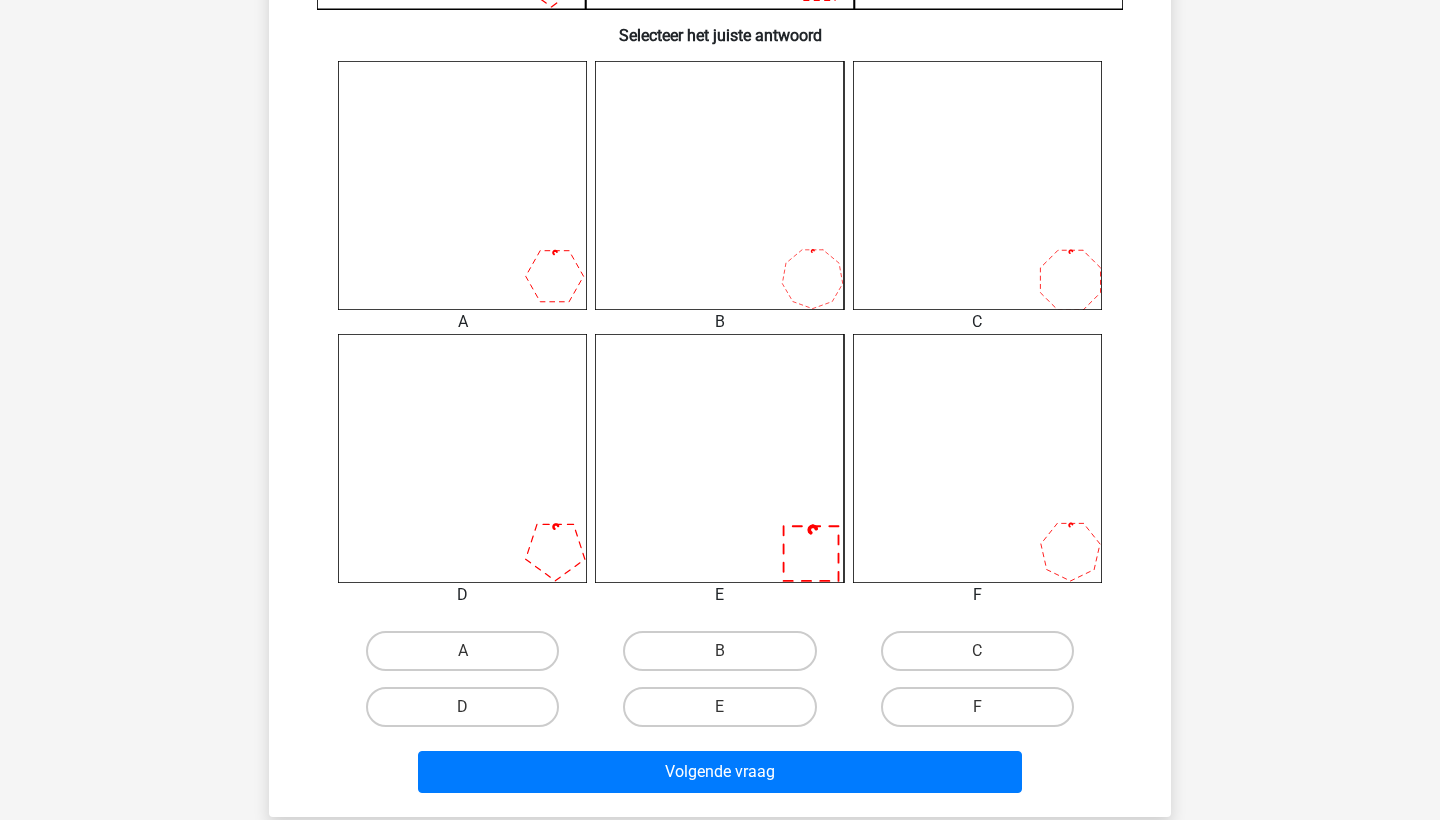 scroll, scrollTop: 797, scrollLeft: 0, axis: vertical 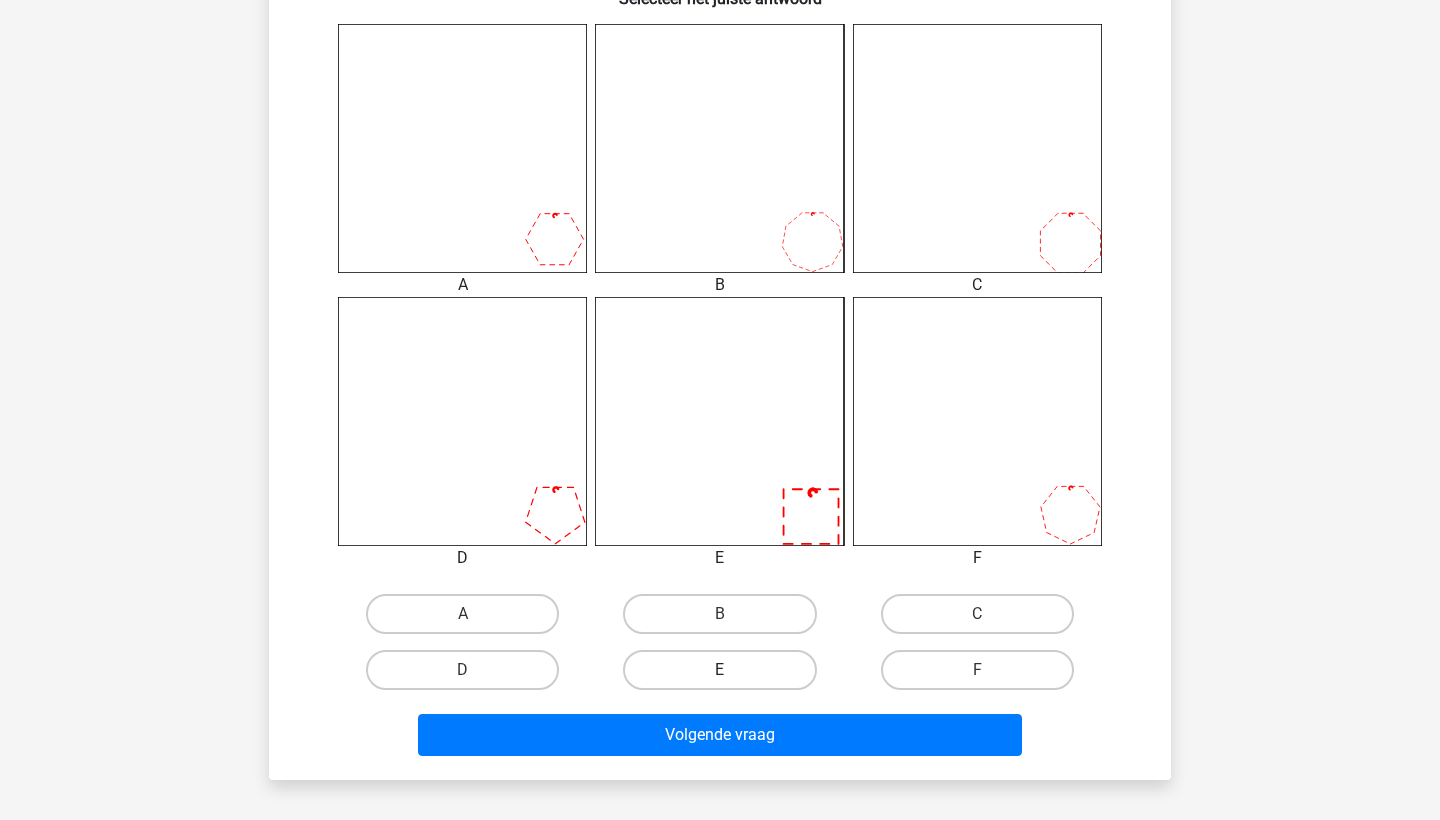 click on "E" at bounding box center (719, 670) 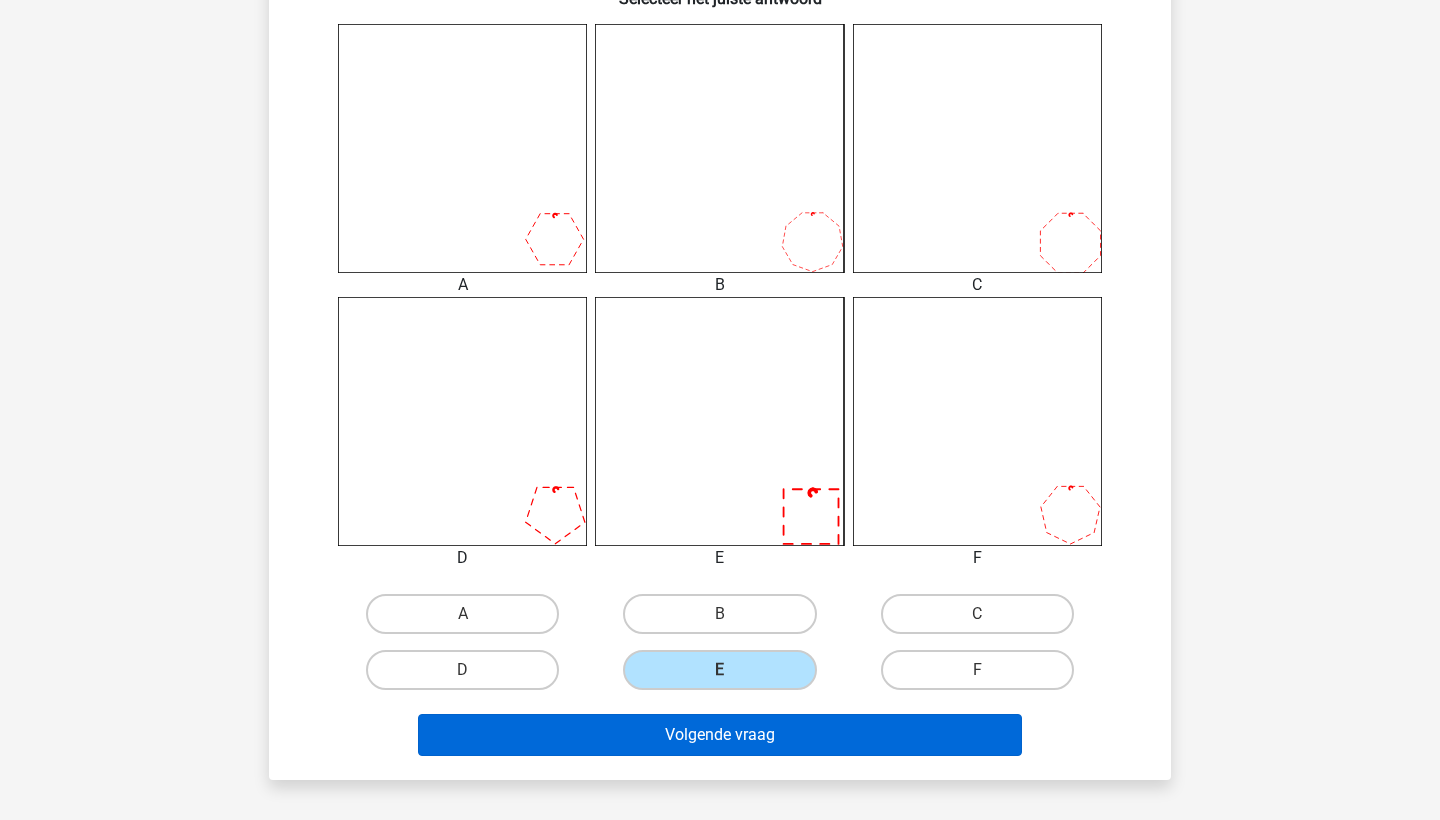 click on "Volgende vraag" at bounding box center (720, 735) 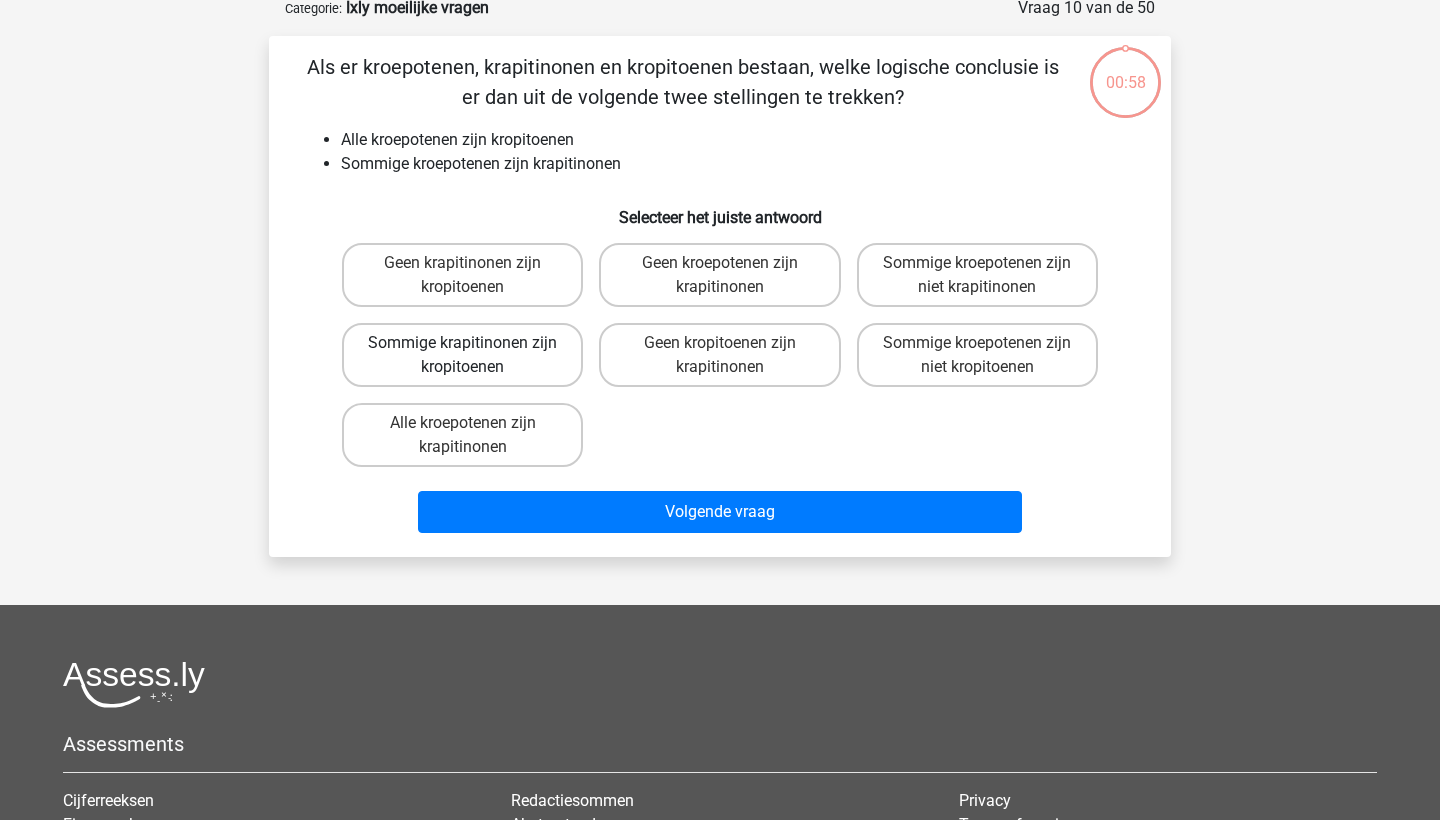 scroll, scrollTop: 100, scrollLeft: 0, axis: vertical 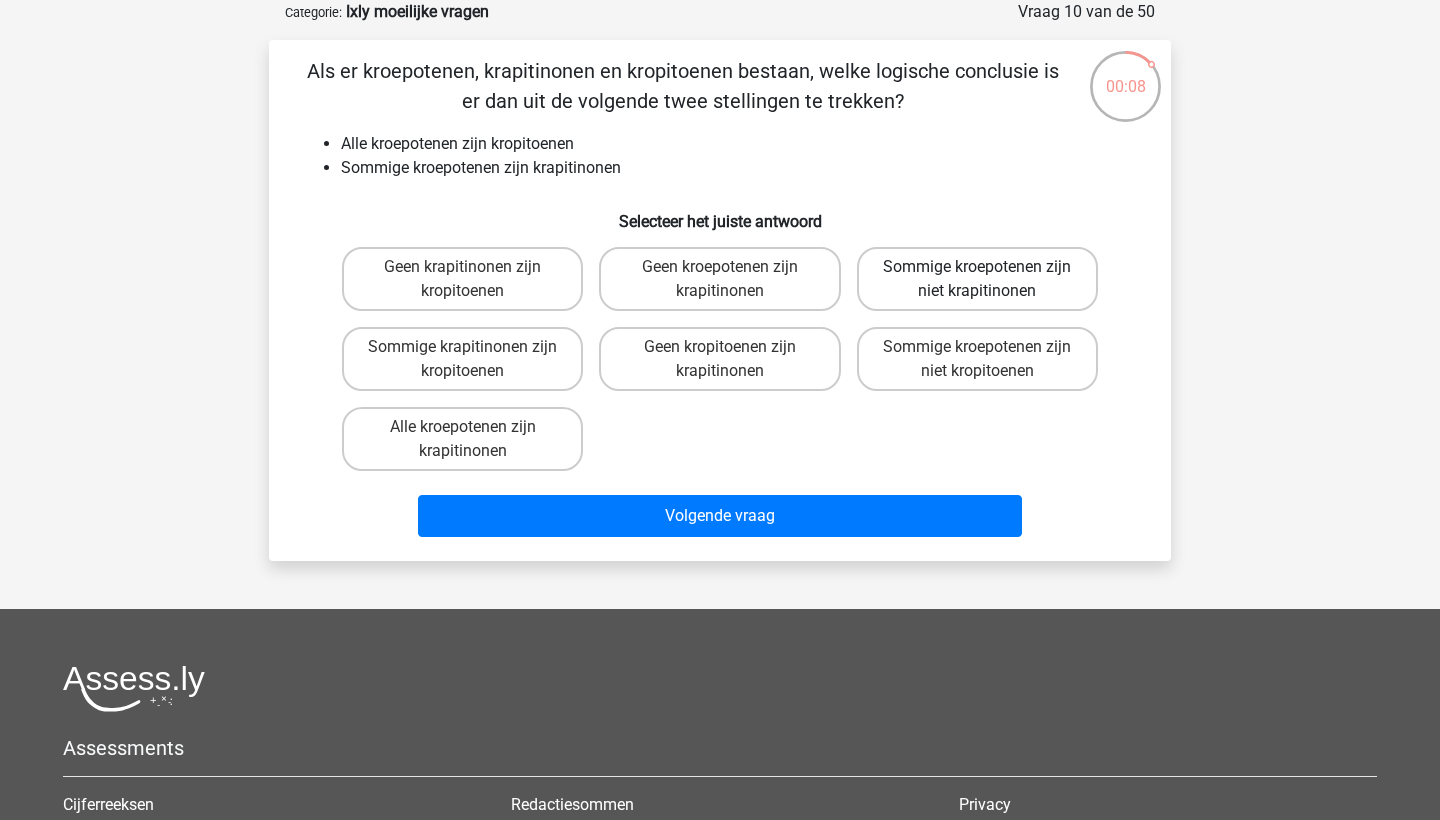 click on "Sommige kroepotenen zijn niet krapitinonen" at bounding box center (977, 279) 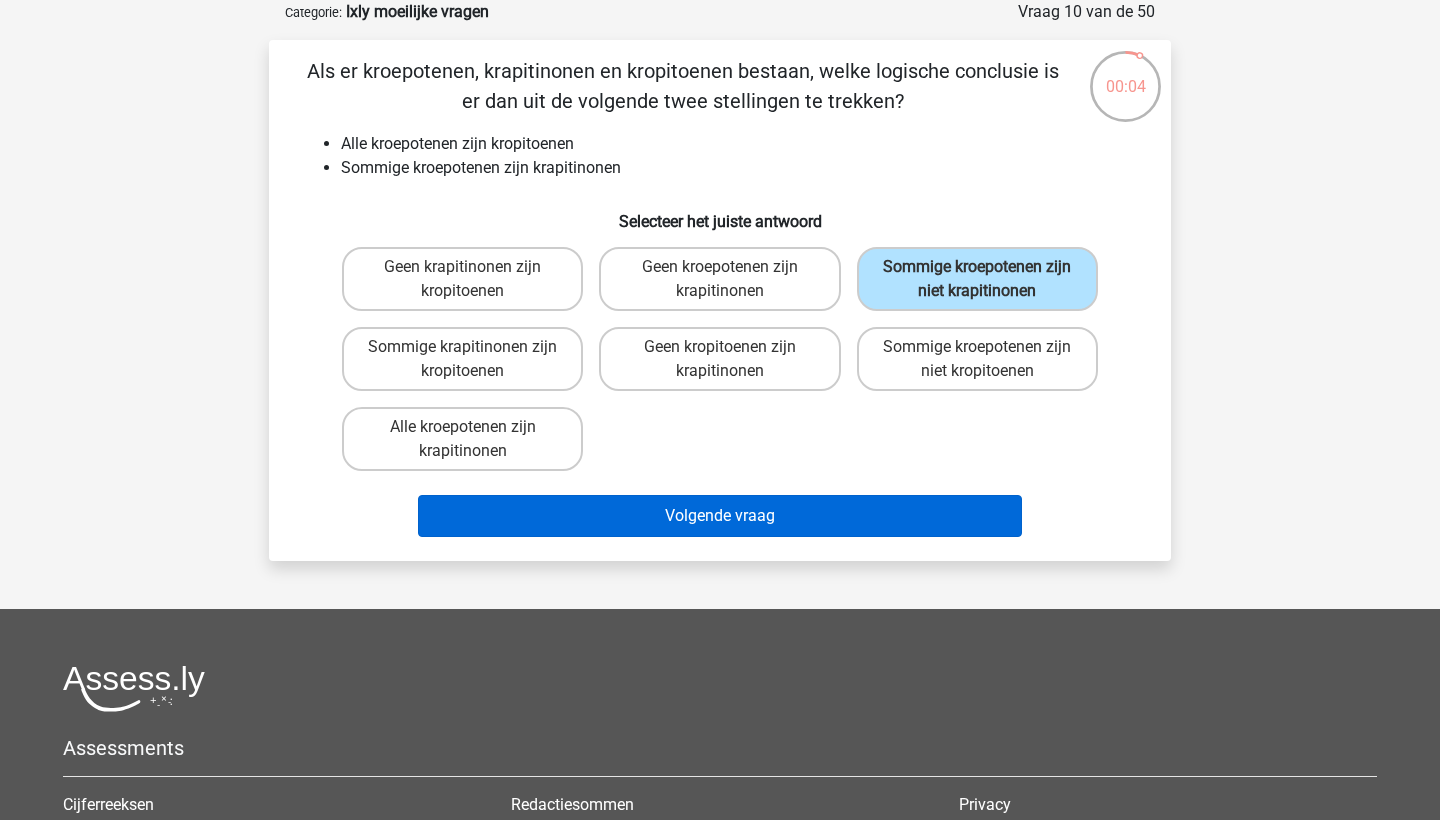 click on "Volgende vraag" at bounding box center (720, 516) 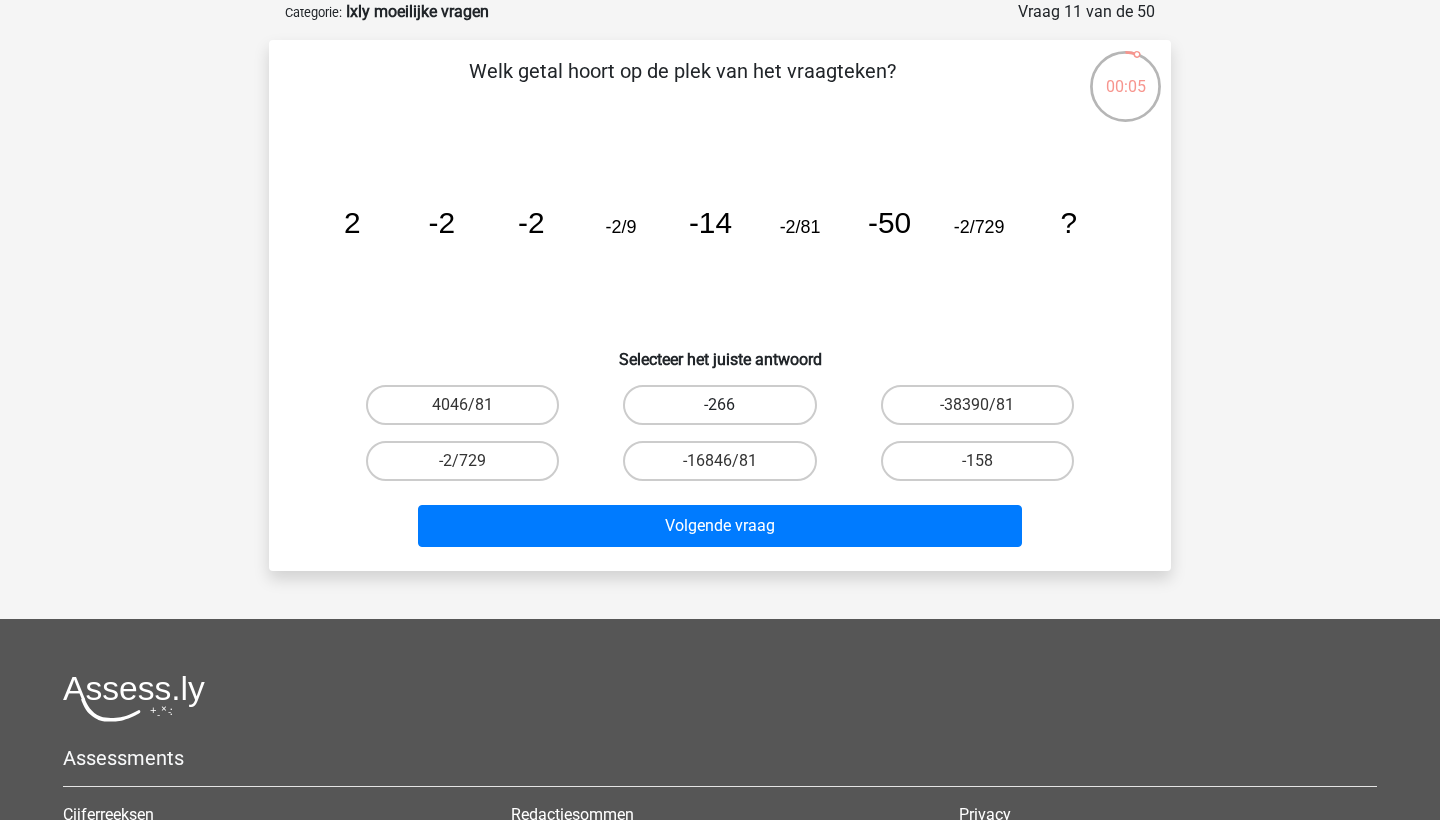 click on "-266" at bounding box center (719, 405) 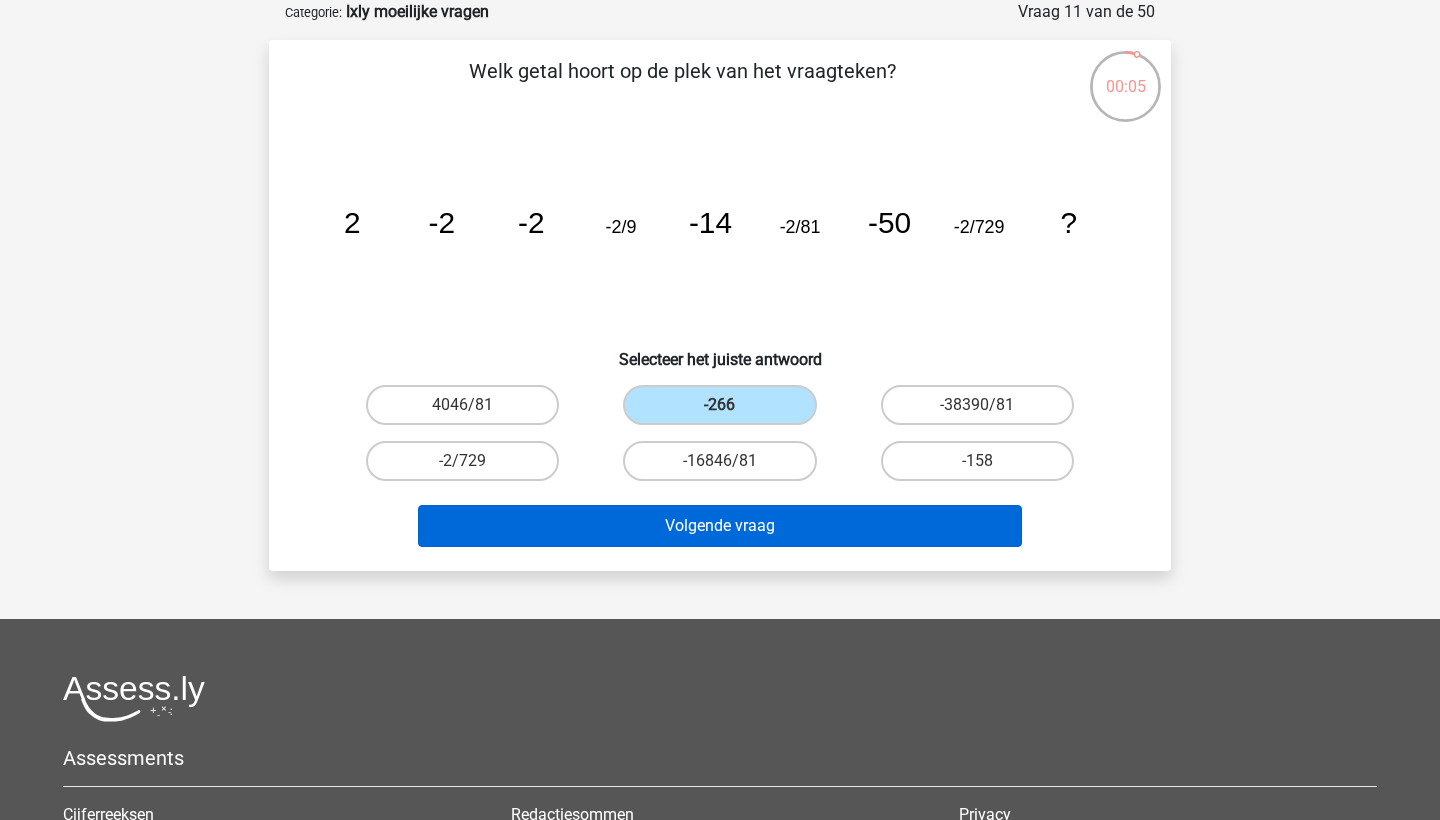 click on "Volgende vraag" at bounding box center [720, 526] 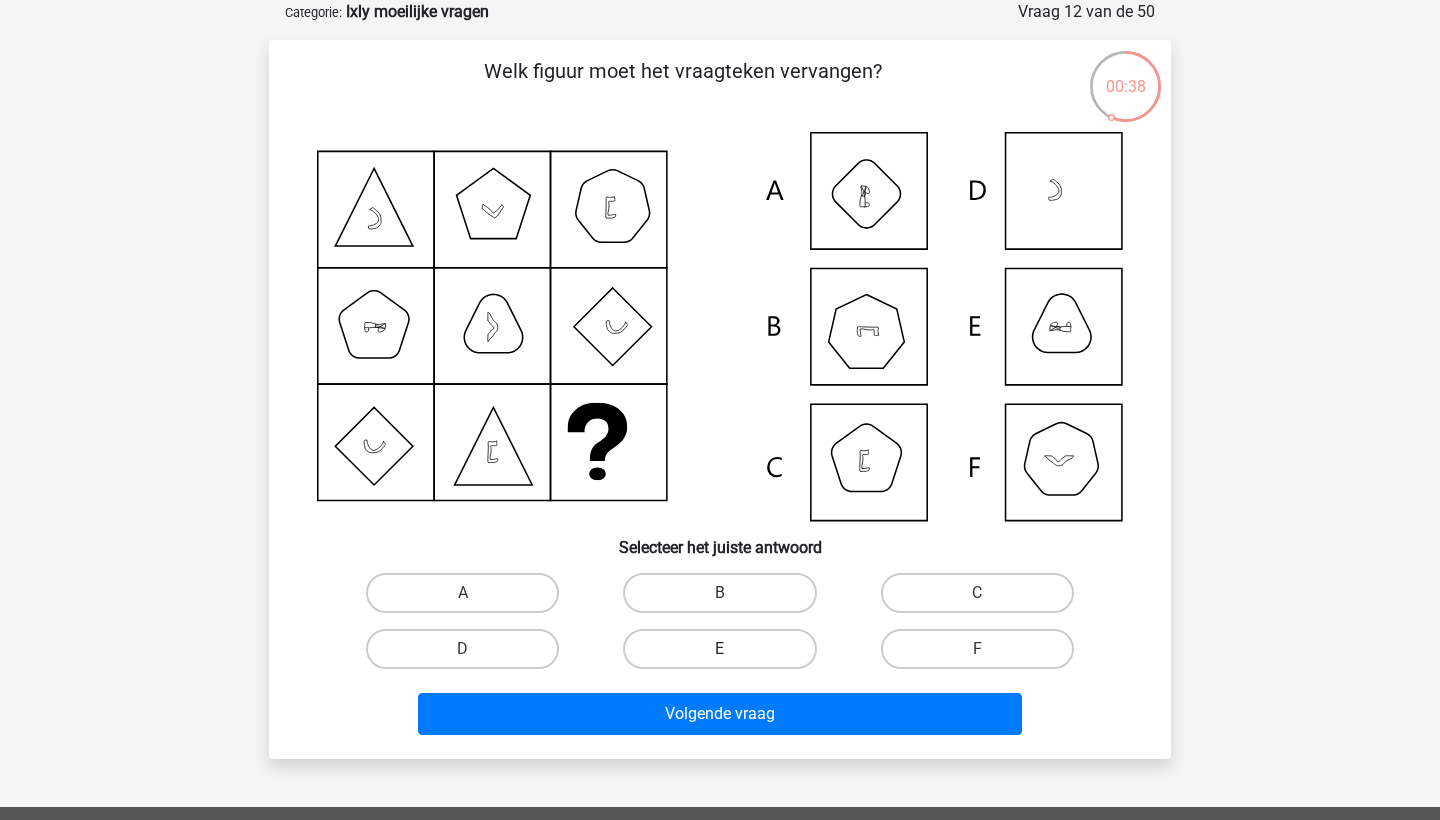 click on "E" at bounding box center [719, 649] 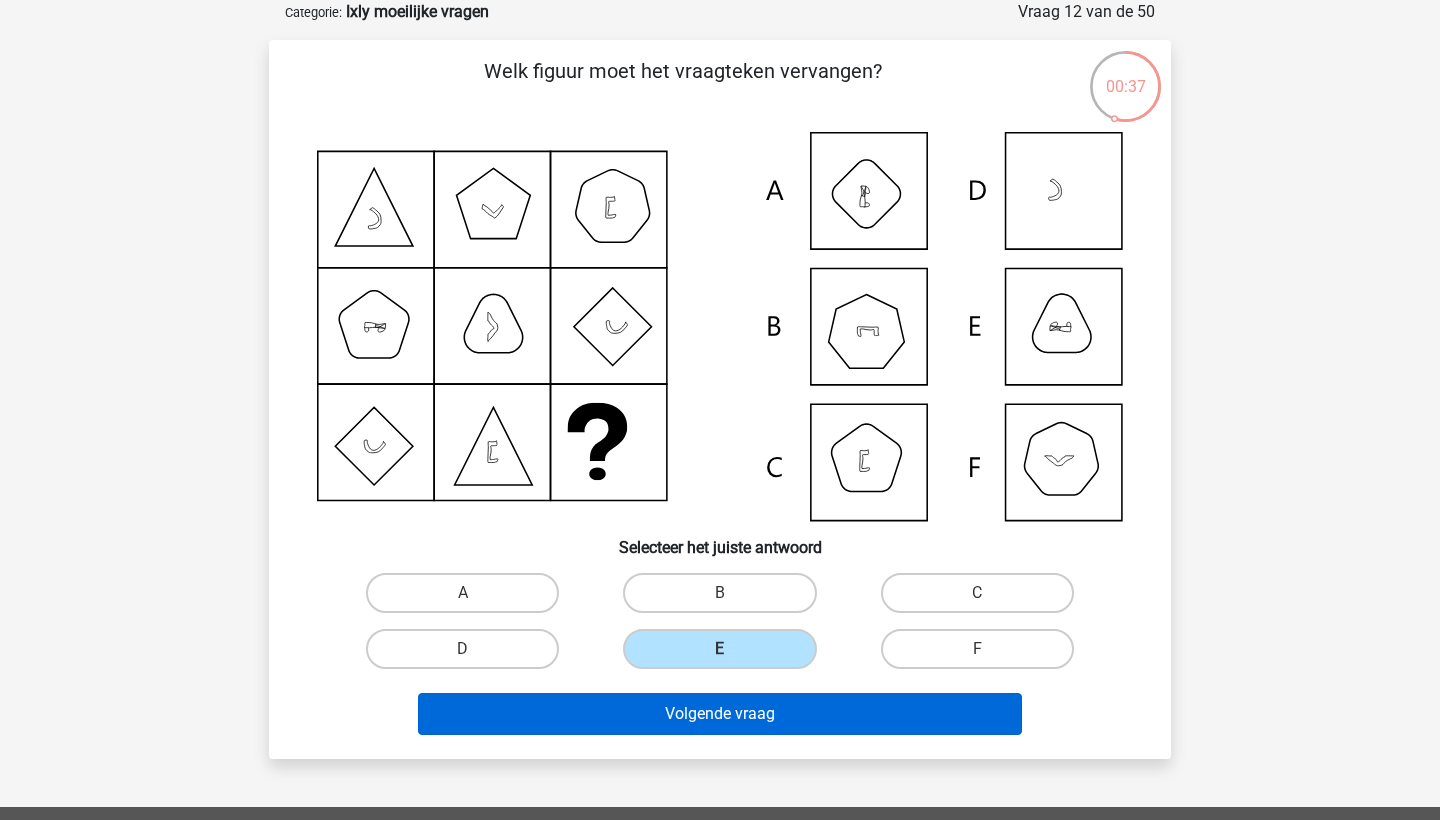 click on "Volgende vraag" at bounding box center (720, 714) 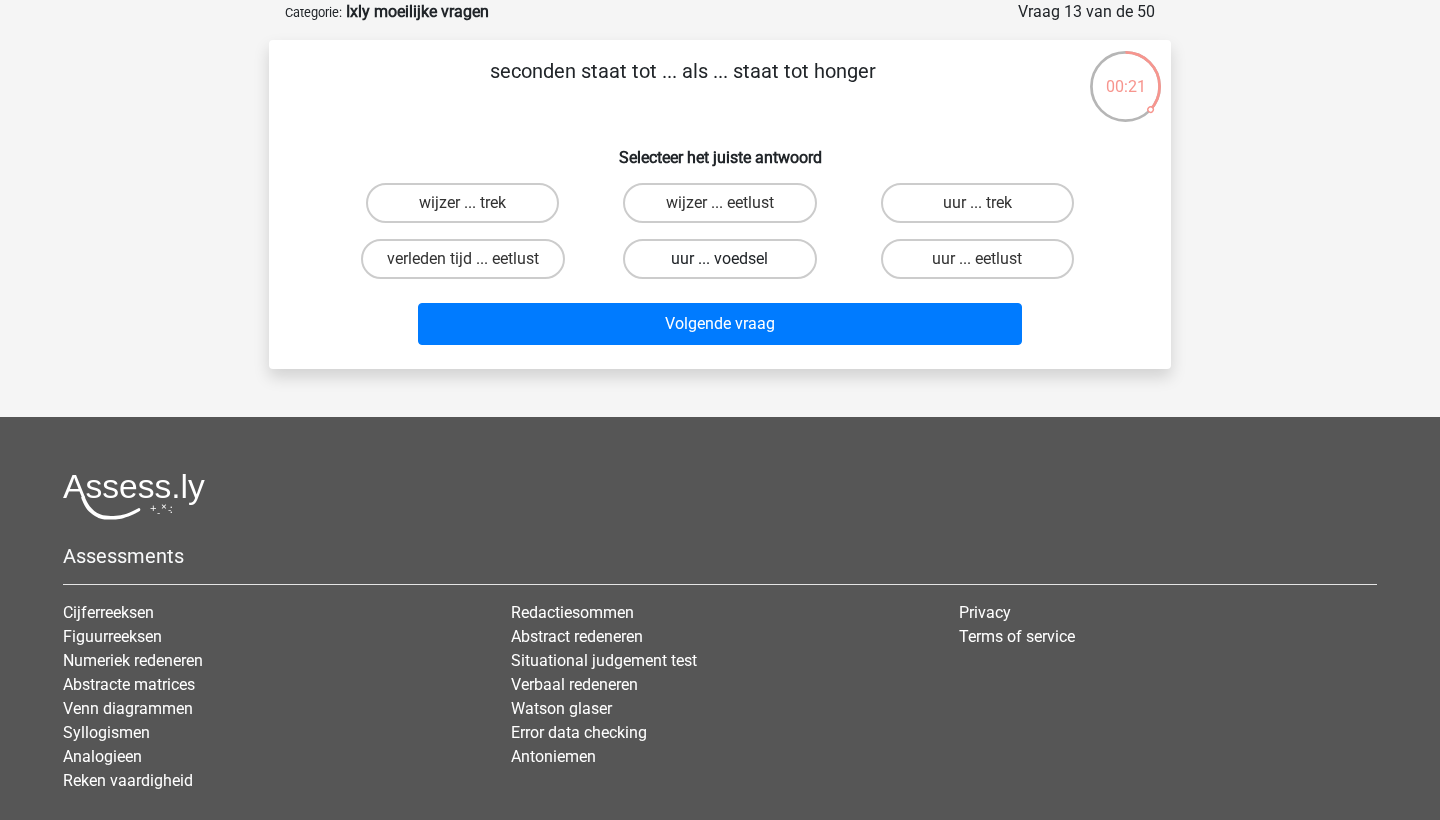 click on "uur ... voedsel" at bounding box center (719, 259) 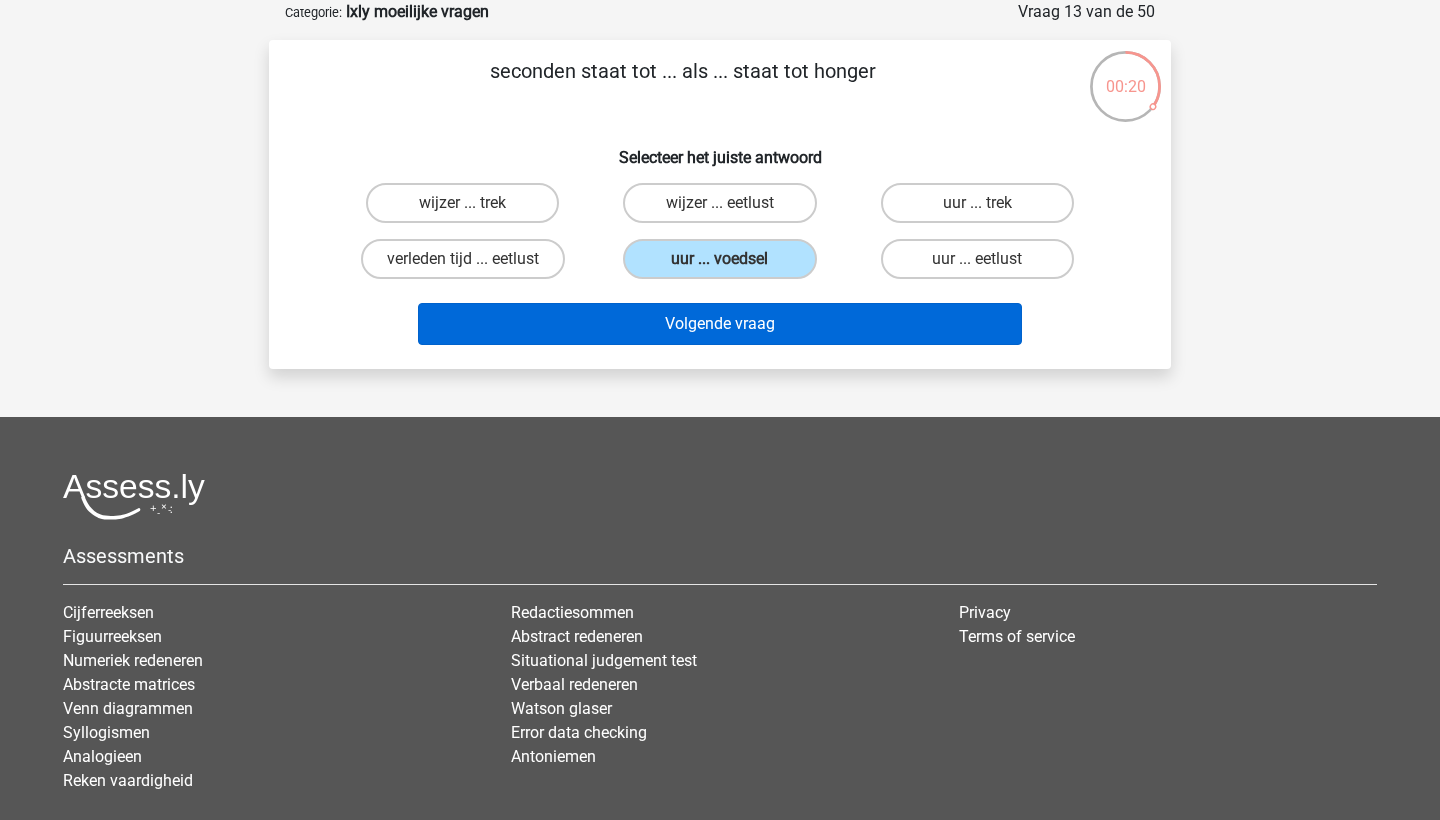 click on "Volgende vraag" at bounding box center [720, 324] 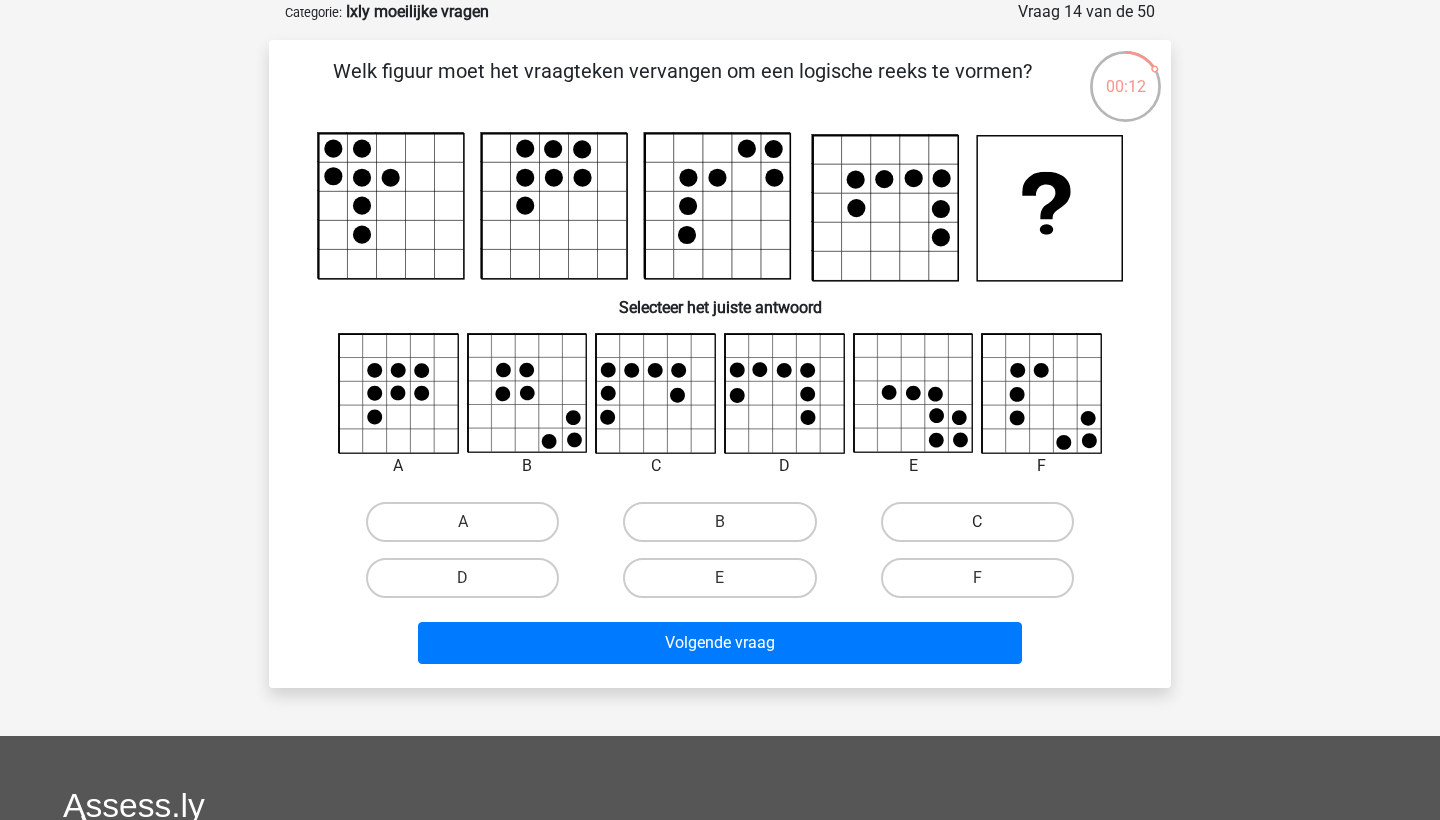 click on "C" at bounding box center (977, 522) 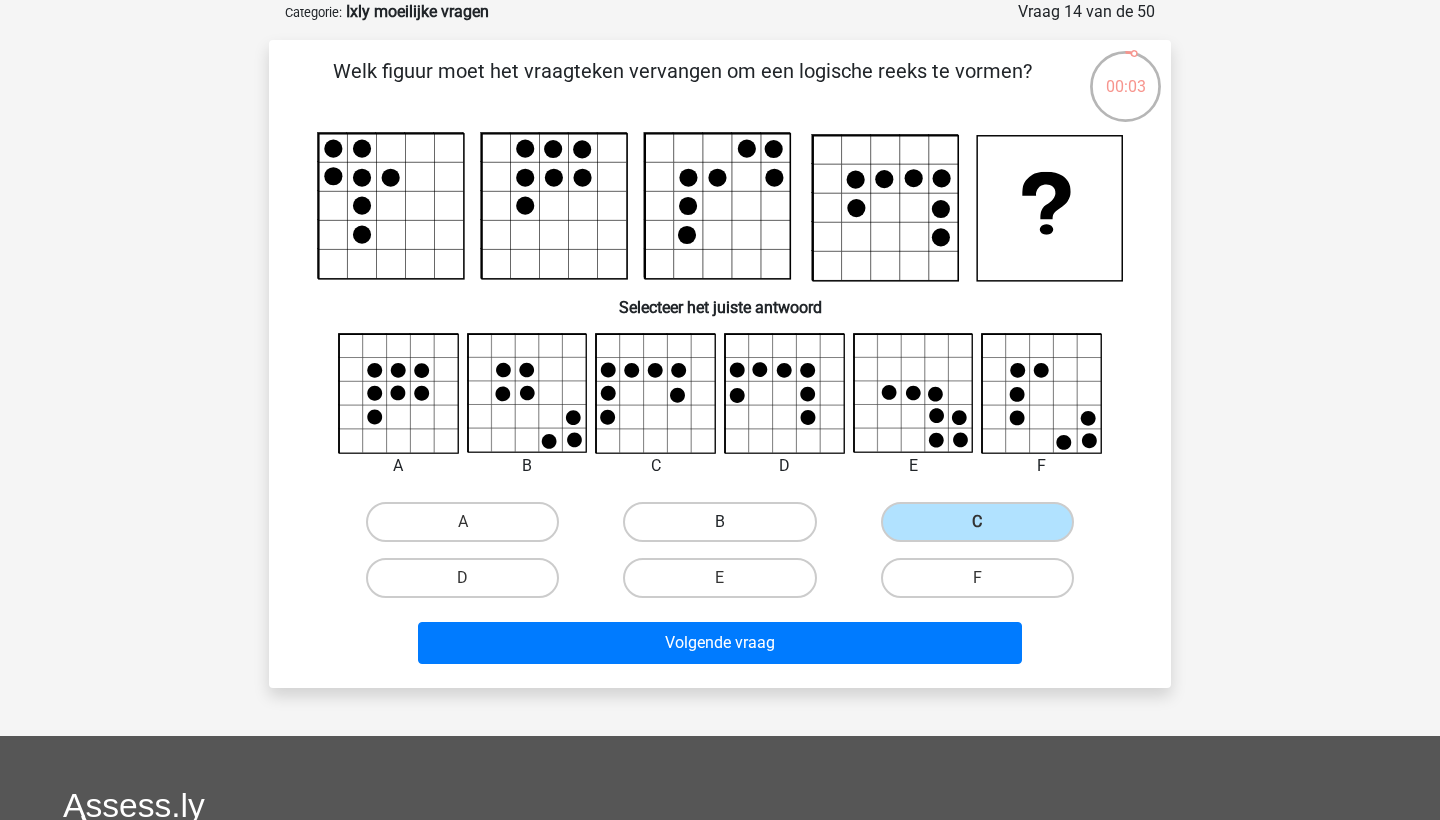 click on "B" at bounding box center [719, 522] 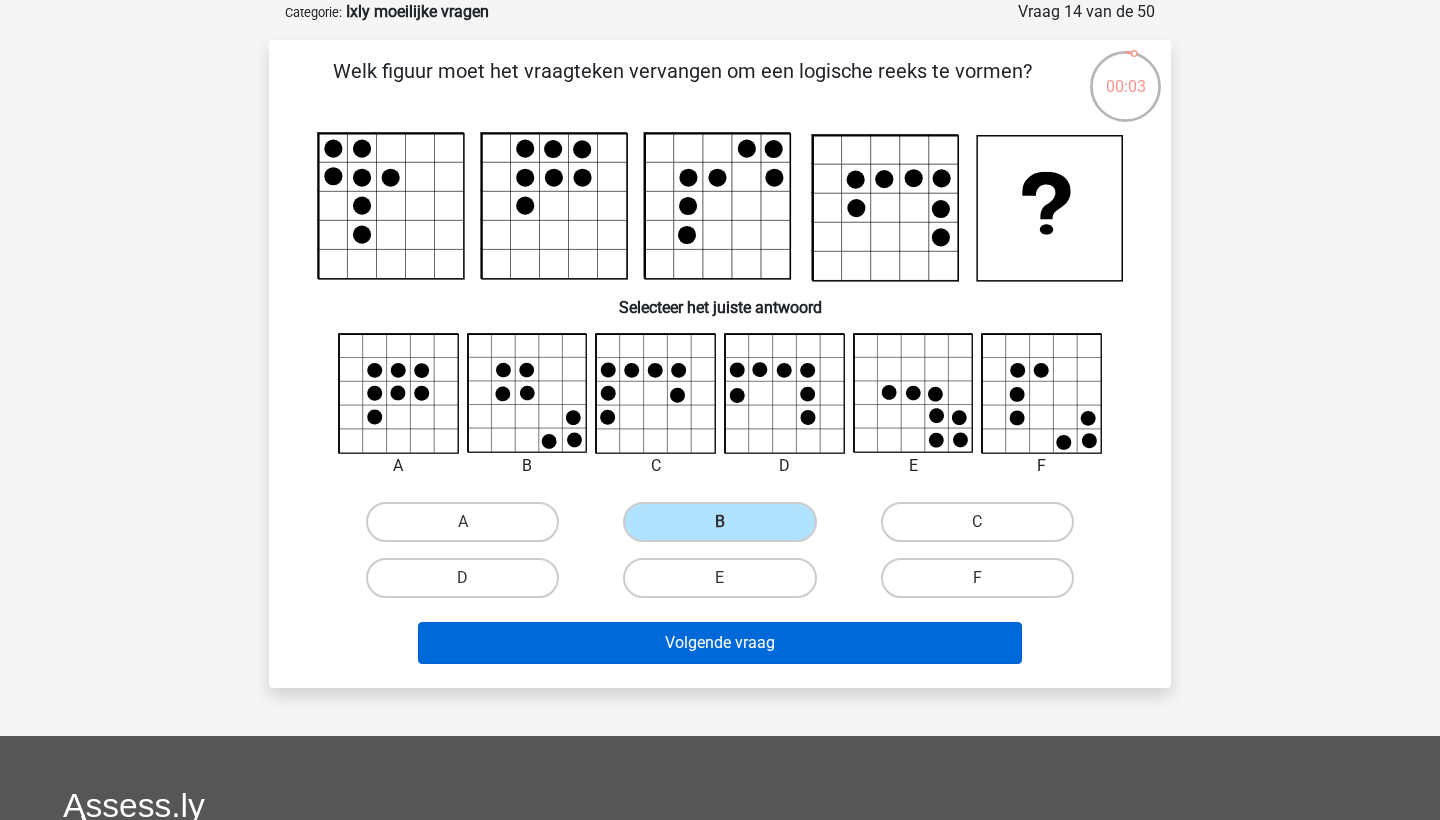 click on "Volgende vraag" at bounding box center (720, 643) 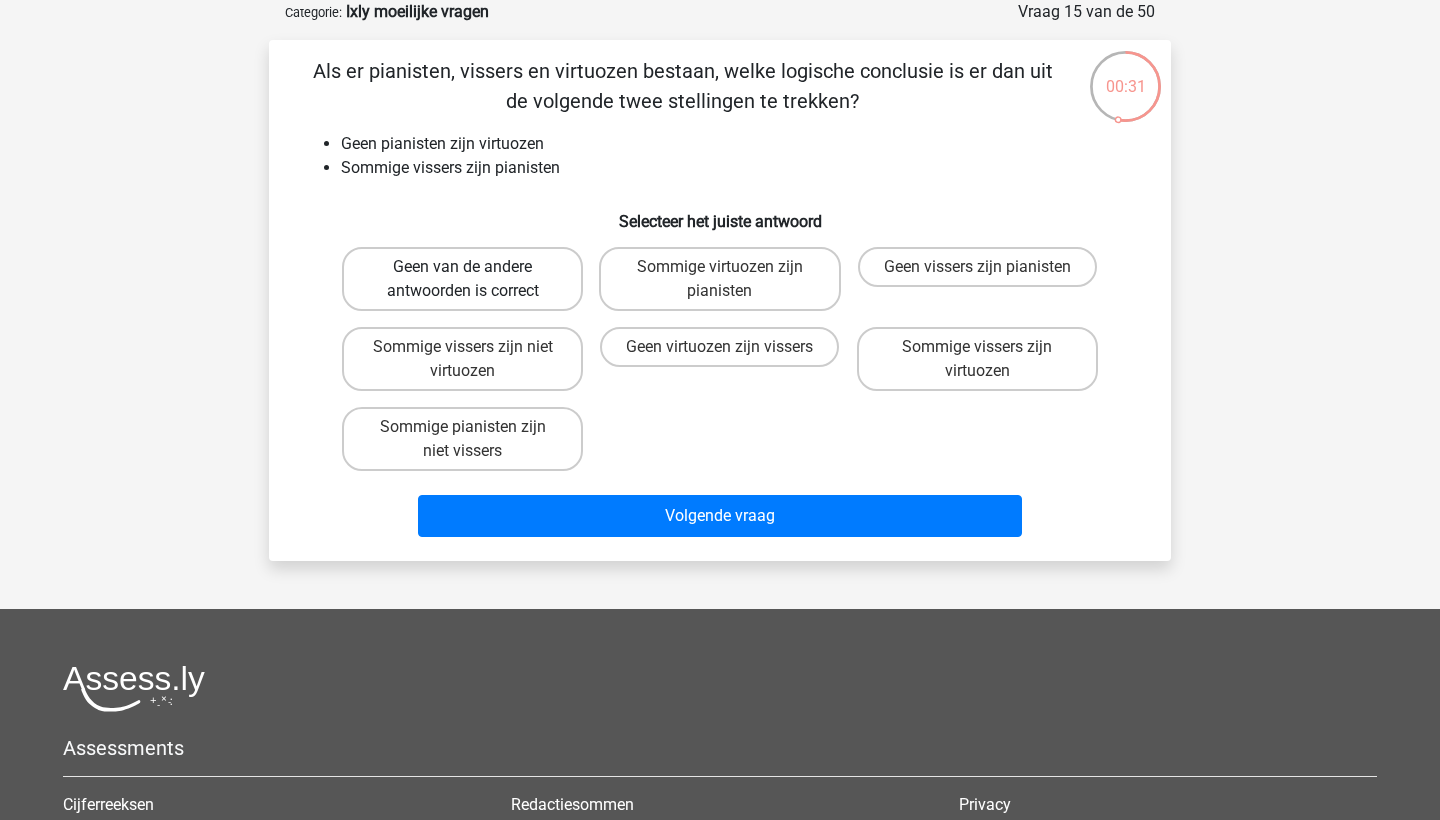 click on "Geen van de andere antwoorden is correct" at bounding box center (462, 279) 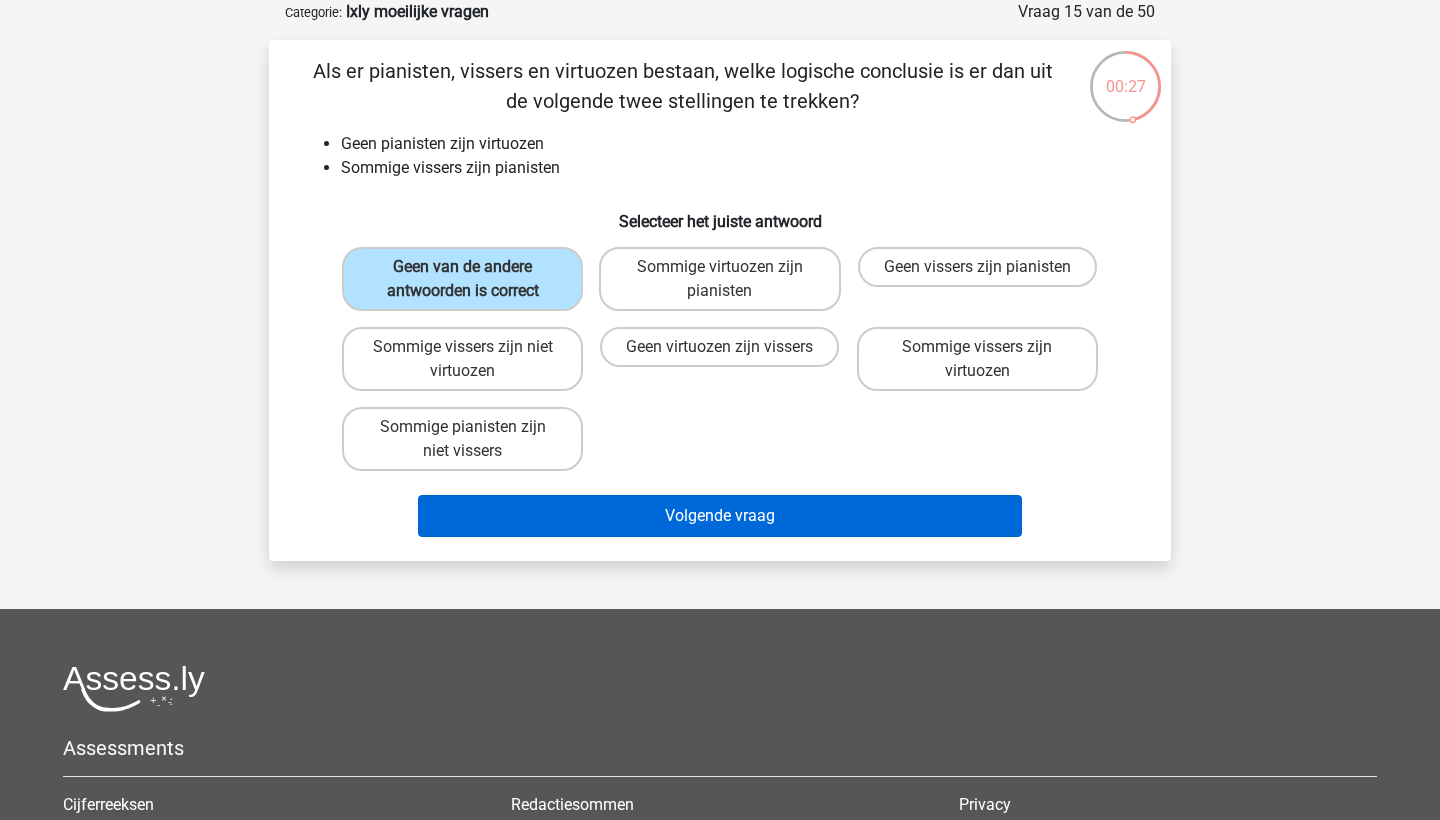 click on "Volgende vraag" at bounding box center [720, 516] 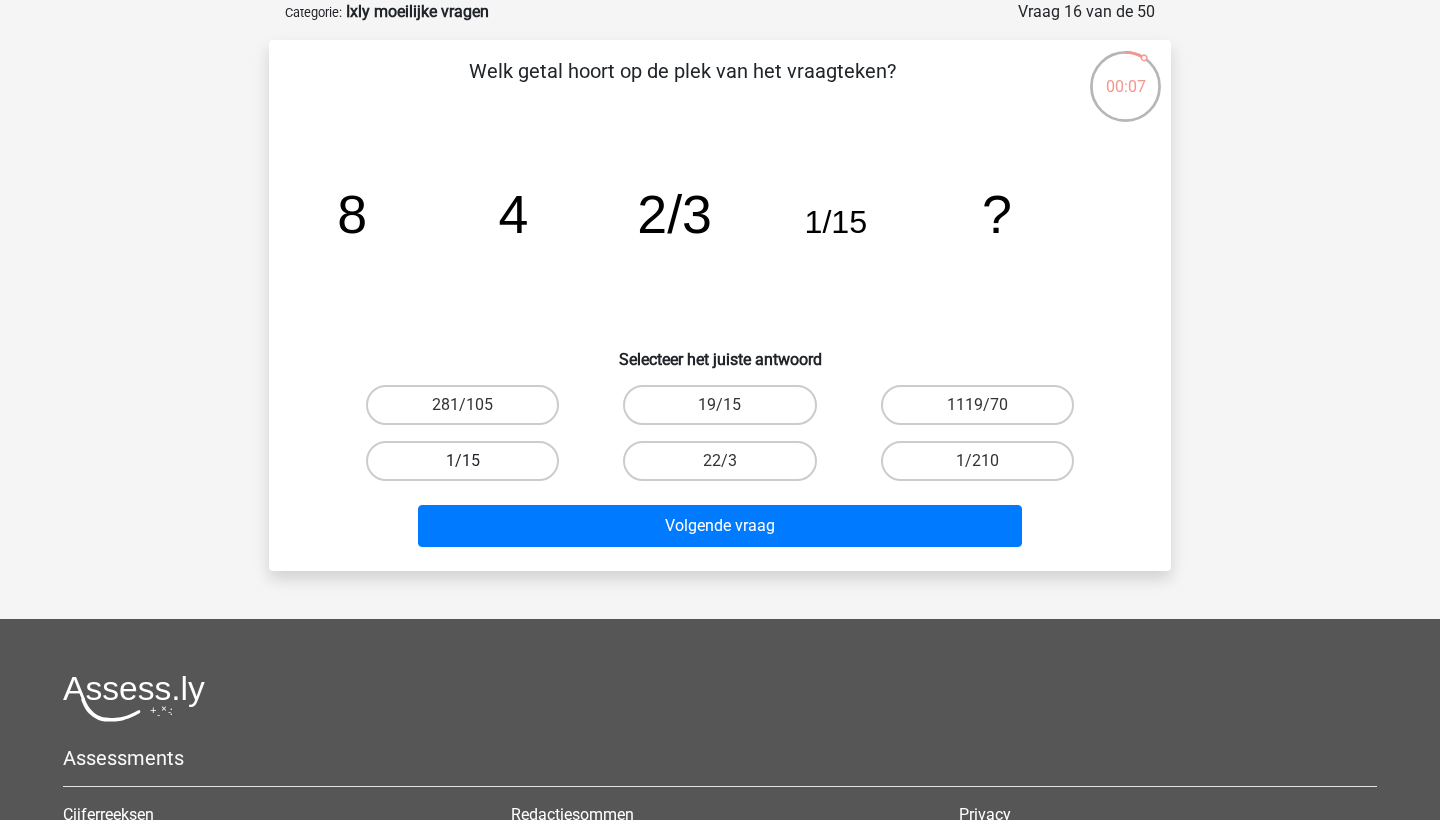 click on "1/15" at bounding box center [462, 461] 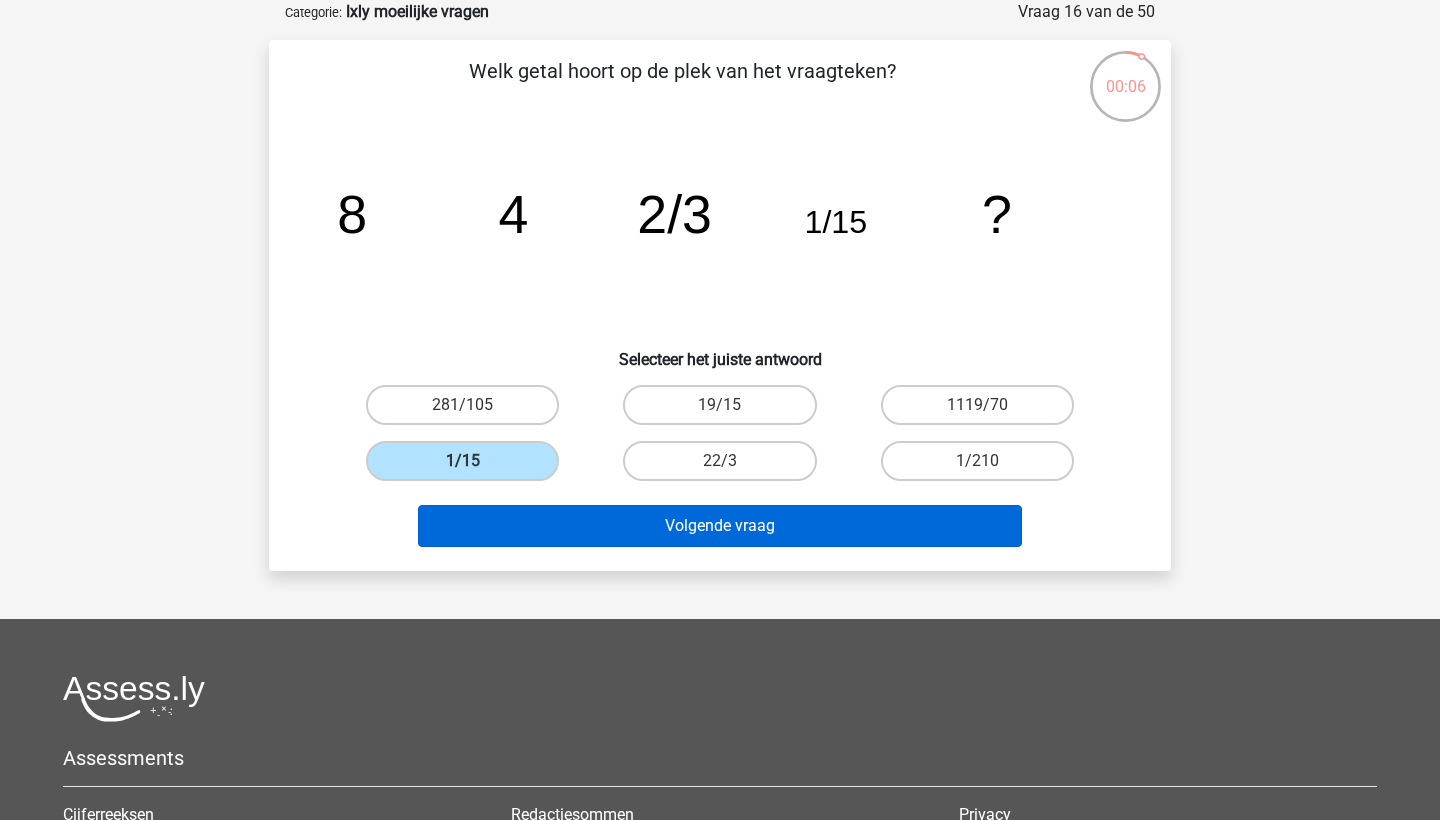 click on "Volgende vraag" at bounding box center [720, 526] 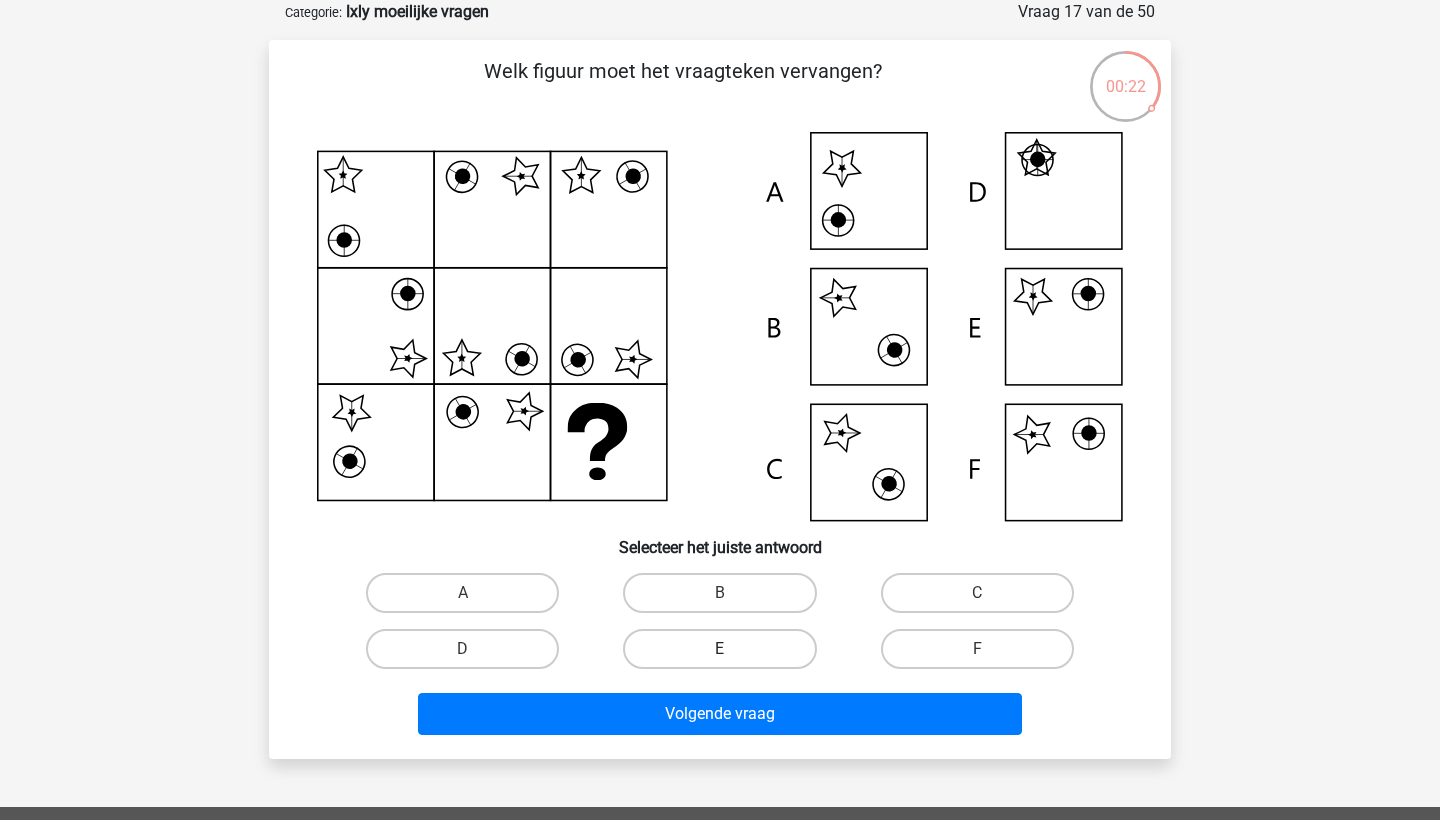 click on "E" at bounding box center (719, 649) 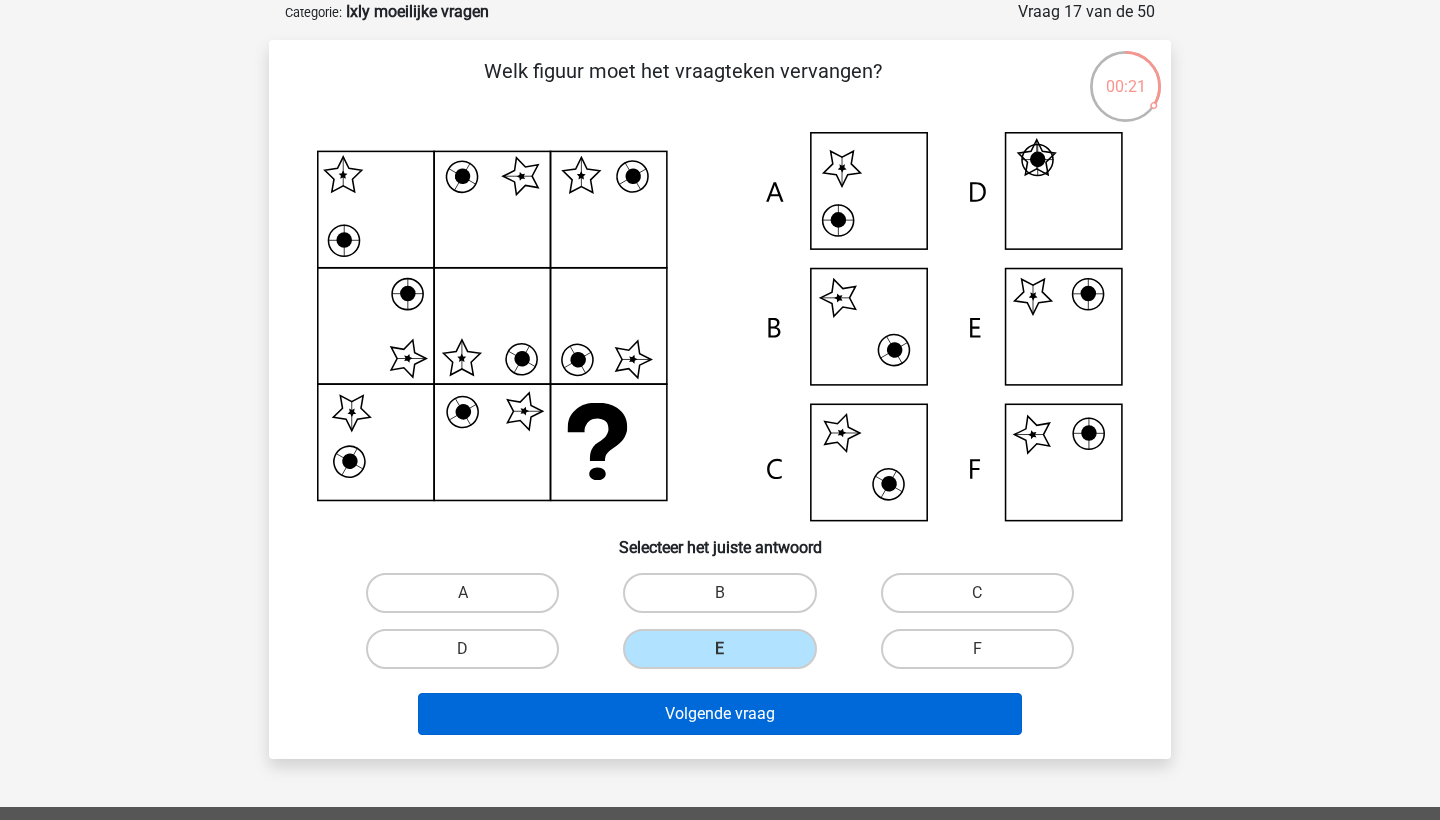 click on "Volgende vraag" at bounding box center [720, 714] 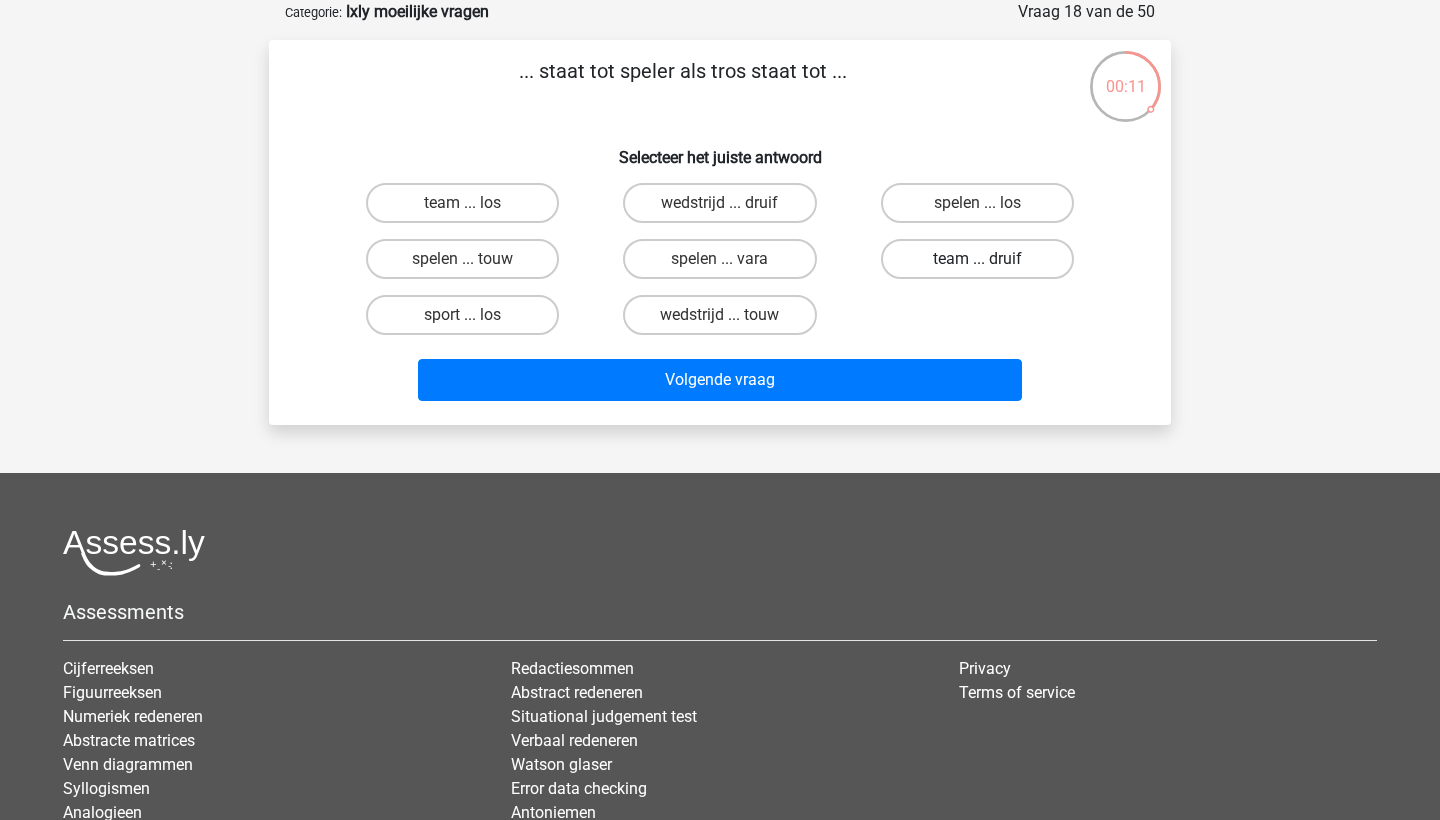 click on "team ... druif" at bounding box center (977, 259) 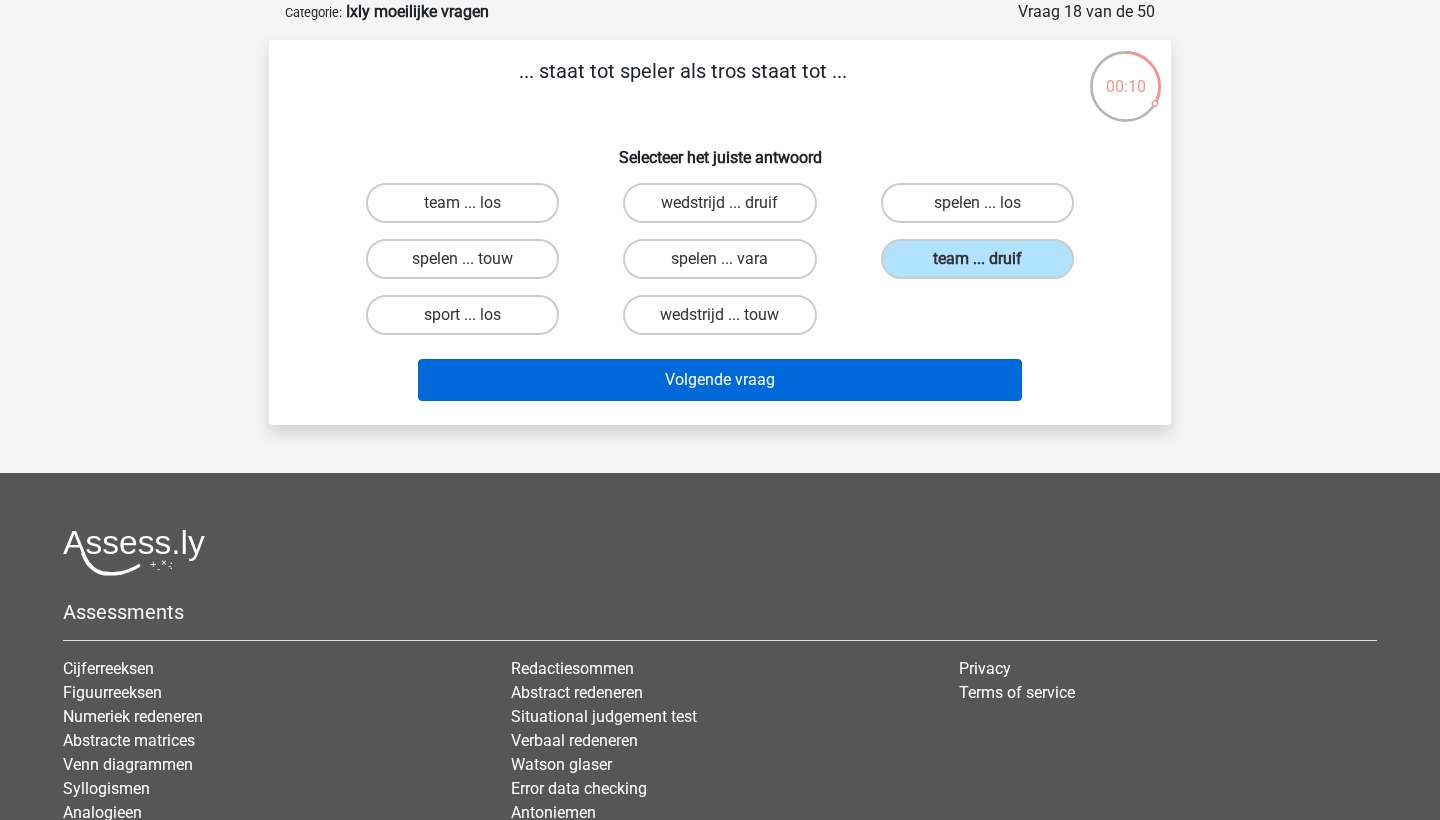 click on "Volgende vraag" at bounding box center [720, 380] 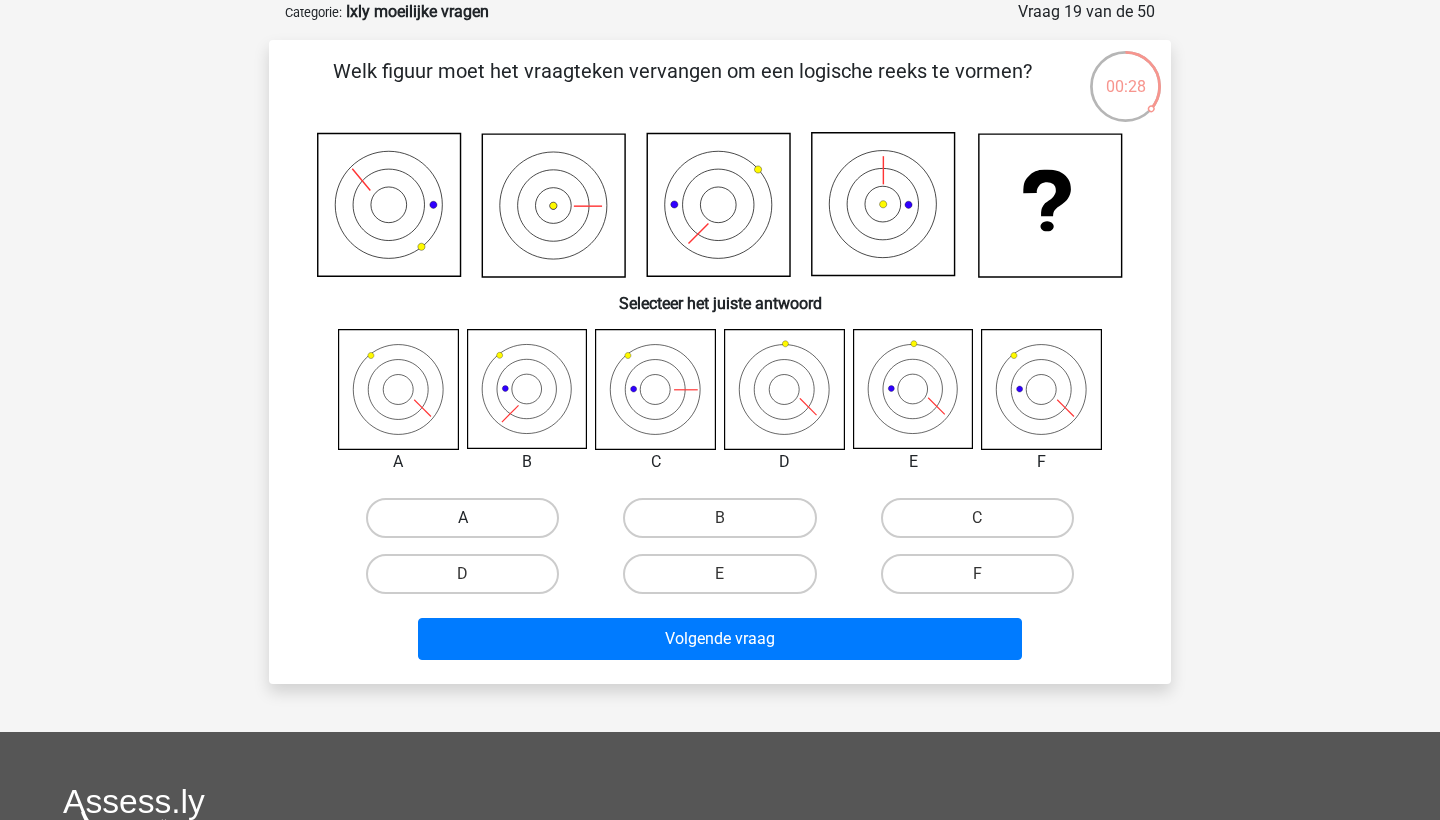 click on "A" at bounding box center [462, 518] 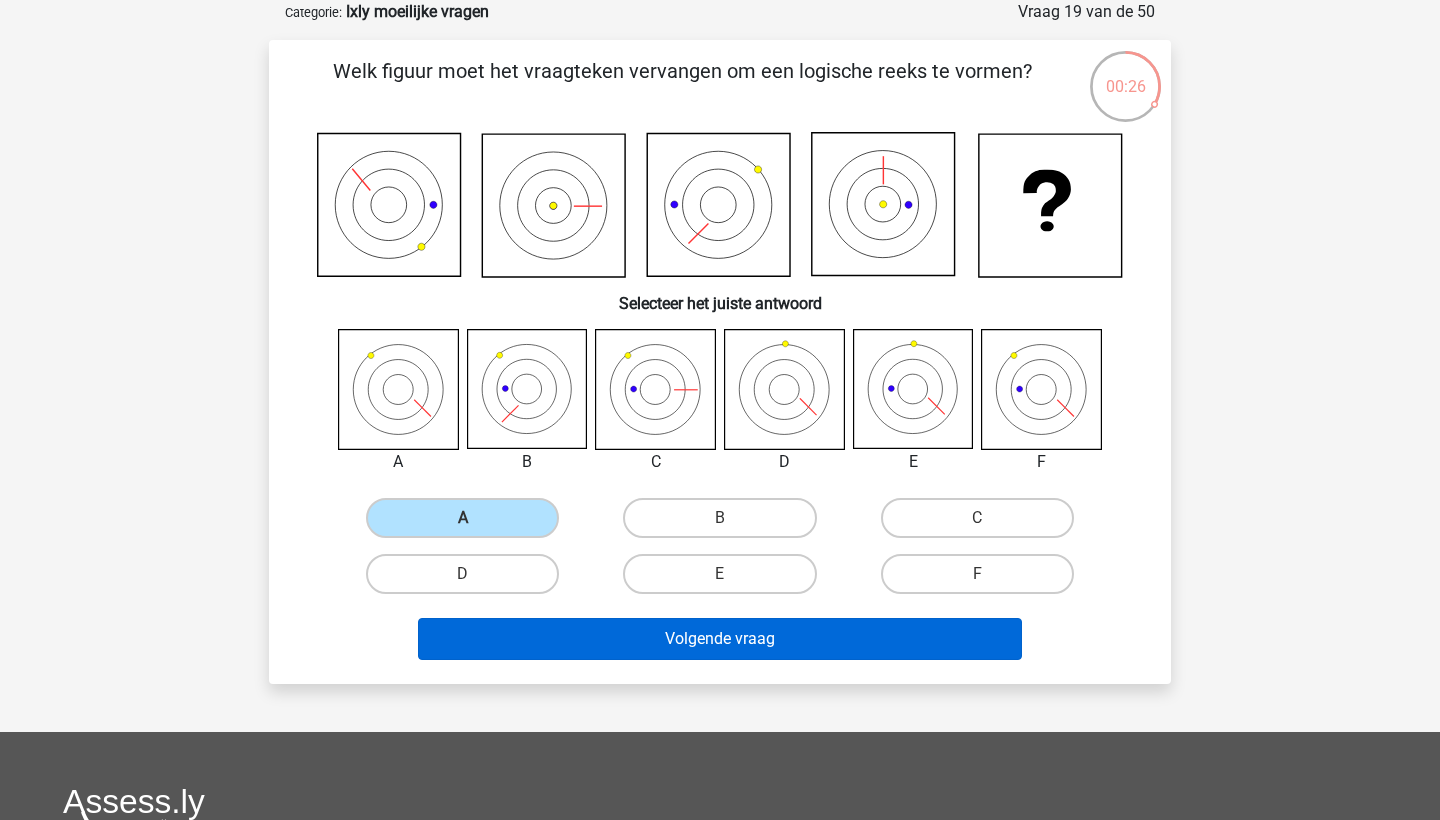 click on "Volgende vraag" at bounding box center (720, 639) 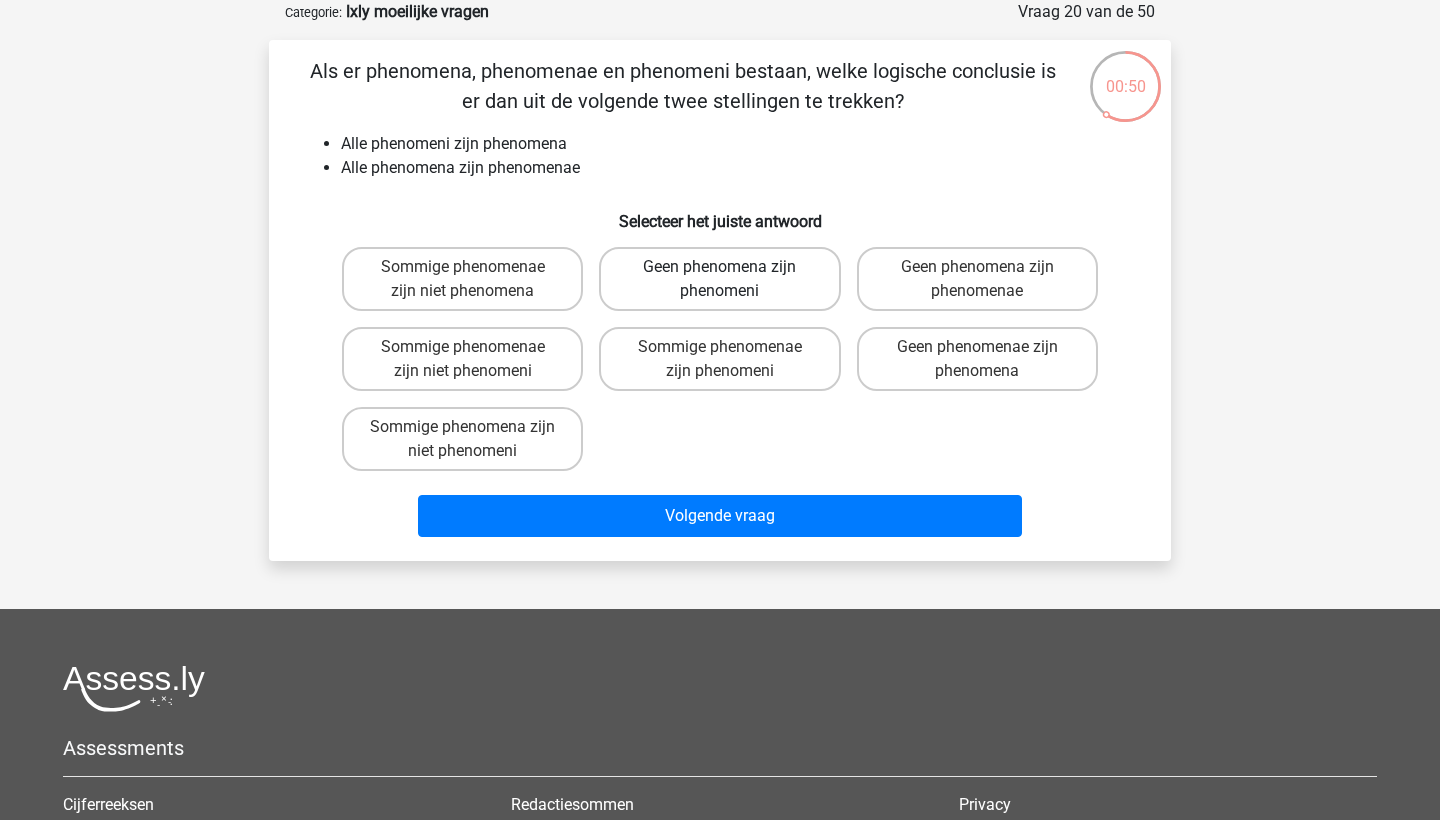 click on "Geen phenomena zijn phenomeni" at bounding box center (719, 279) 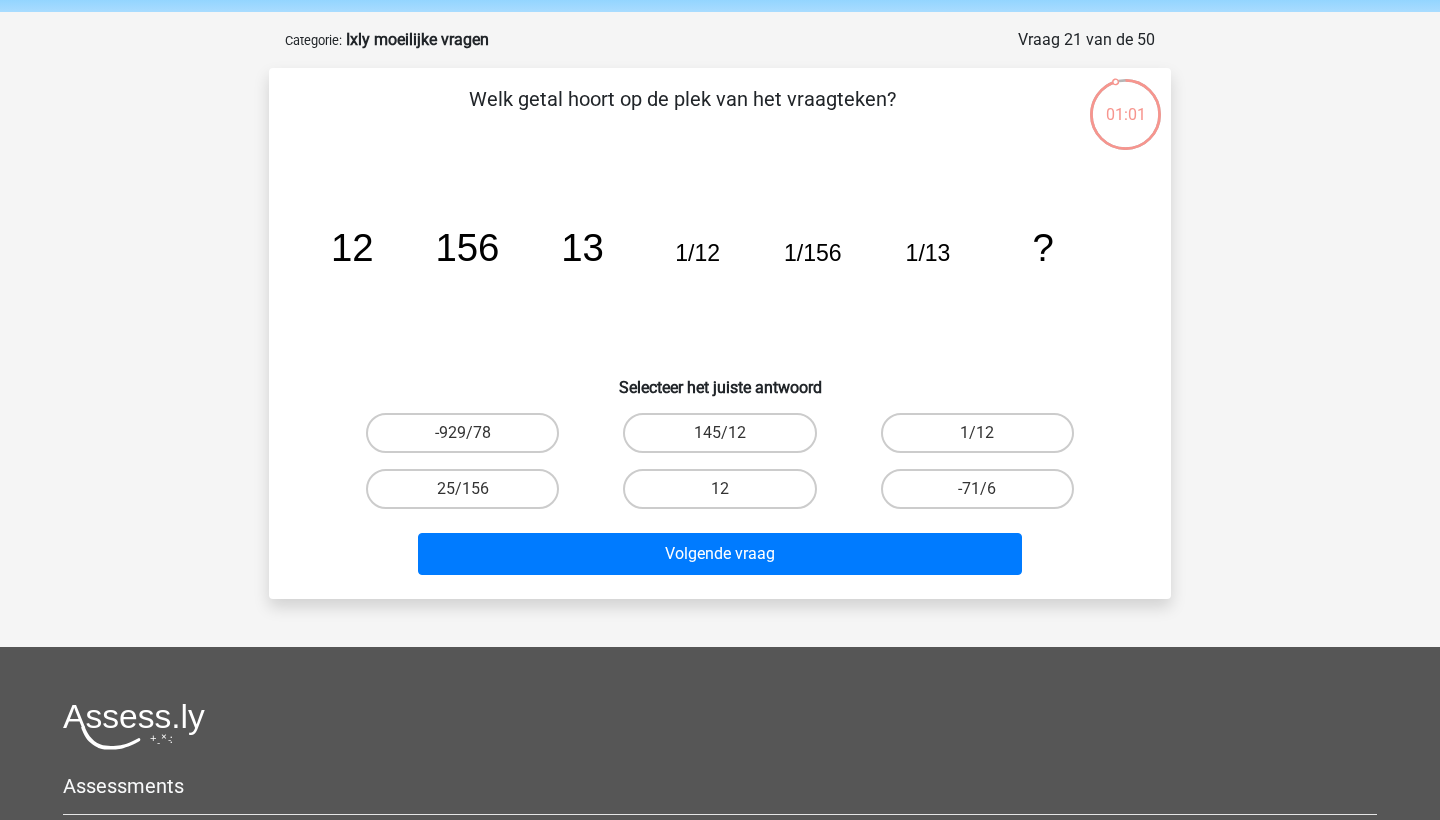 scroll, scrollTop: 67, scrollLeft: 0, axis: vertical 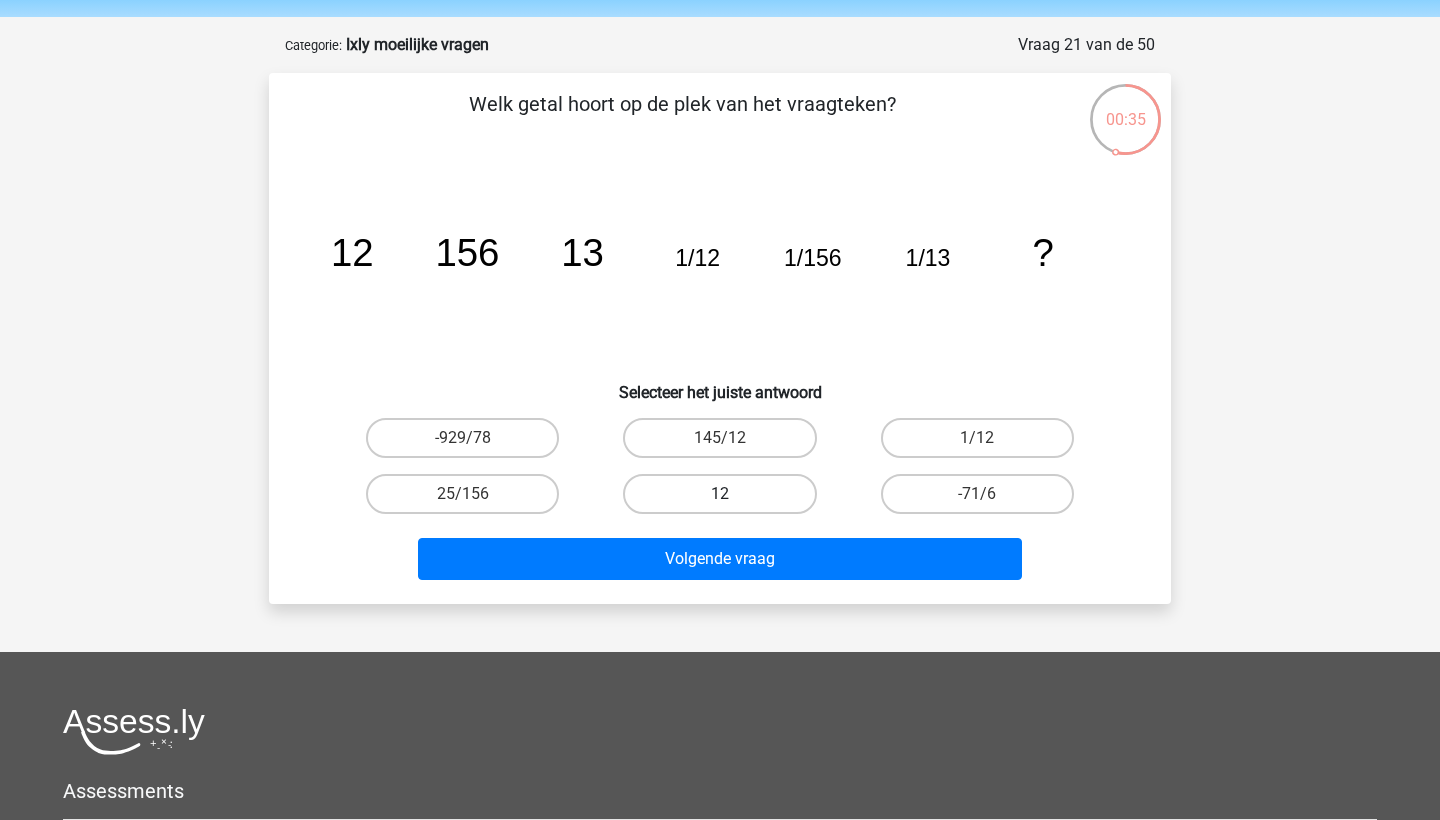 click on "12" at bounding box center (719, 494) 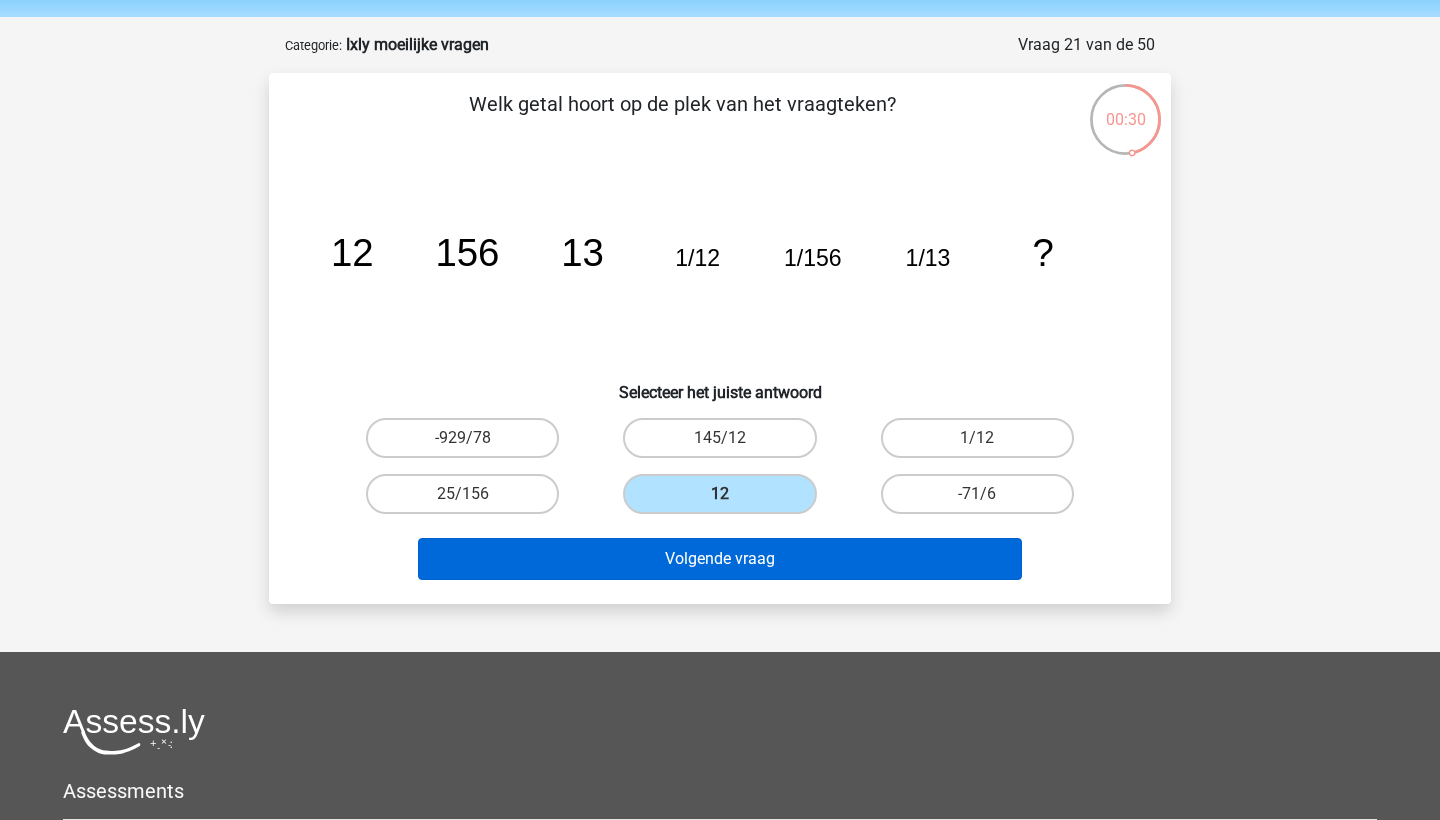 click on "Volgende vraag" at bounding box center (720, 559) 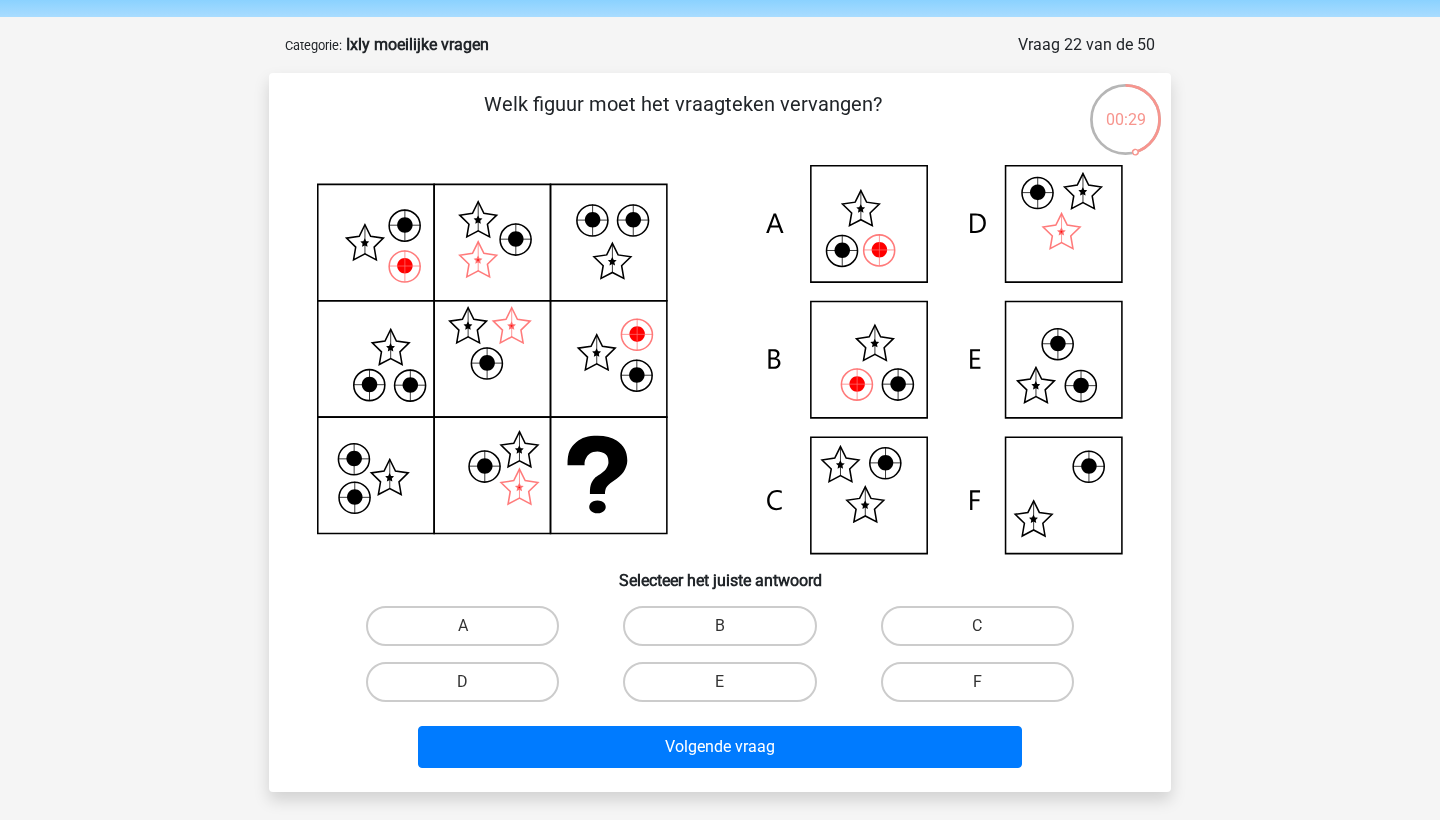 scroll, scrollTop: 100, scrollLeft: 0, axis: vertical 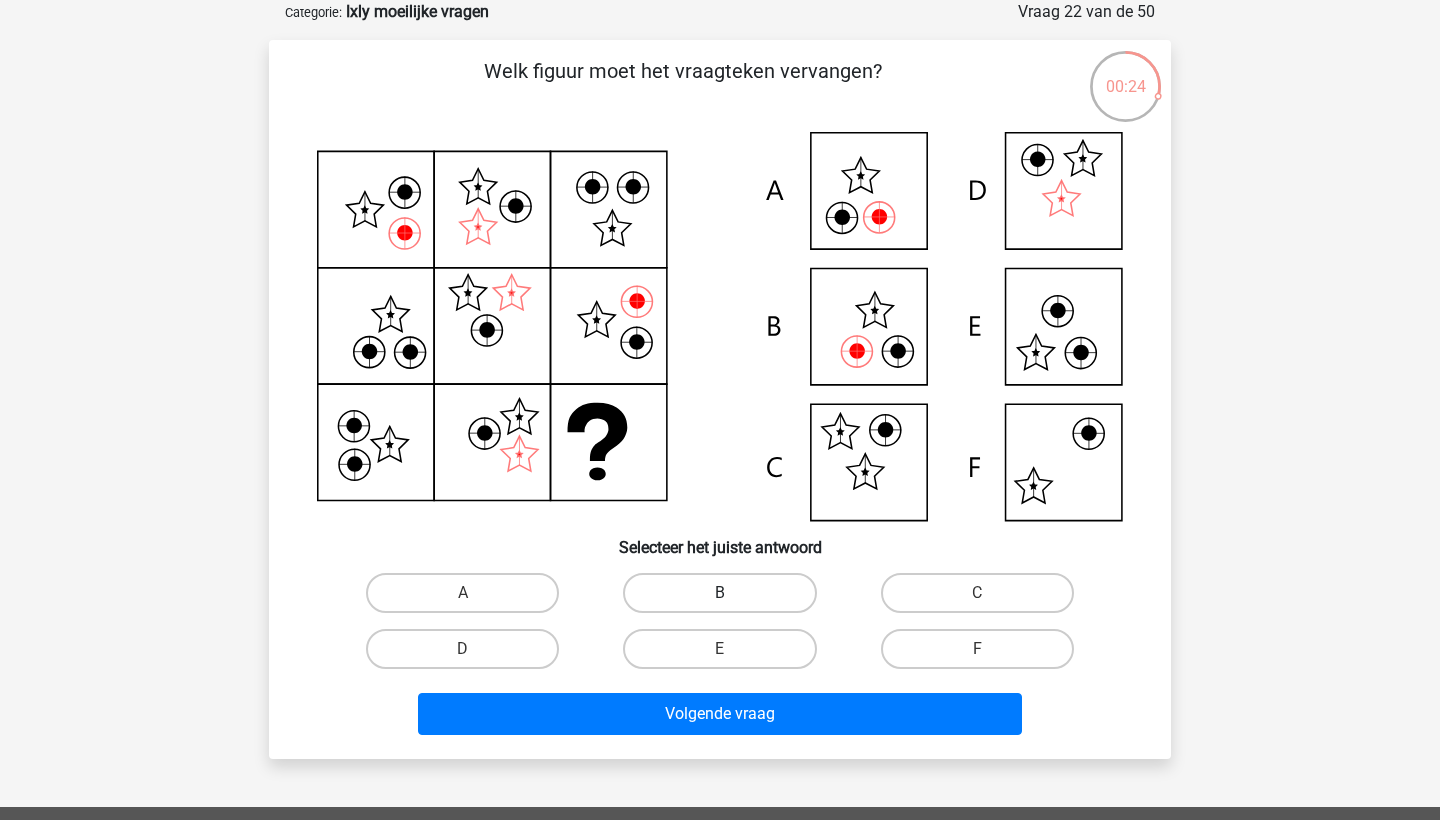 click on "B" at bounding box center [719, 593] 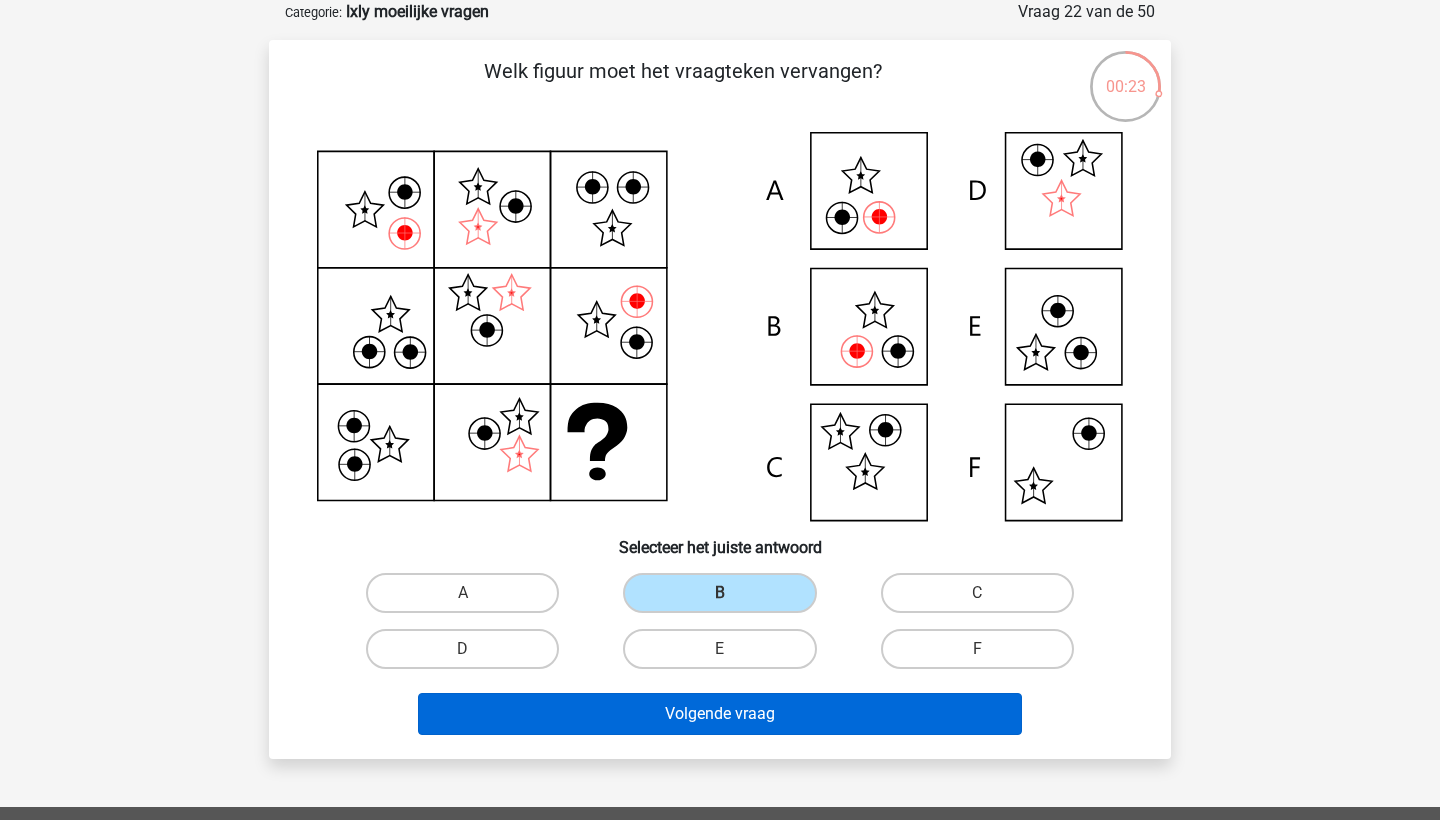 click on "Volgende vraag" at bounding box center (720, 714) 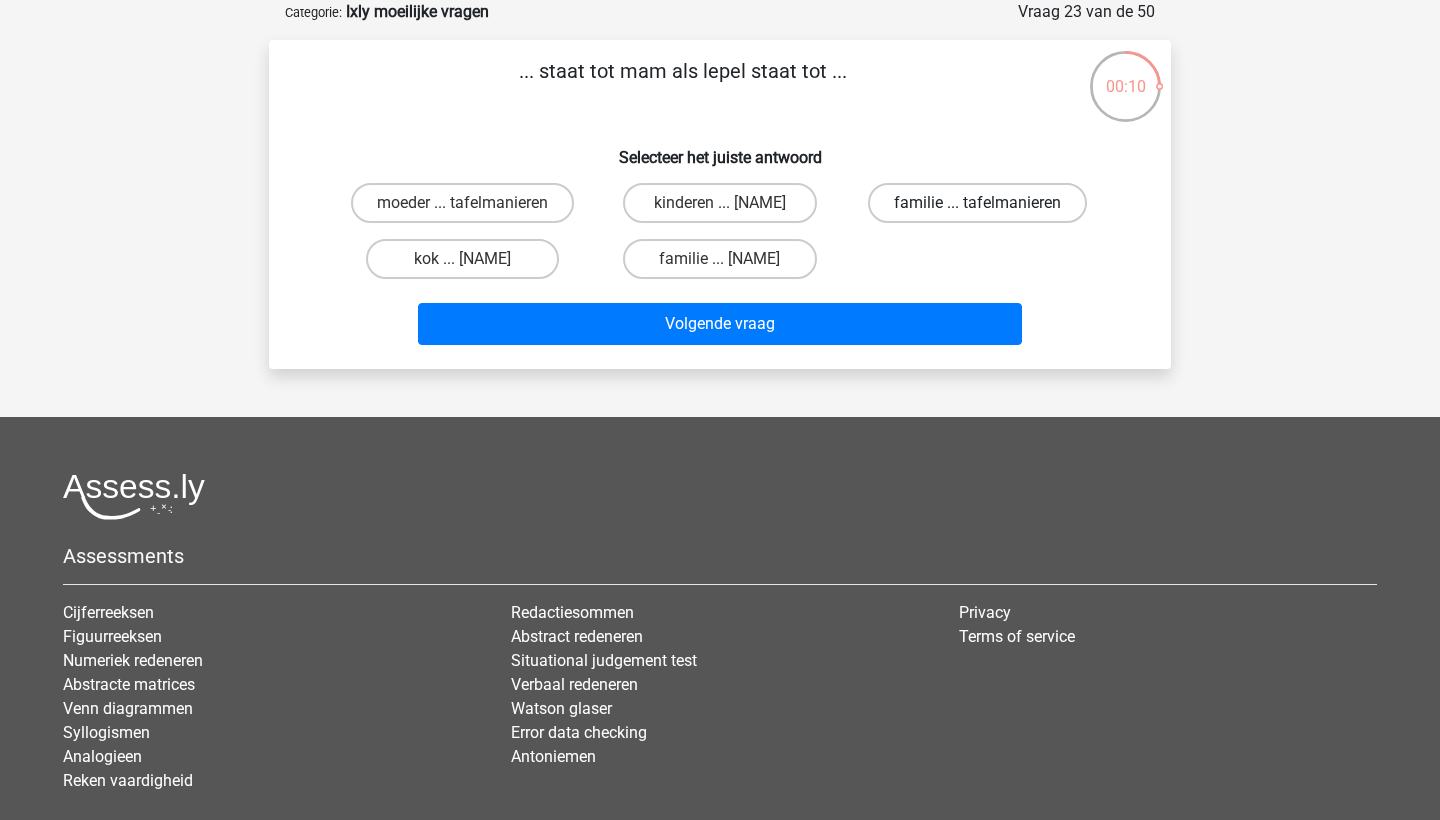 click on "familie ... tafelmanieren" at bounding box center (977, 203) 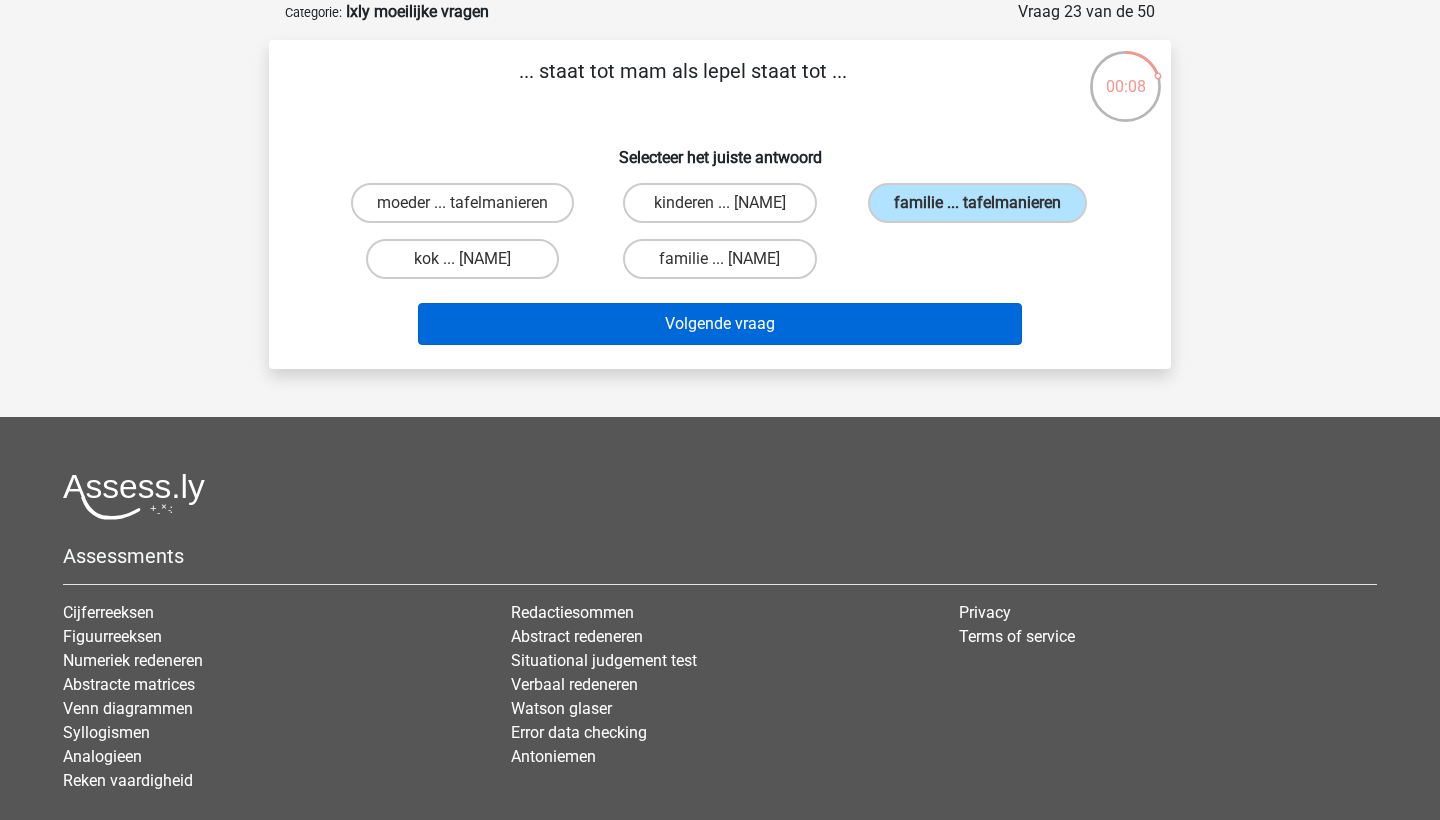 click on "Volgende vraag" at bounding box center (720, 324) 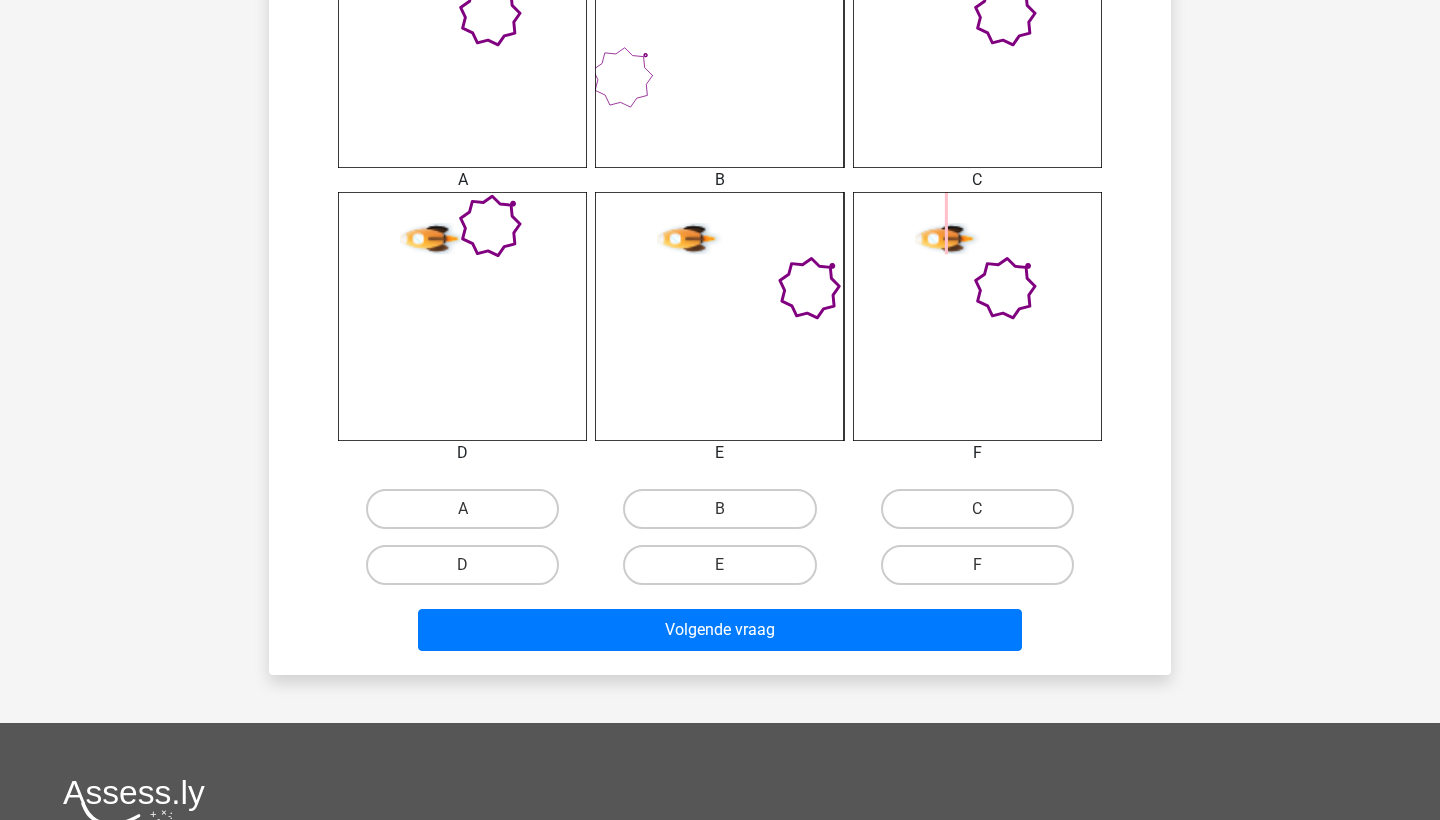 scroll, scrollTop: 948, scrollLeft: 0, axis: vertical 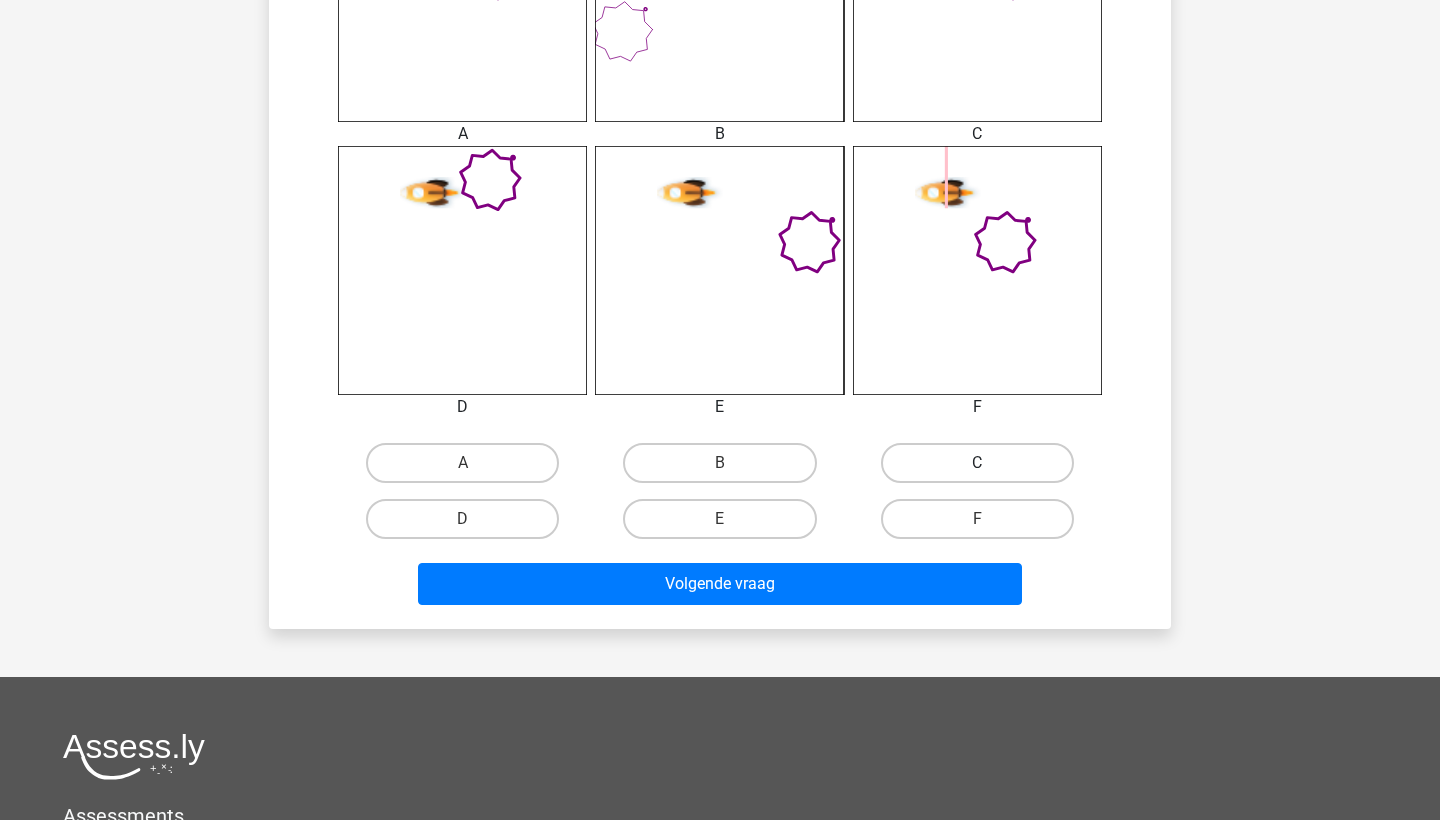 click on "C" at bounding box center [977, 463] 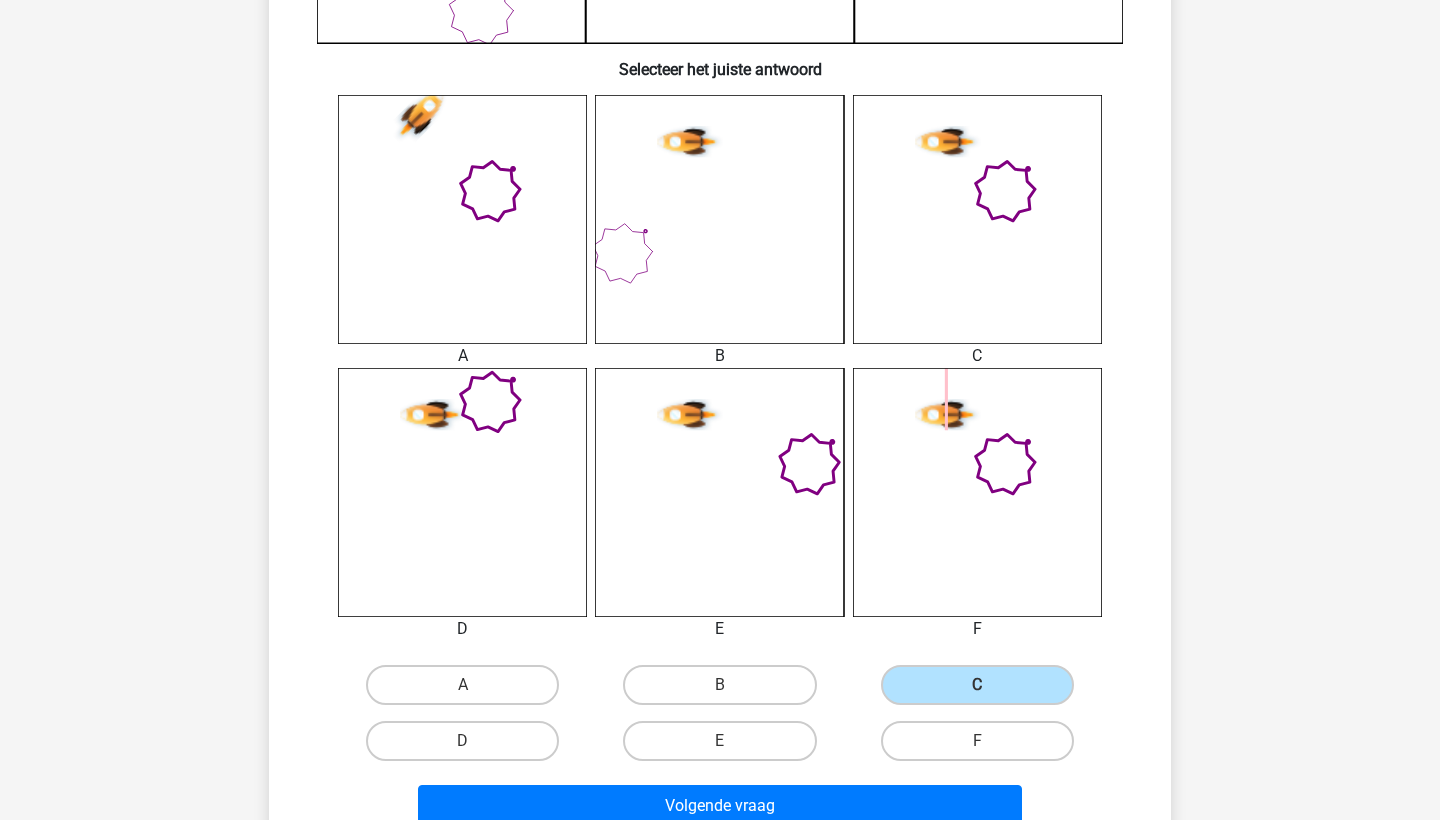 scroll, scrollTop: 797, scrollLeft: 0, axis: vertical 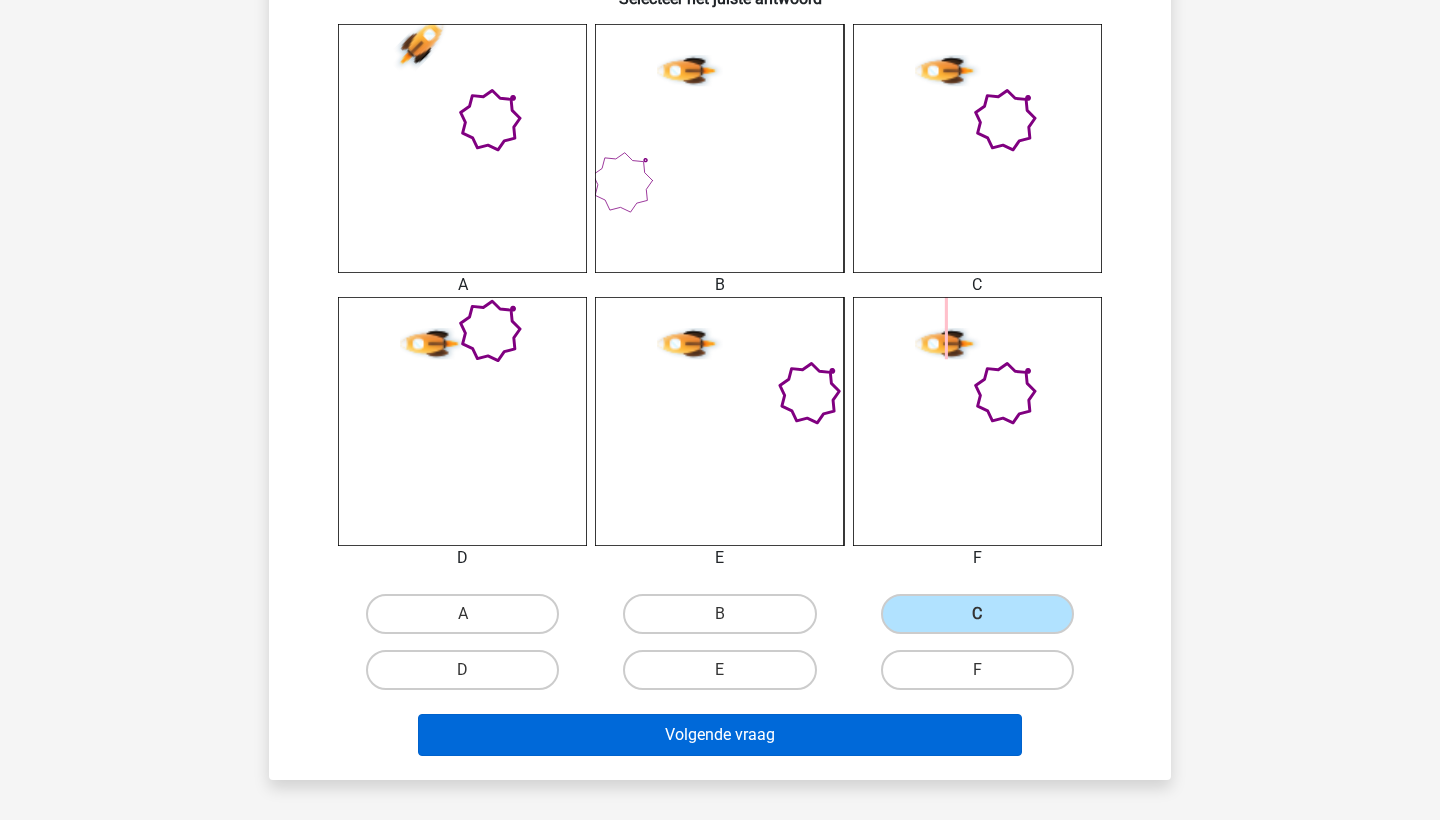 click on "Volgende vraag" at bounding box center (720, 735) 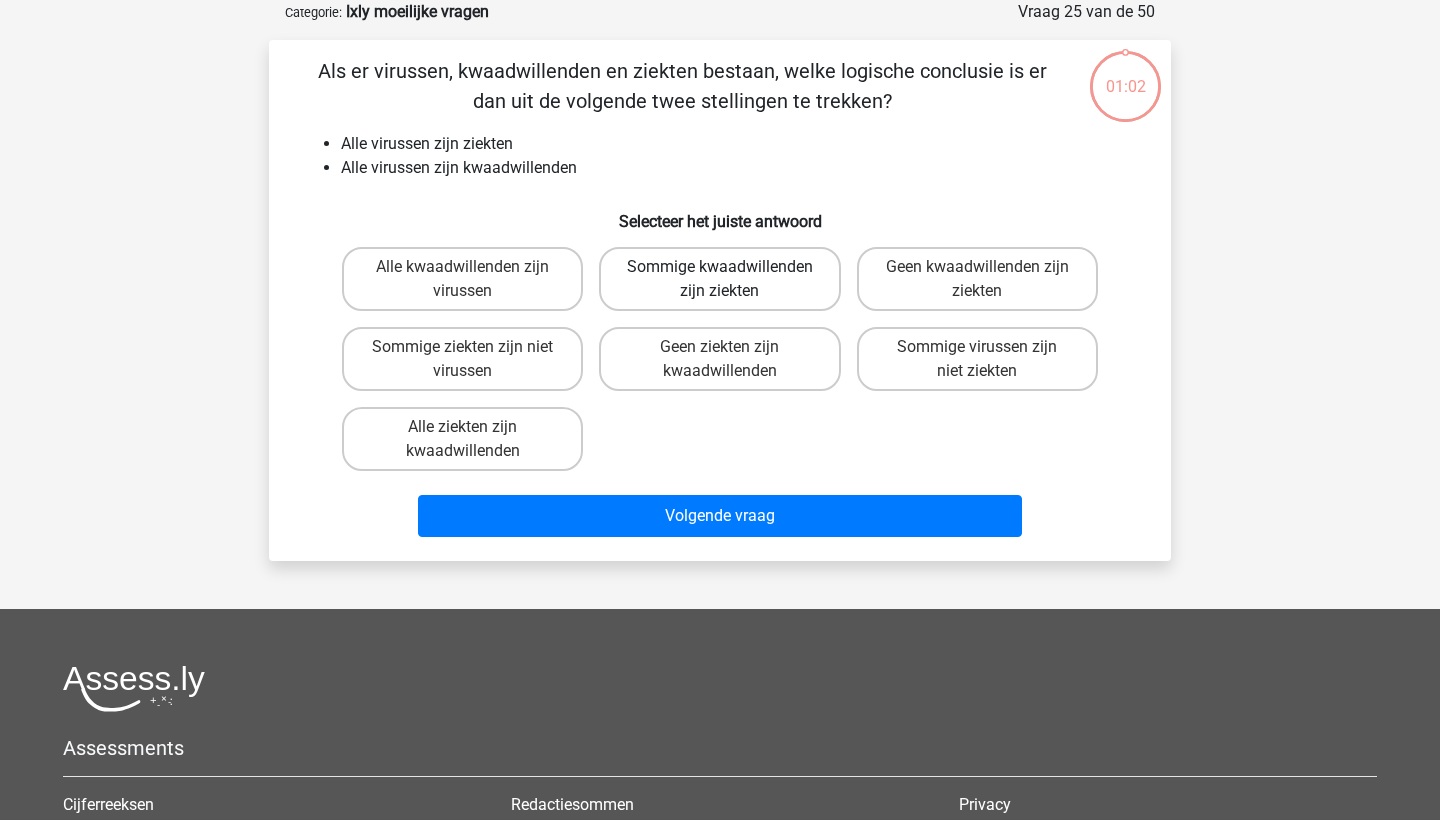 scroll, scrollTop: 46, scrollLeft: 0, axis: vertical 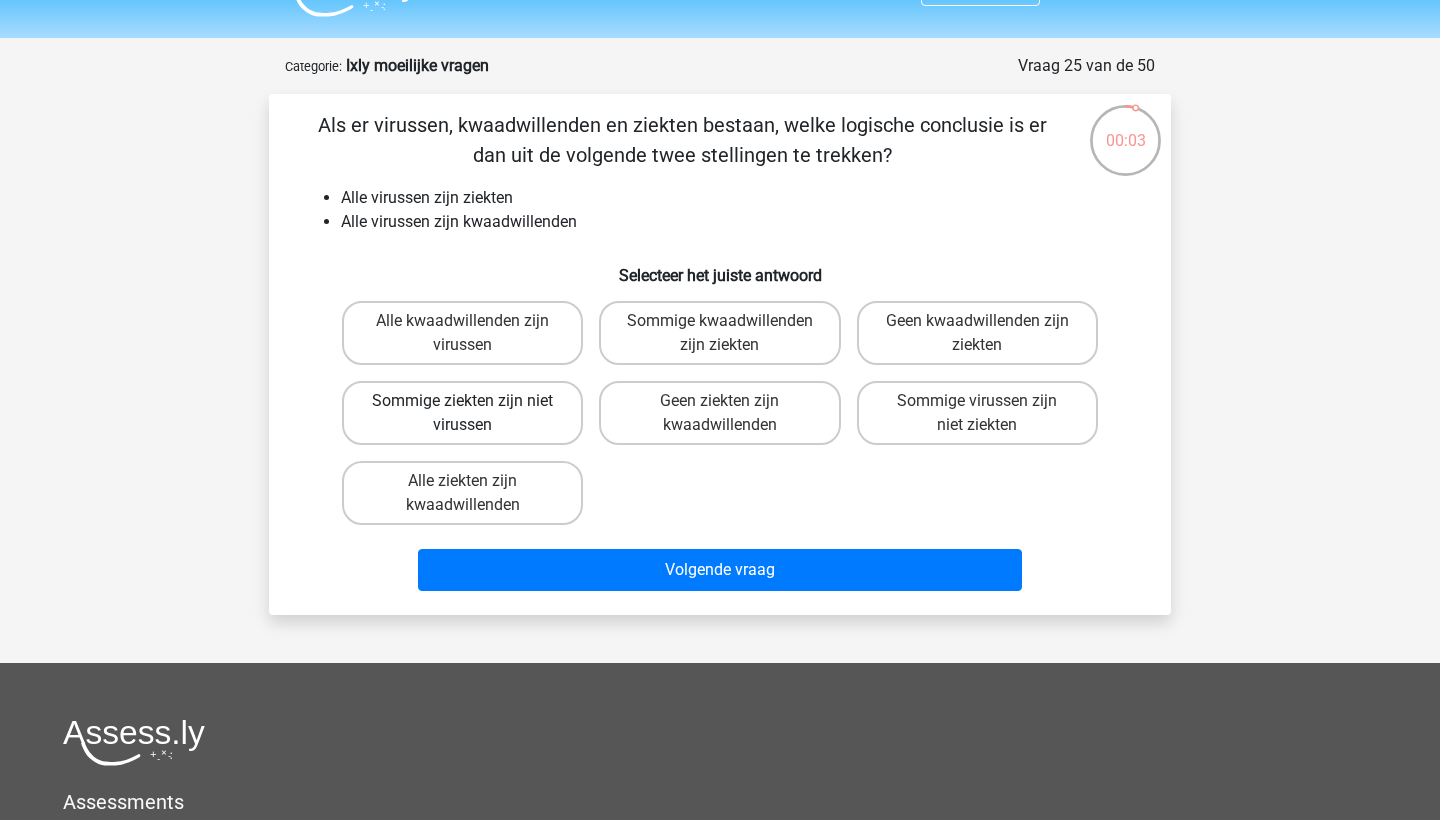 click on "Sommige ziekten zijn niet virussen" at bounding box center (462, 413) 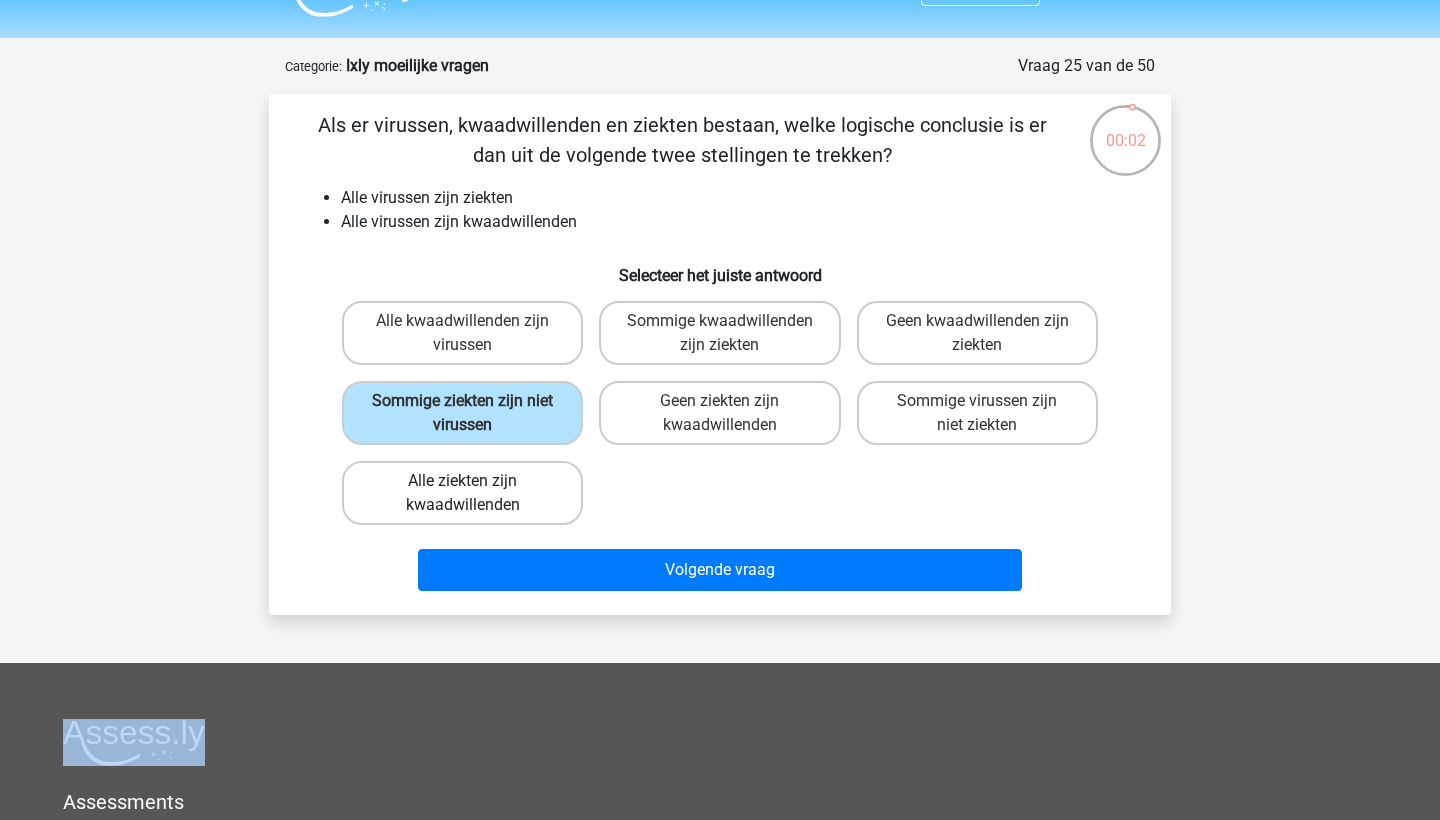 click on "Alle ziekten zijn kwaadwillenden" at bounding box center [462, 493] 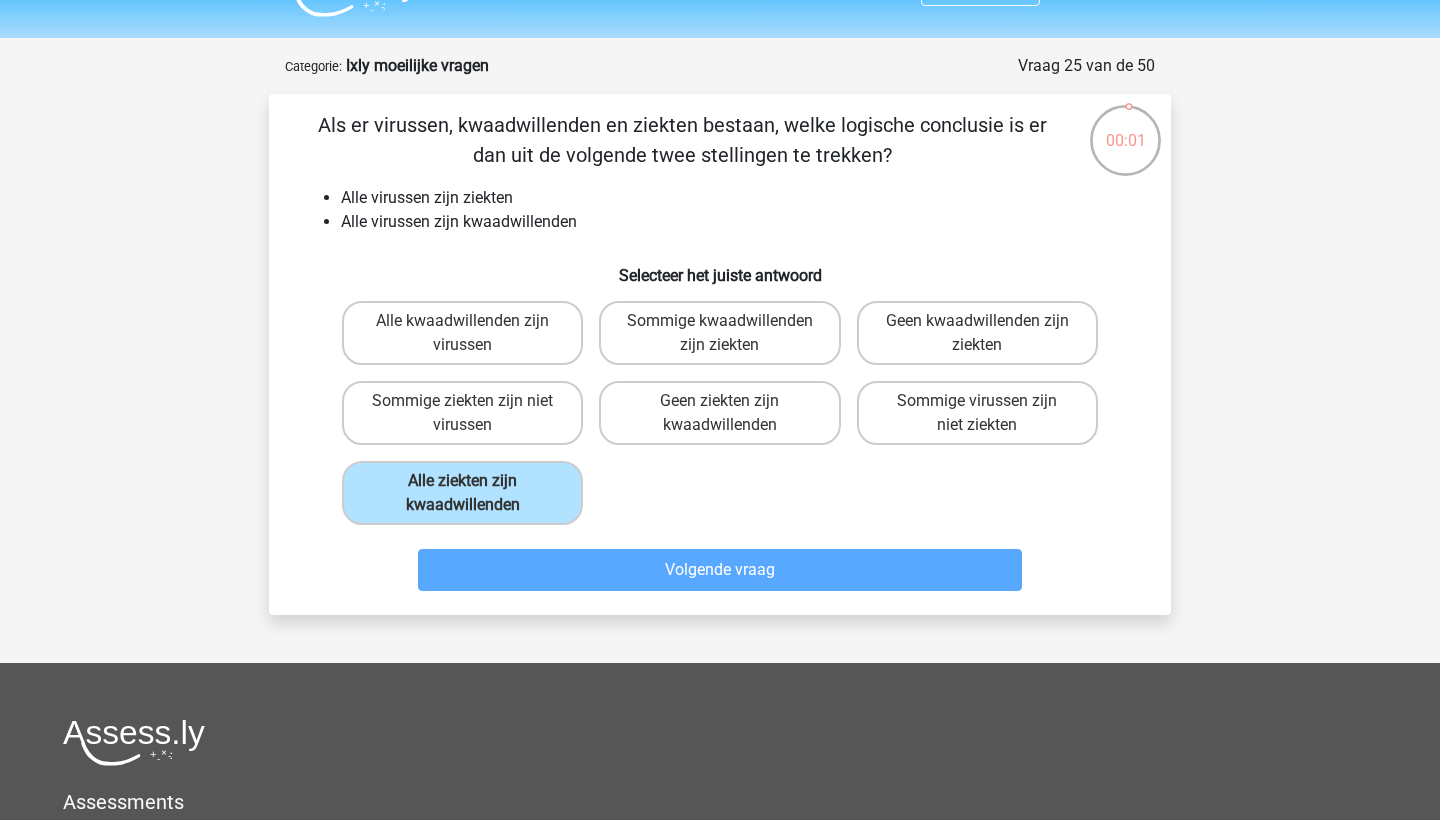 click on "Als er virussen, kwaadwillenden en ziekten bestaan, welke logische conclusie is er dan uit de volgende twee stellingen te trekken? Alle virussen zijn ziekten Alle virussen zijn kwaadwillenden
Selecteer het juiste antwoord
Alle kwaadwillenden zijn virussen
Sommige kwaadwillenden zijn ziekten" at bounding box center [720, 354] 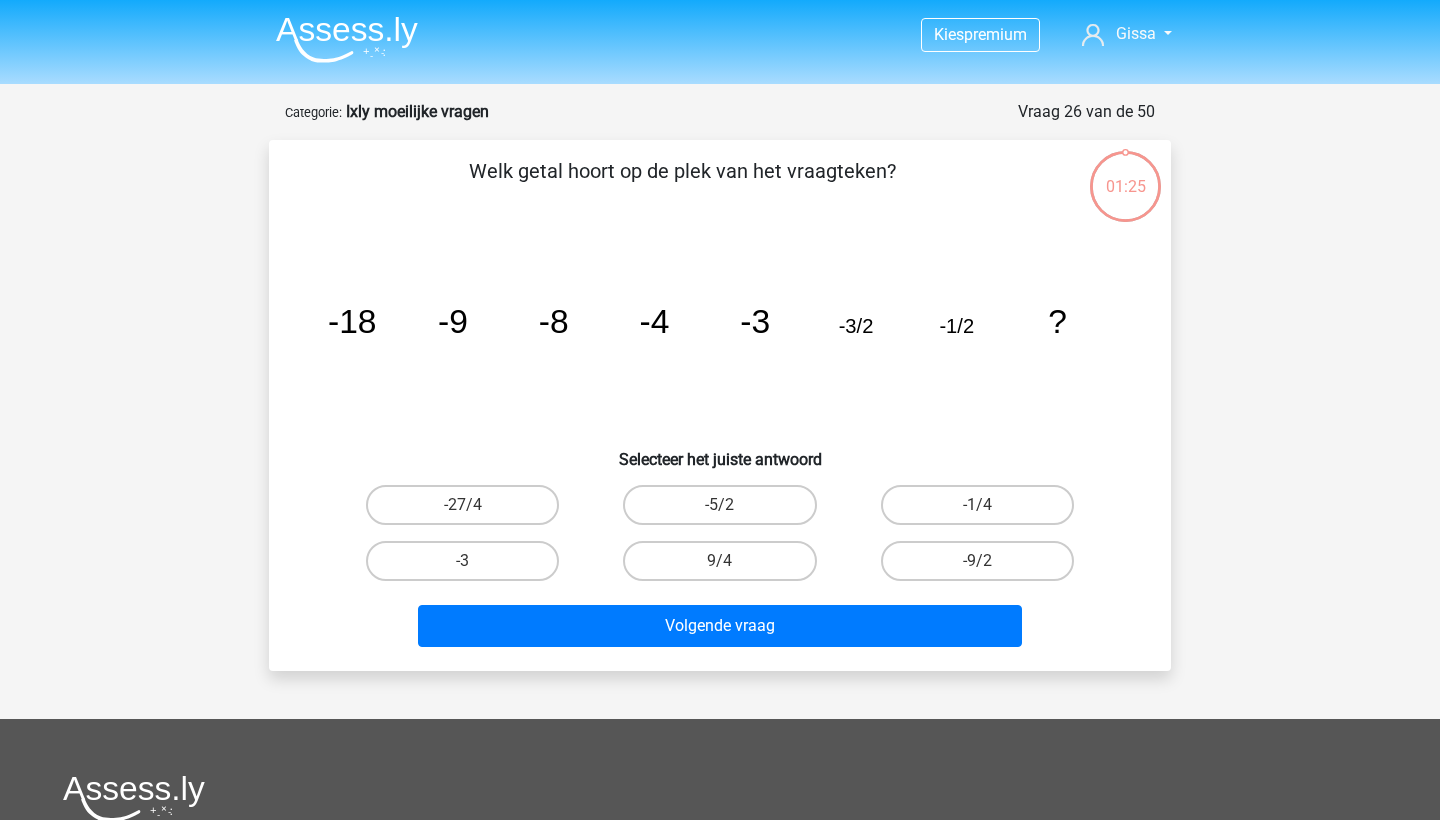 scroll, scrollTop: 46, scrollLeft: 0, axis: vertical 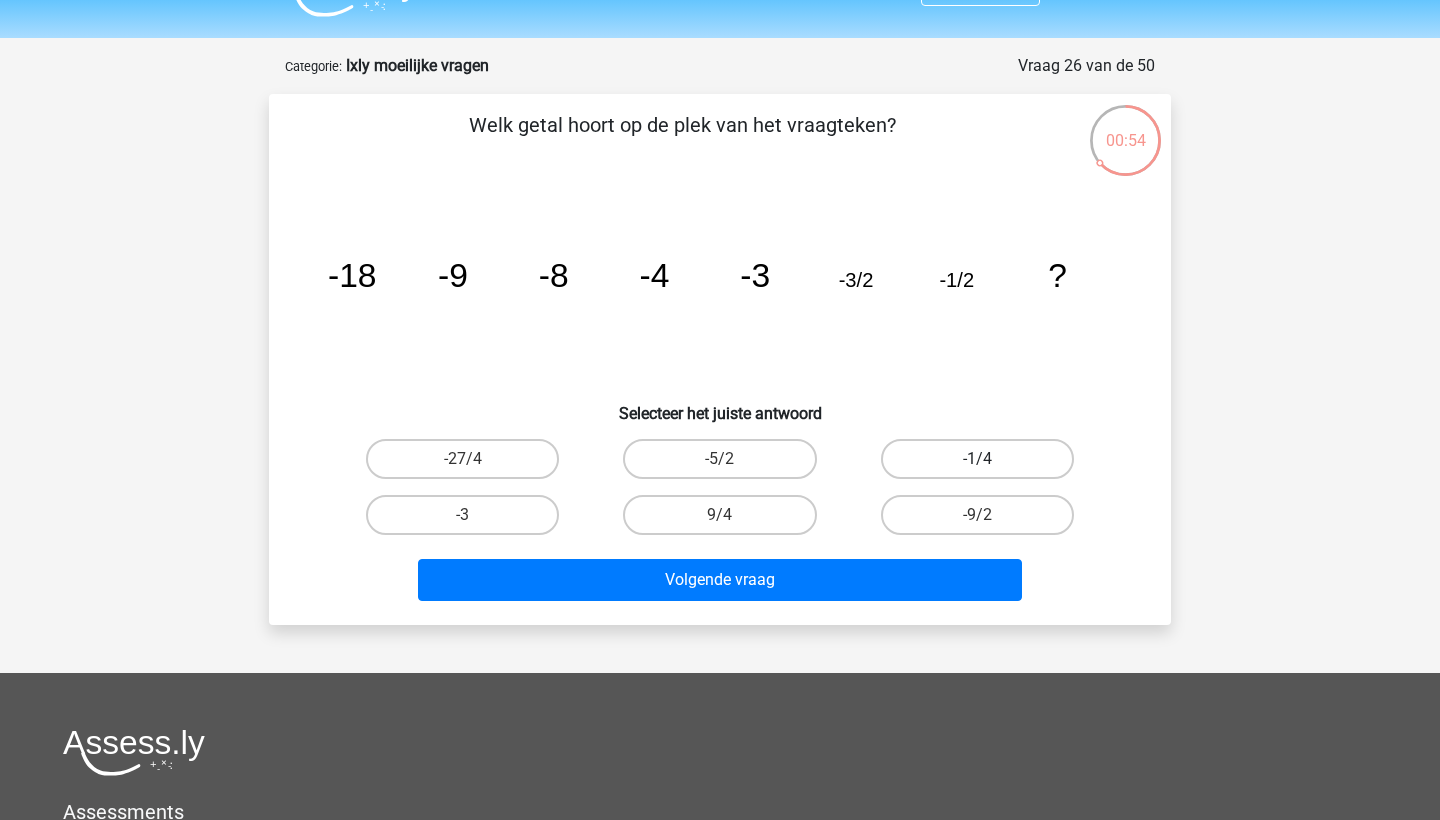 click on "-1/4" at bounding box center (977, 459) 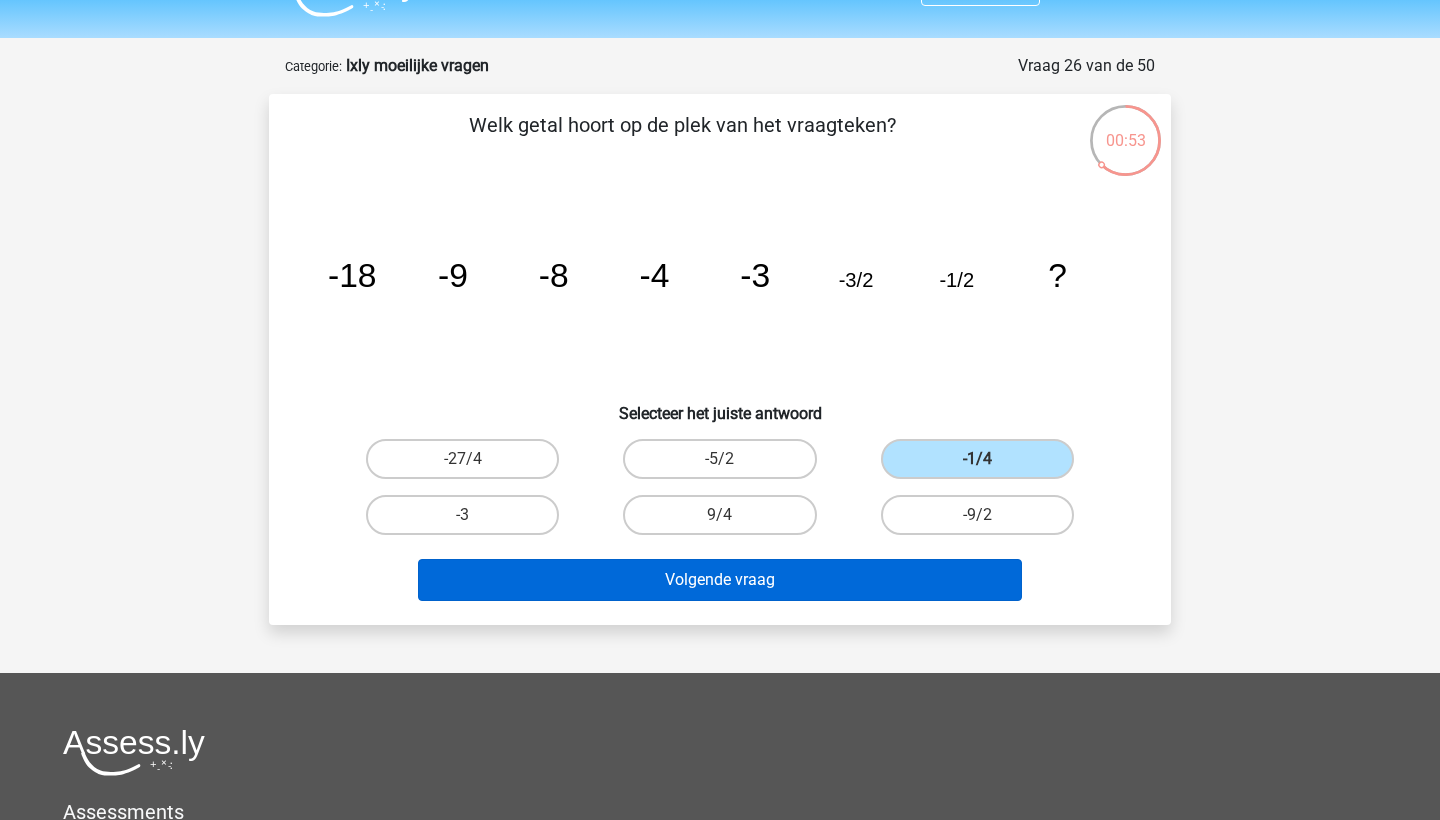 click on "Volgende vraag" at bounding box center [720, 580] 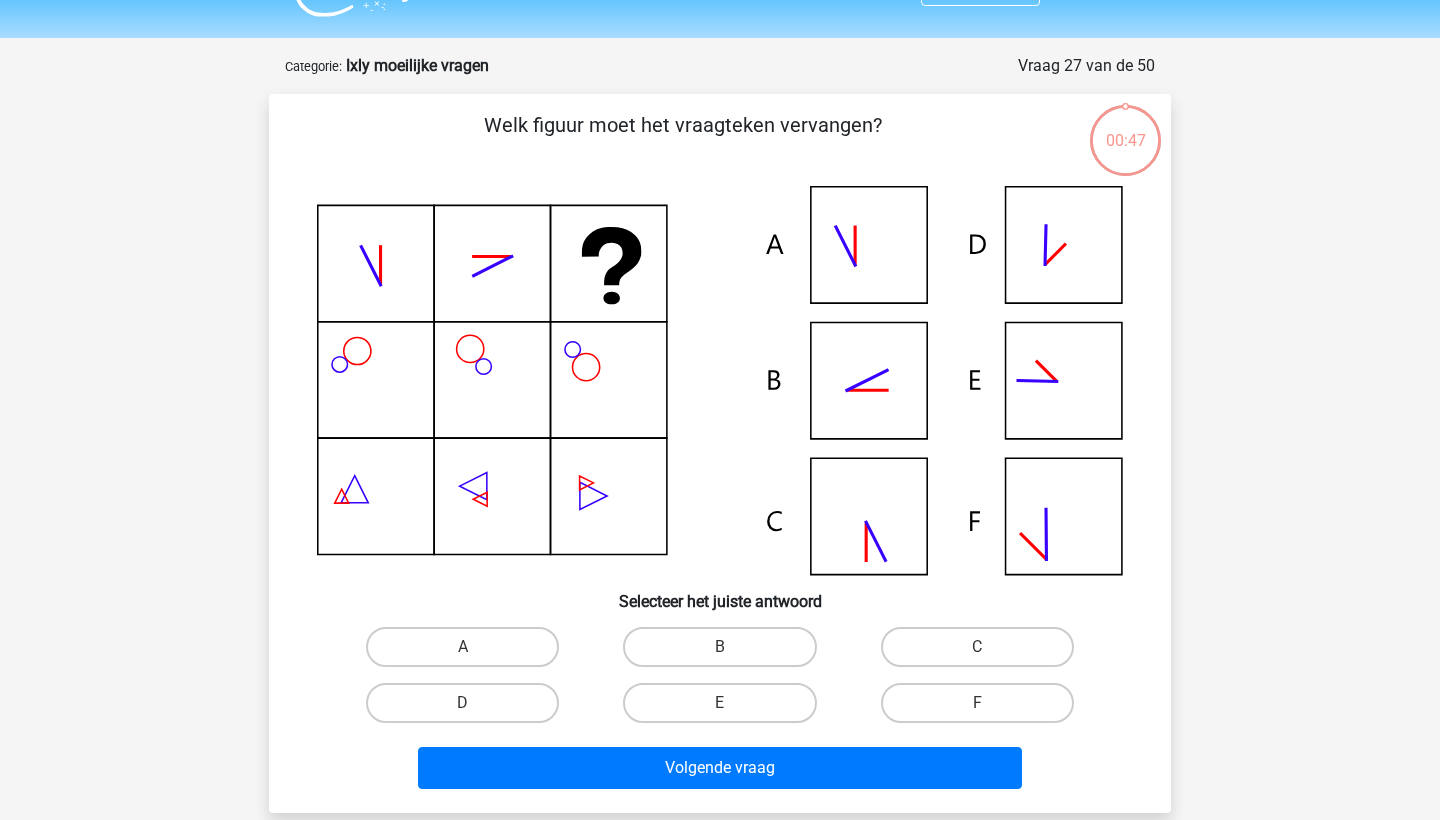 scroll, scrollTop: 100, scrollLeft: 0, axis: vertical 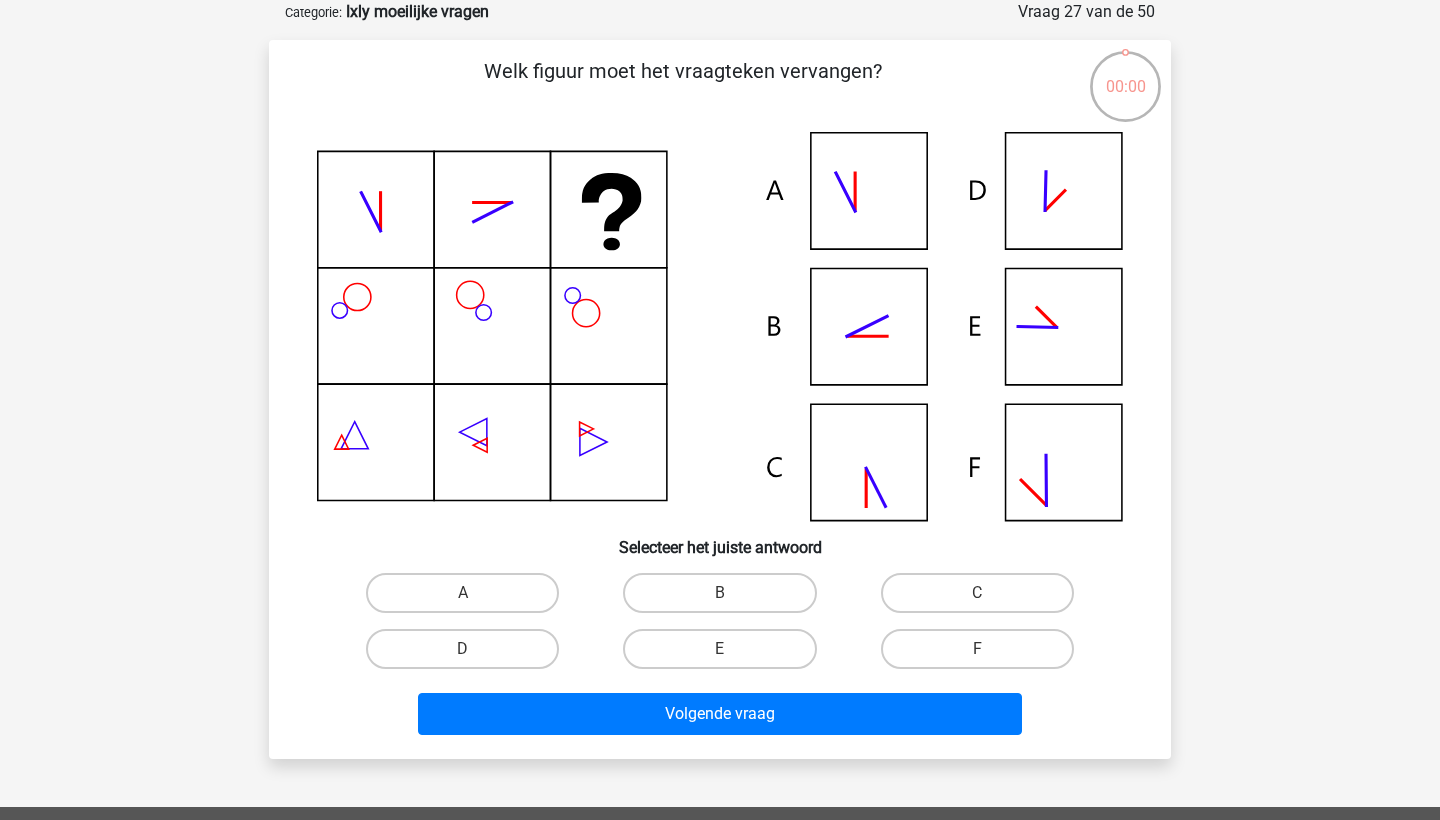 click on "B" at bounding box center [719, 593] 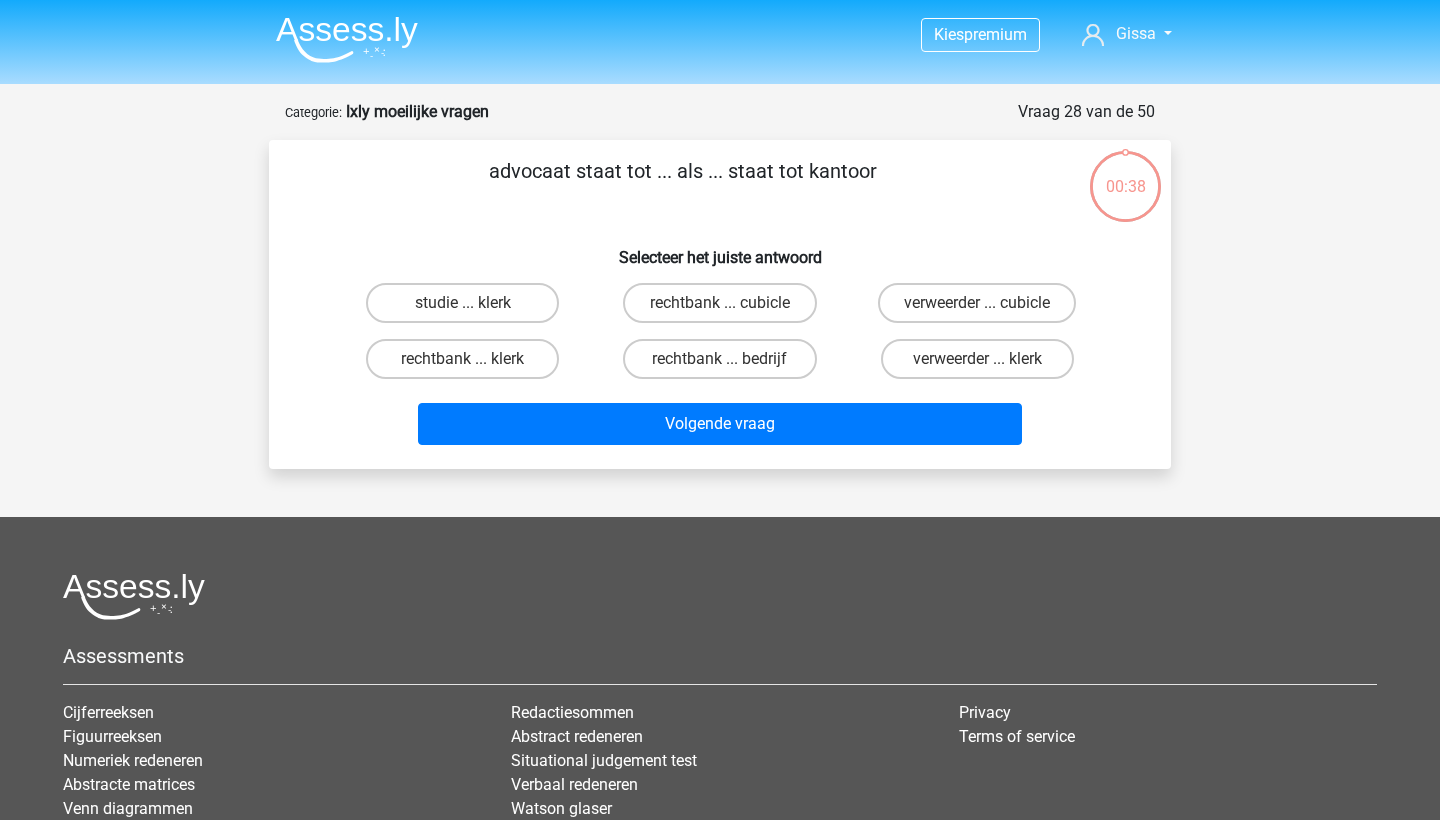 scroll, scrollTop: 100, scrollLeft: 0, axis: vertical 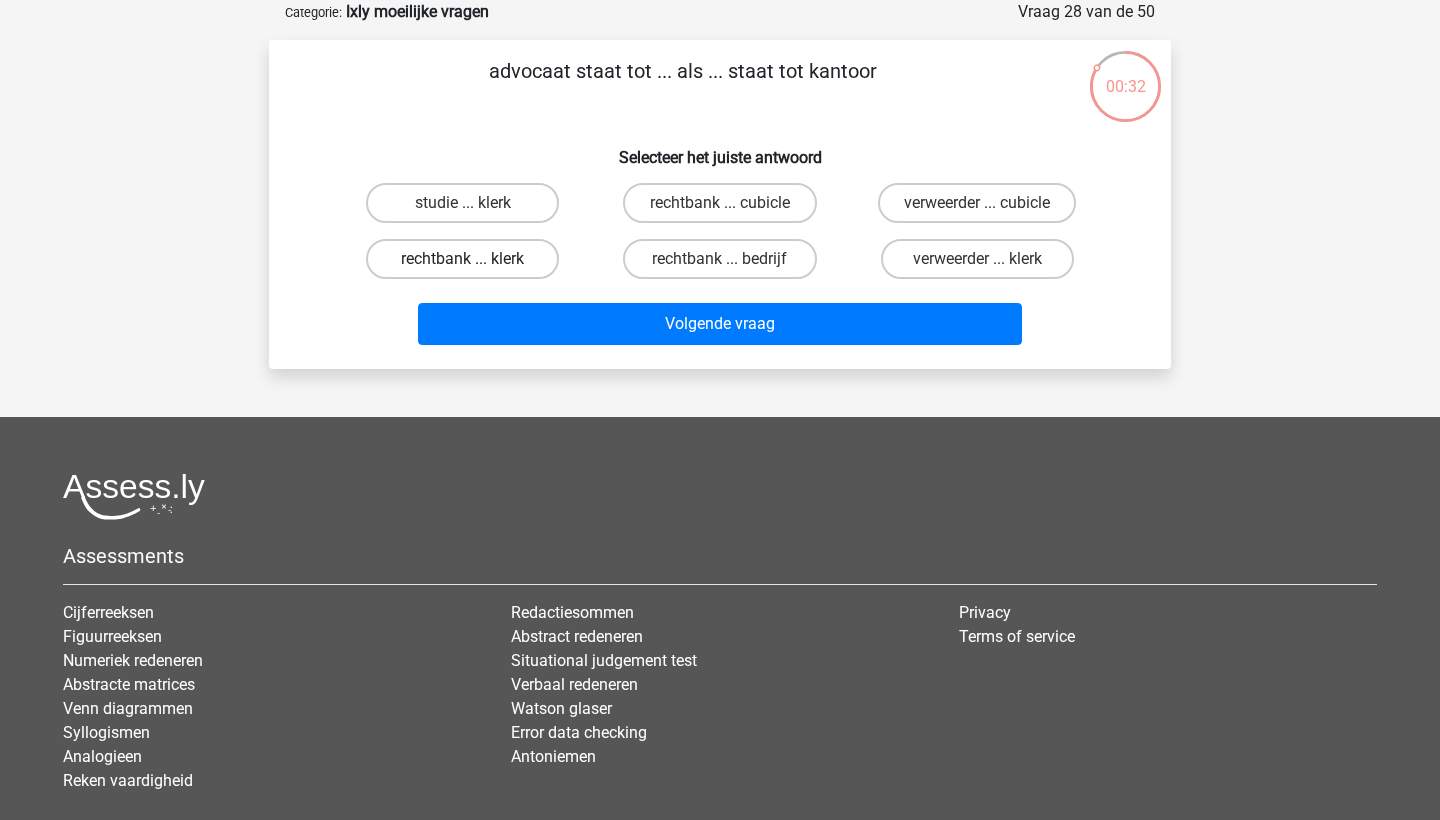 click on "rechtbank ... klerk" at bounding box center (462, 259) 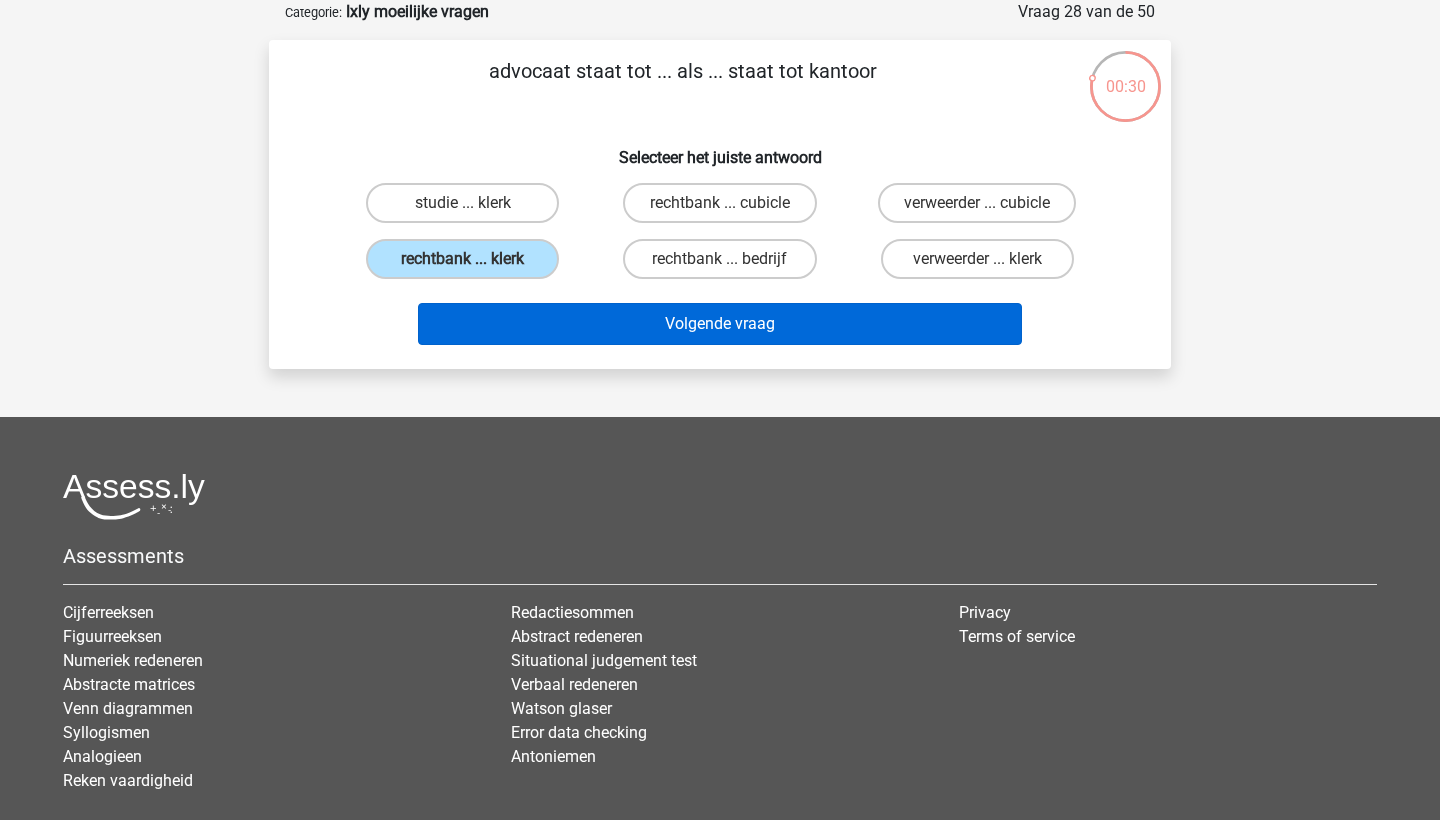 click on "Volgende vraag" at bounding box center [720, 324] 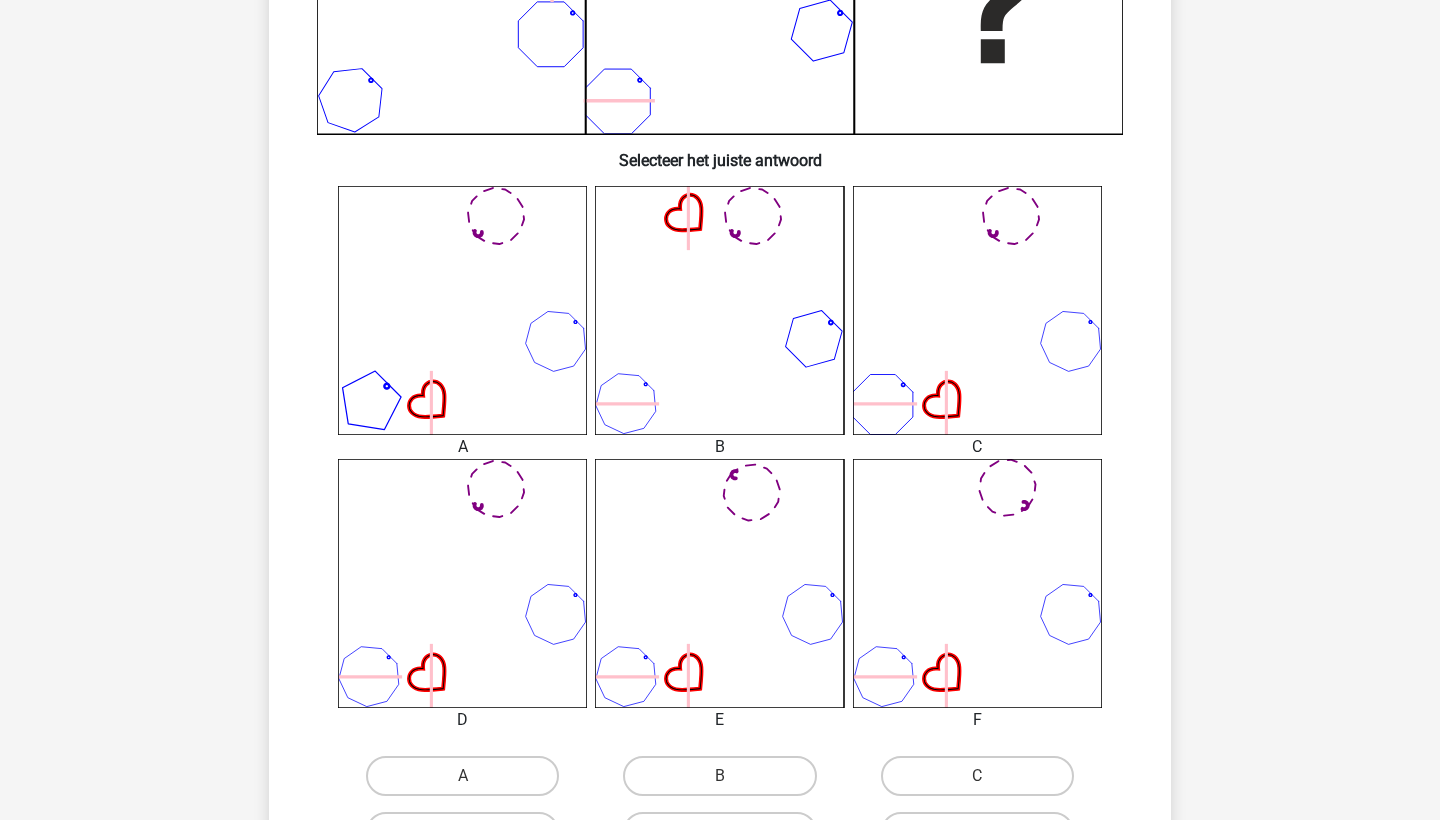scroll, scrollTop: 806, scrollLeft: 0, axis: vertical 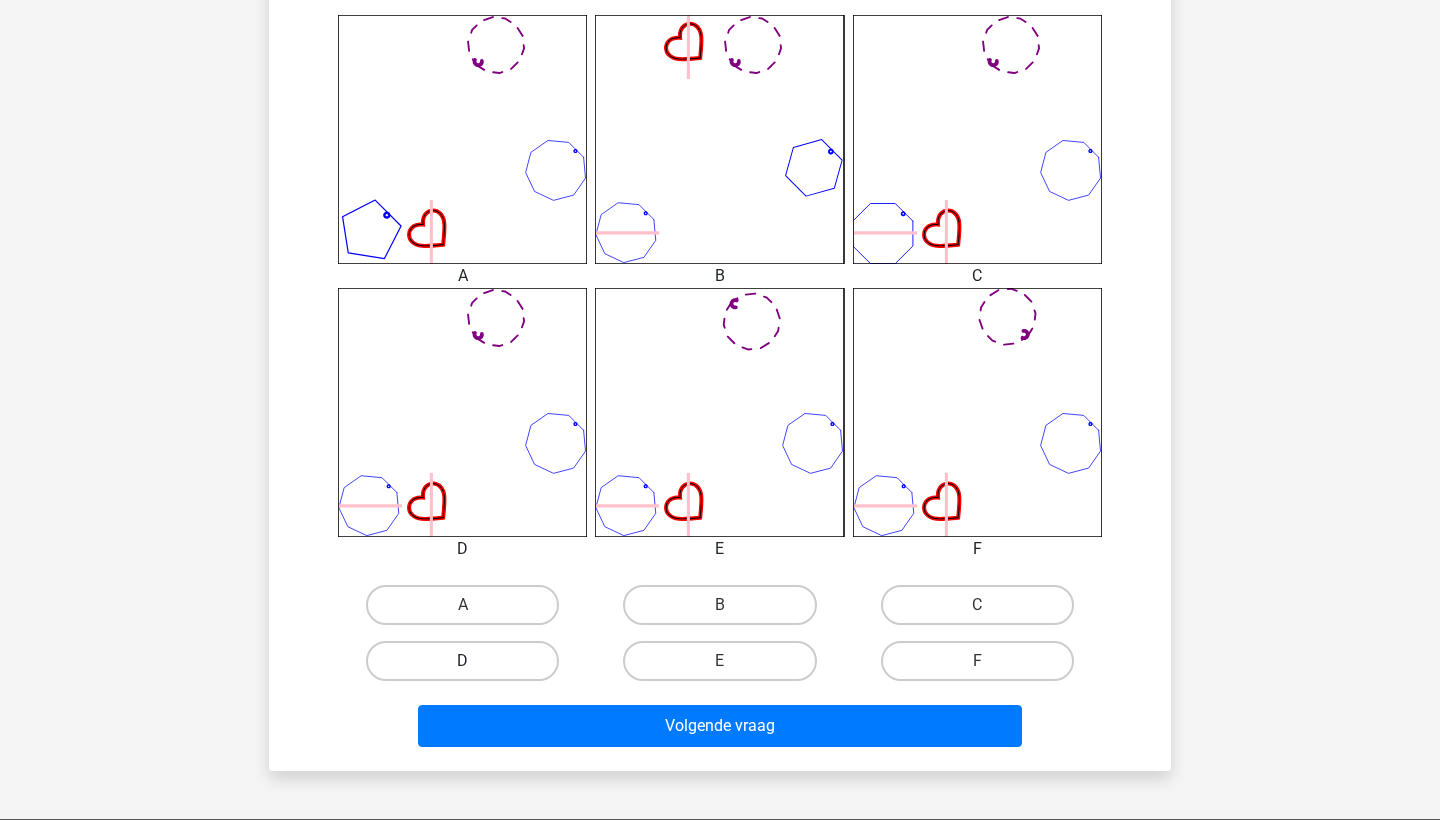 click on "D" at bounding box center [462, 661] 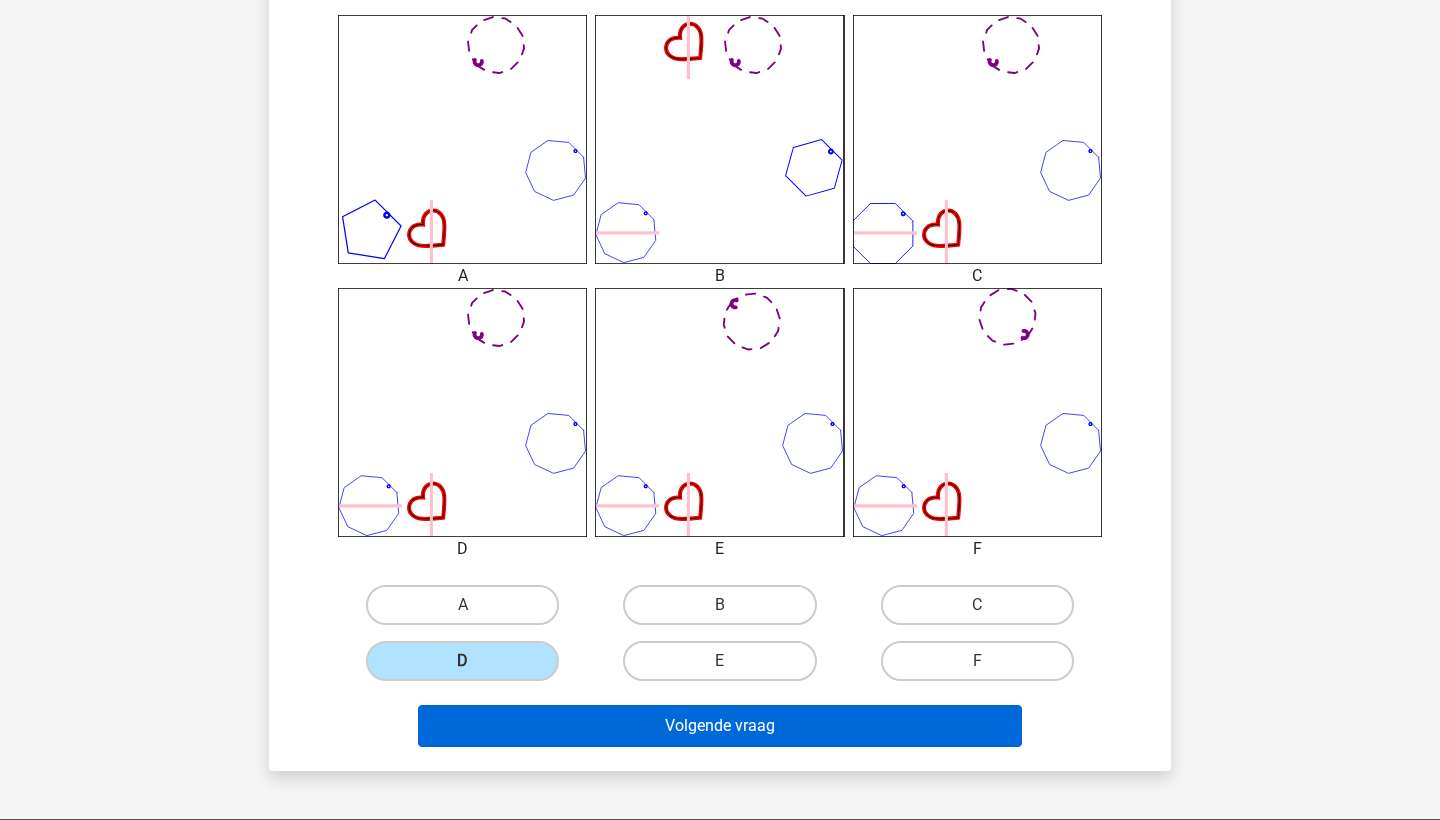 click on "Volgende vraag" at bounding box center (720, 726) 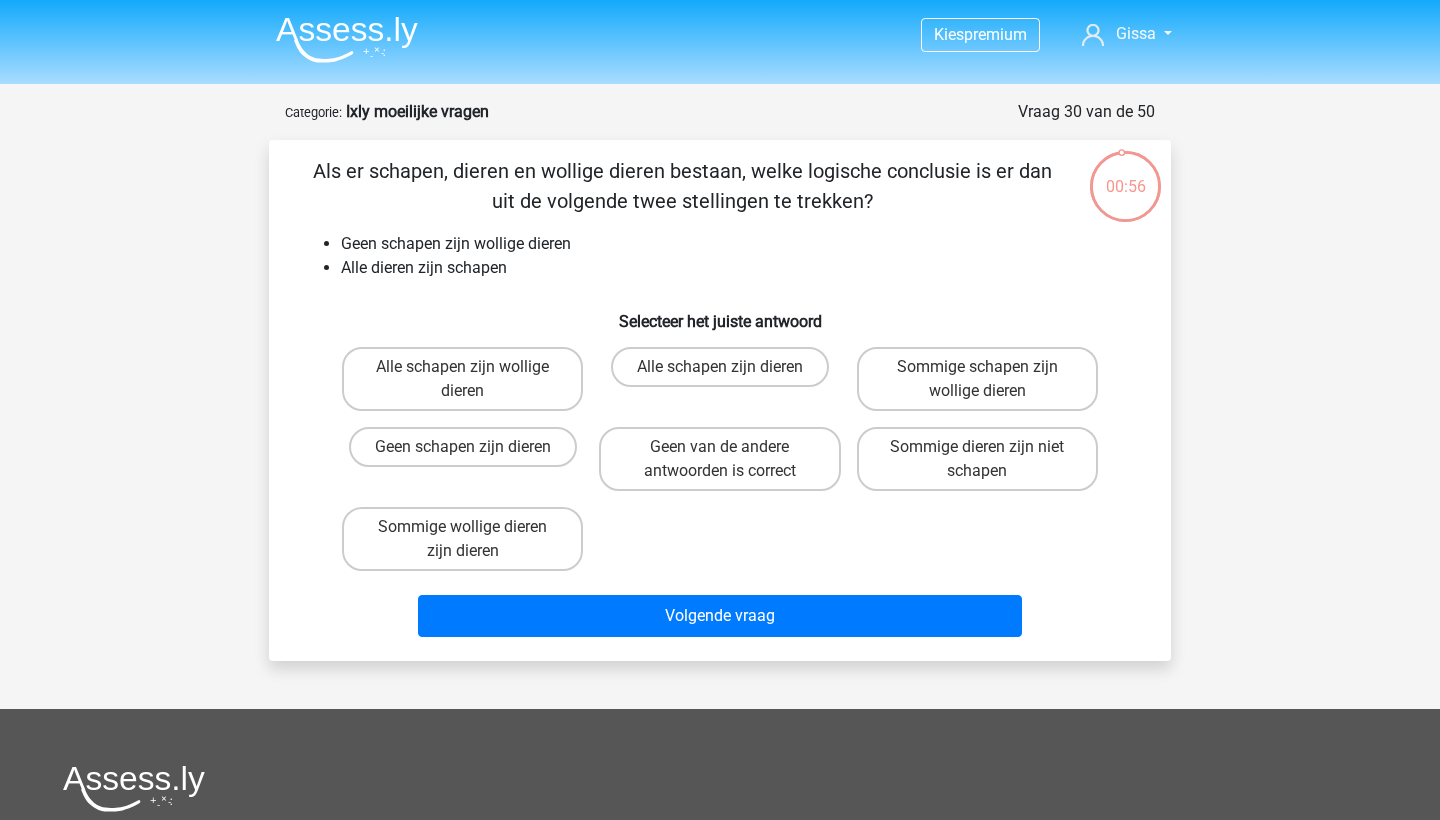 scroll, scrollTop: 0, scrollLeft: 0, axis: both 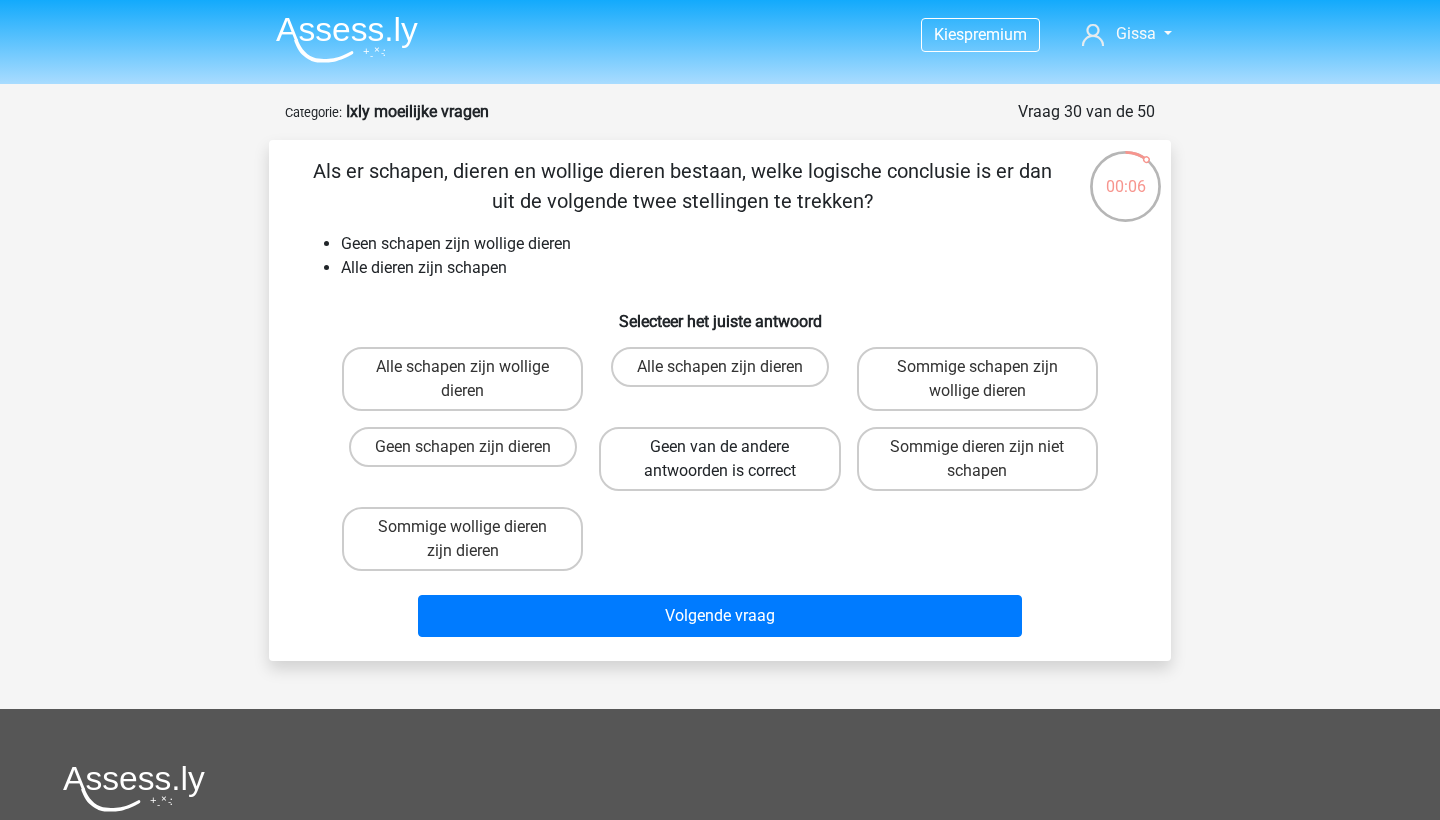 click on "Geen van de andere antwoorden is correct" at bounding box center [719, 459] 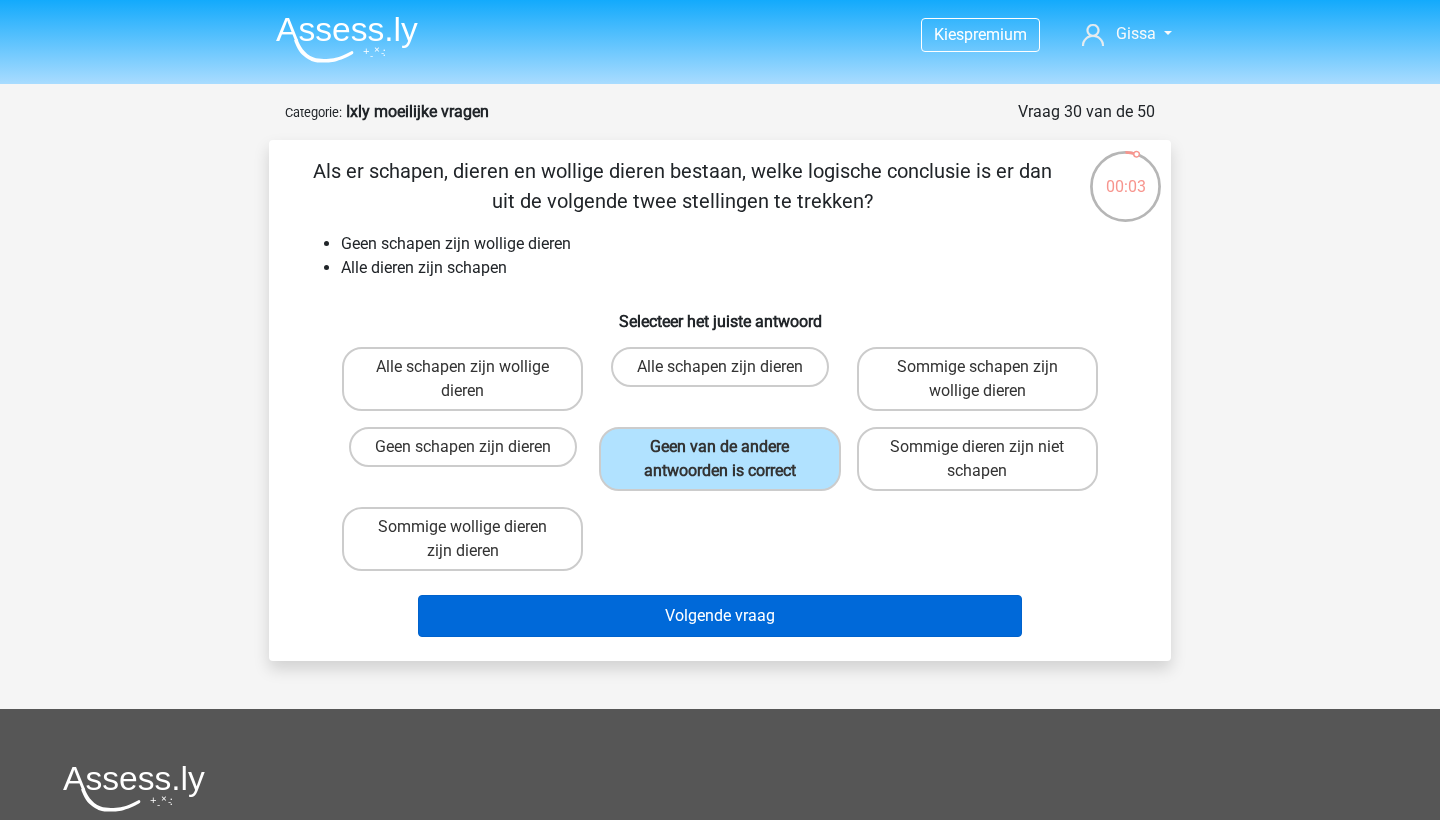 click on "Volgende vraag" at bounding box center [720, 616] 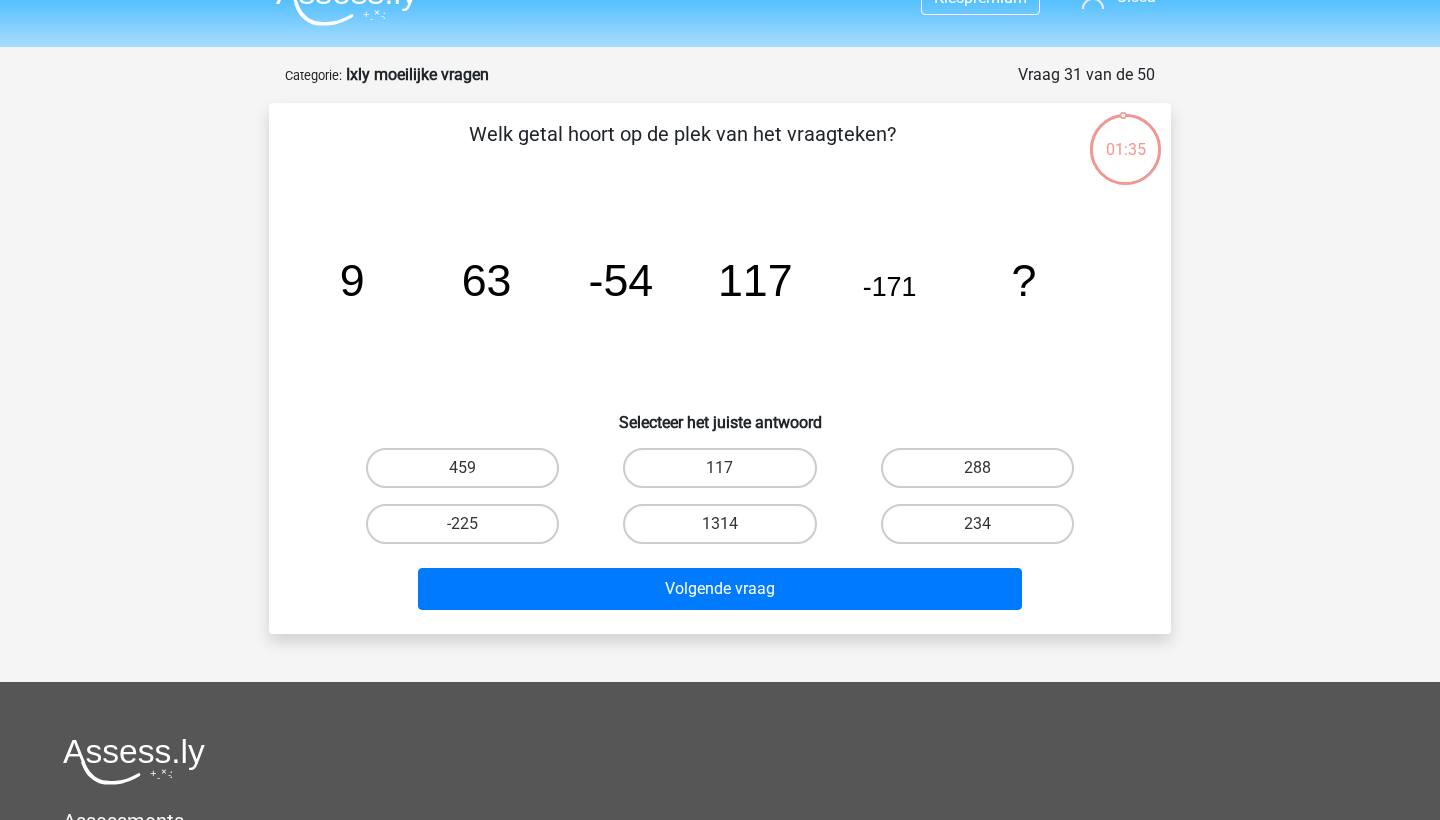 scroll, scrollTop: 38, scrollLeft: 0, axis: vertical 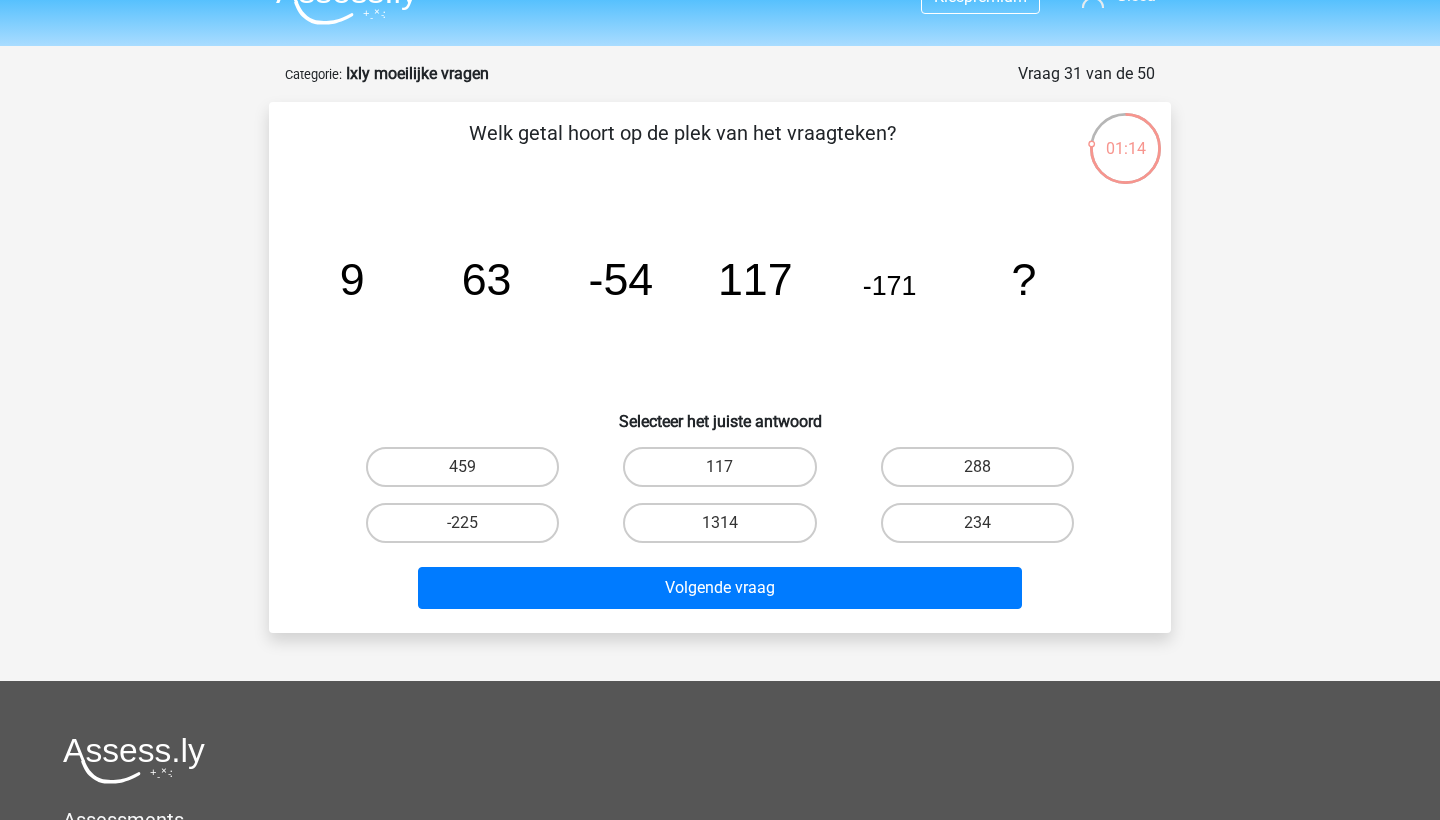 click on "117" at bounding box center (726, 473) 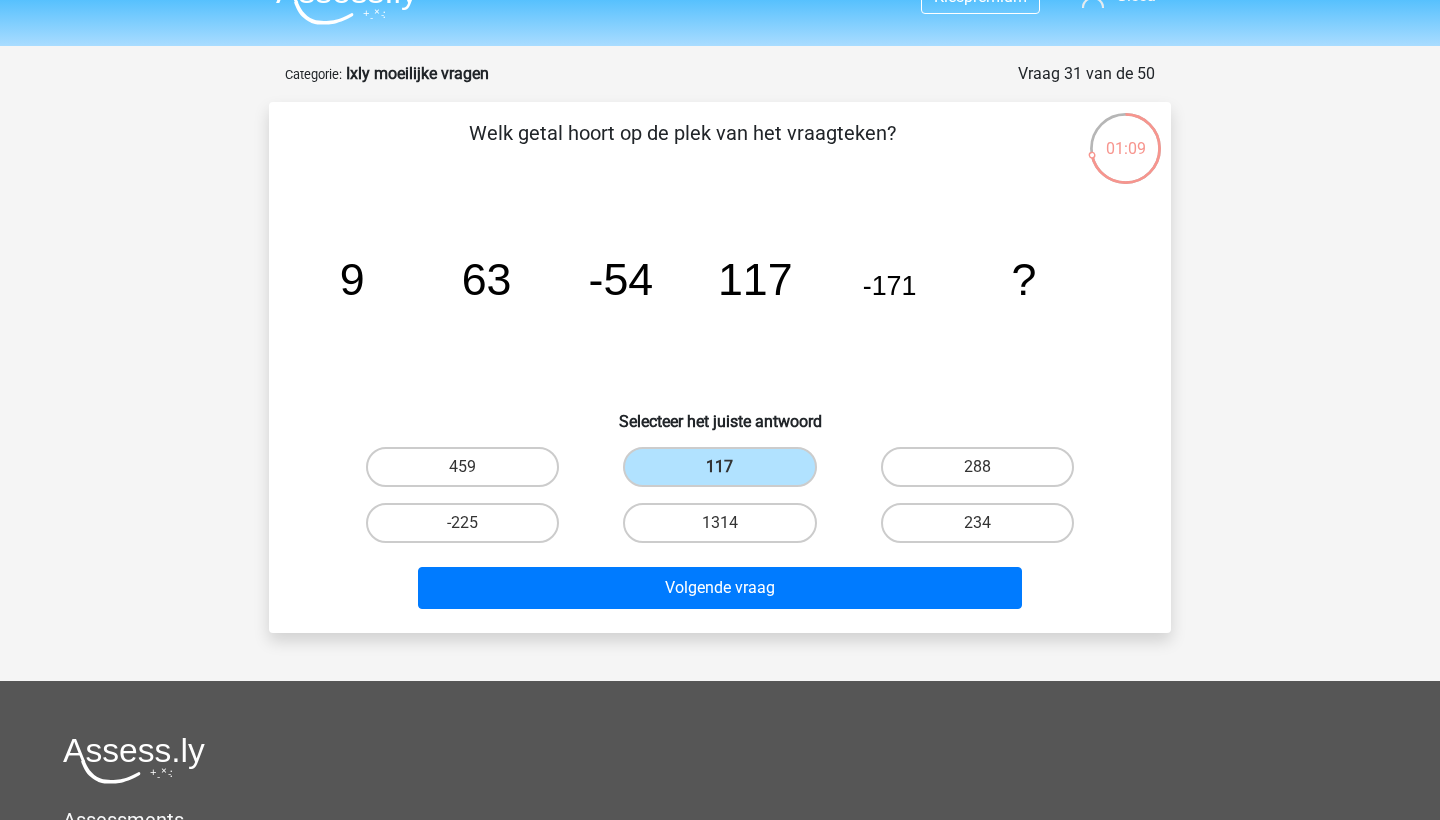 click on "1314" at bounding box center (726, 529) 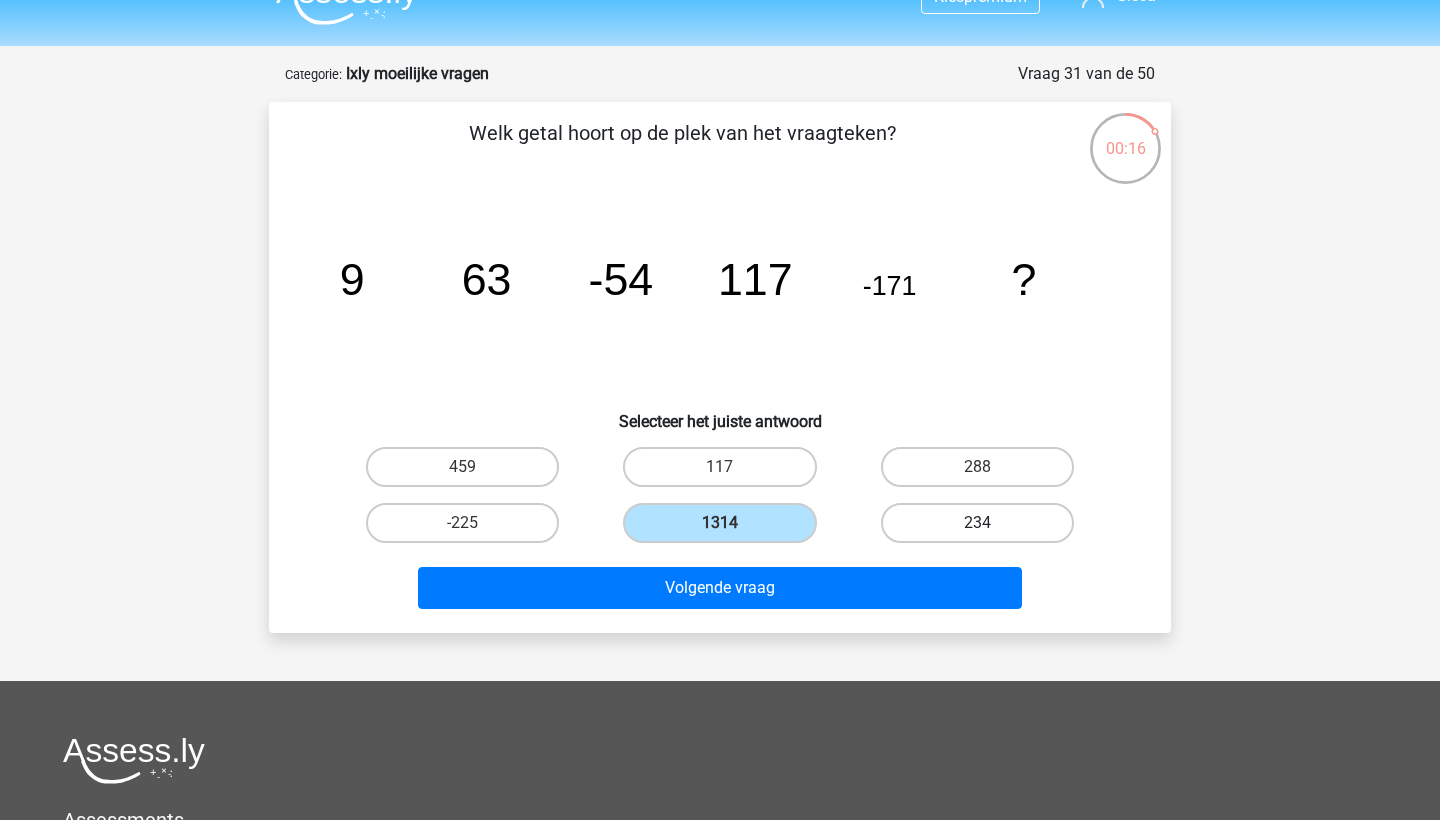 click on "234" at bounding box center (977, 523) 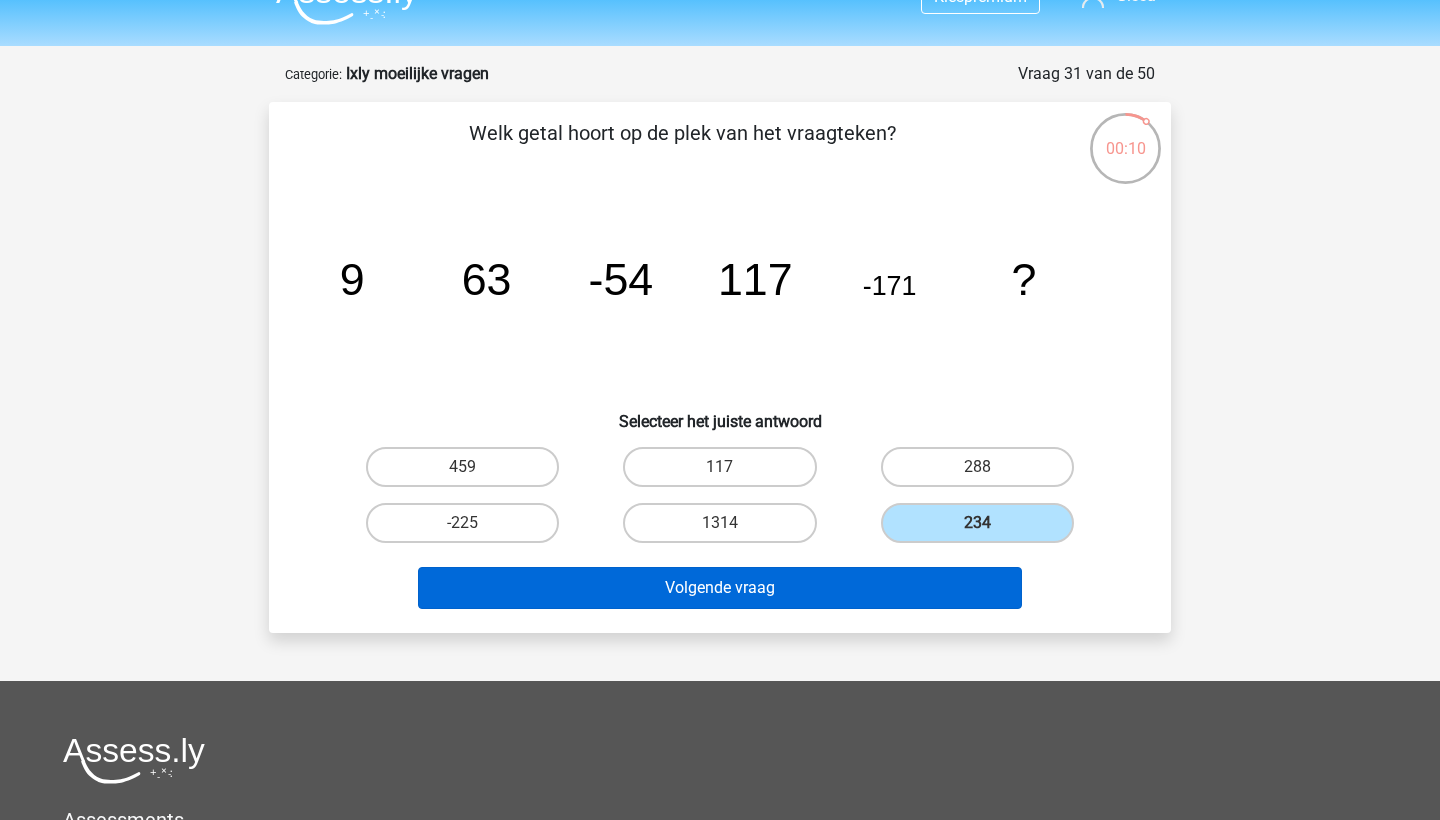 click on "Volgende vraag" at bounding box center [720, 588] 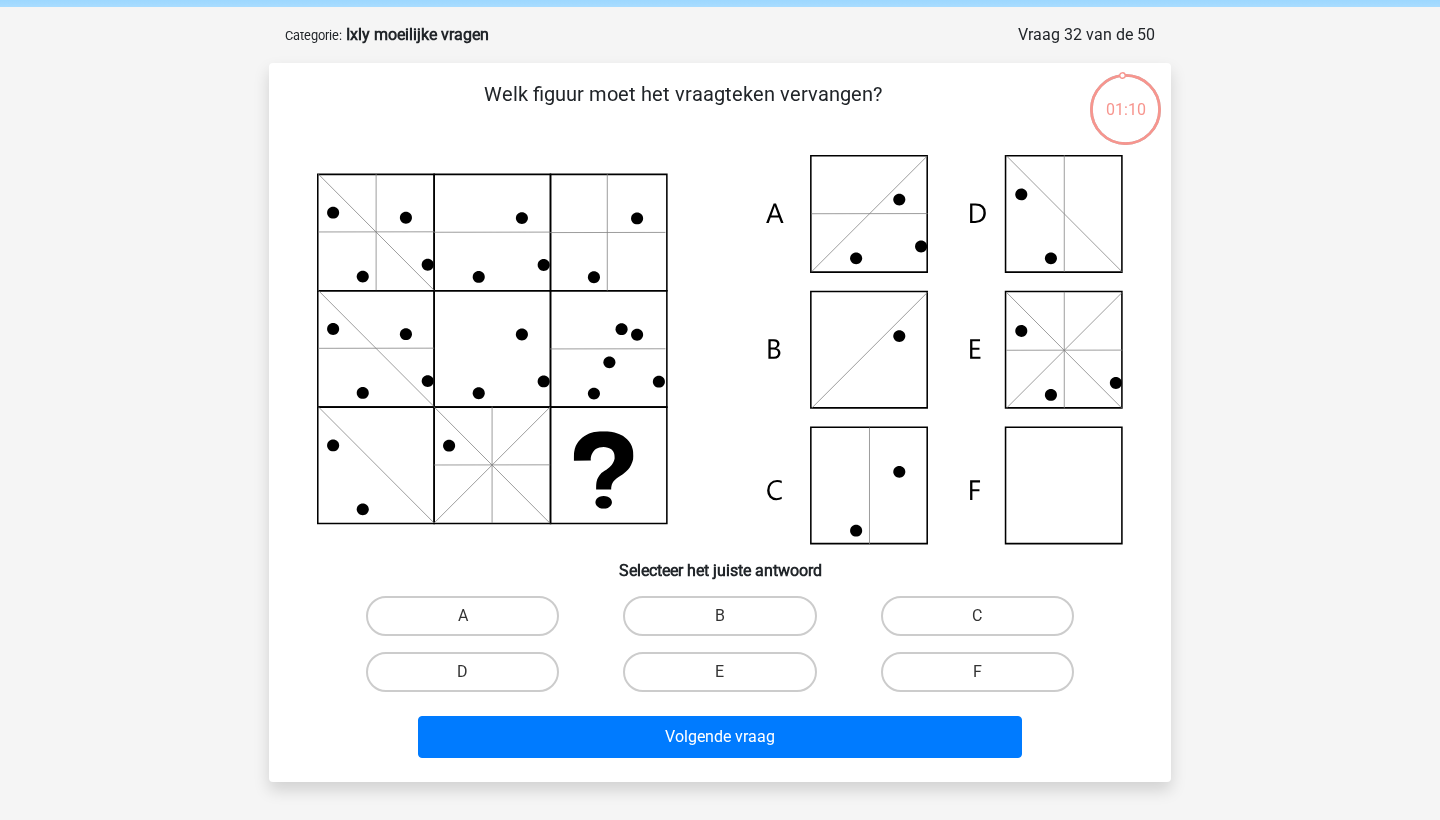 scroll, scrollTop: 74, scrollLeft: 0, axis: vertical 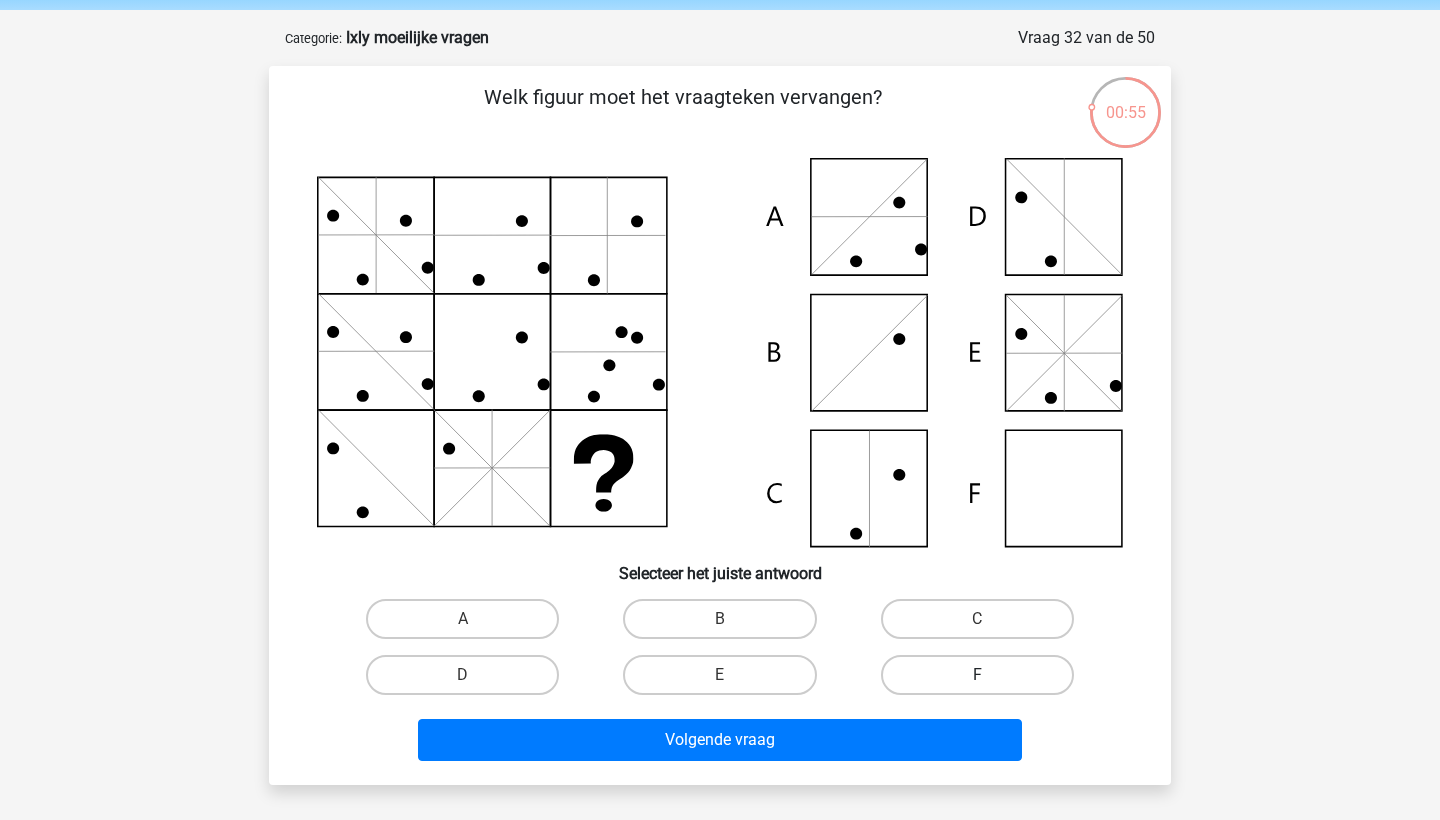 click on "F" at bounding box center [977, 675] 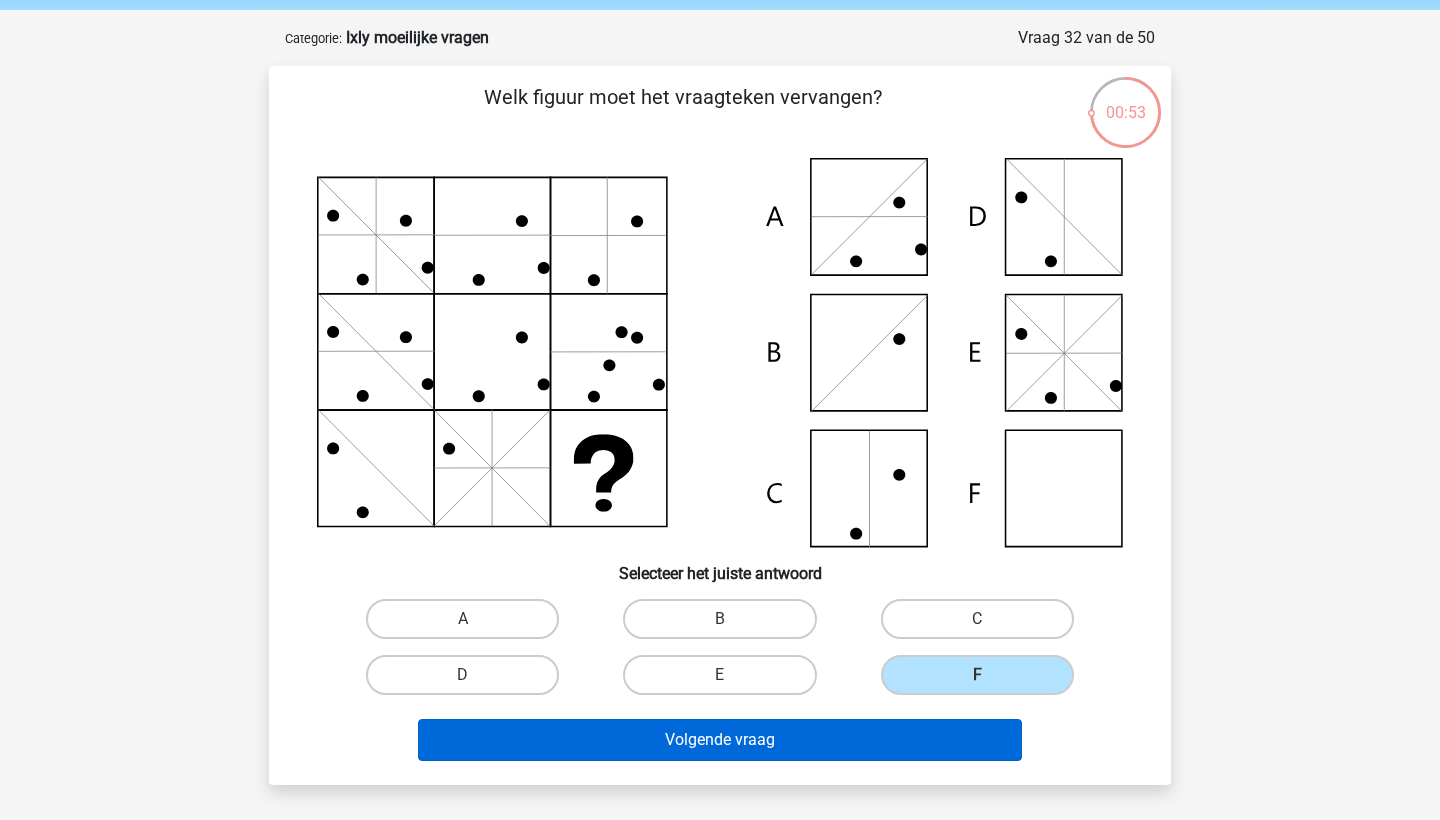 click on "Volgende vraag" at bounding box center [720, 740] 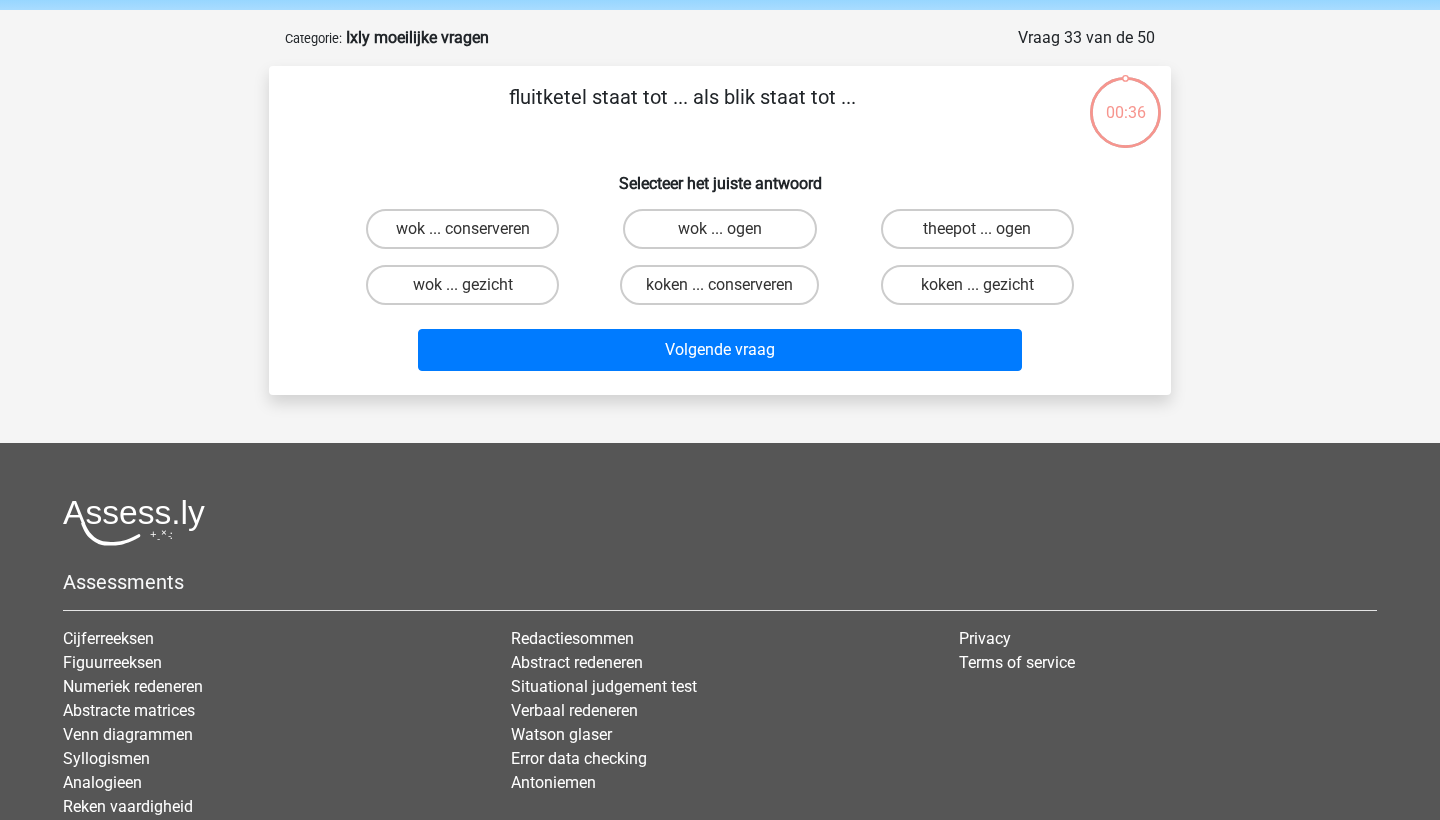 scroll, scrollTop: 100, scrollLeft: 0, axis: vertical 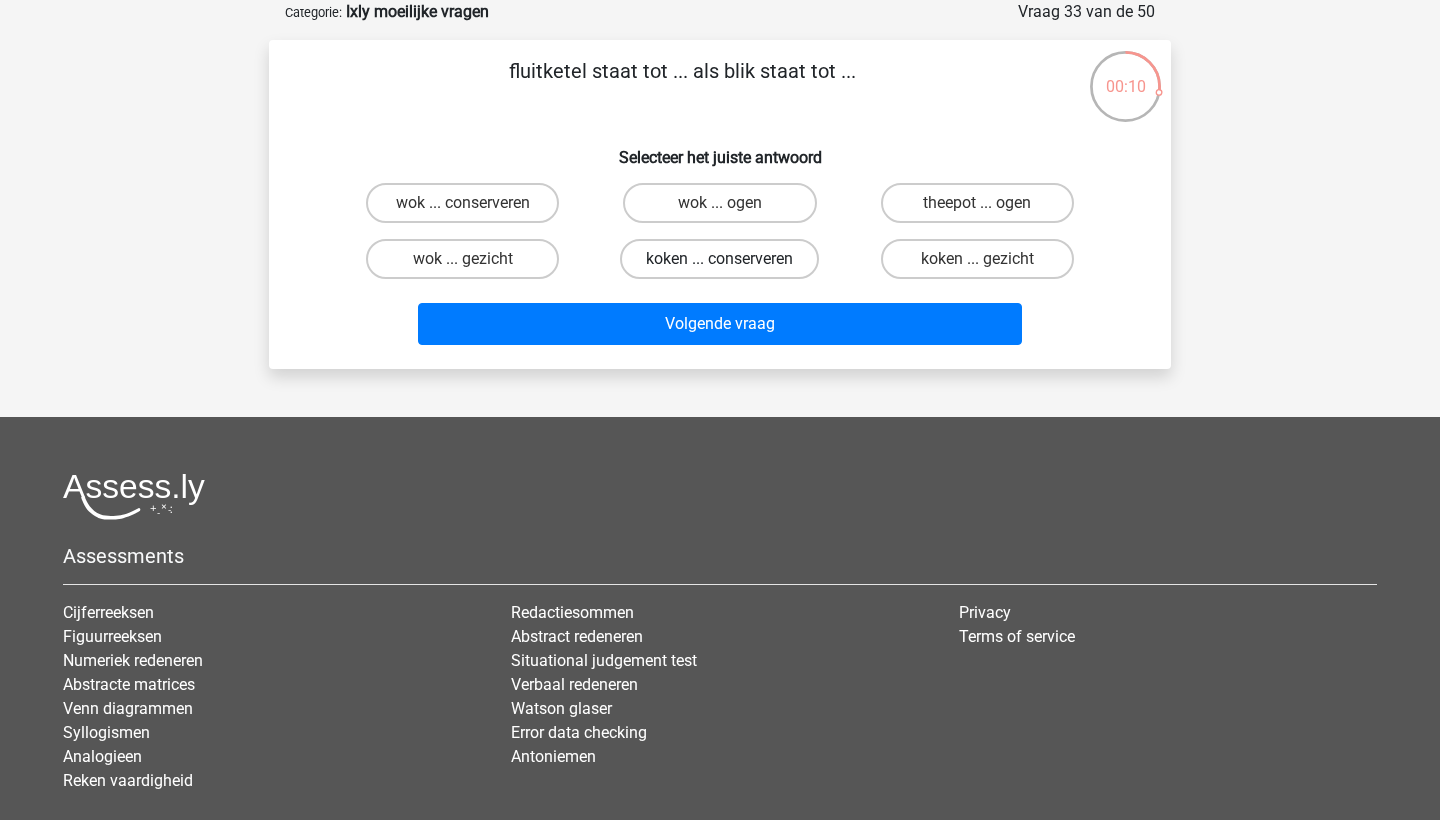 click on "koken ... conserveren" at bounding box center (719, 259) 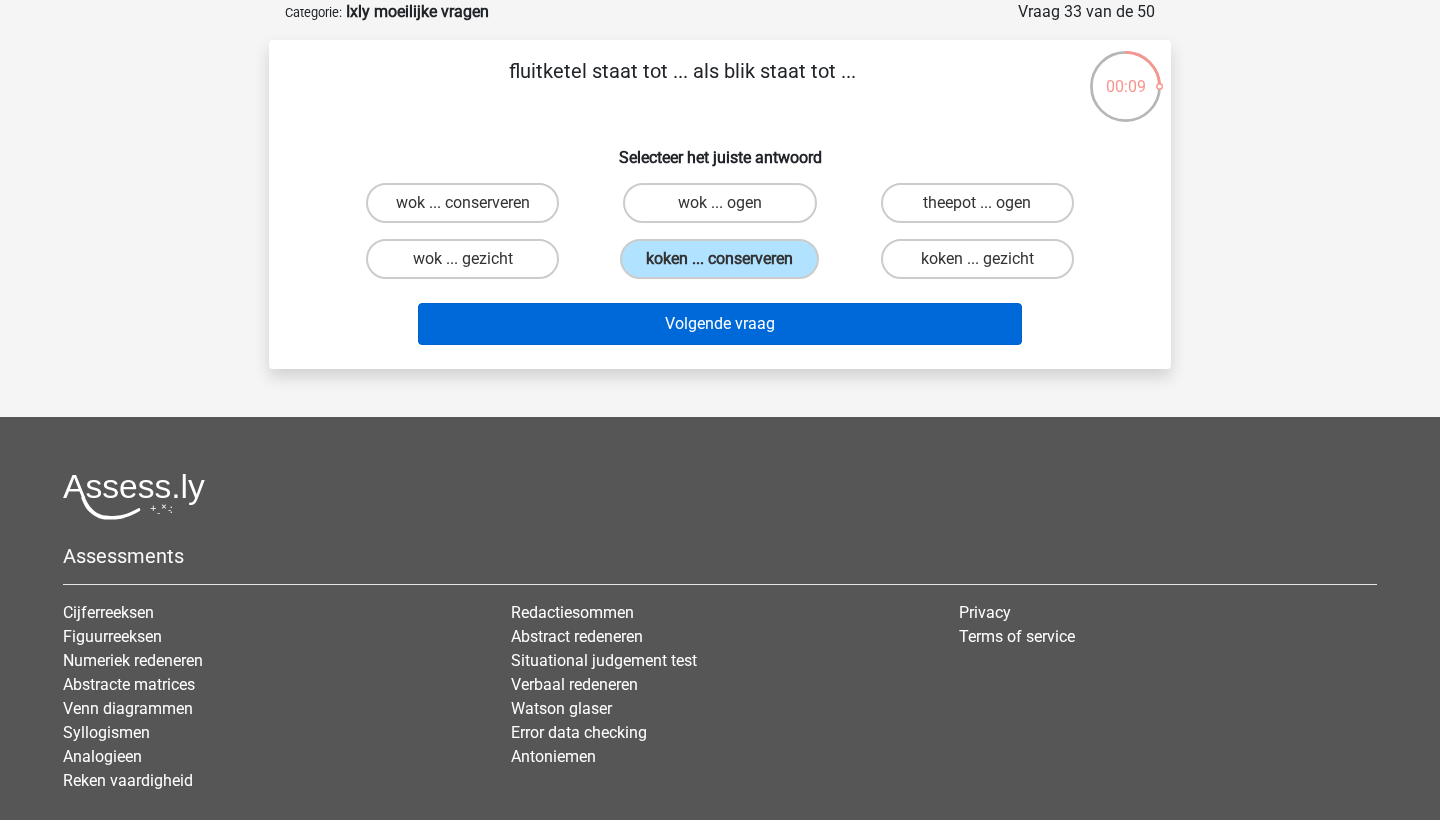 click on "Volgende vraag" at bounding box center [720, 324] 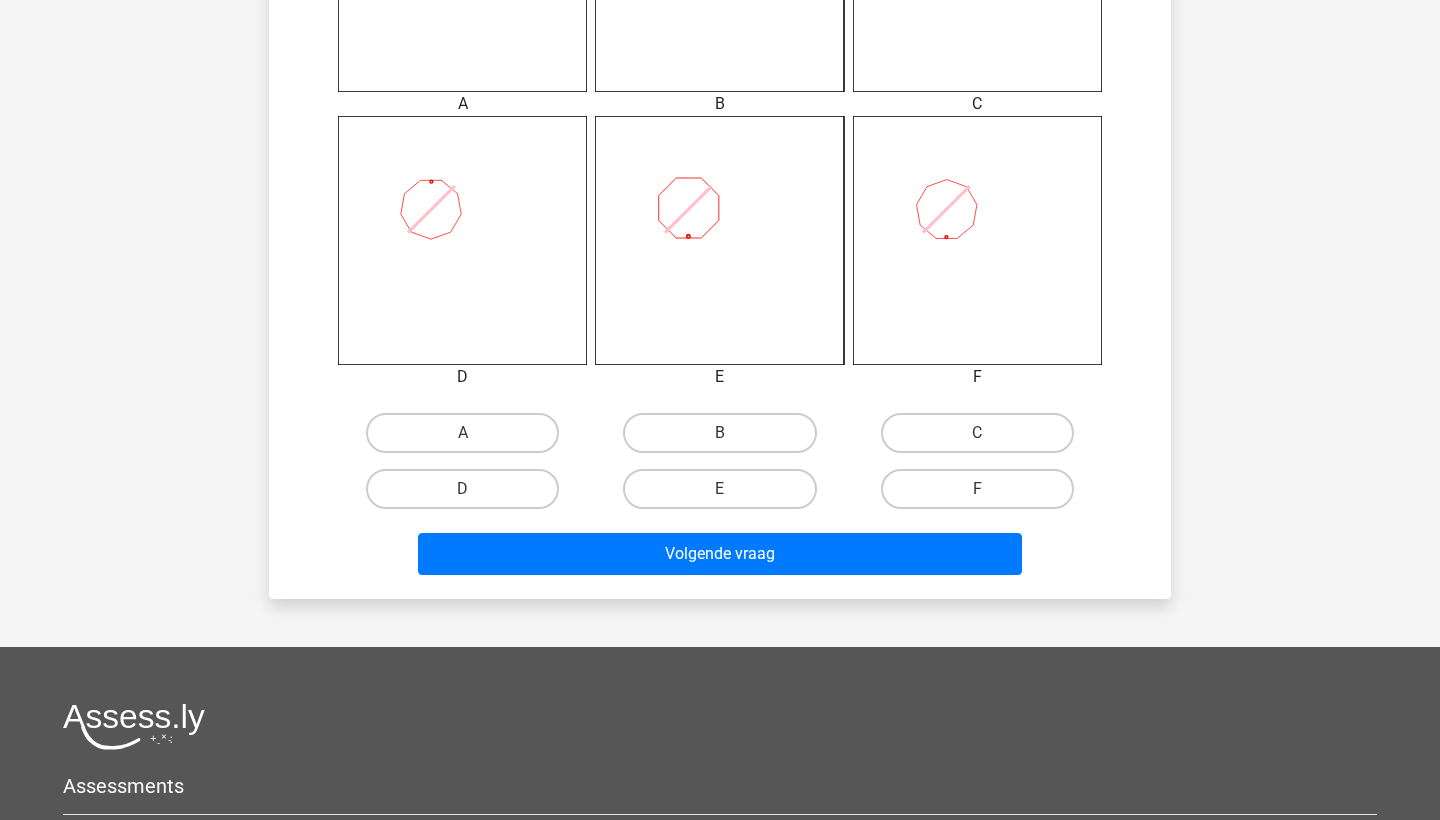 scroll, scrollTop: 977, scrollLeft: 0, axis: vertical 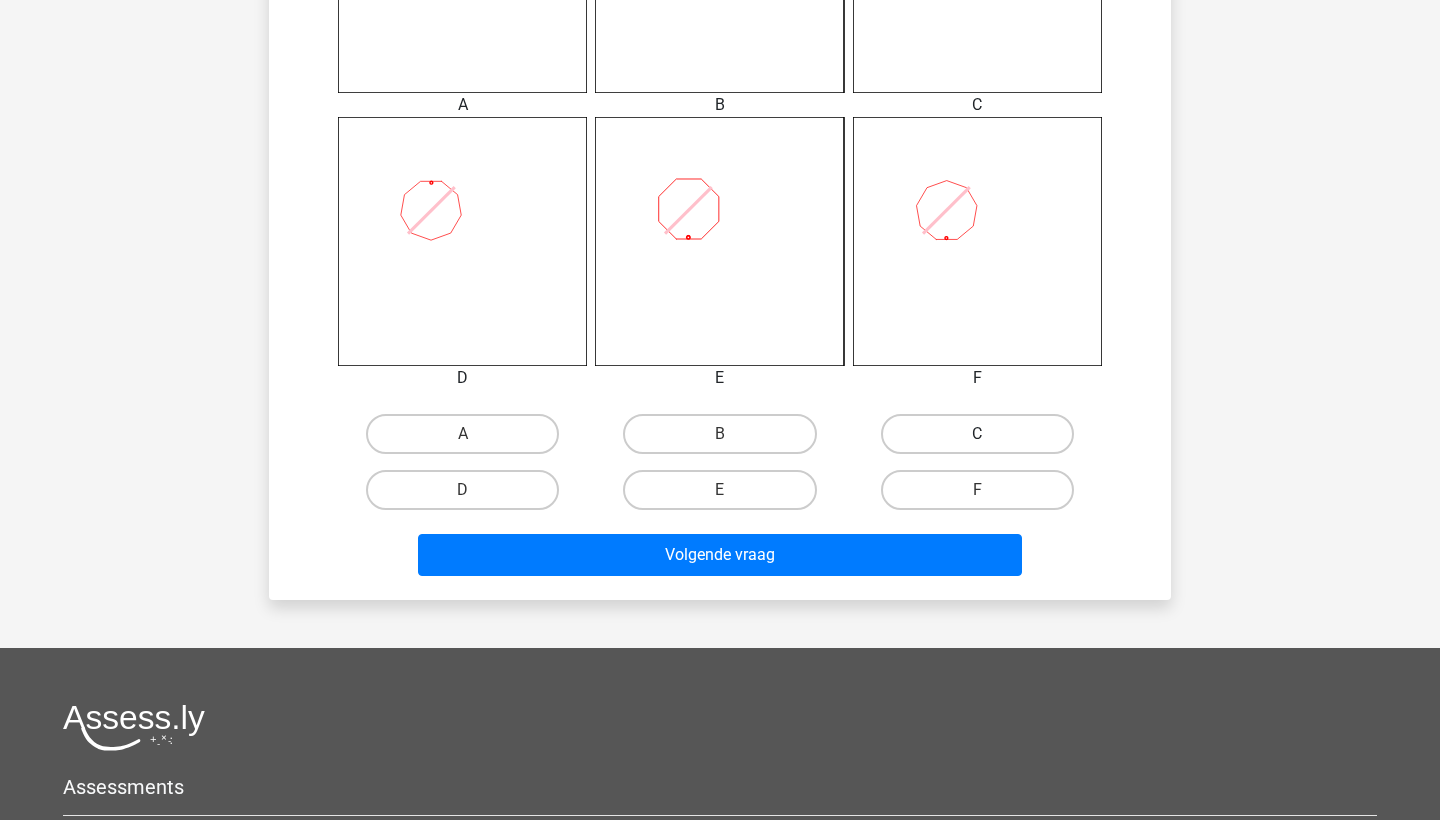click on "C" at bounding box center [977, 434] 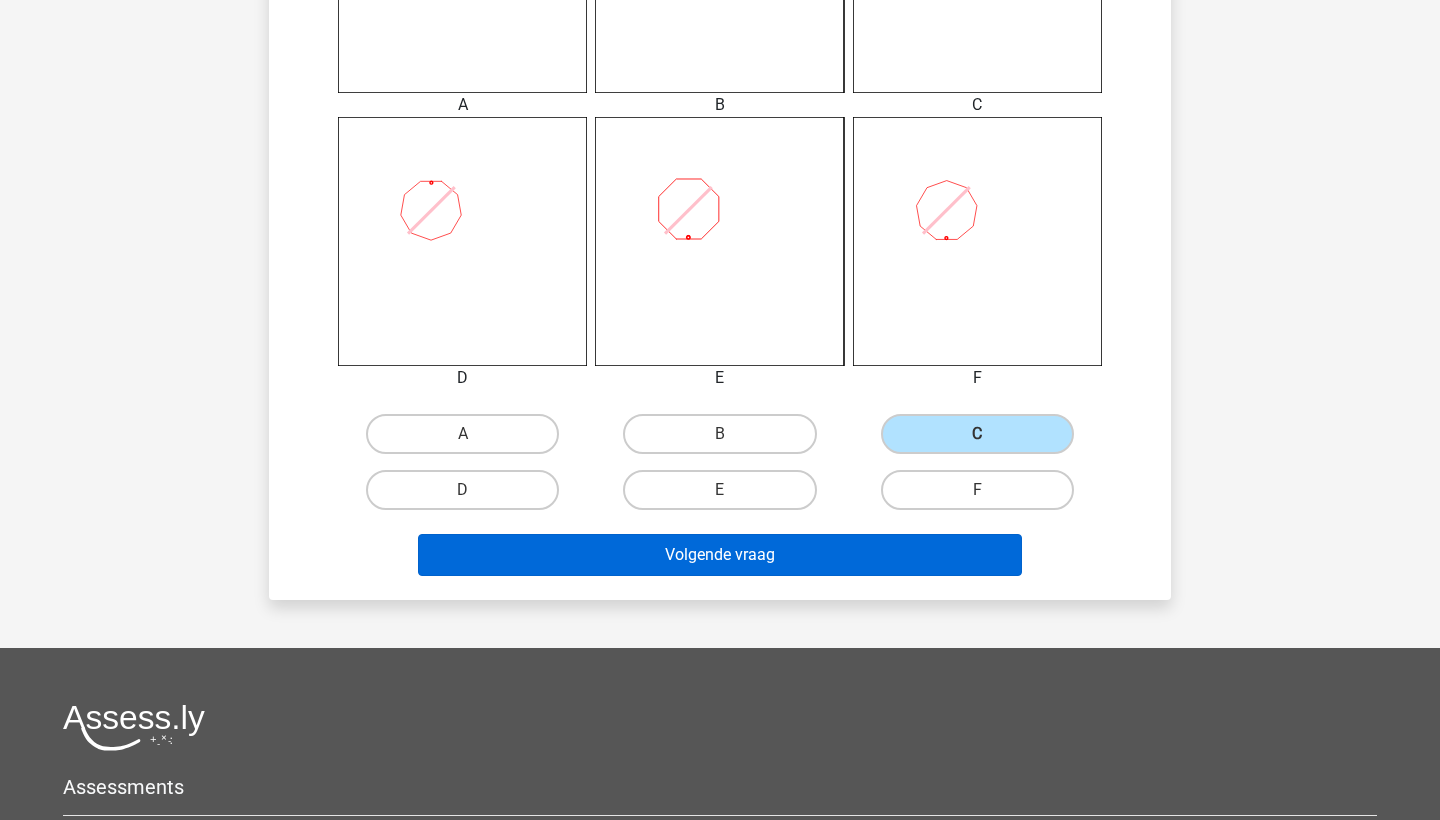 click on "Volgende vraag" at bounding box center [720, 555] 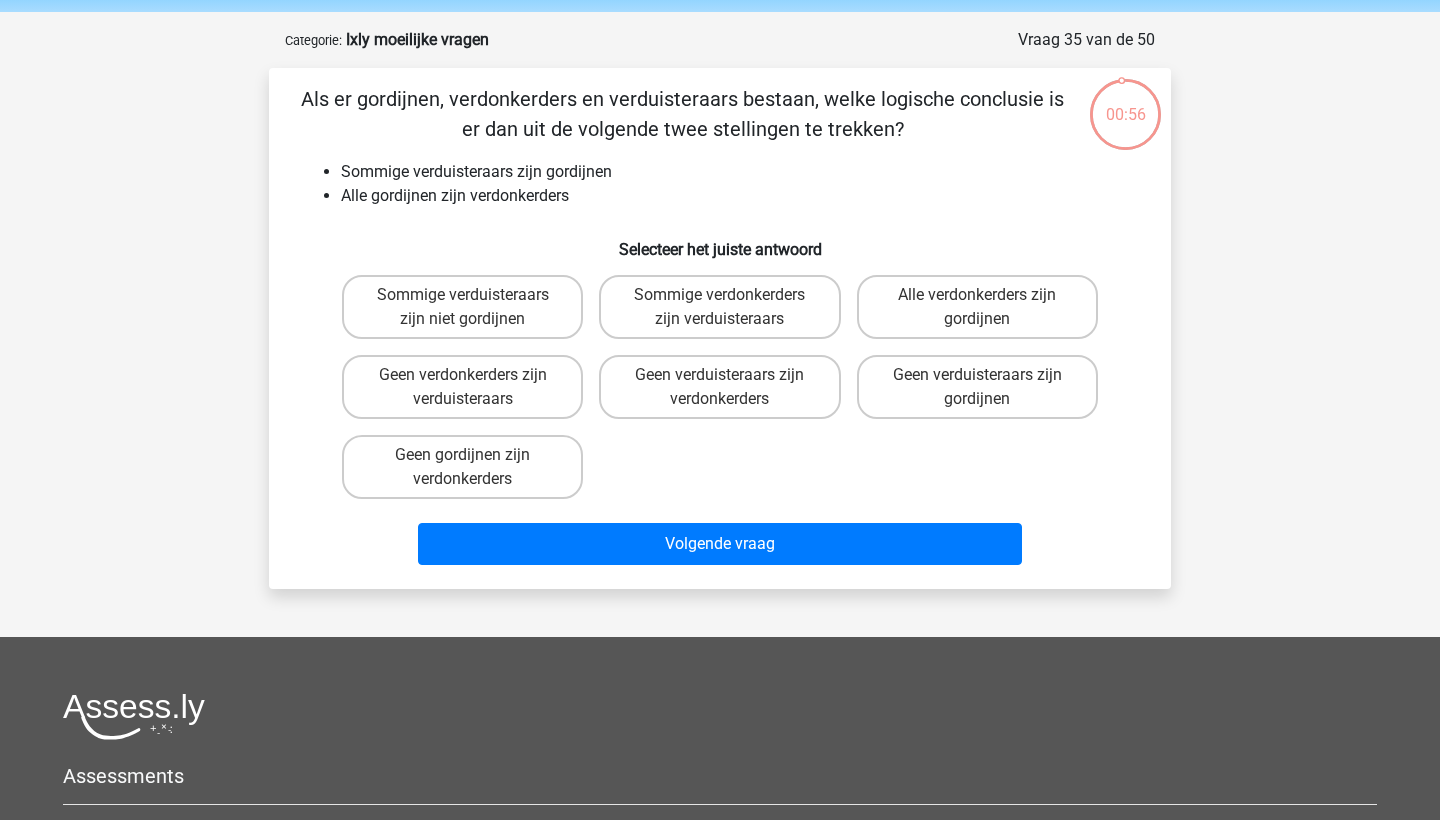 scroll, scrollTop: 71, scrollLeft: 0, axis: vertical 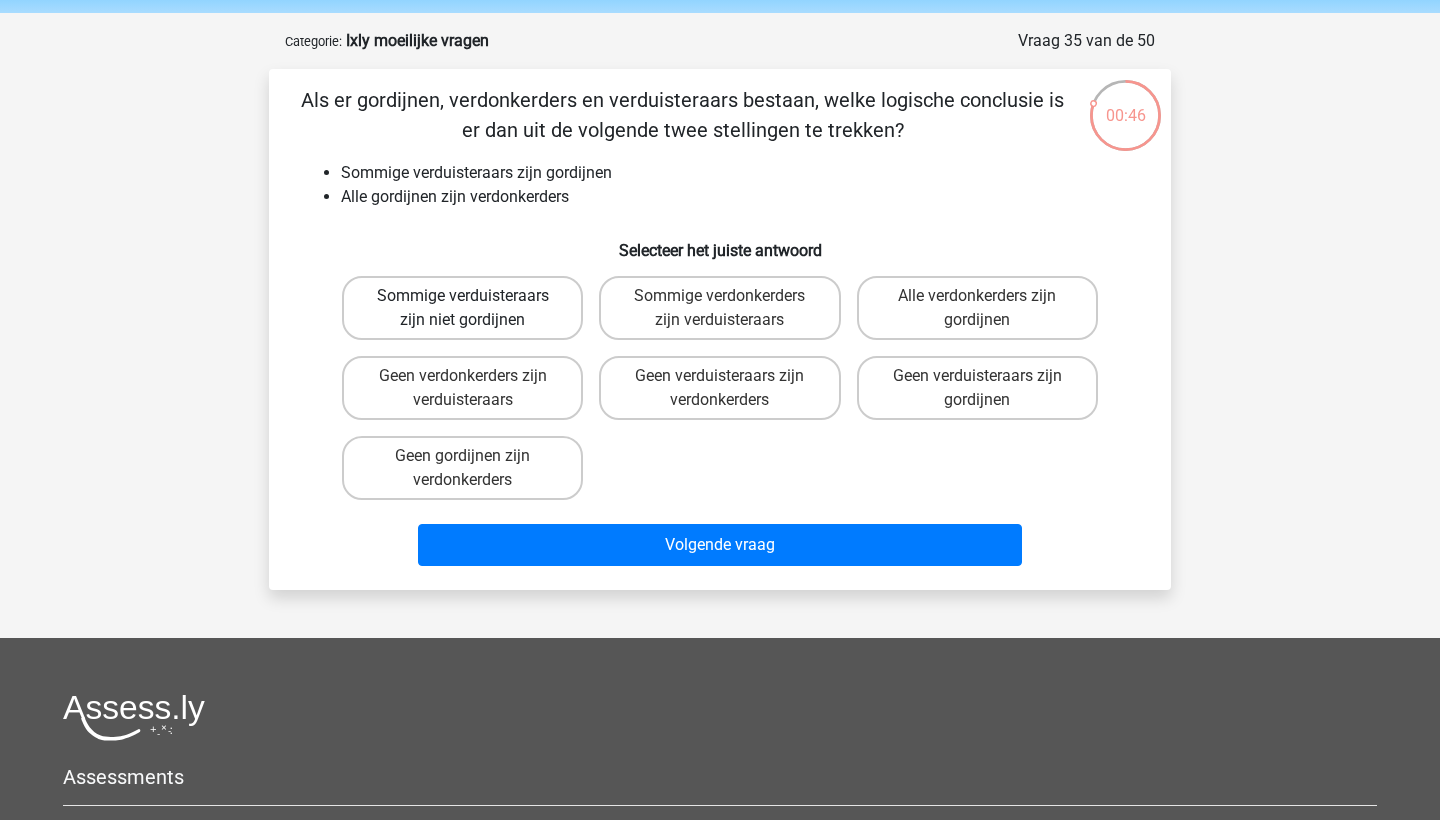 click on "Sommige verduisteraars zijn niet gordijnen" at bounding box center (462, 308) 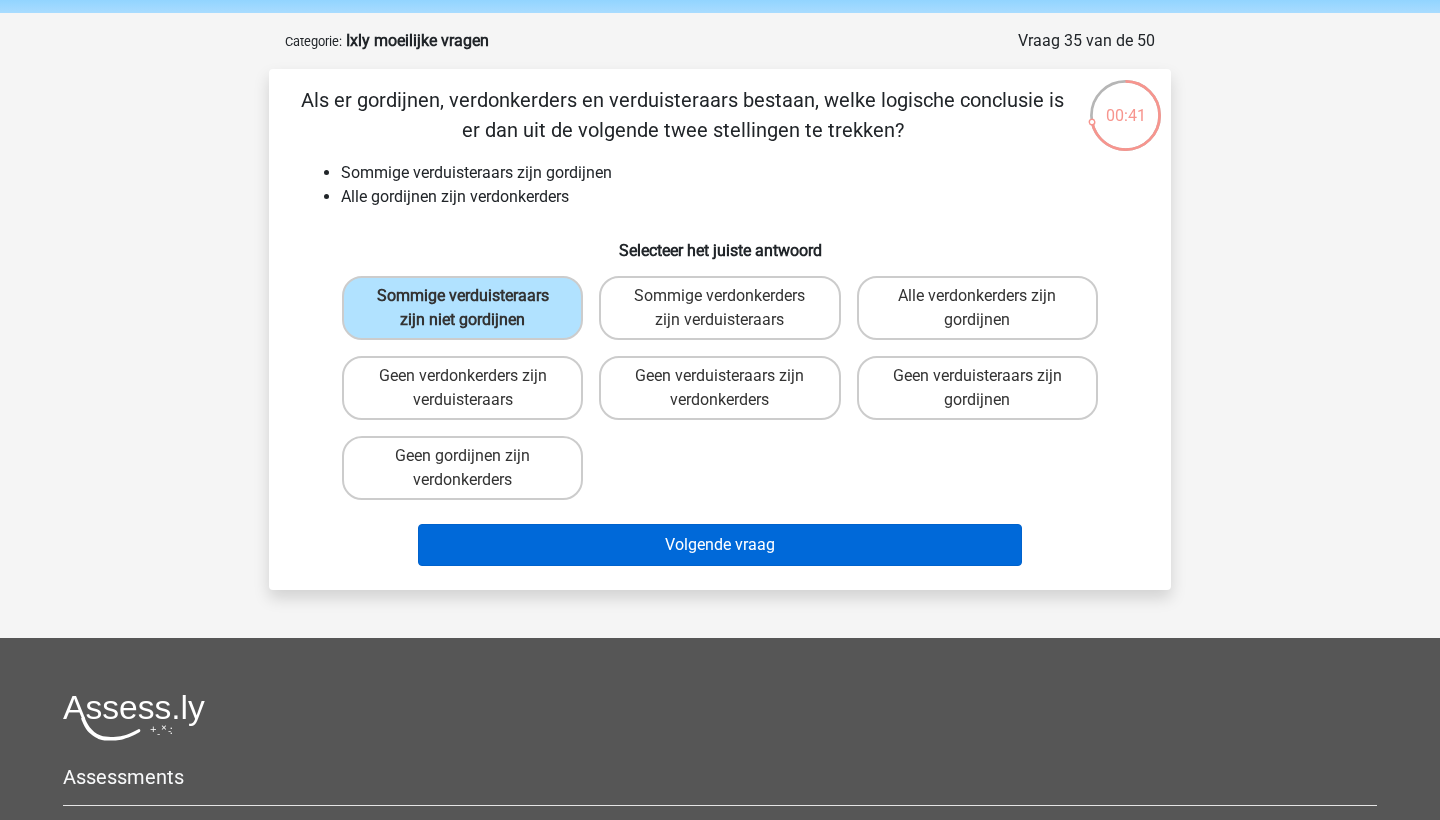 click on "Volgende vraag" at bounding box center [720, 545] 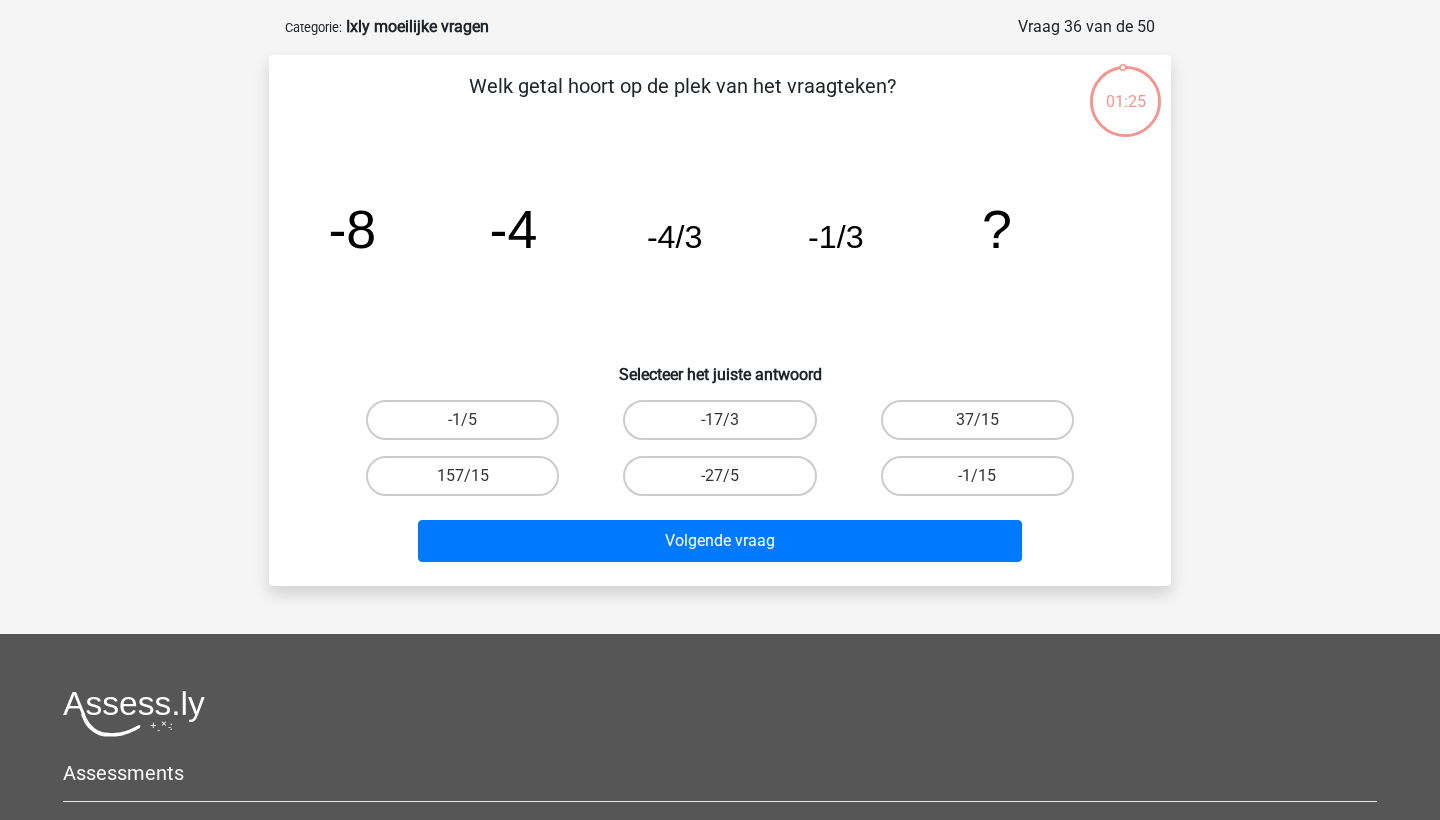 scroll, scrollTop: 84, scrollLeft: 0, axis: vertical 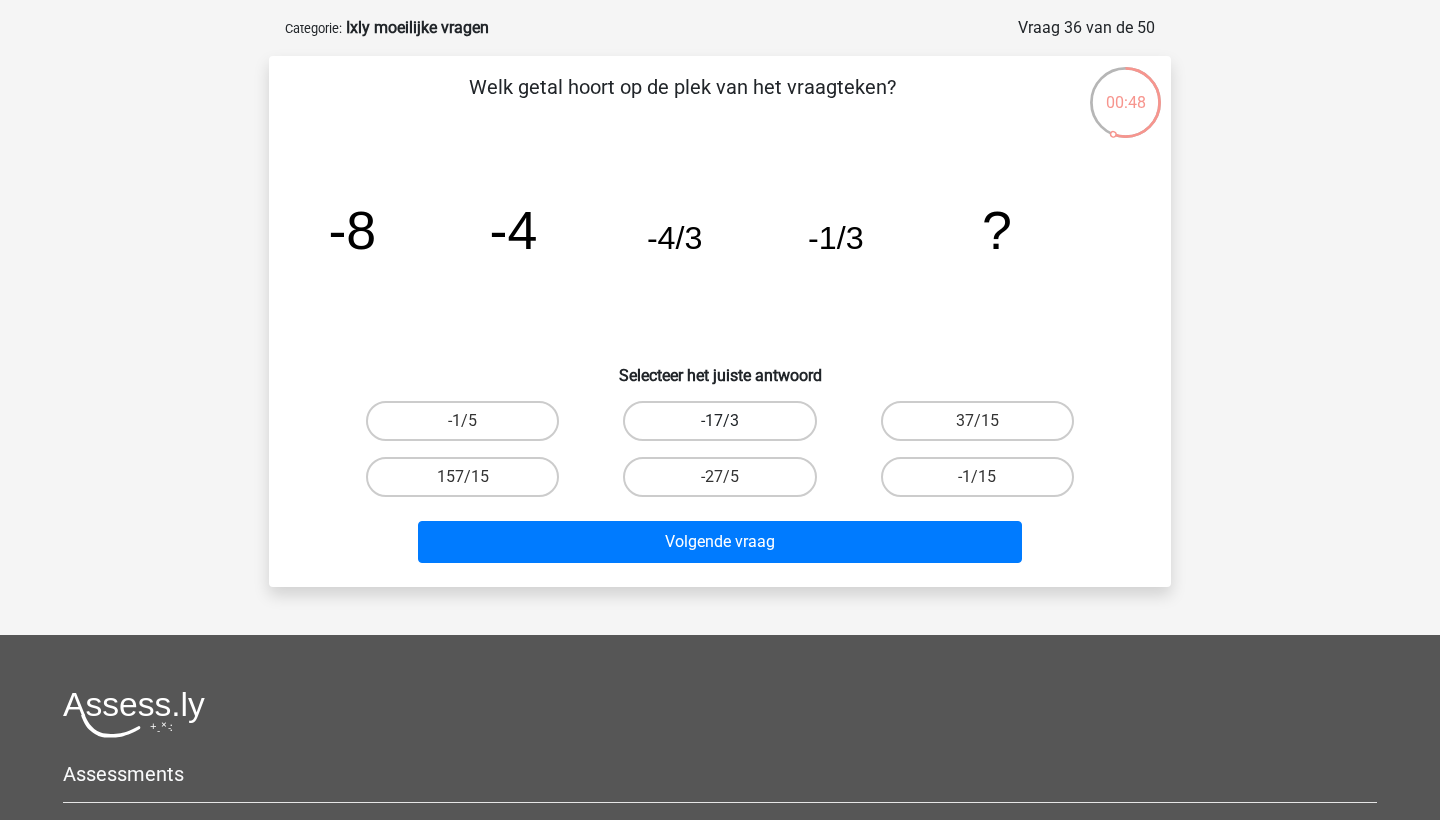 click on "-17/3" at bounding box center [719, 421] 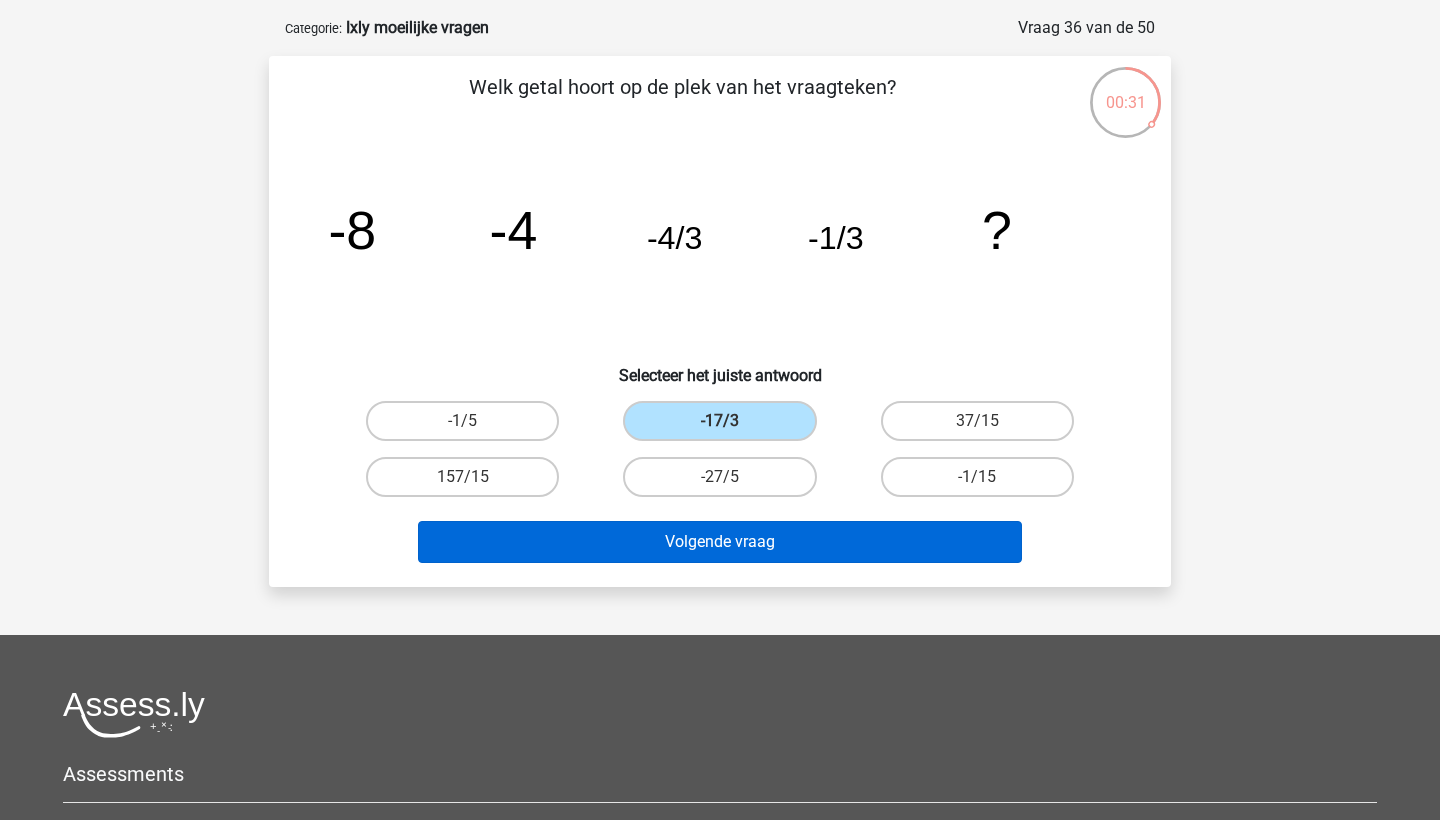 click on "Volgende vraag" at bounding box center [720, 542] 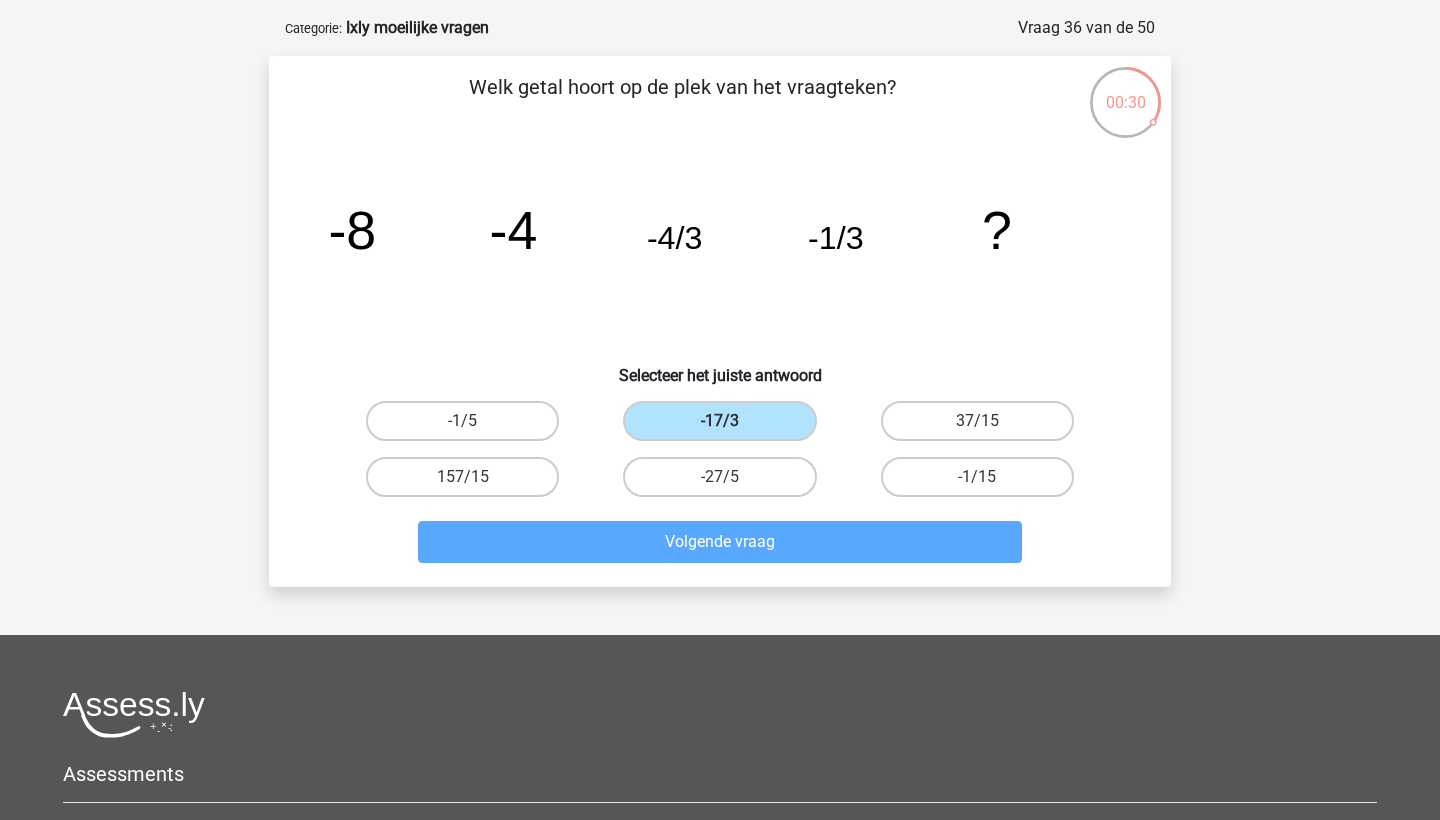 scroll, scrollTop: 100, scrollLeft: 0, axis: vertical 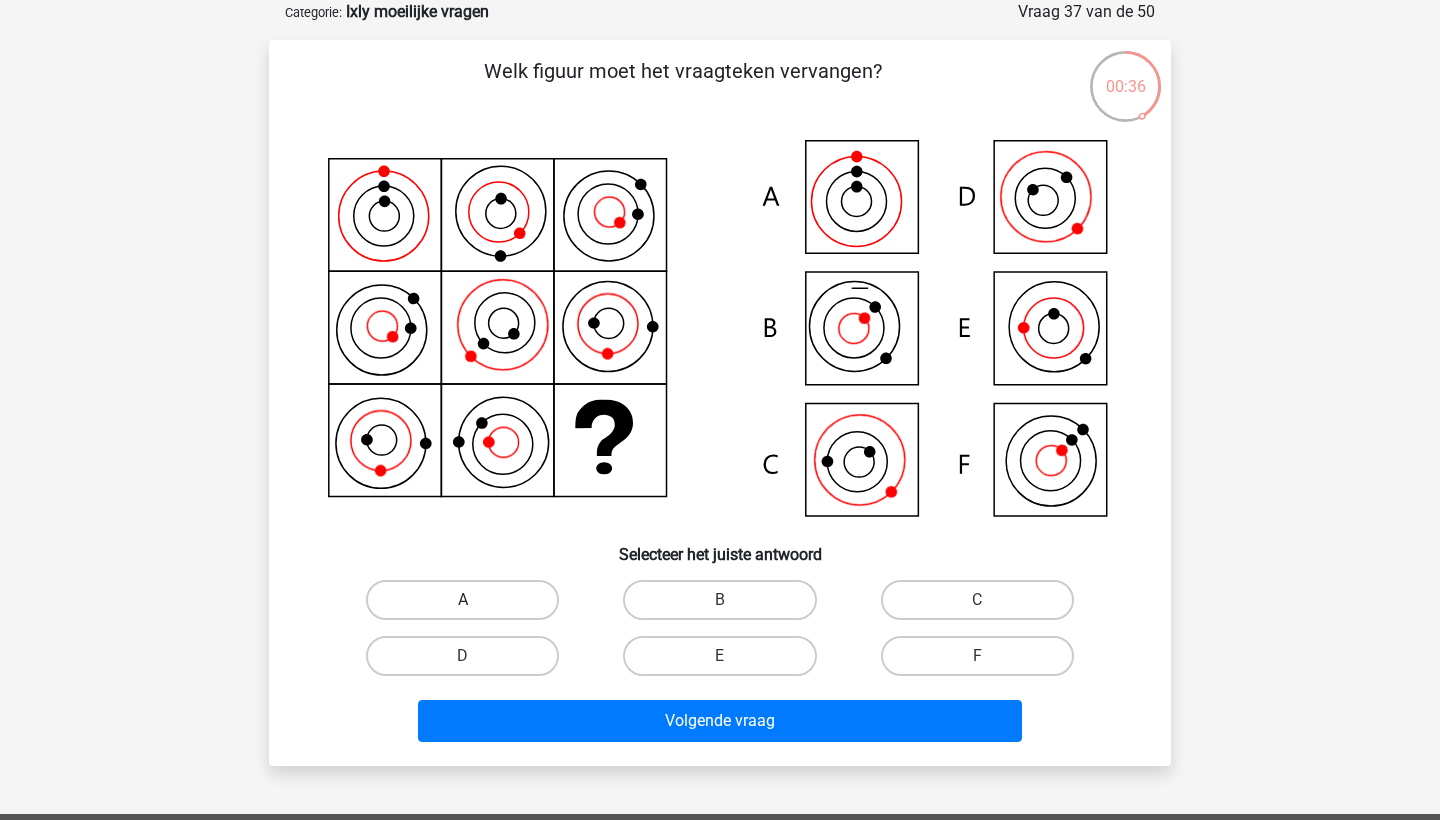click on "A" at bounding box center [462, 600] 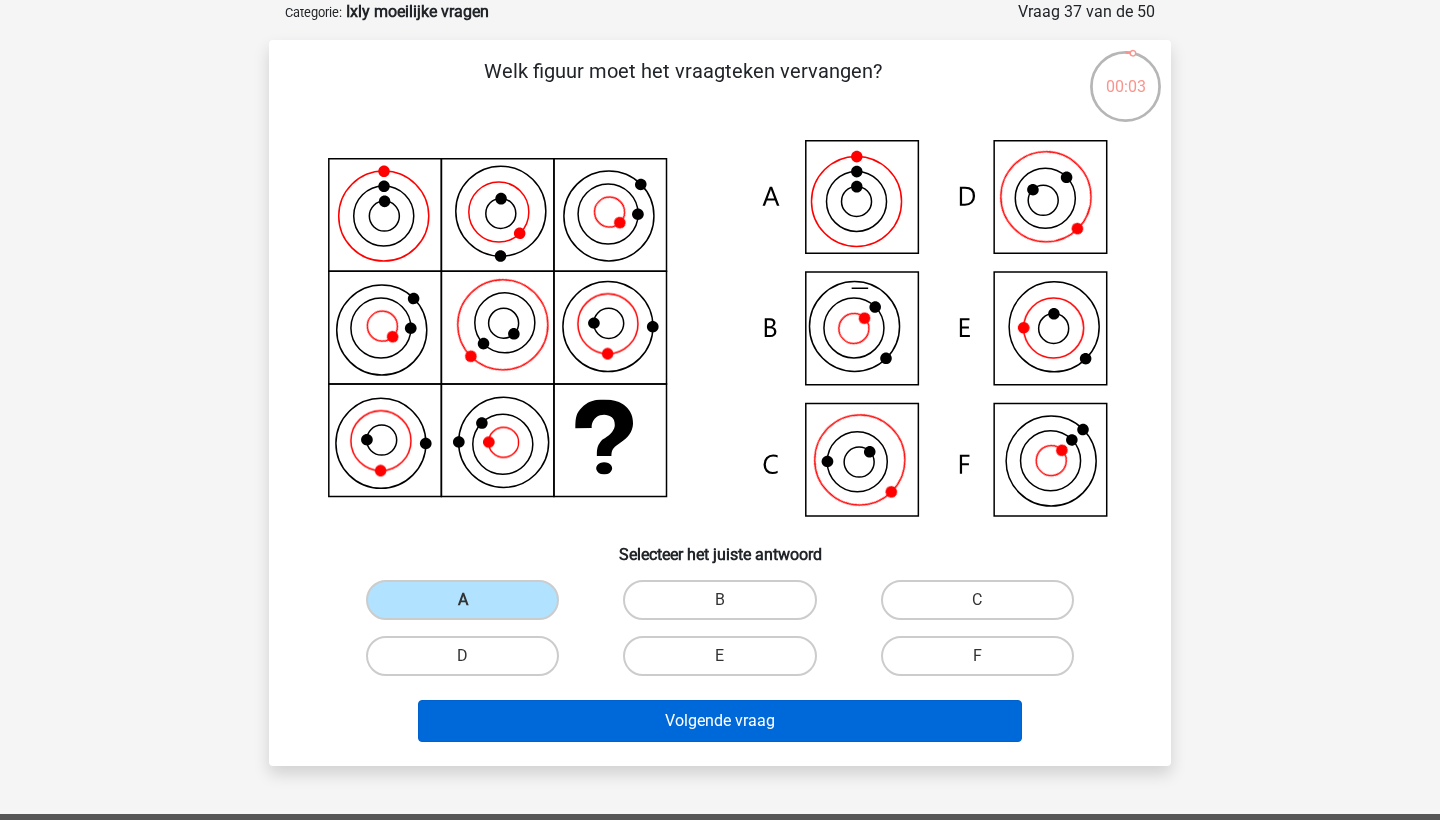 click on "Volgende vraag" at bounding box center [720, 721] 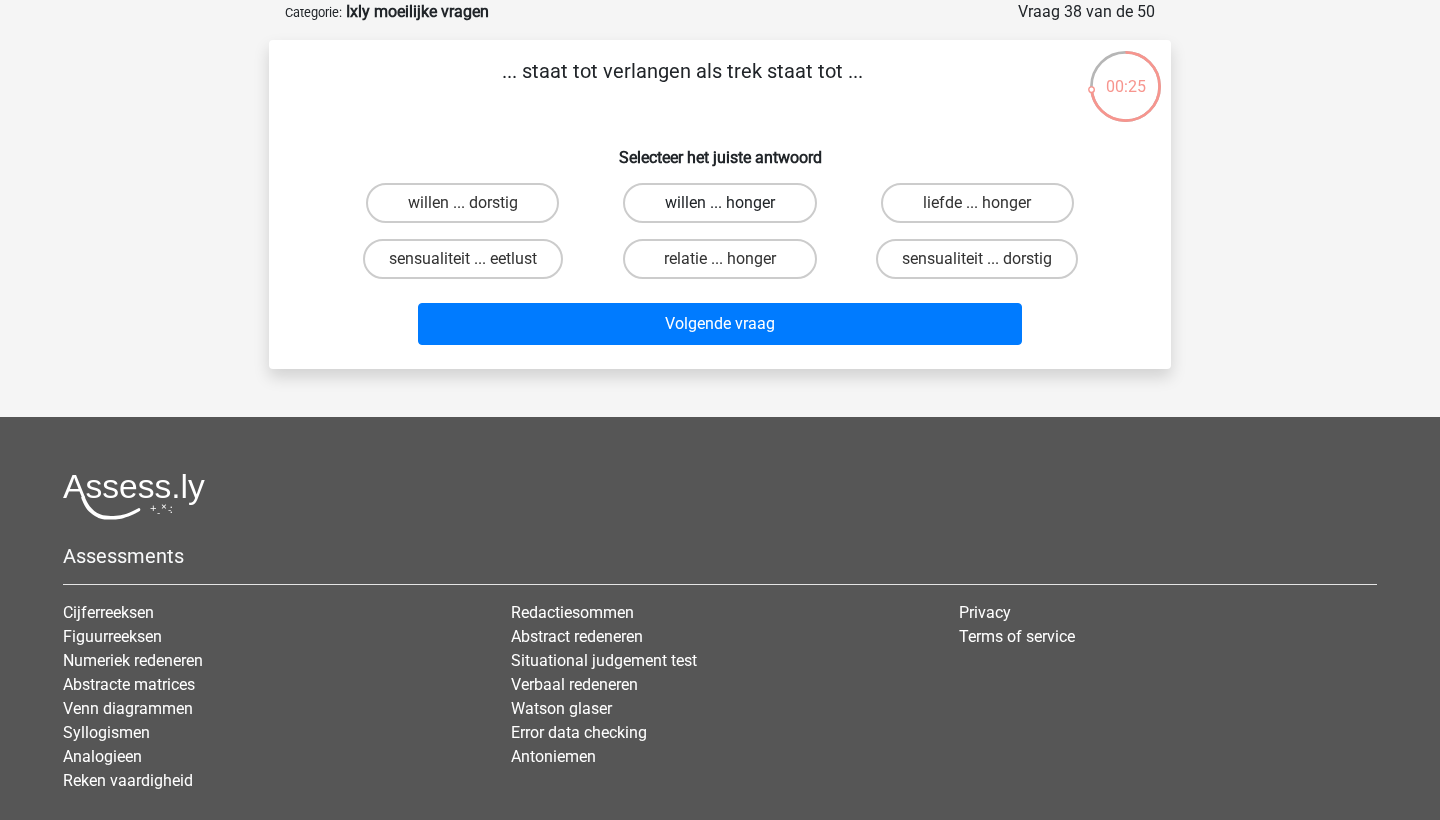 click on "willen ... honger" at bounding box center (719, 203) 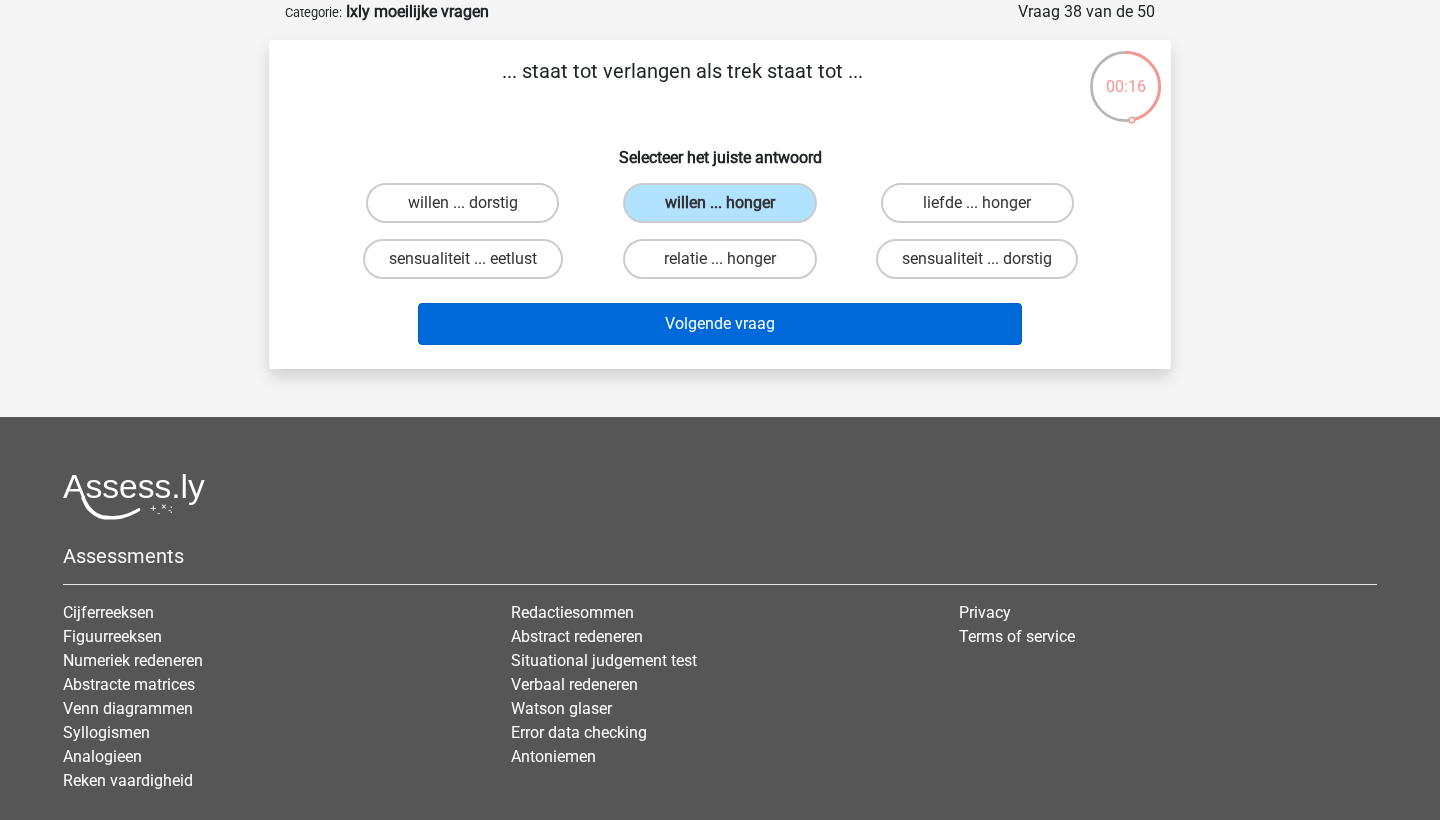 click on "Volgende vraag" at bounding box center (720, 324) 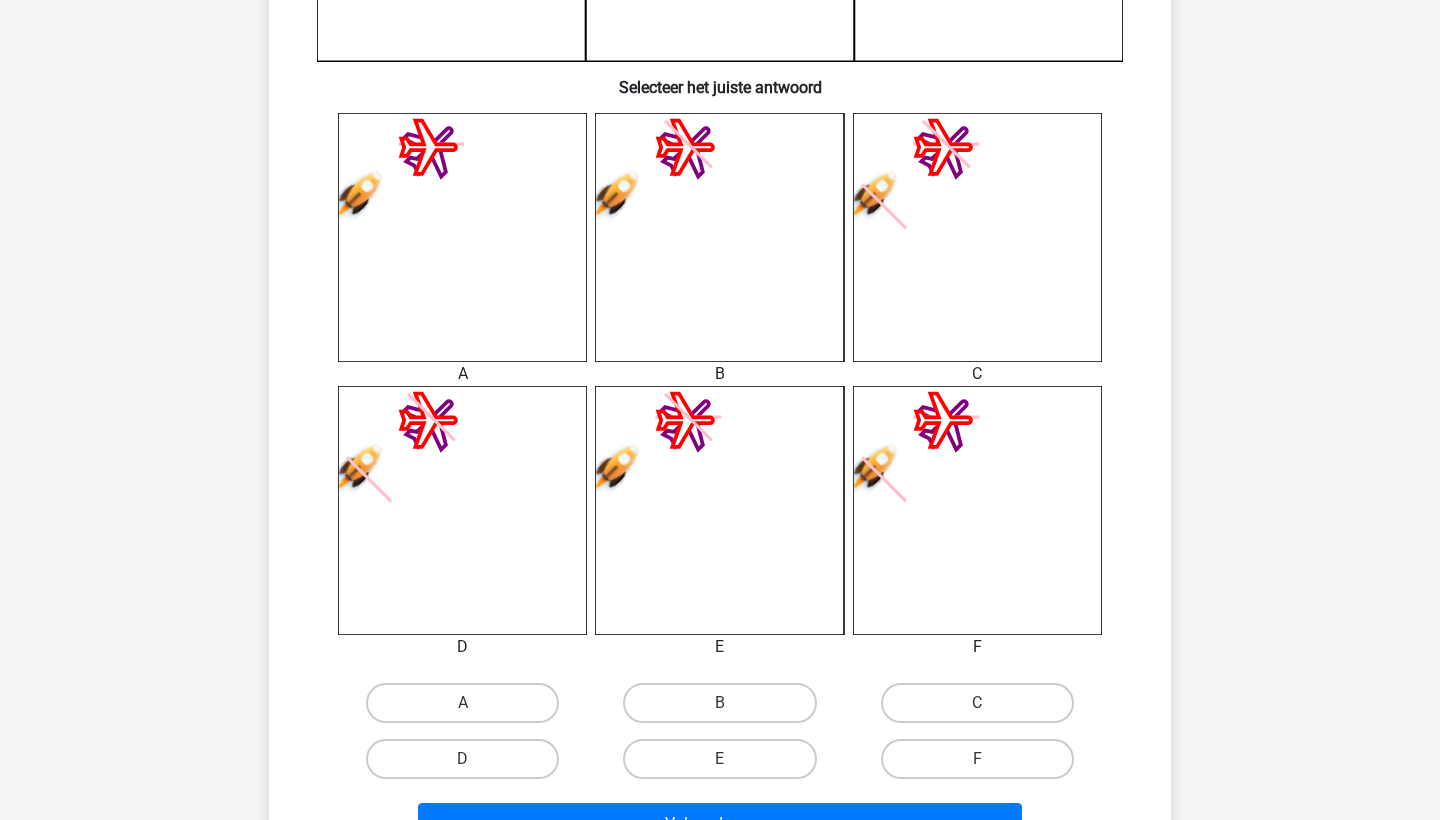 scroll, scrollTop: 713, scrollLeft: 0, axis: vertical 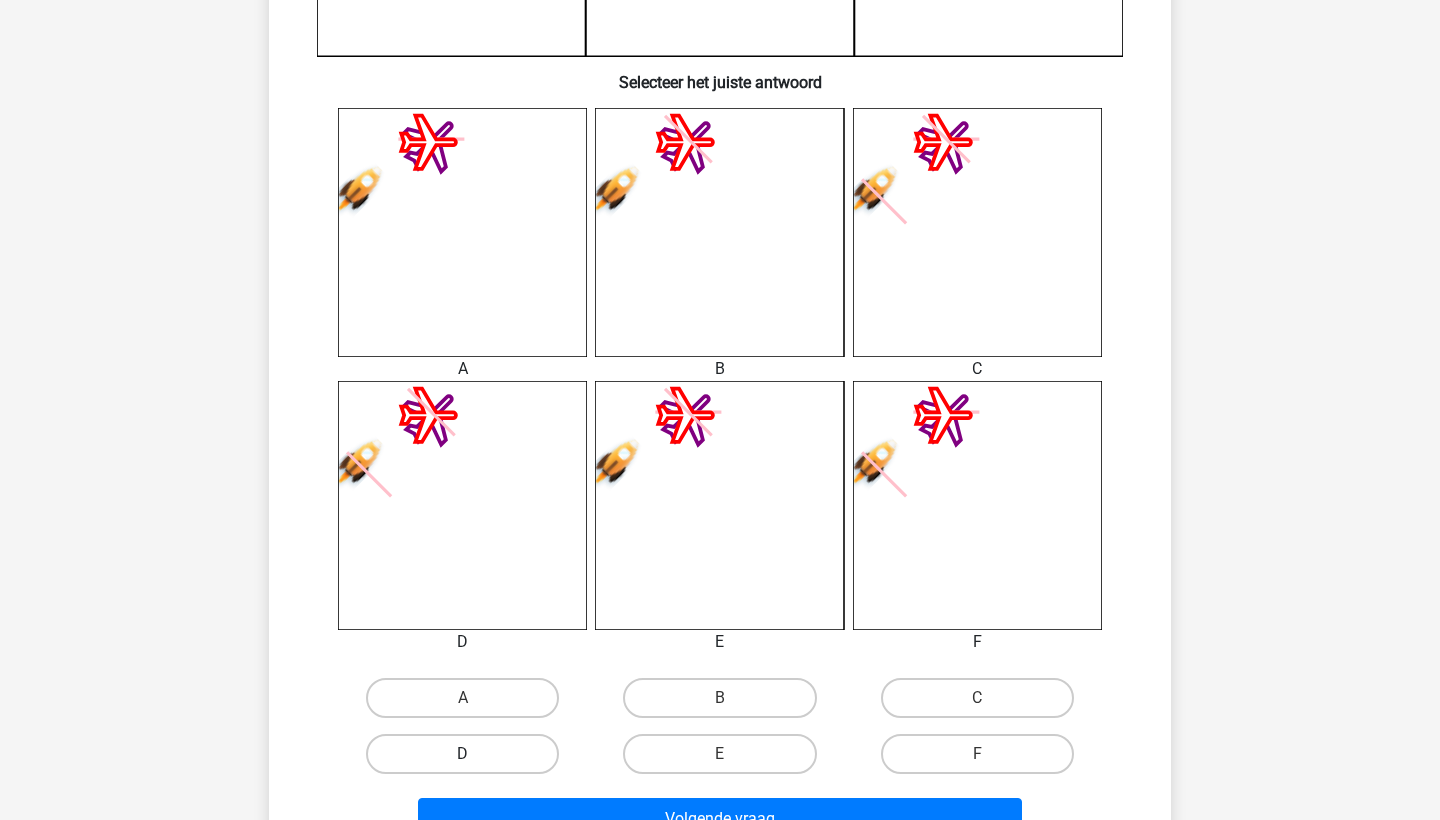 click on "D" at bounding box center (462, 754) 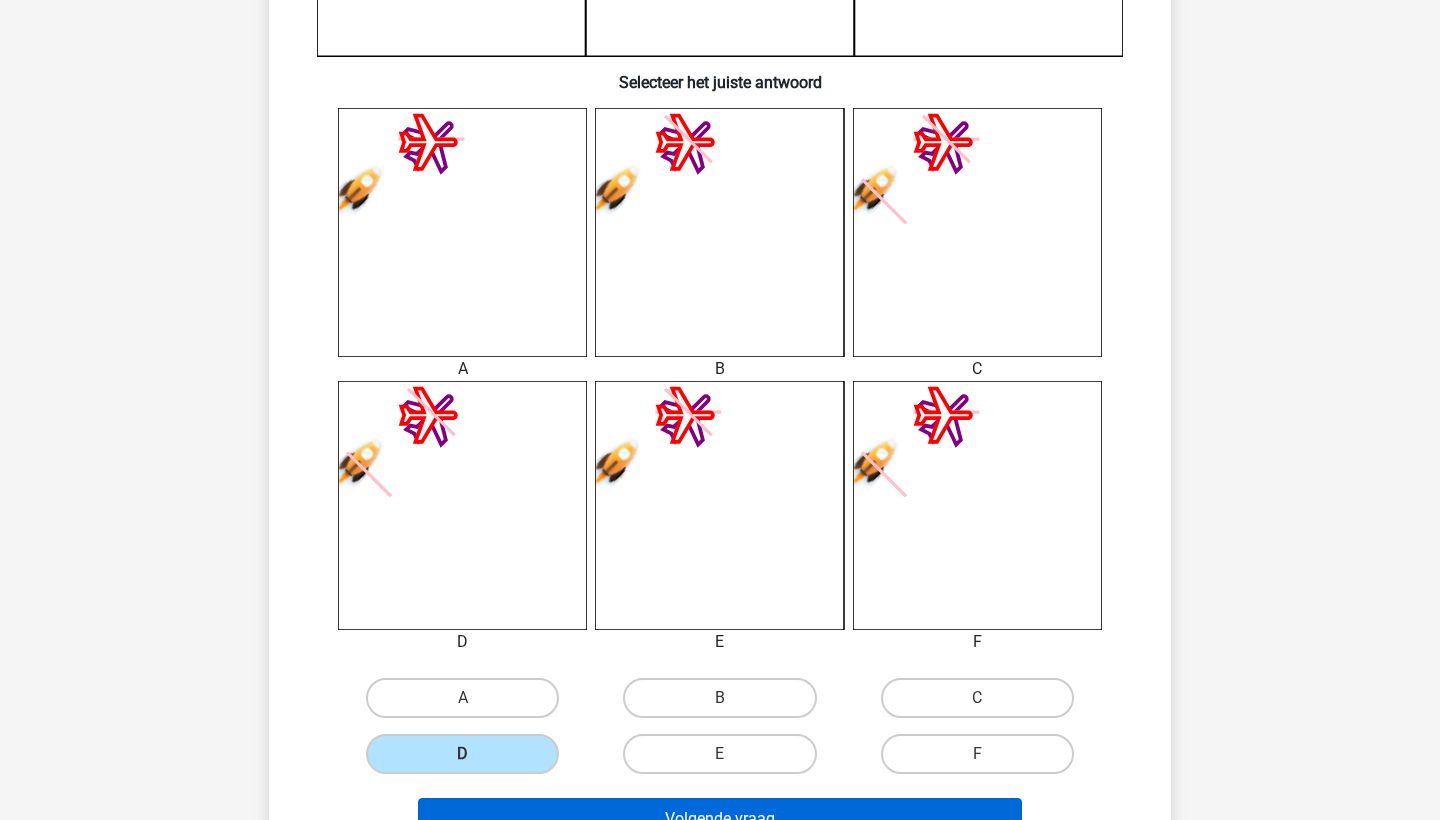 click on "Volgende vraag" at bounding box center [720, 819] 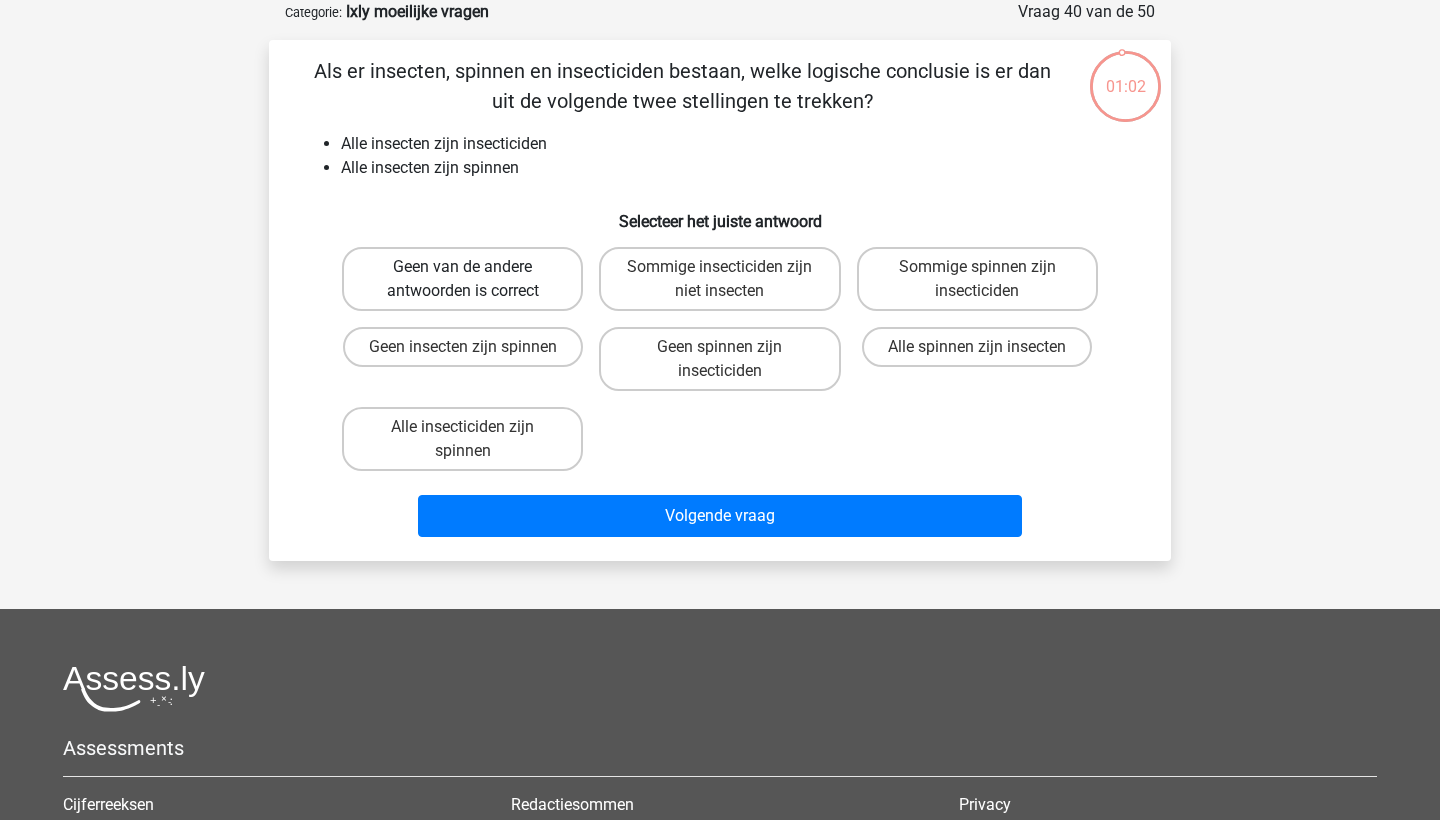 scroll, scrollTop: 74, scrollLeft: 0, axis: vertical 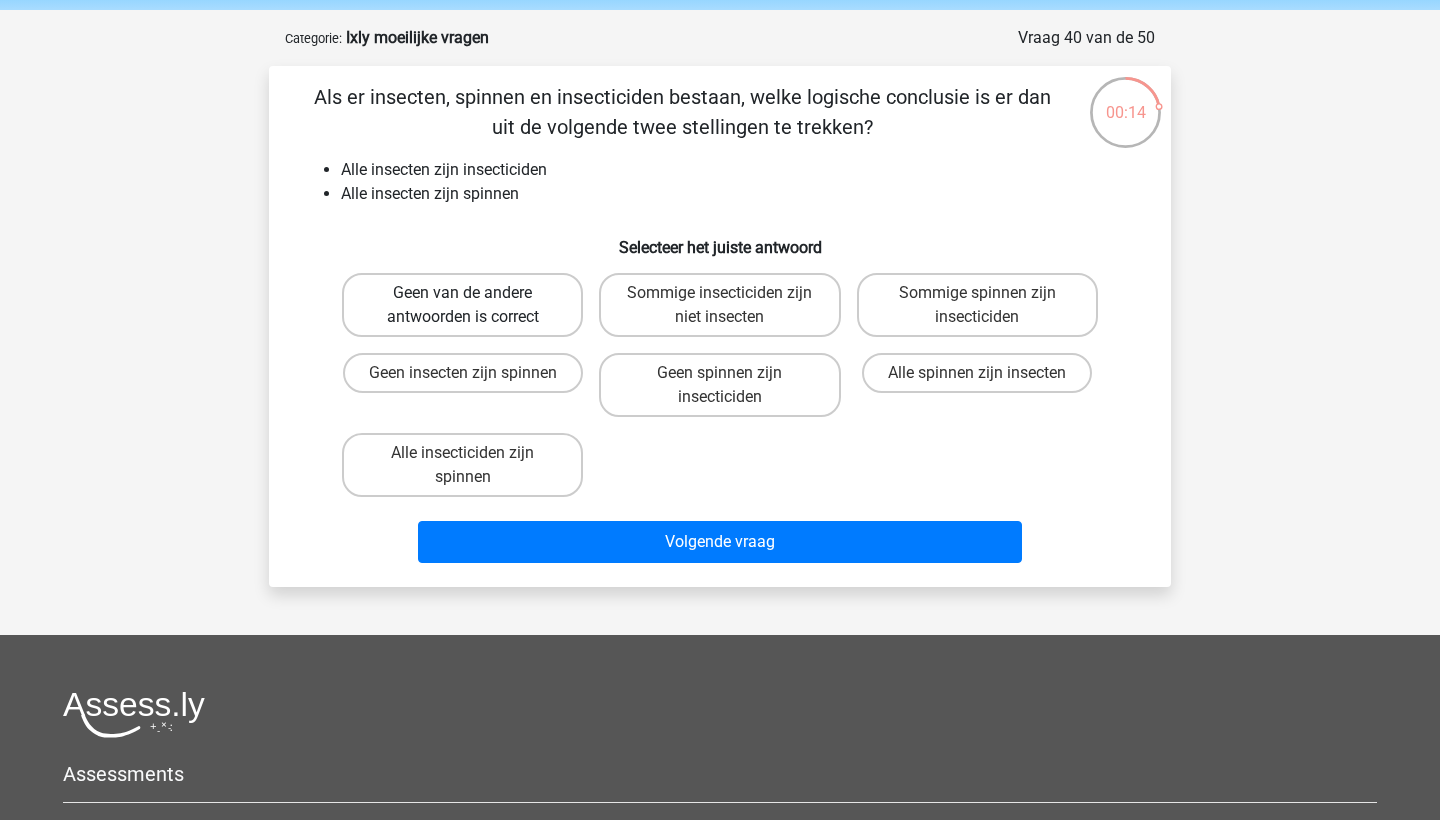 click on "Geen van de andere antwoorden is correct" at bounding box center [462, 305] 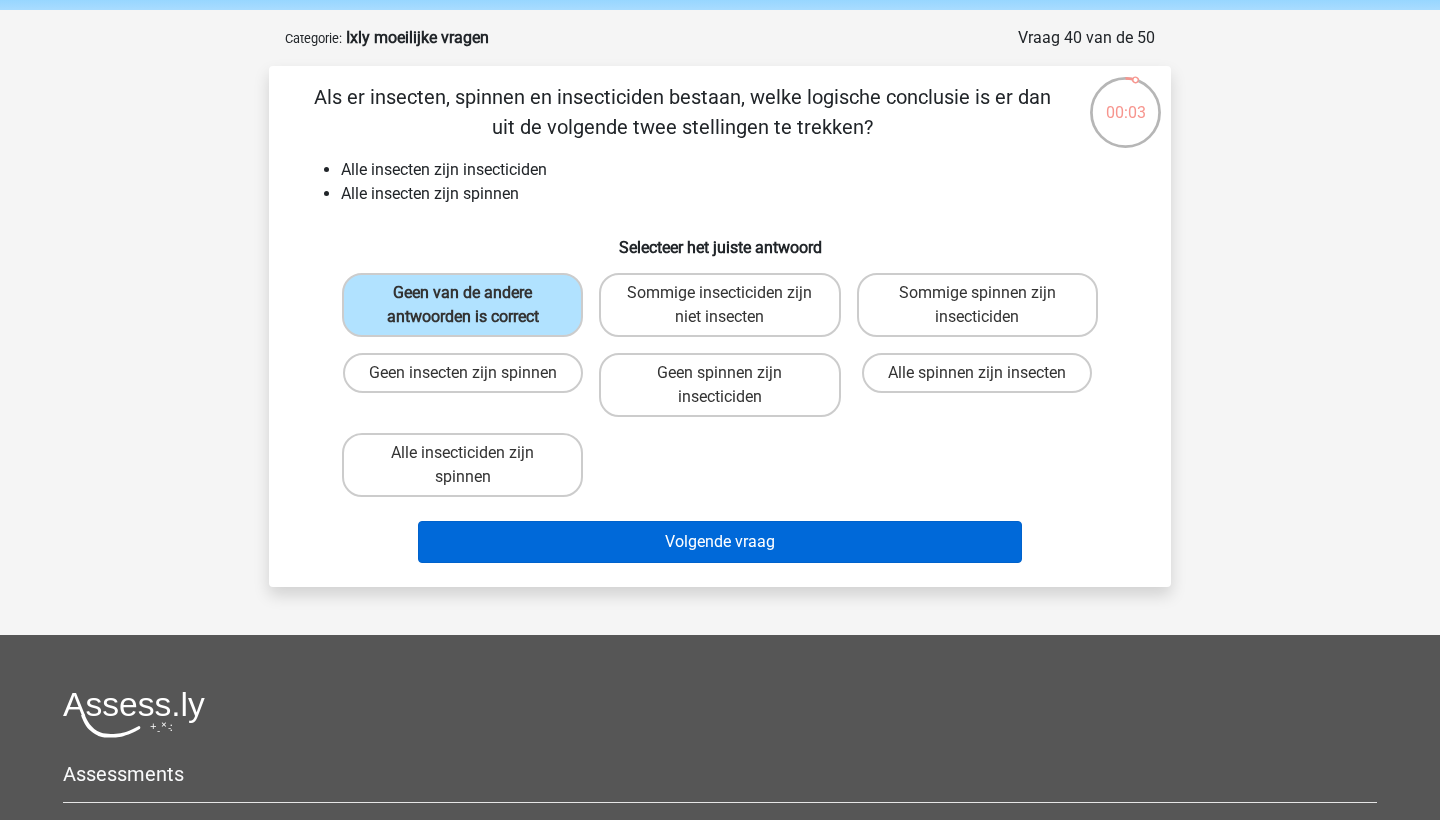 click on "Volgende vraag" at bounding box center (720, 542) 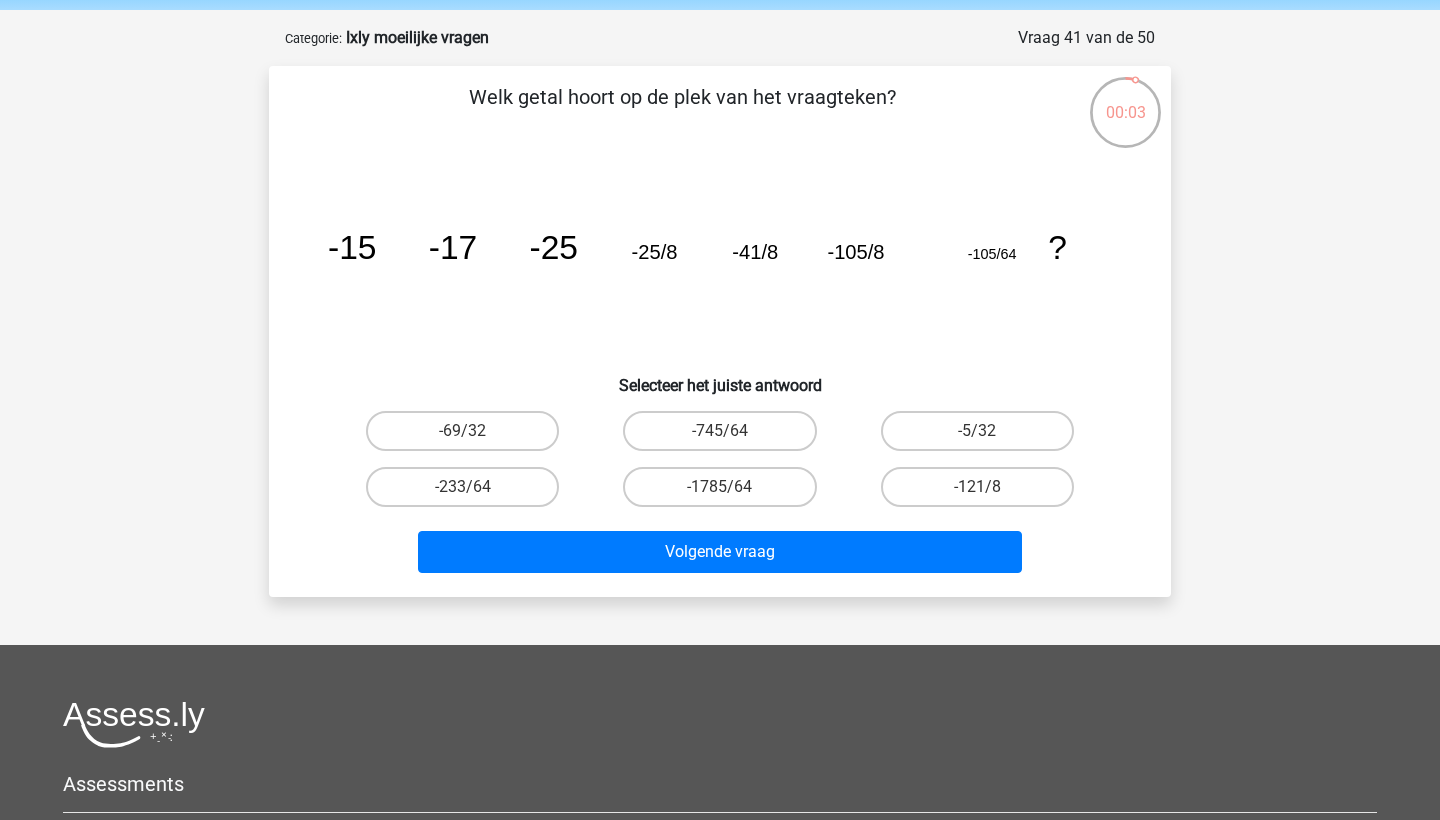 scroll, scrollTop: 100, scrollLeft: 0, axis: vertical 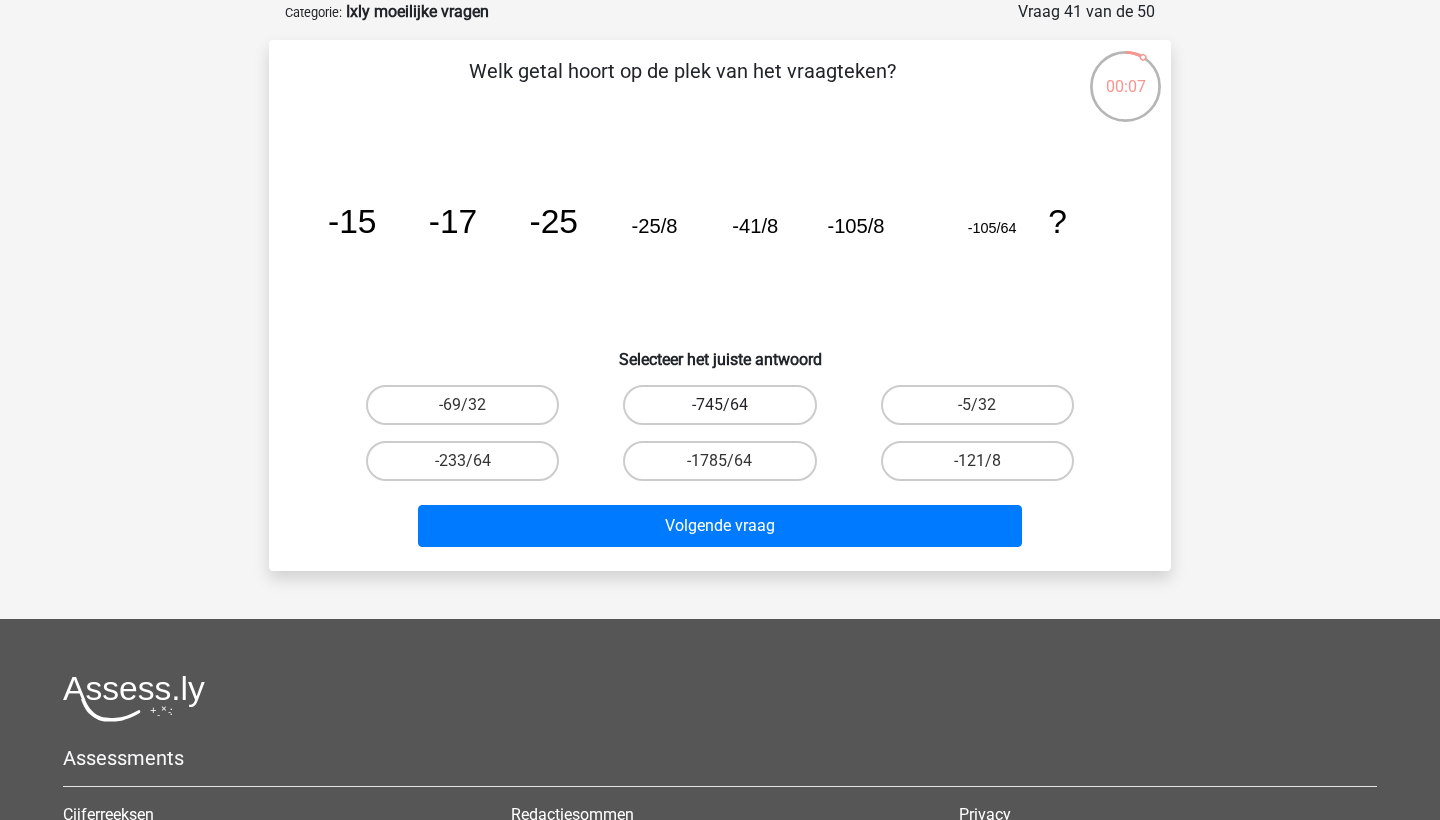 click on "-745/64" at bounding box center [719, 405] 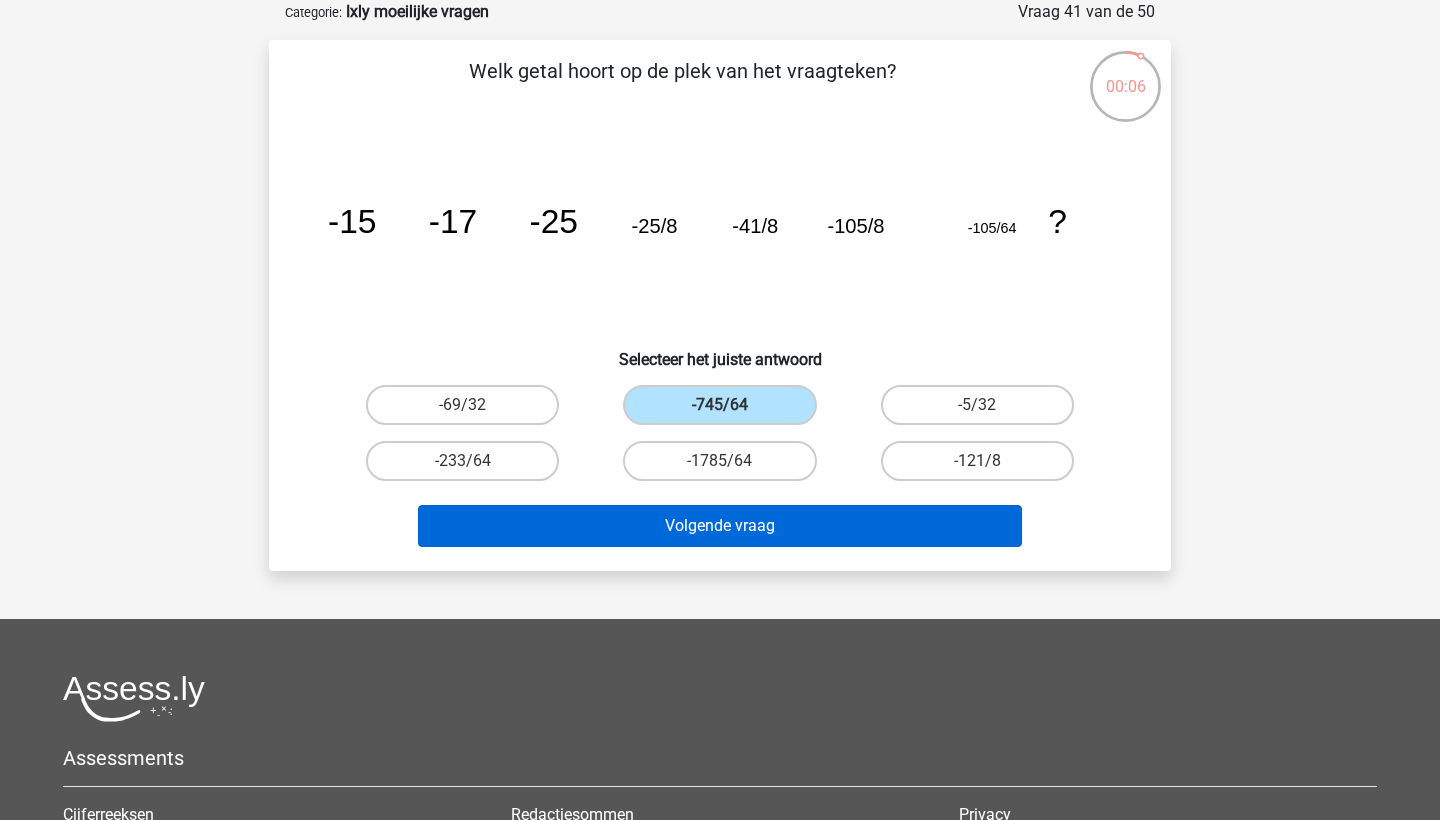click on "Volgende vraag" at bounding box center [720, 526] 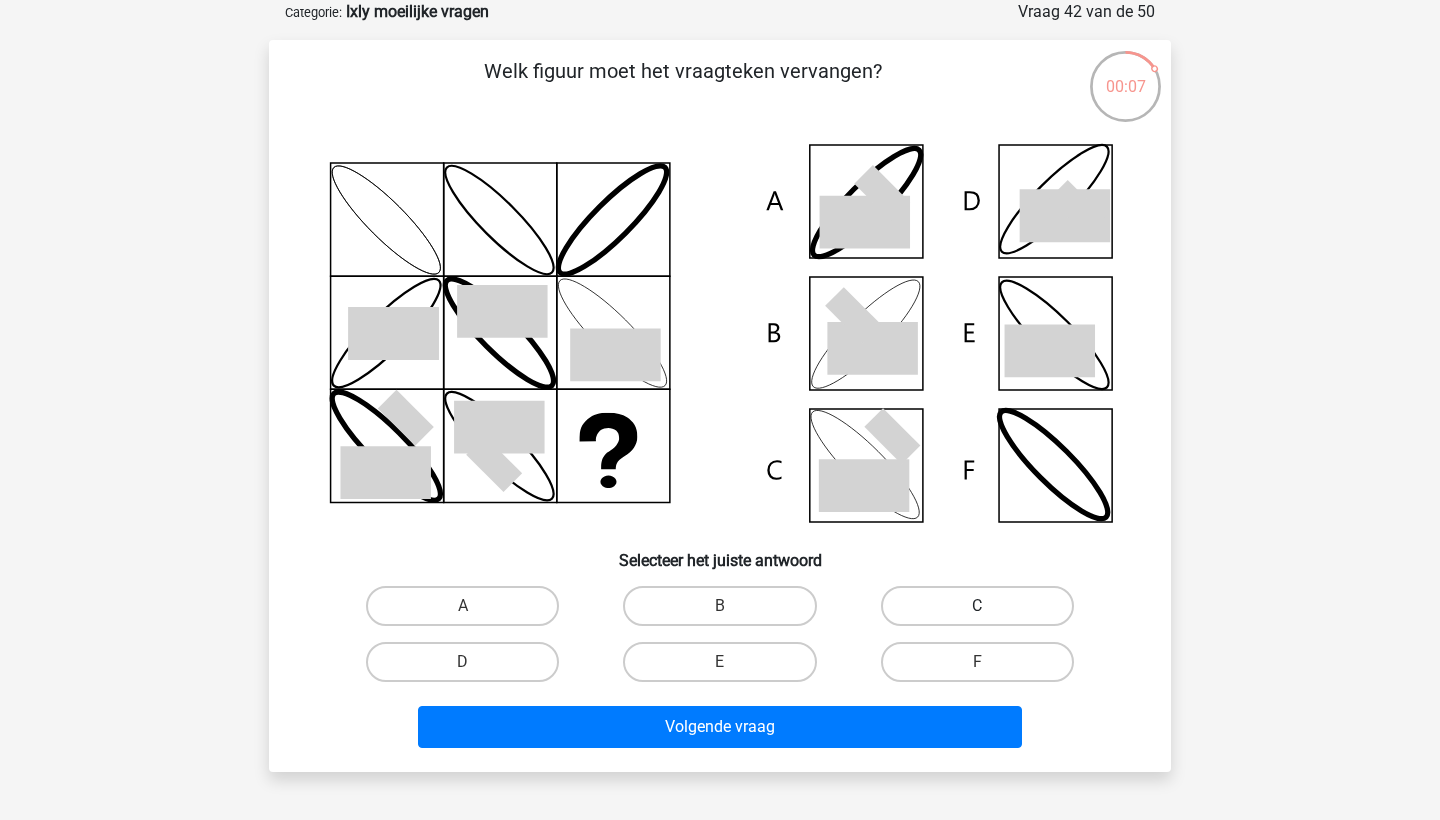 click on "C" at bounding box center [977, 606] 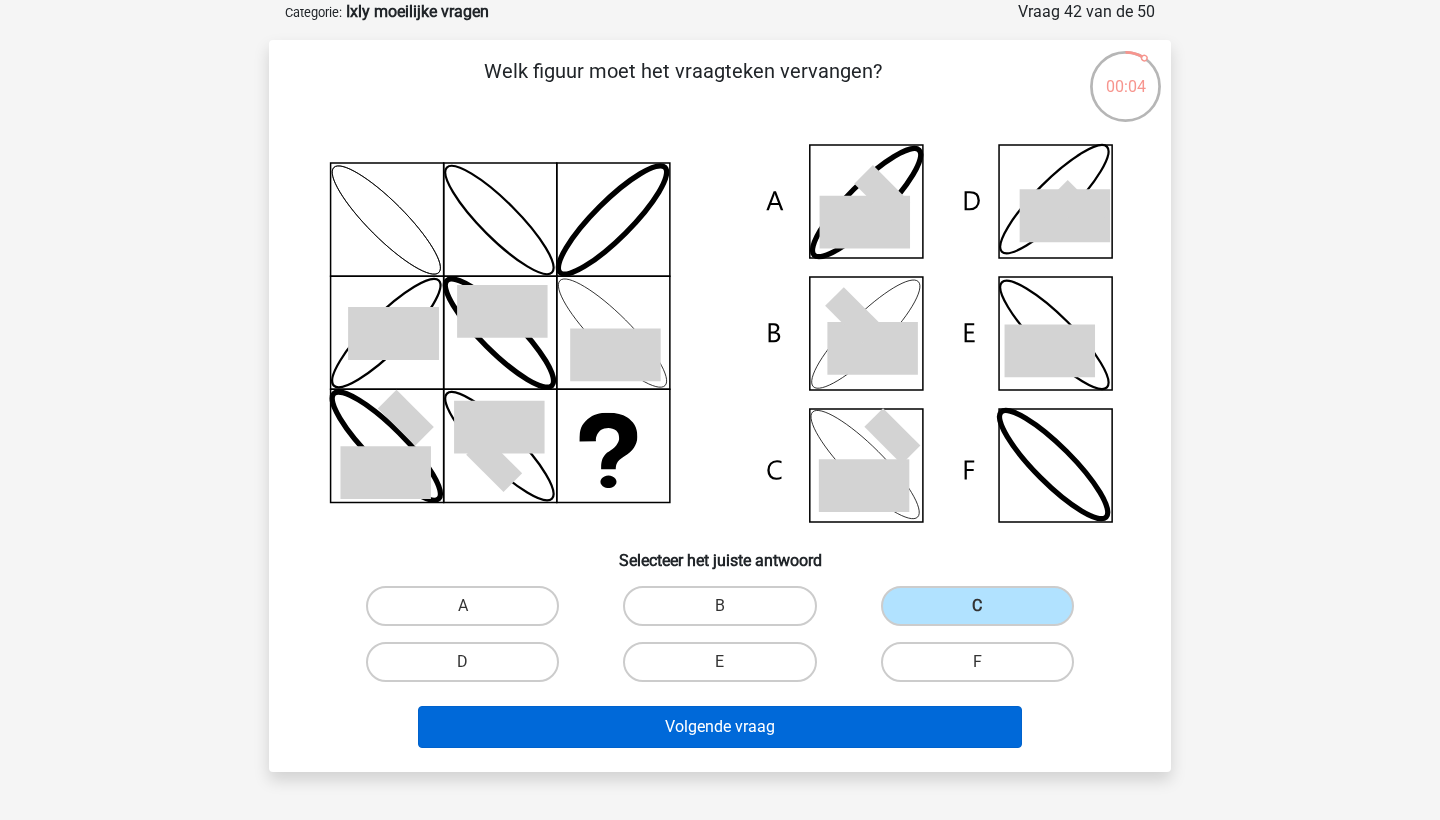 click on "Volgende vraag" at bounding box center [720, 727] 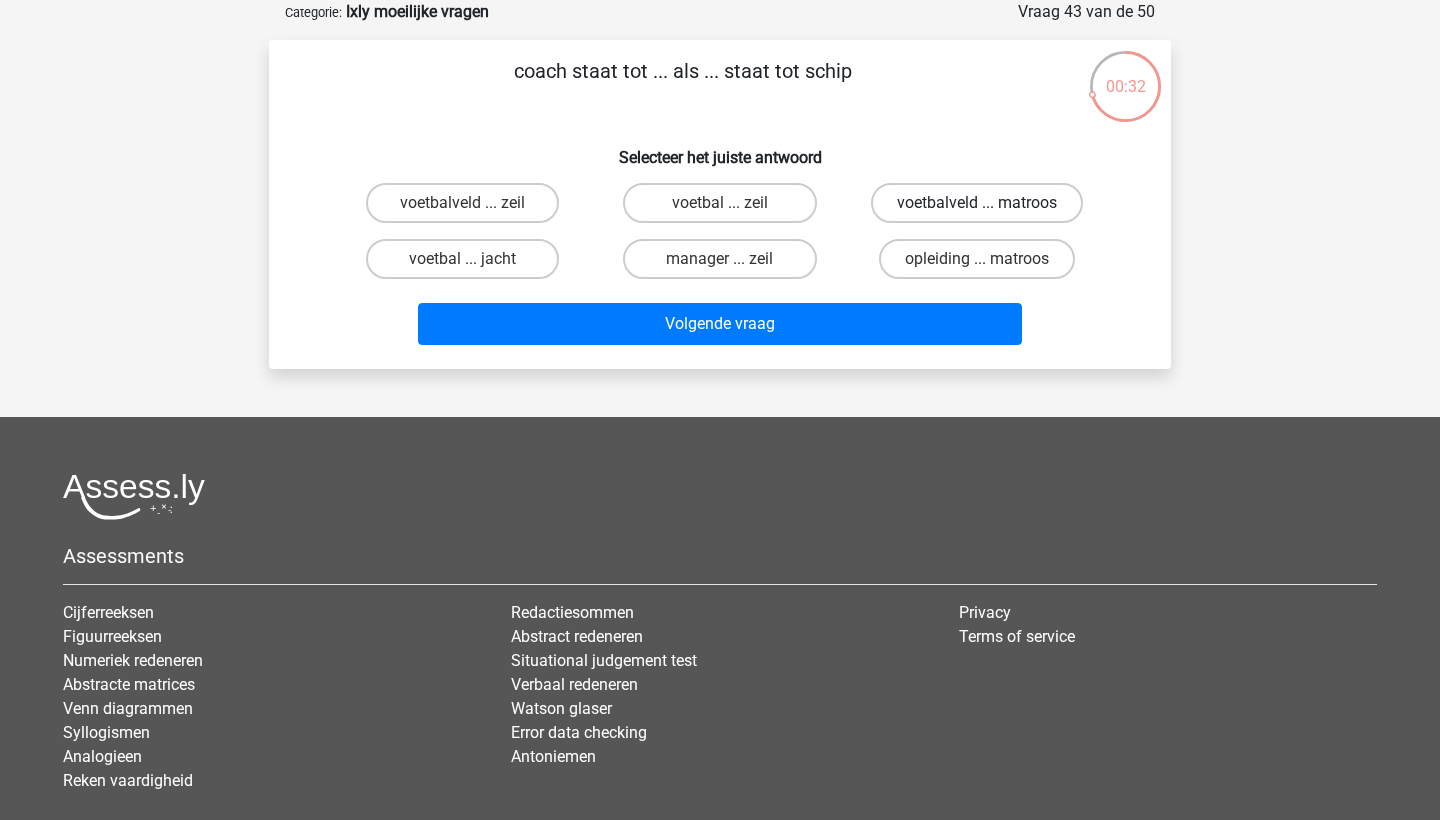 click on "voetbalveld ... matroos" at bounding box center [977, 203] 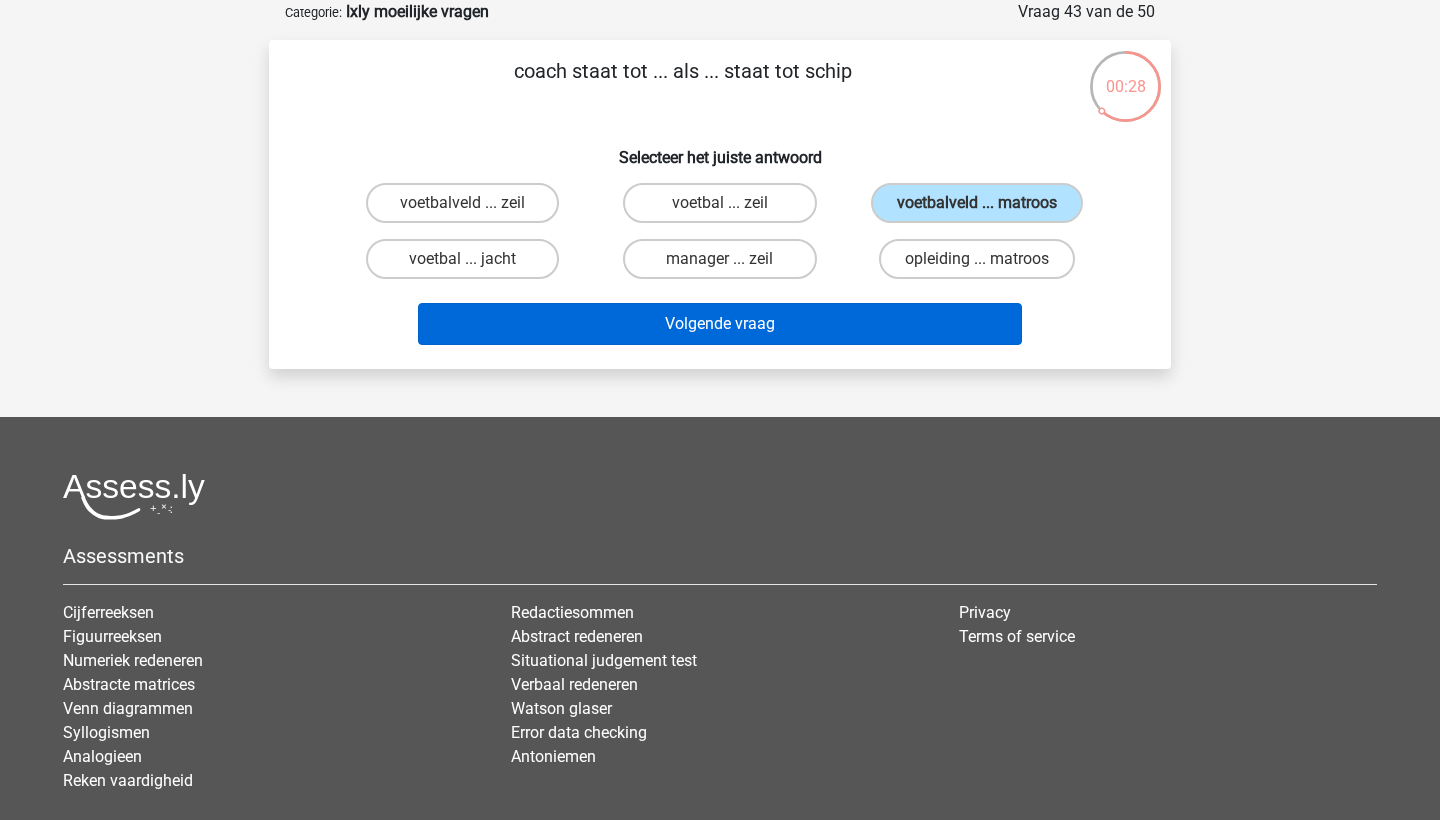 click on "Volgende vraag" at bounding box center (720, 324) 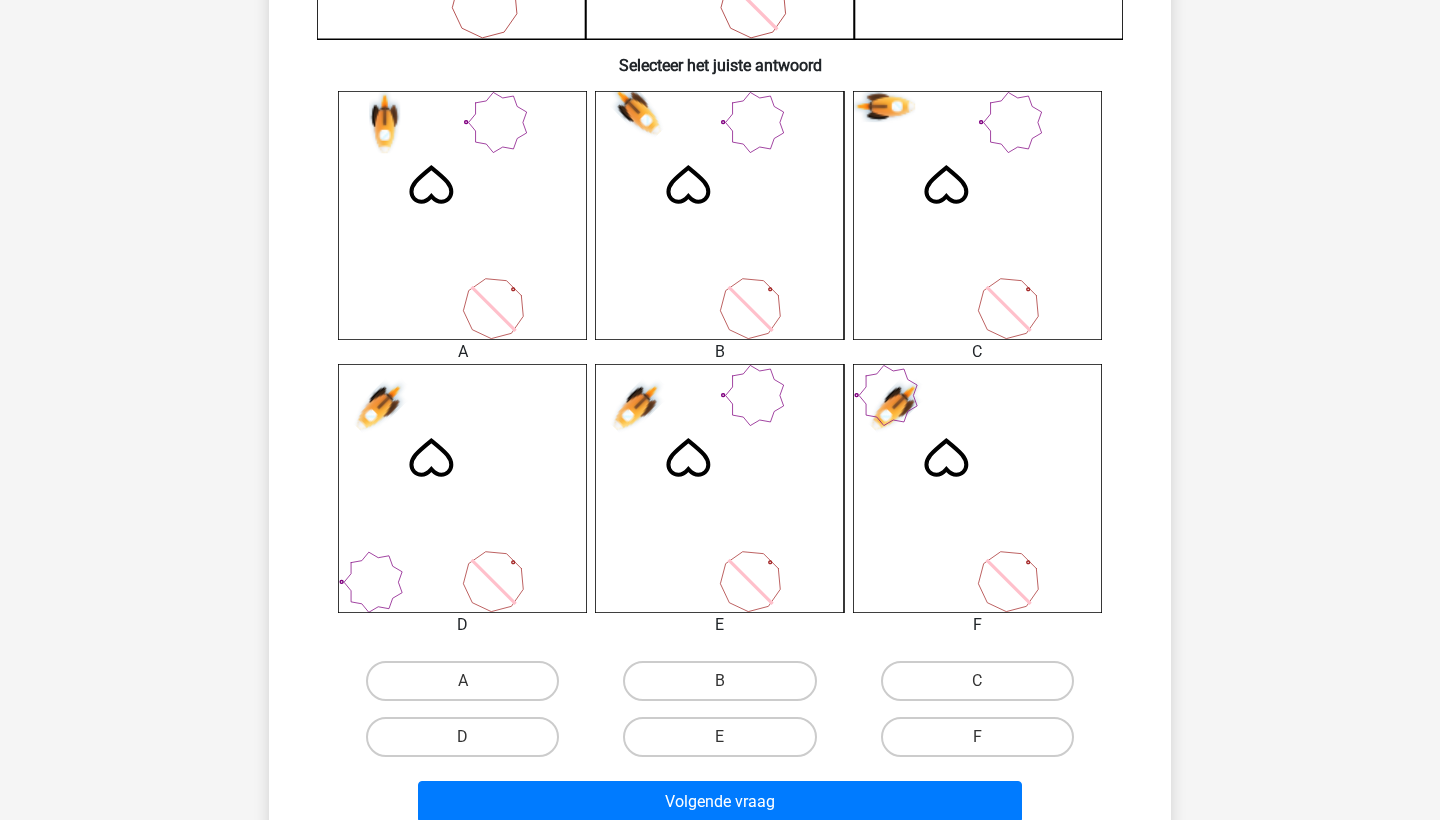 scroll, scrollTop: 759, scrollLeft: 0, axis: vertical 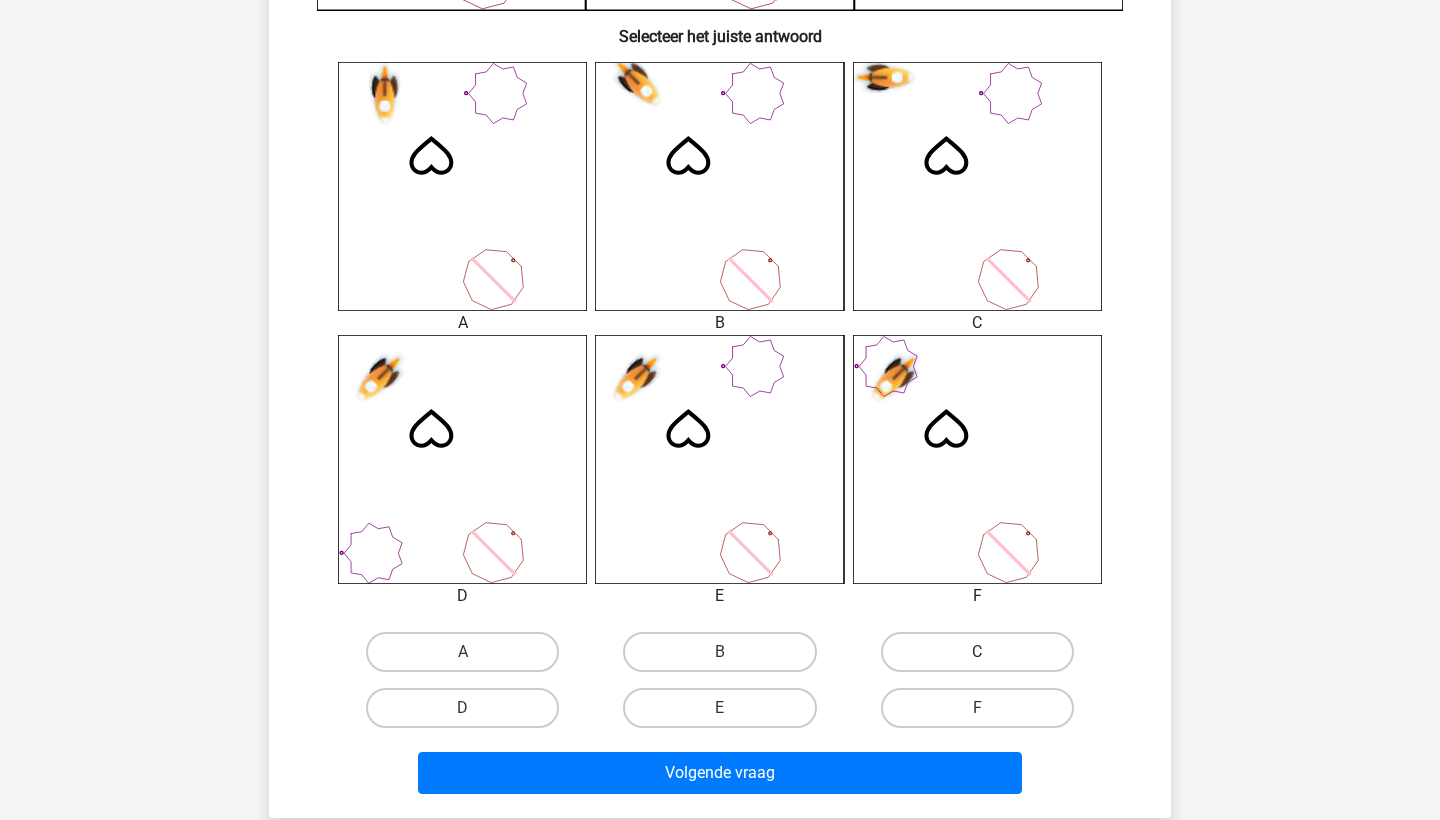click on "C" at bounding box center (977, 652) 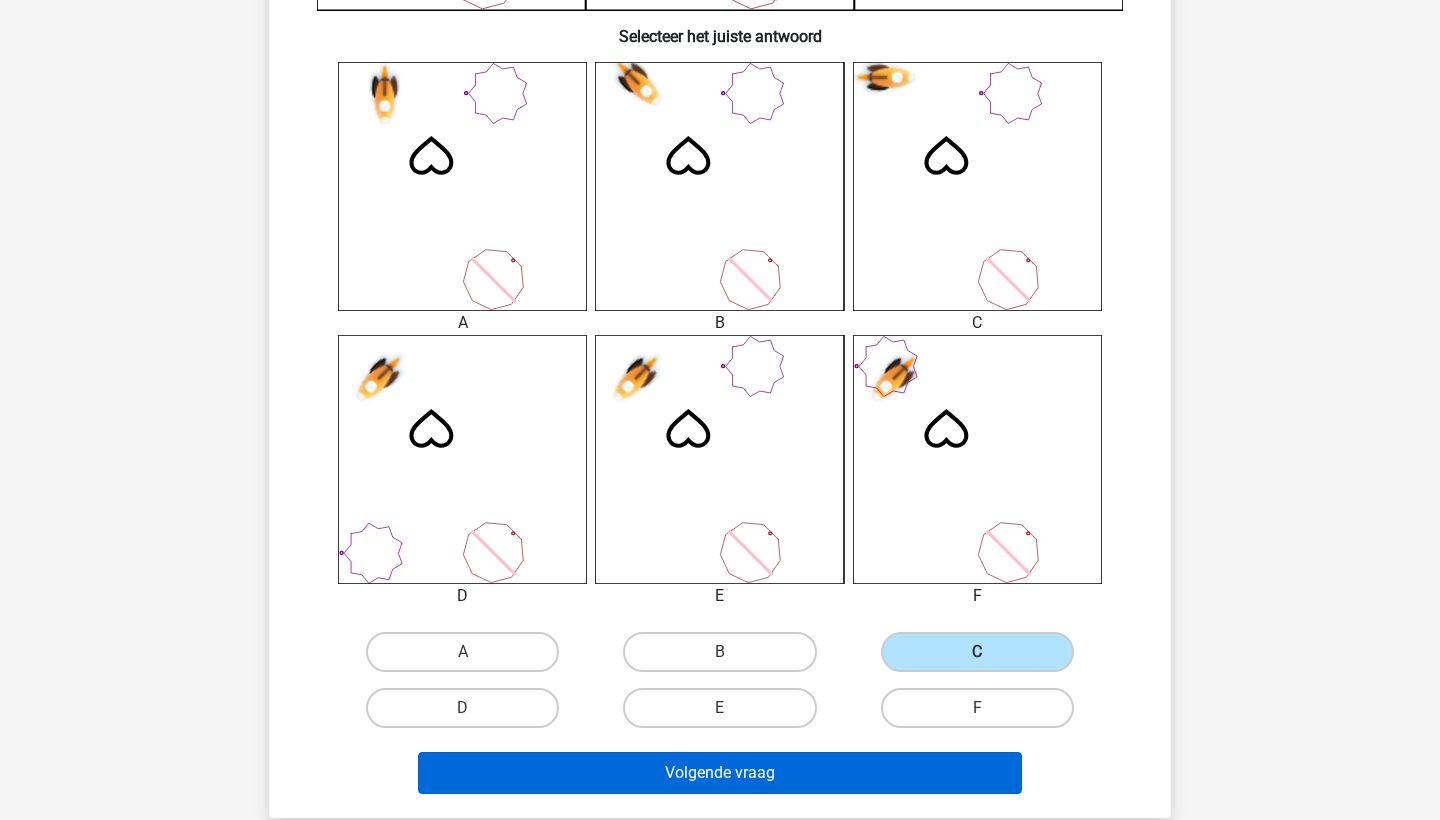 click on "Volgende vraag" at bounding box center [720, 773] 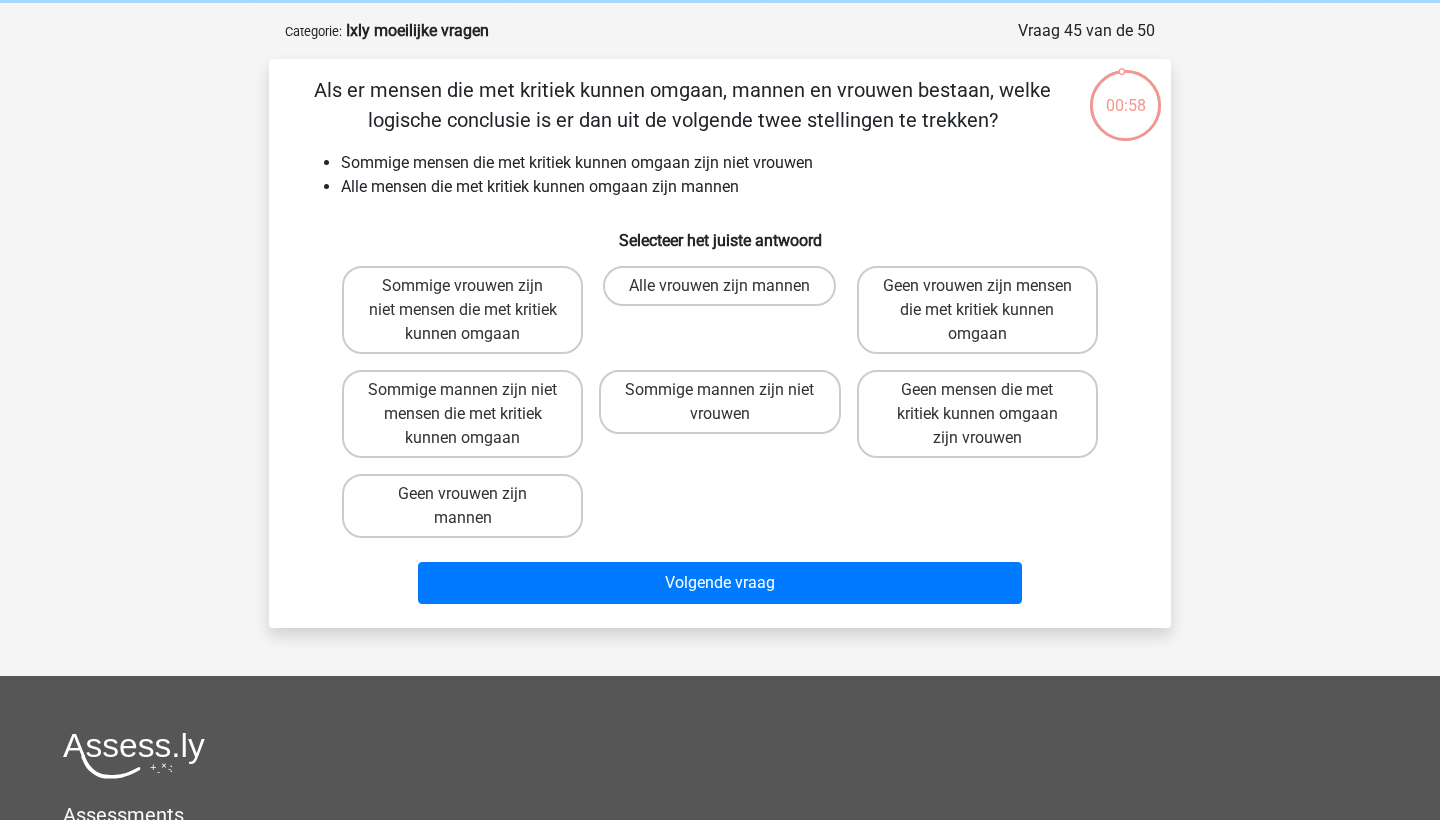 scroll, scrollTop: 81, scrollLeft: 0, axis: vertical 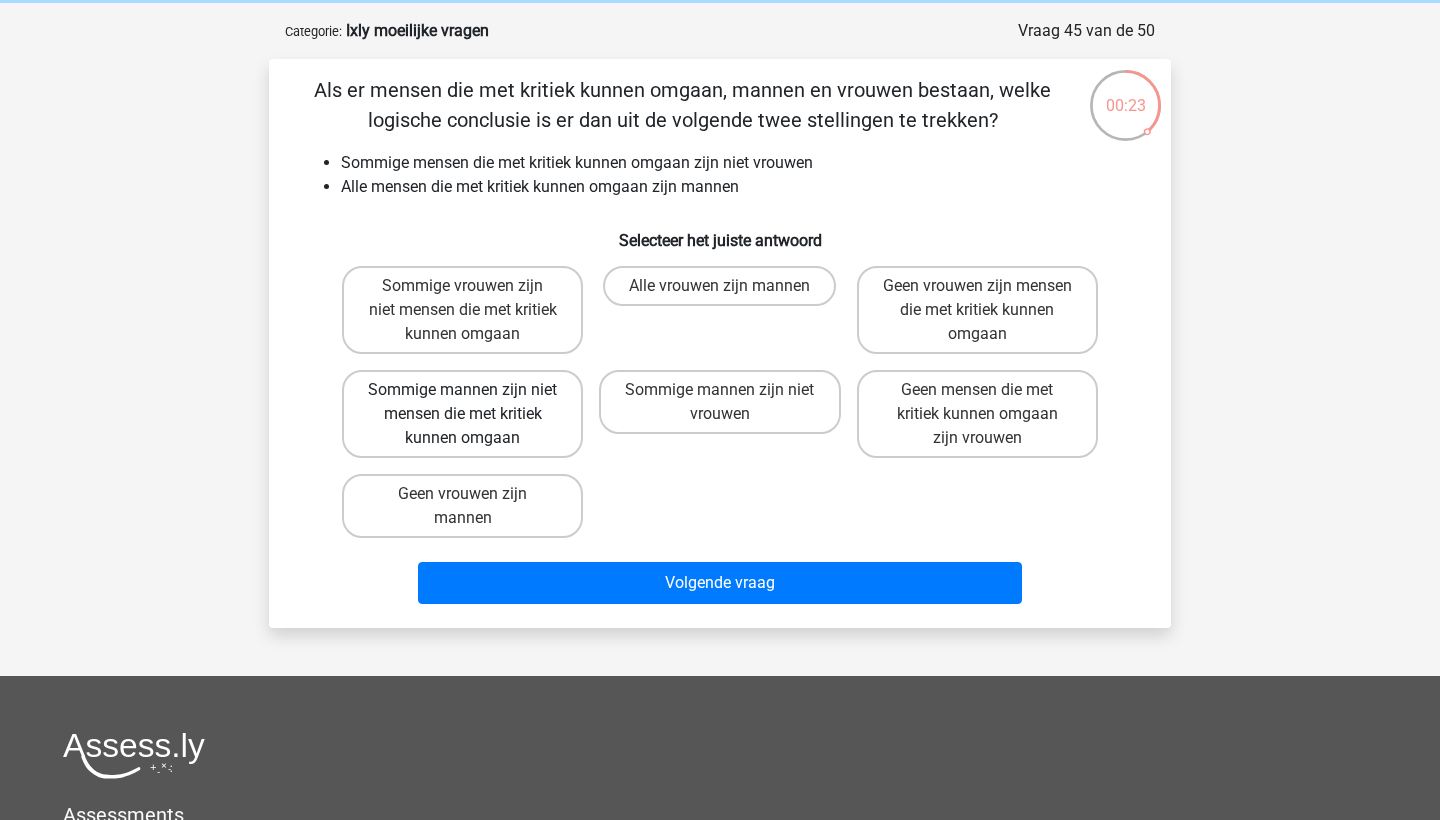click on "Sommige mannen zijn niet mensen die met kritiek kunnen omgaan" at bounding box center [462, 414] 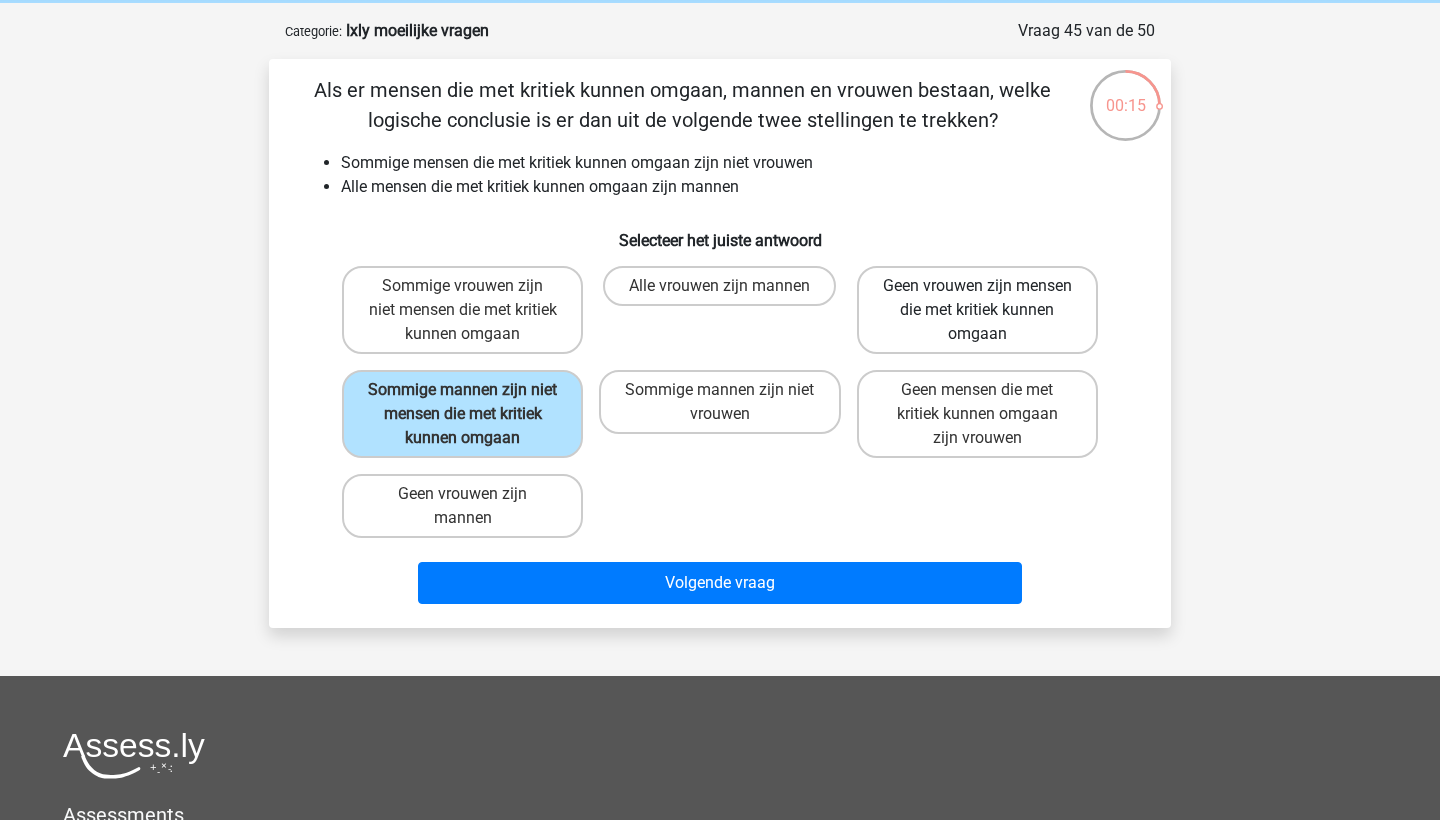 click on "Geen vrouwen zijn mensen die met kritiek kunnen omgaan" at bounding box center [977, 310] 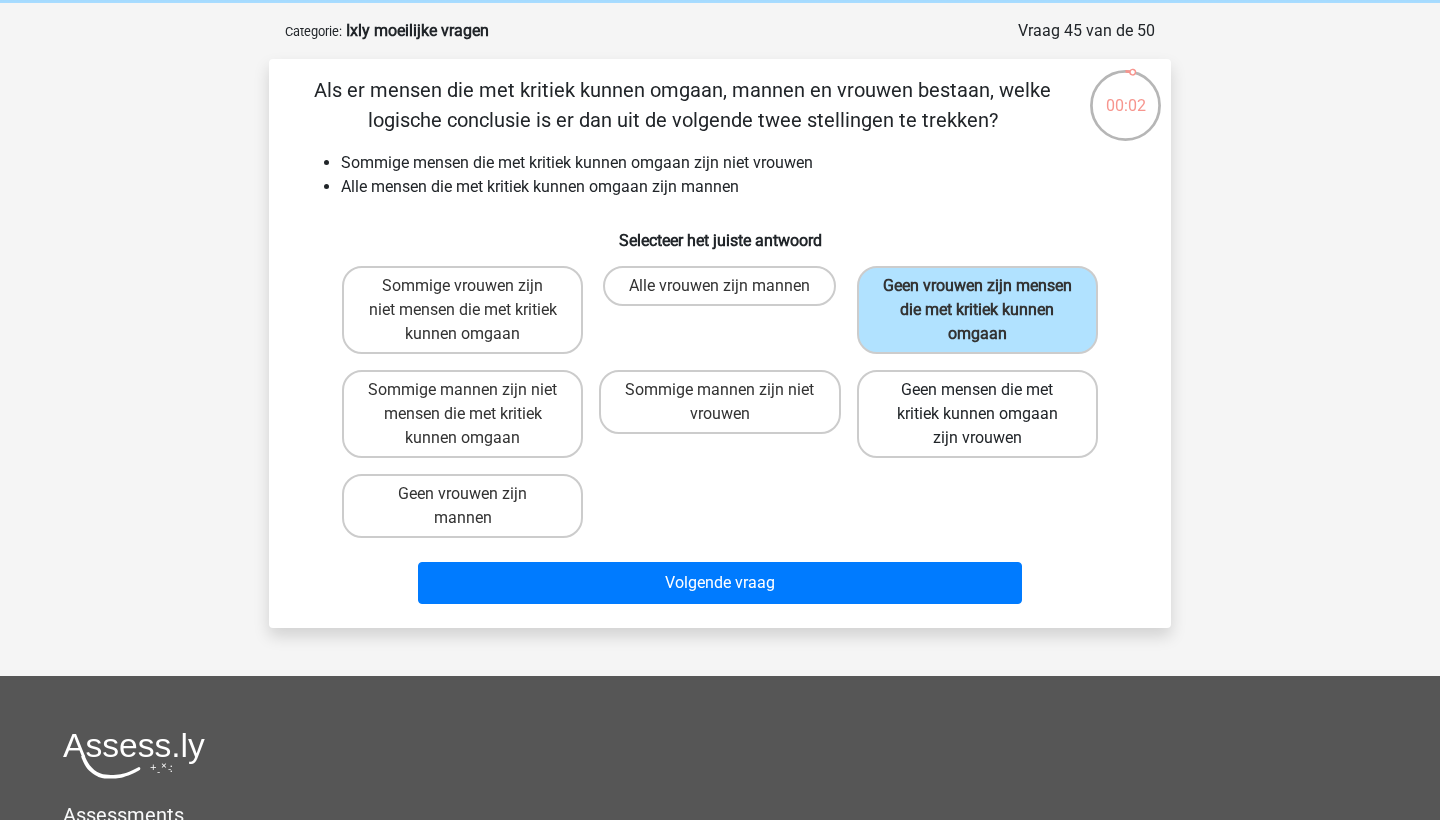 click on "Geen mensen die met kritiek kunnen omgaan zijn vrouwen" at bounding box center (977, 414) 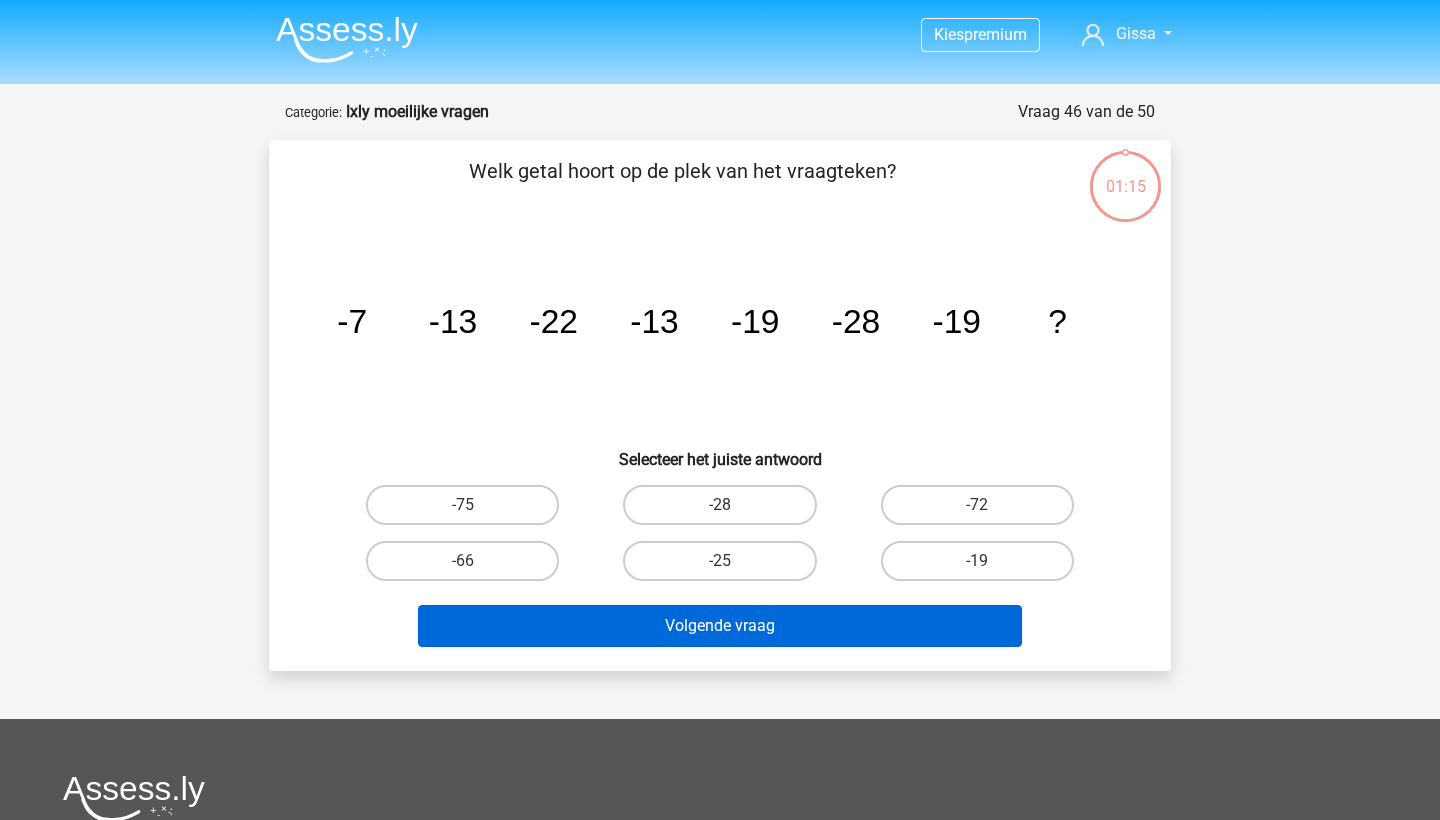scroll, scrollTop: 81, scrollLeft: 0, axis: vertical 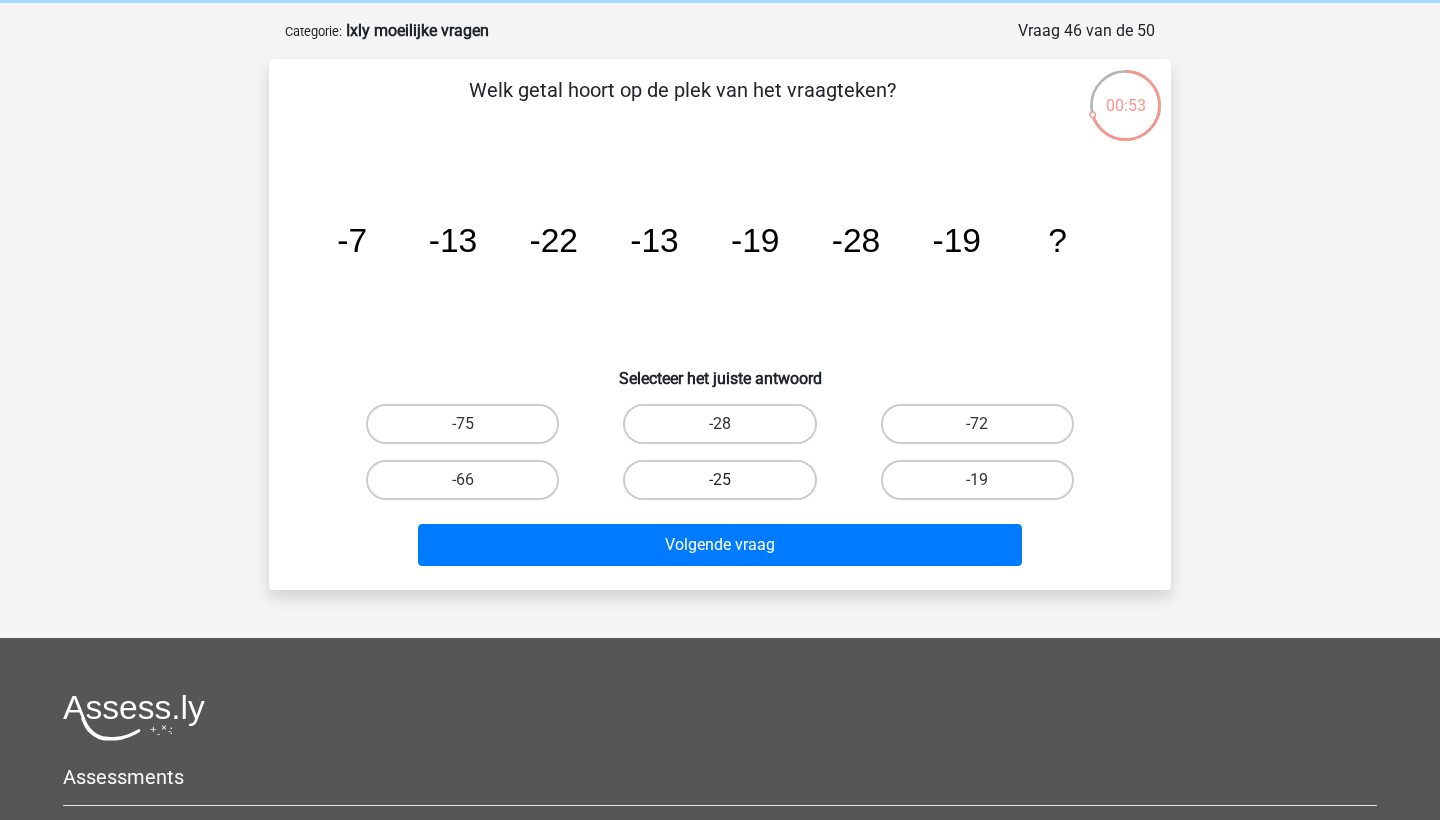 click on "-25" at bounding box center (719, 480) 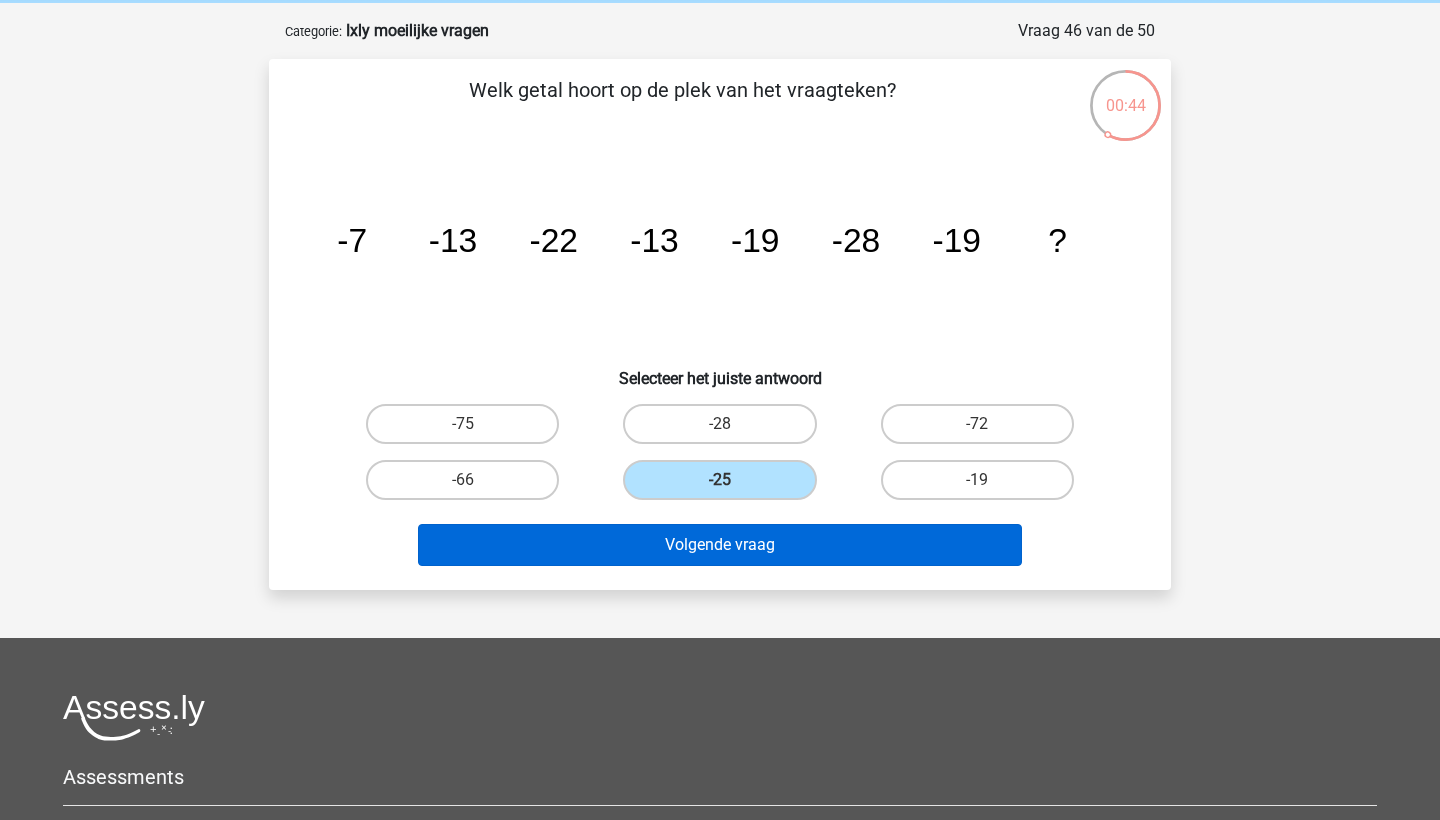 click on "Volgende vraag" at bounding box center [720, 545] 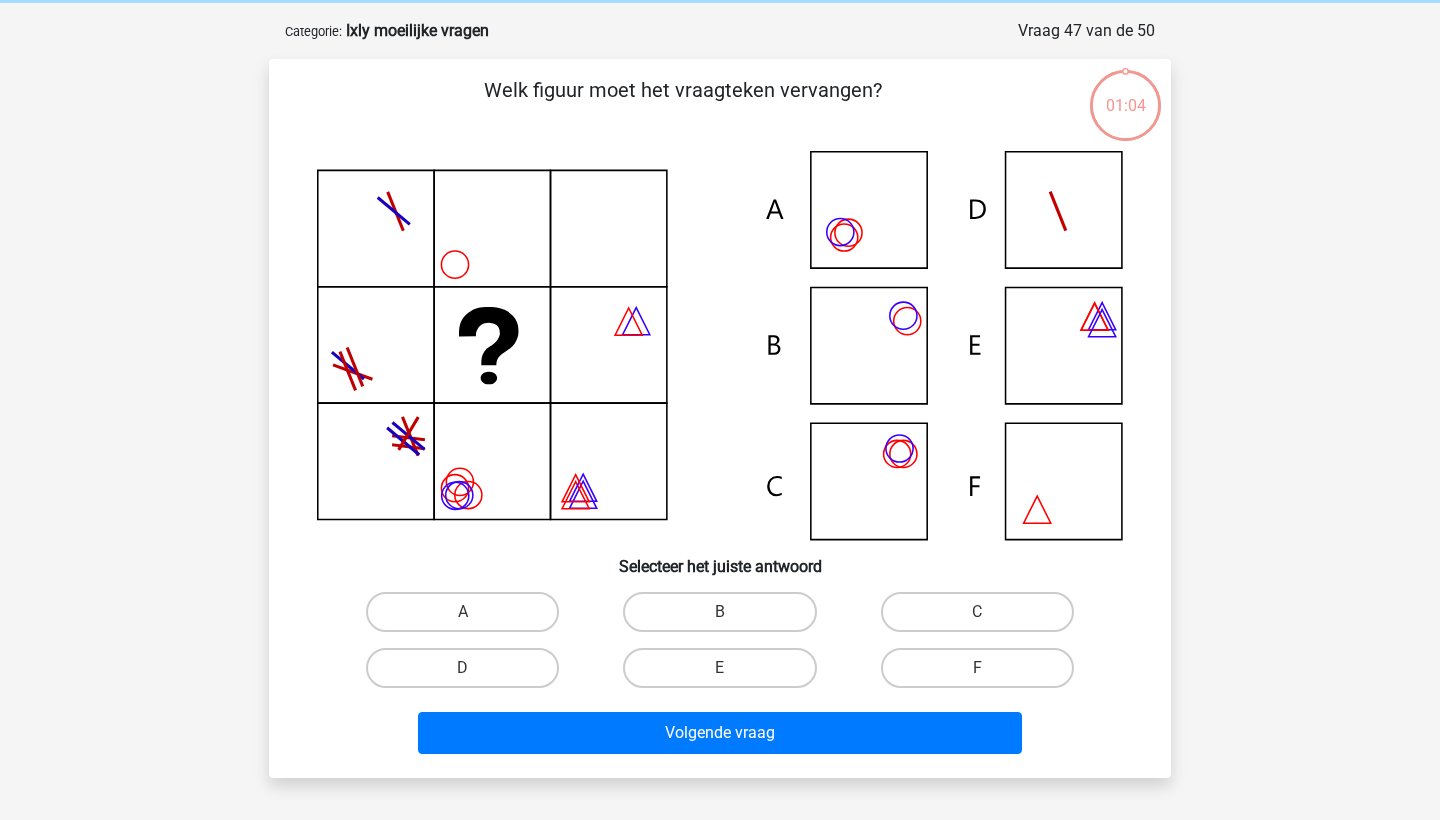 scroll, scrollTop: 100, scrollLeft: 0, axis: vertical 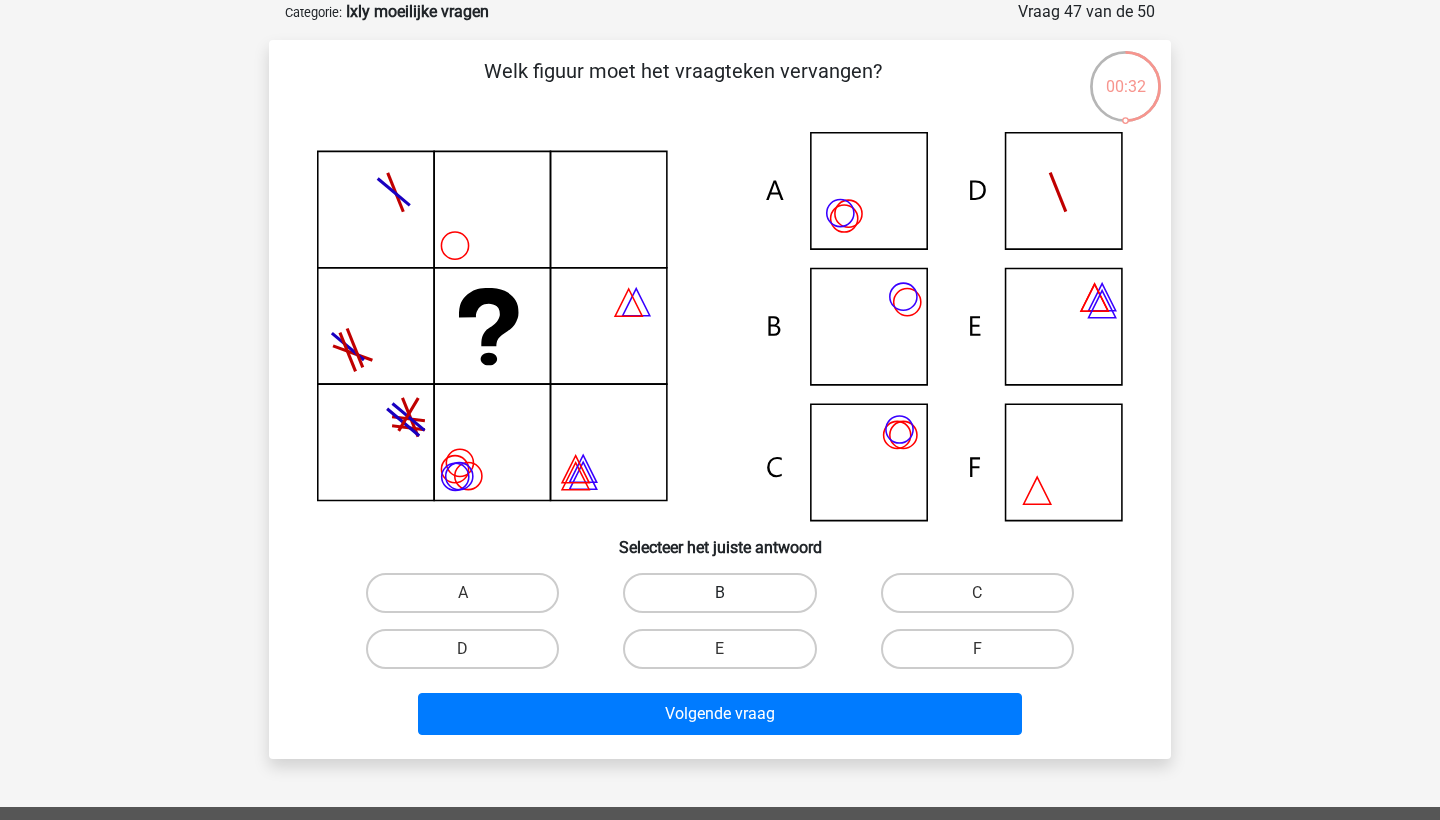 click on "B" at bounding box center [719, 593] 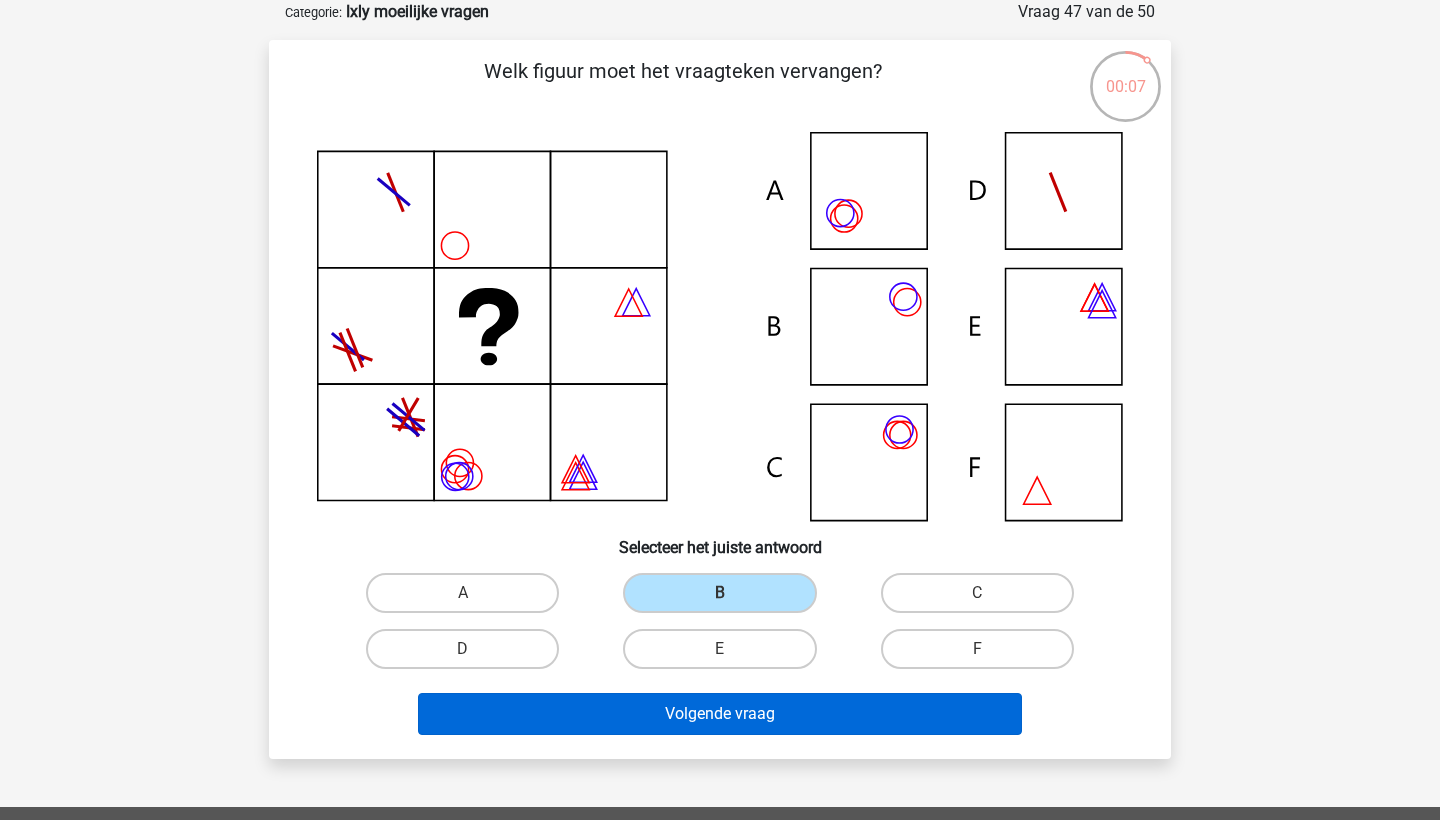 click on "Volgende vraag" at bounding box center [720, 714] 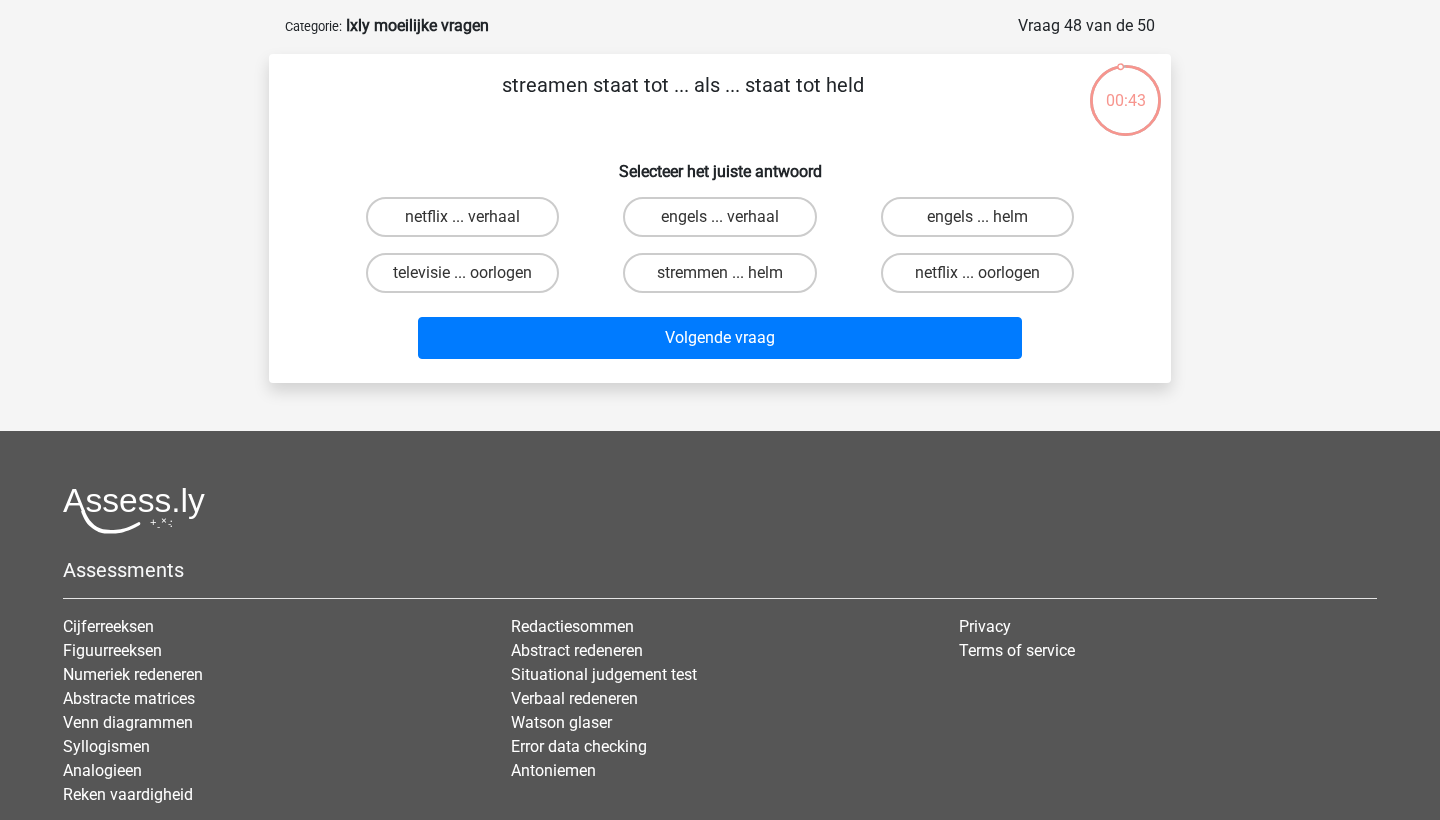 scroll, scrollTop: 82, scrollLeft: 0, axis: vertical 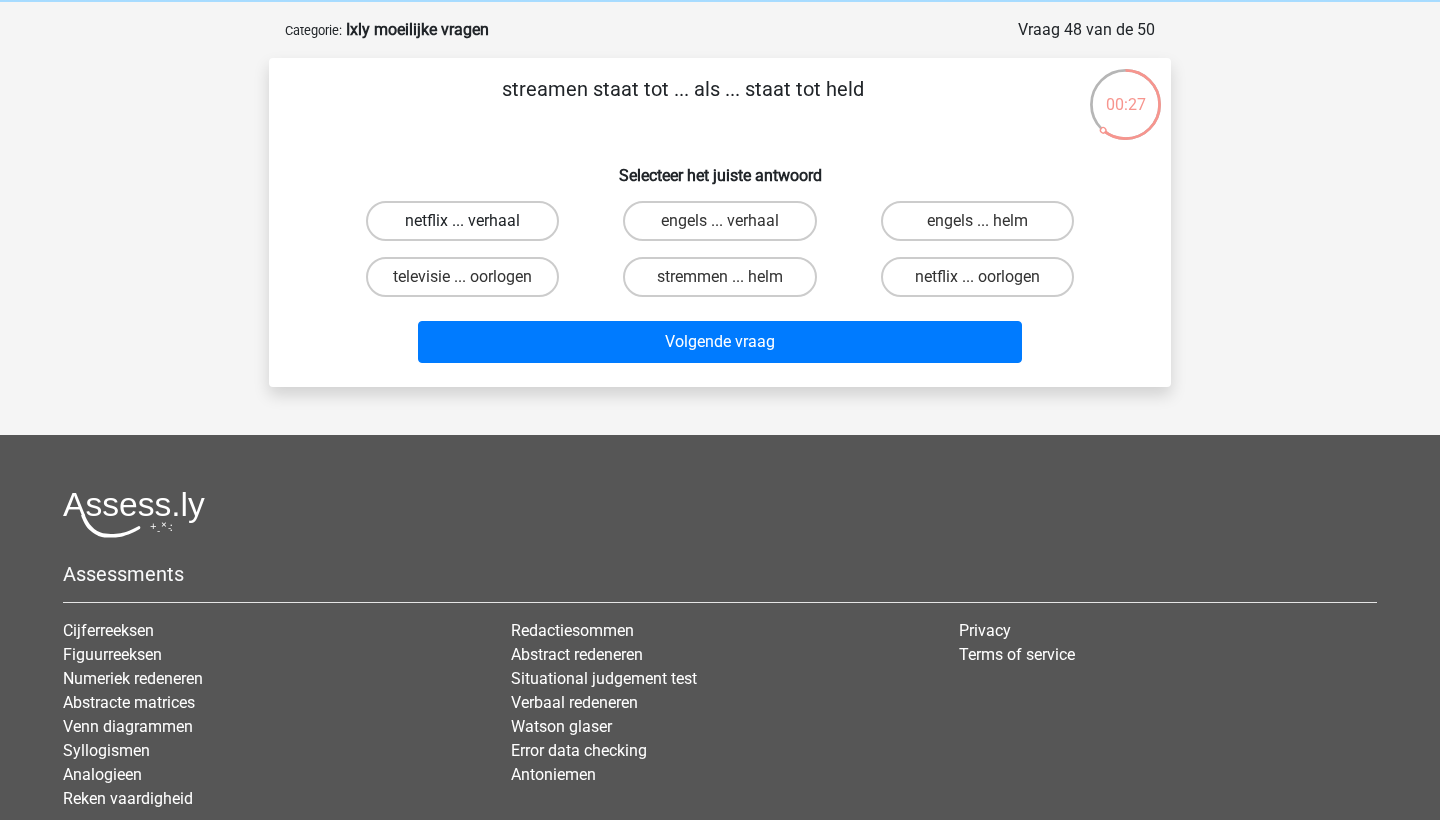 click on "netflix ... verhaal" at bounding box center [462, 221] 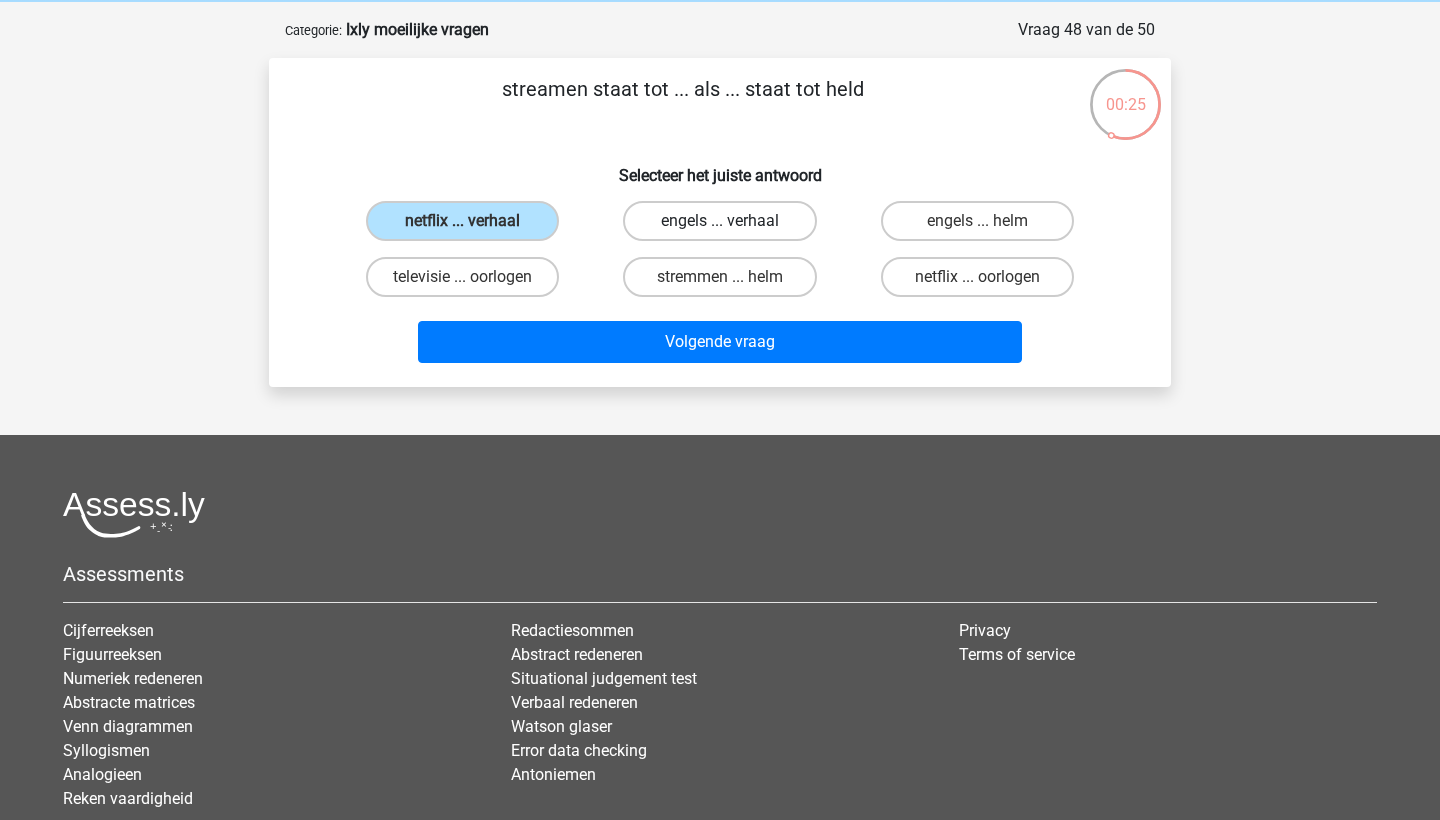 click on "engels ... verhaal" at bounding box center [719, 221] 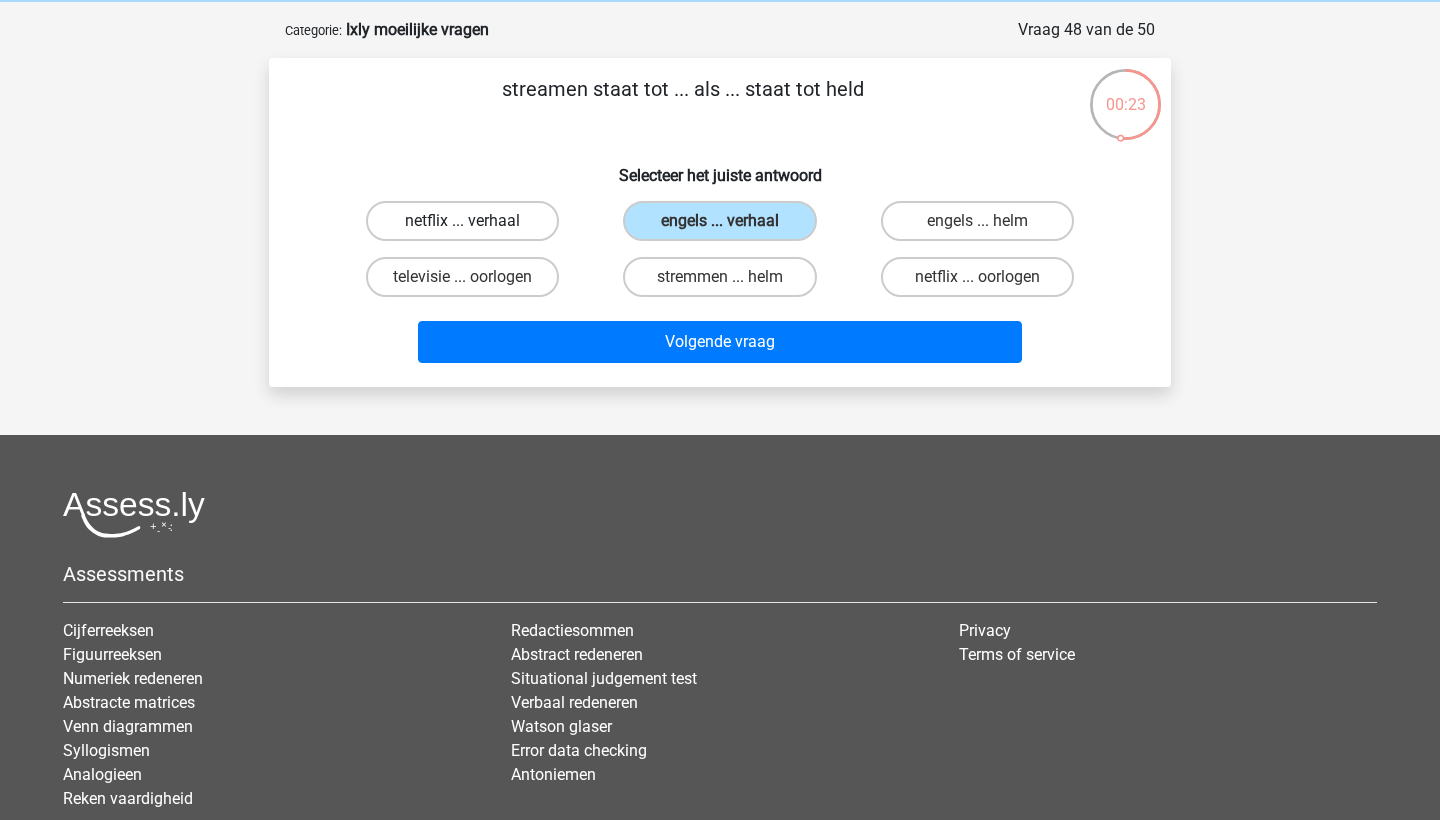 click on "netflix ... verhaal" at bounding box center (462, 221) 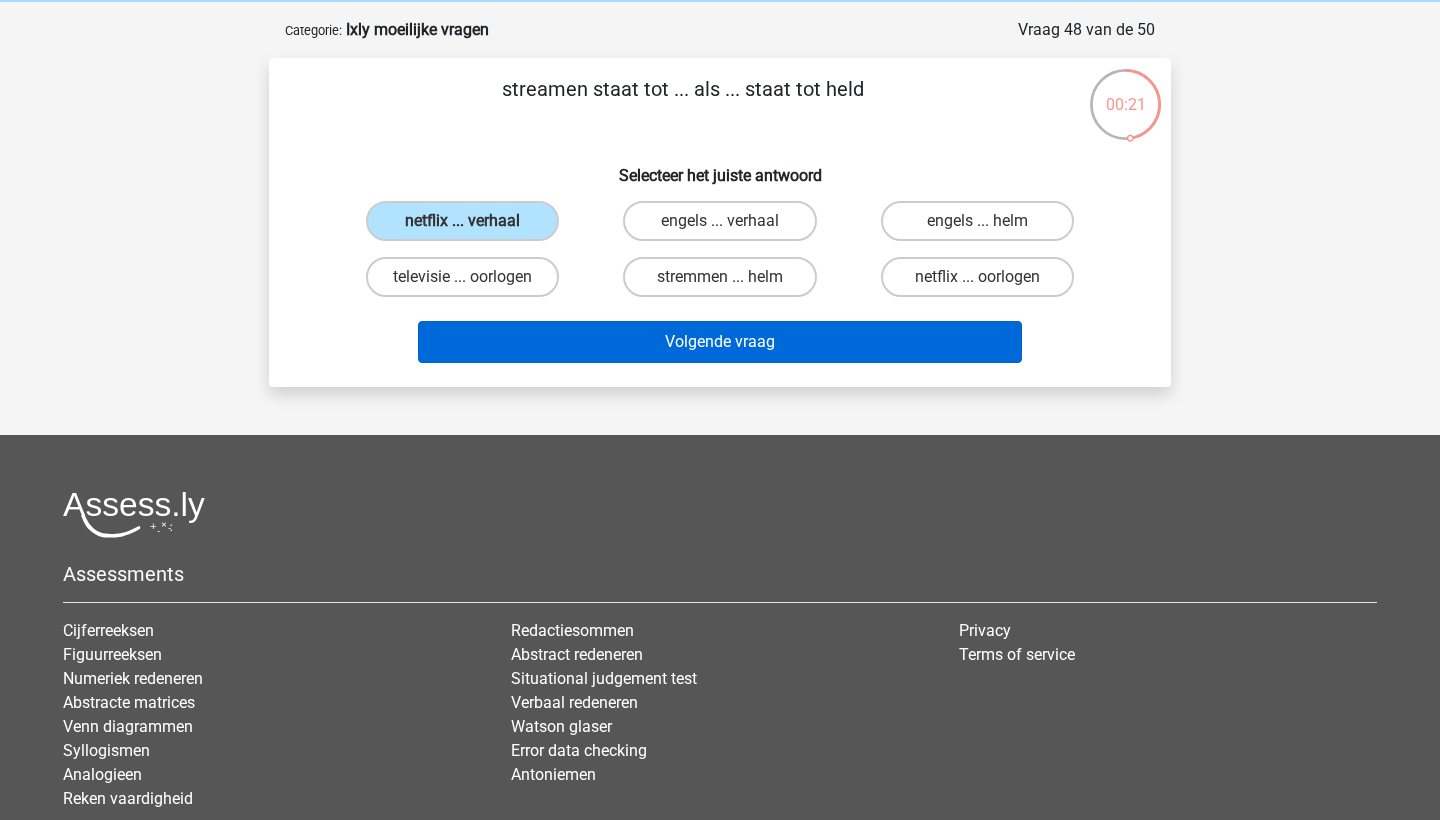 click on "Volgende vraag" at bounding box center (720, 342) 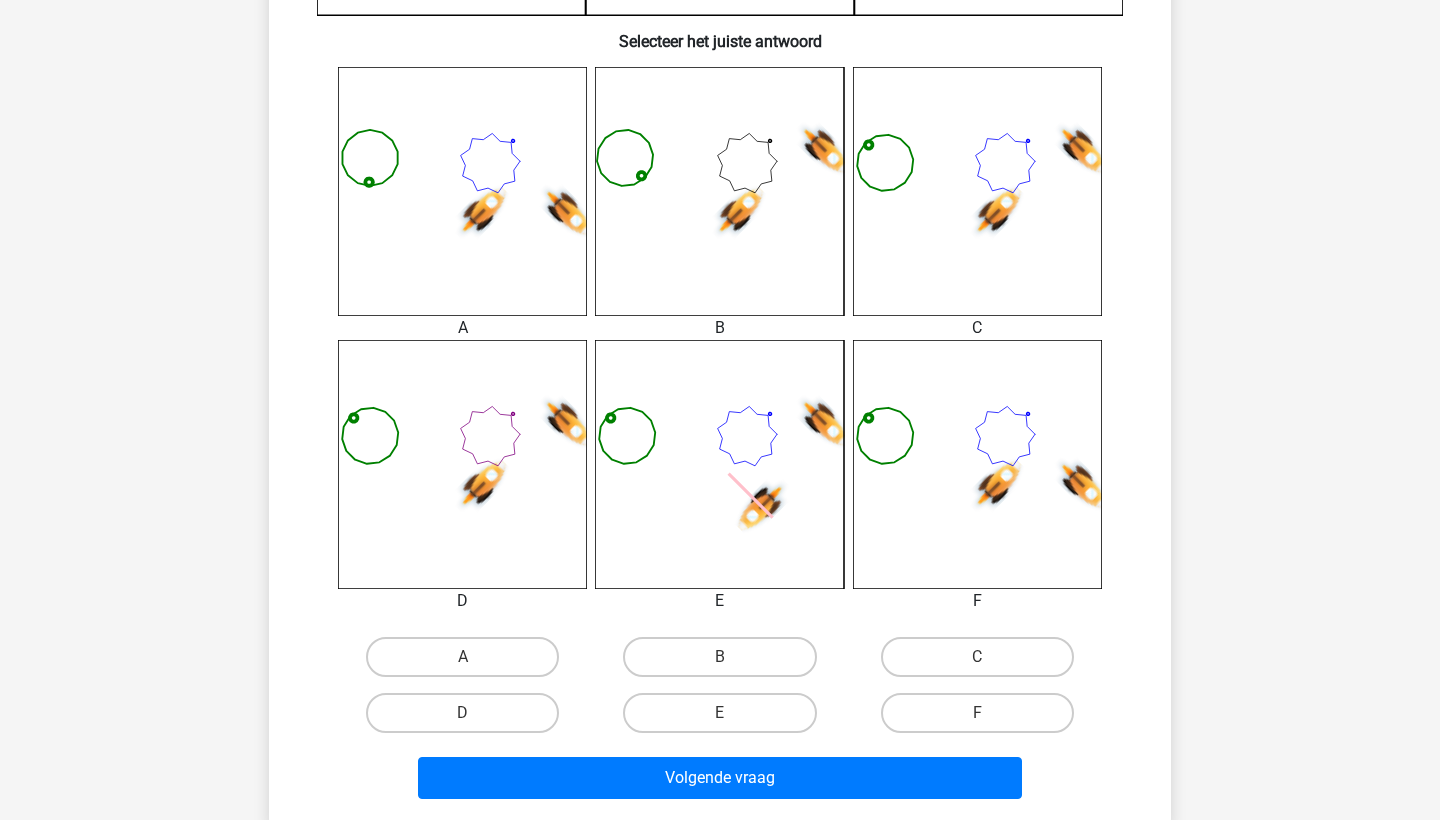 scroll, scrollTop: 787, scrollLeft: 0, axis: vertical 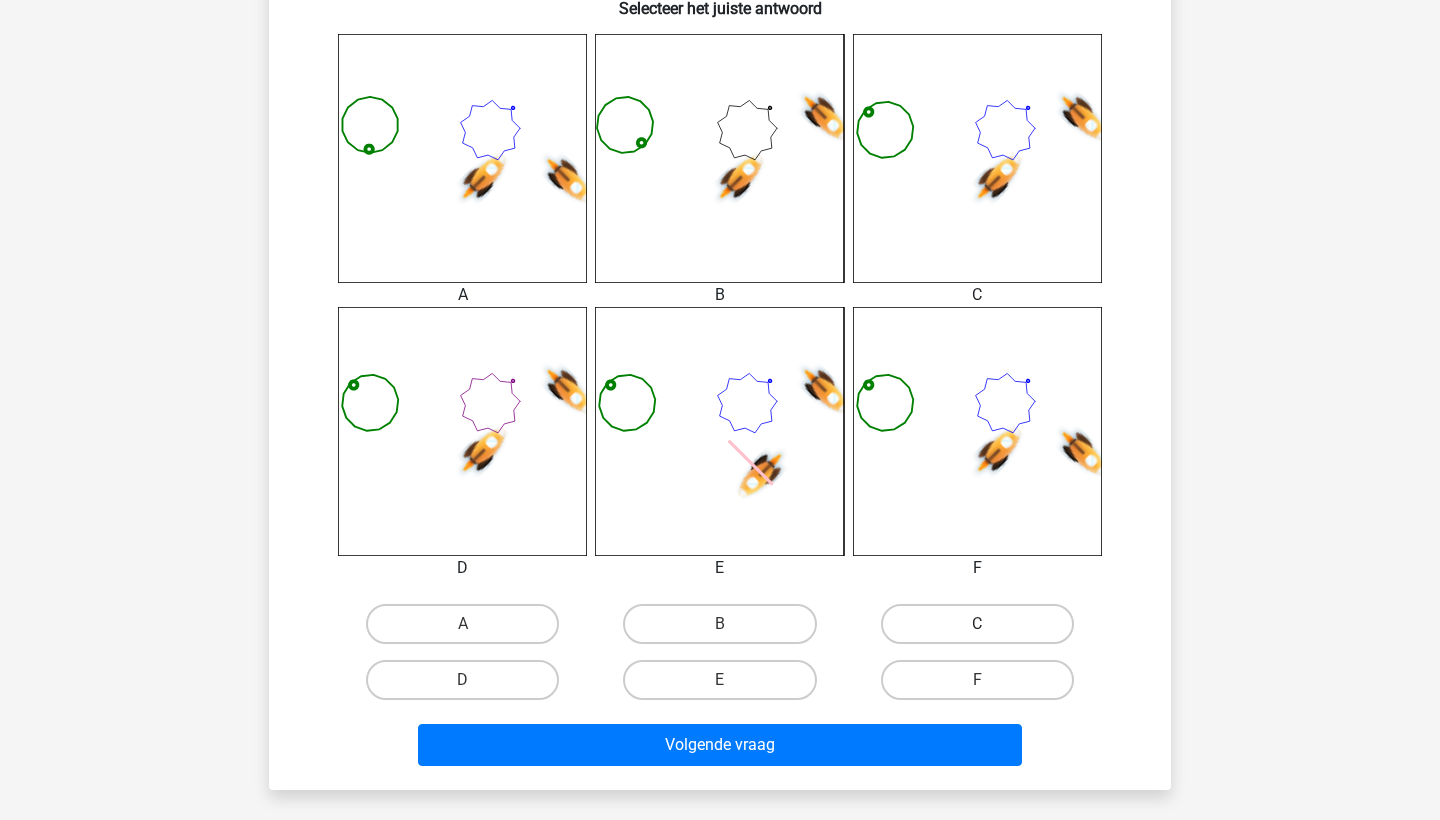 click on "C" at bounding box center (977, 624) 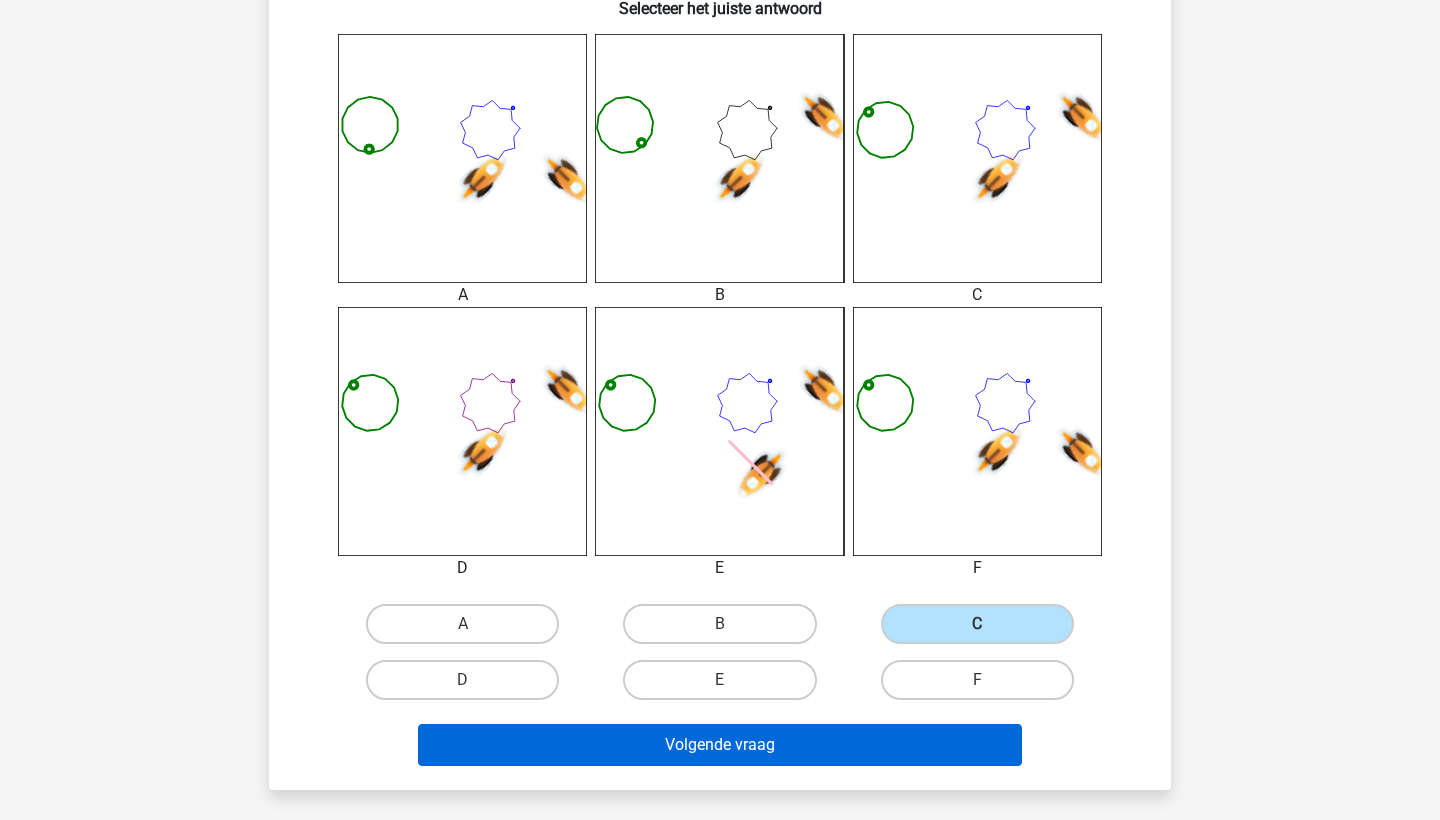 click on "Volgende vraag" at bounding box center [720, 745] 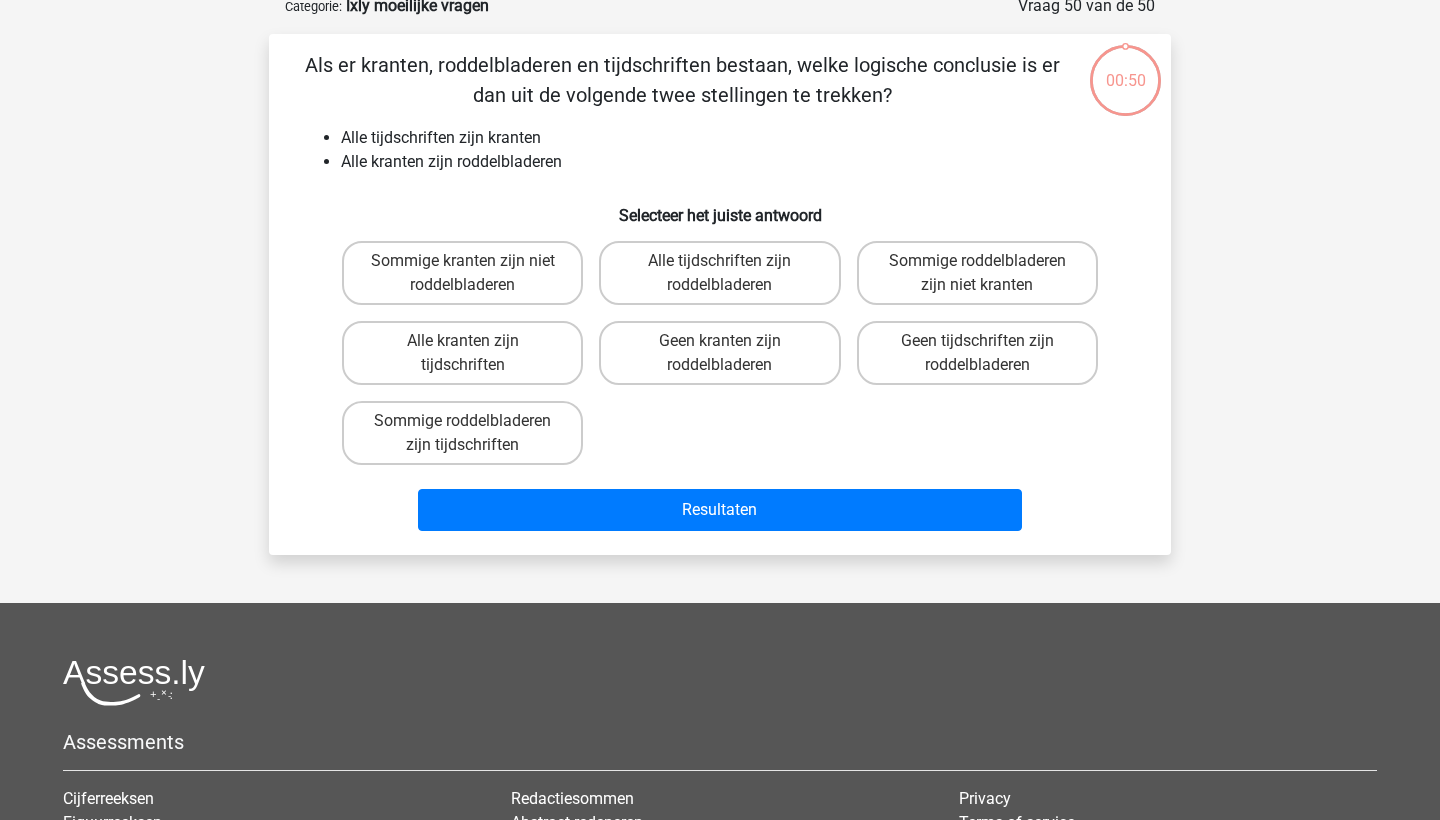 scroll, scrollTop: 100, scrollLeft: 0, axis: vertical 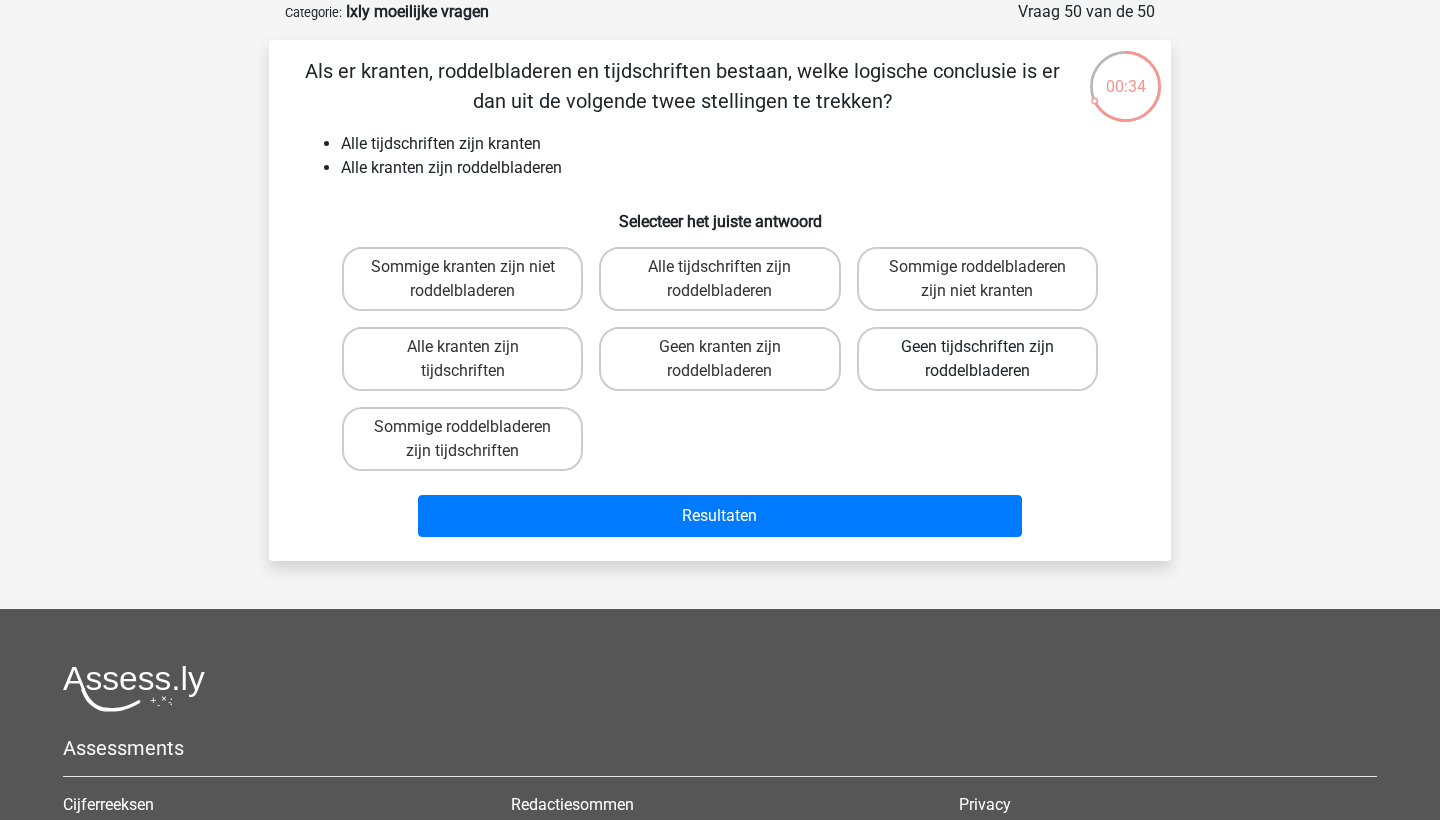 click on "Geen tijdschriften zijn roddelbladeren" at bounding box center [977, 359] 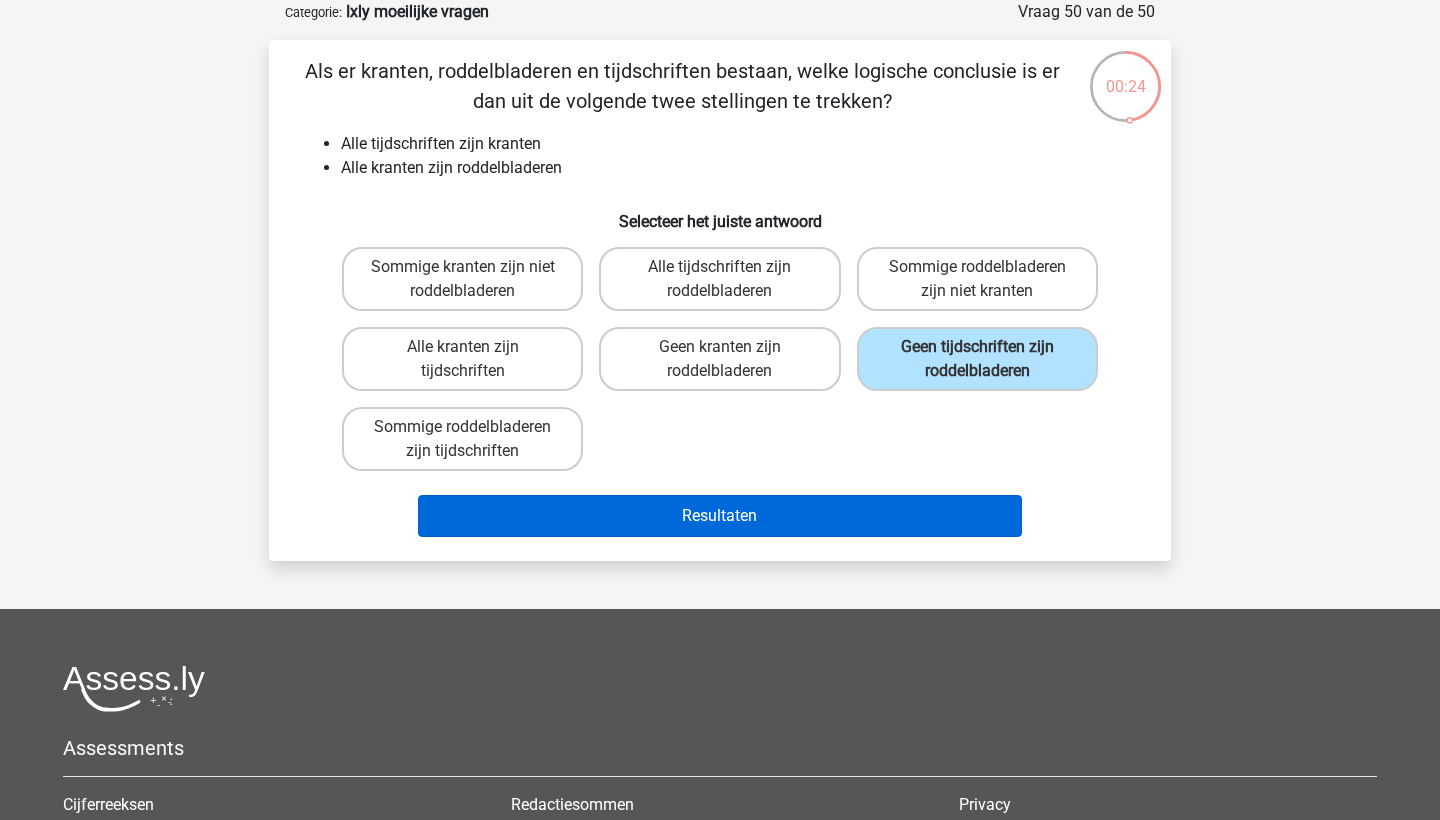 click on "Resultaten" at bounding box center (720, 516) 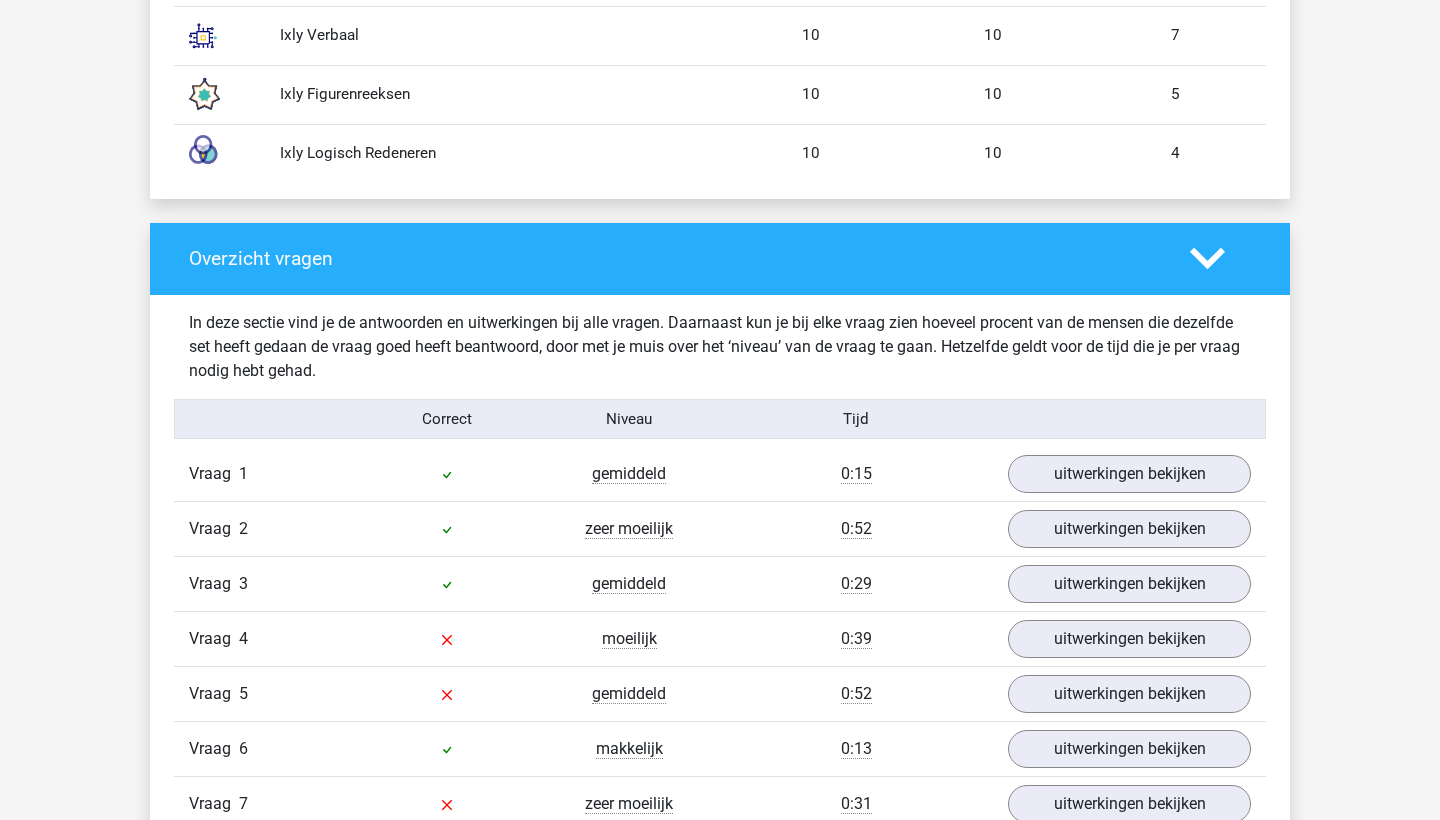 scroll, scrollTop: 1914, scrollLeft: 0, axis: vertical 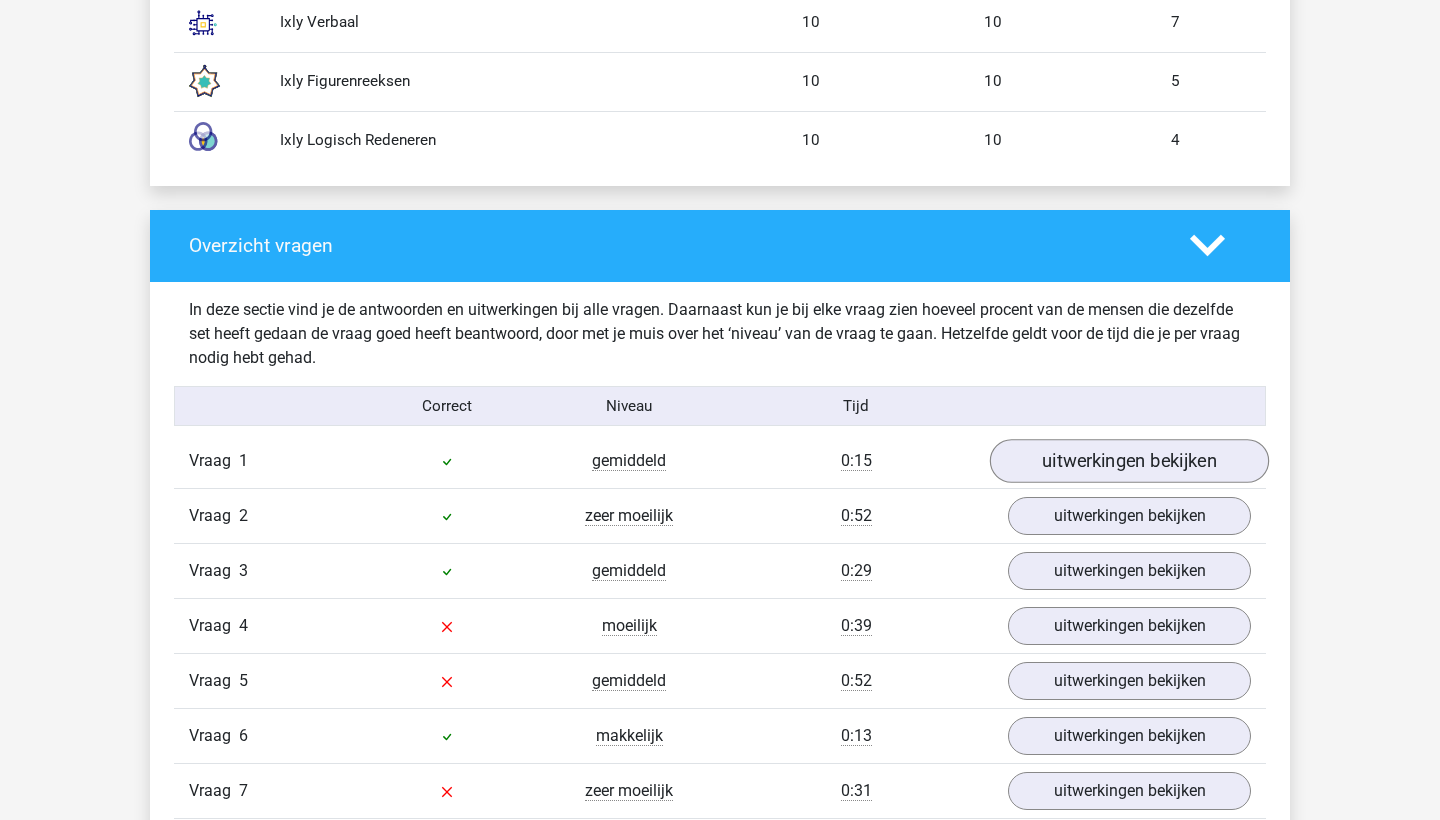 click on "uitwerkingen bekijken" at bounding box center (1129, 462) 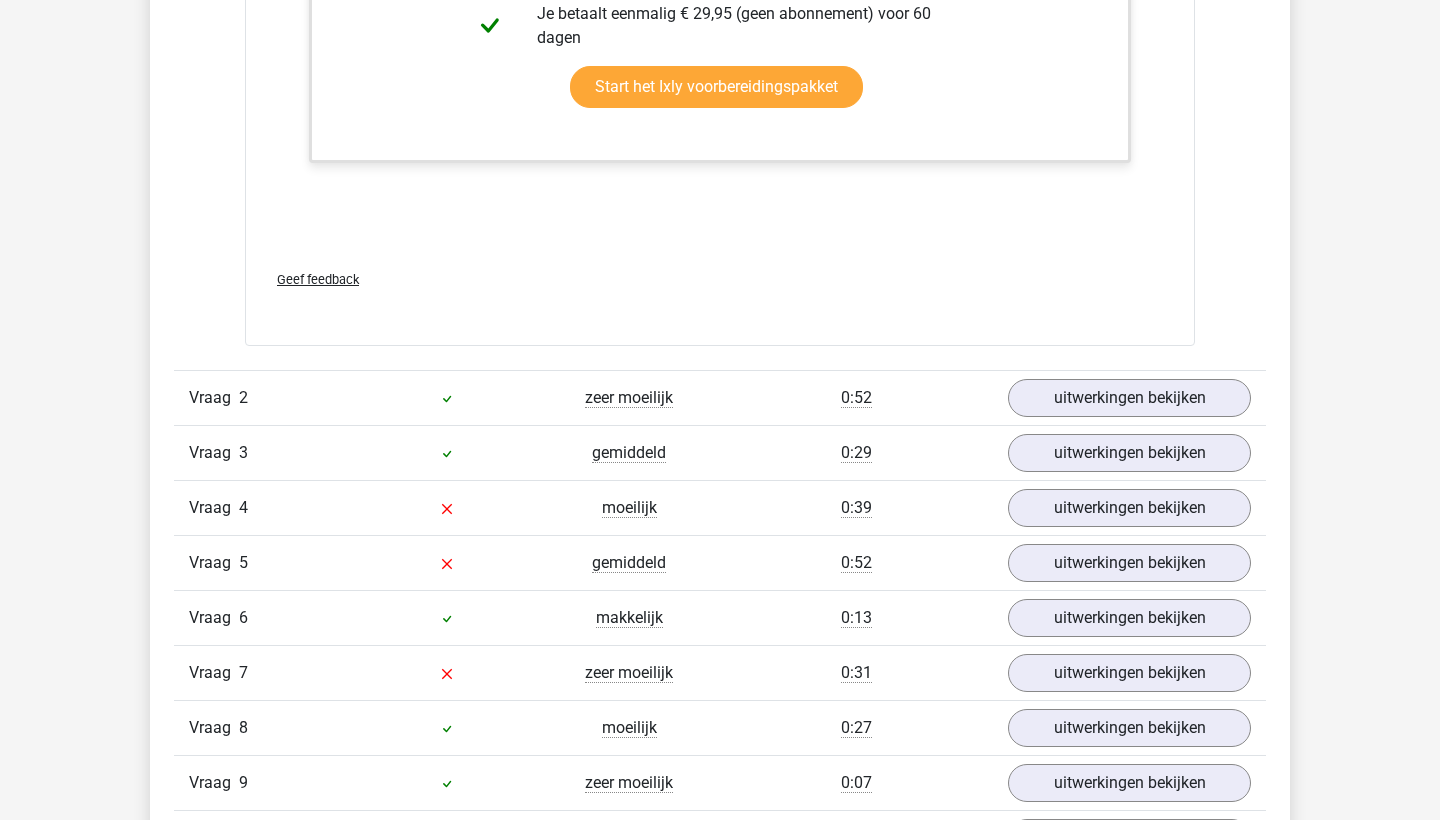 scroll, scrollTop: 3298, scrollLeft: 0, axis: vertical 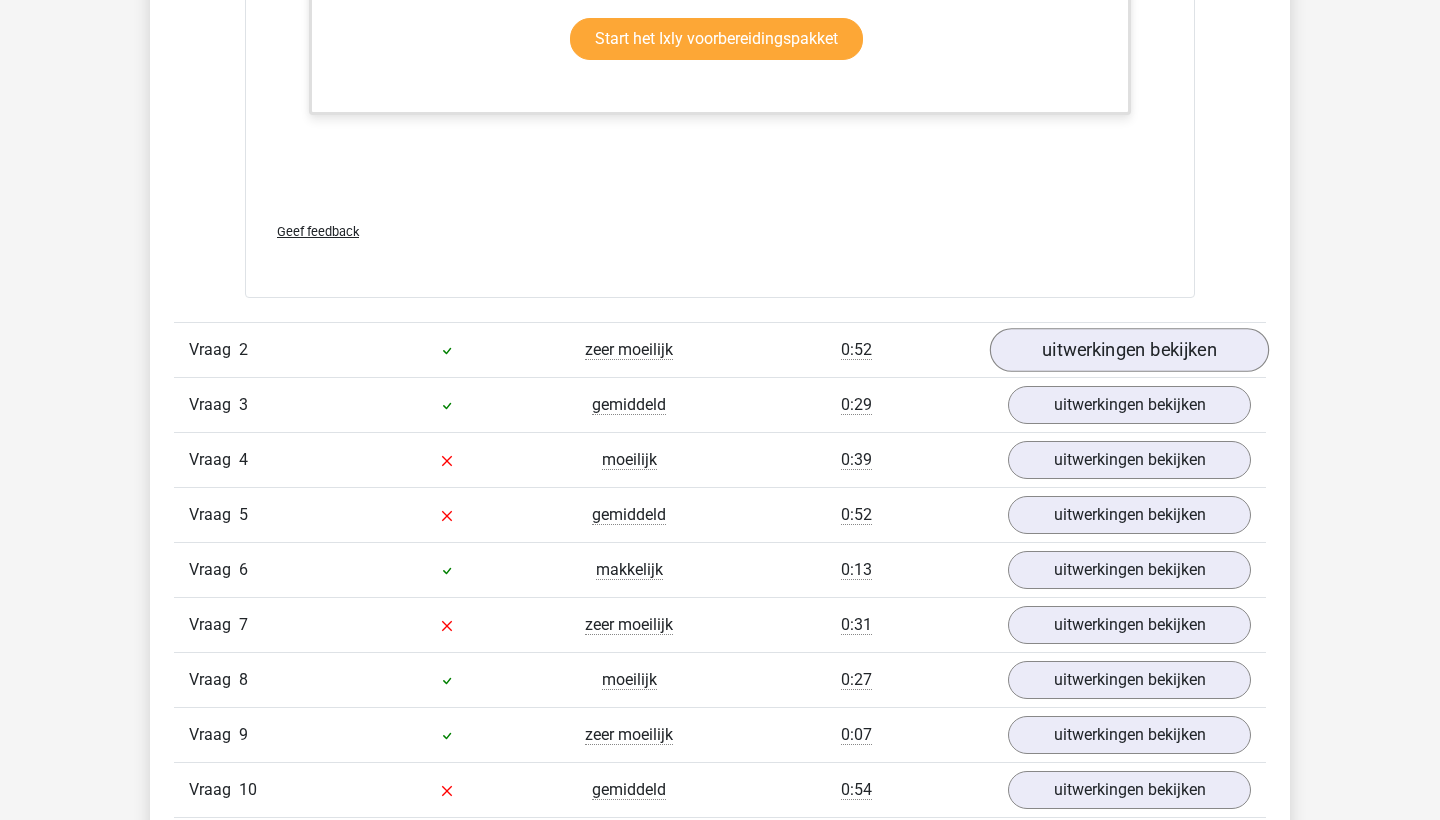 click on "uitwerkingen bekijken" at bounding box center (1129, 350) 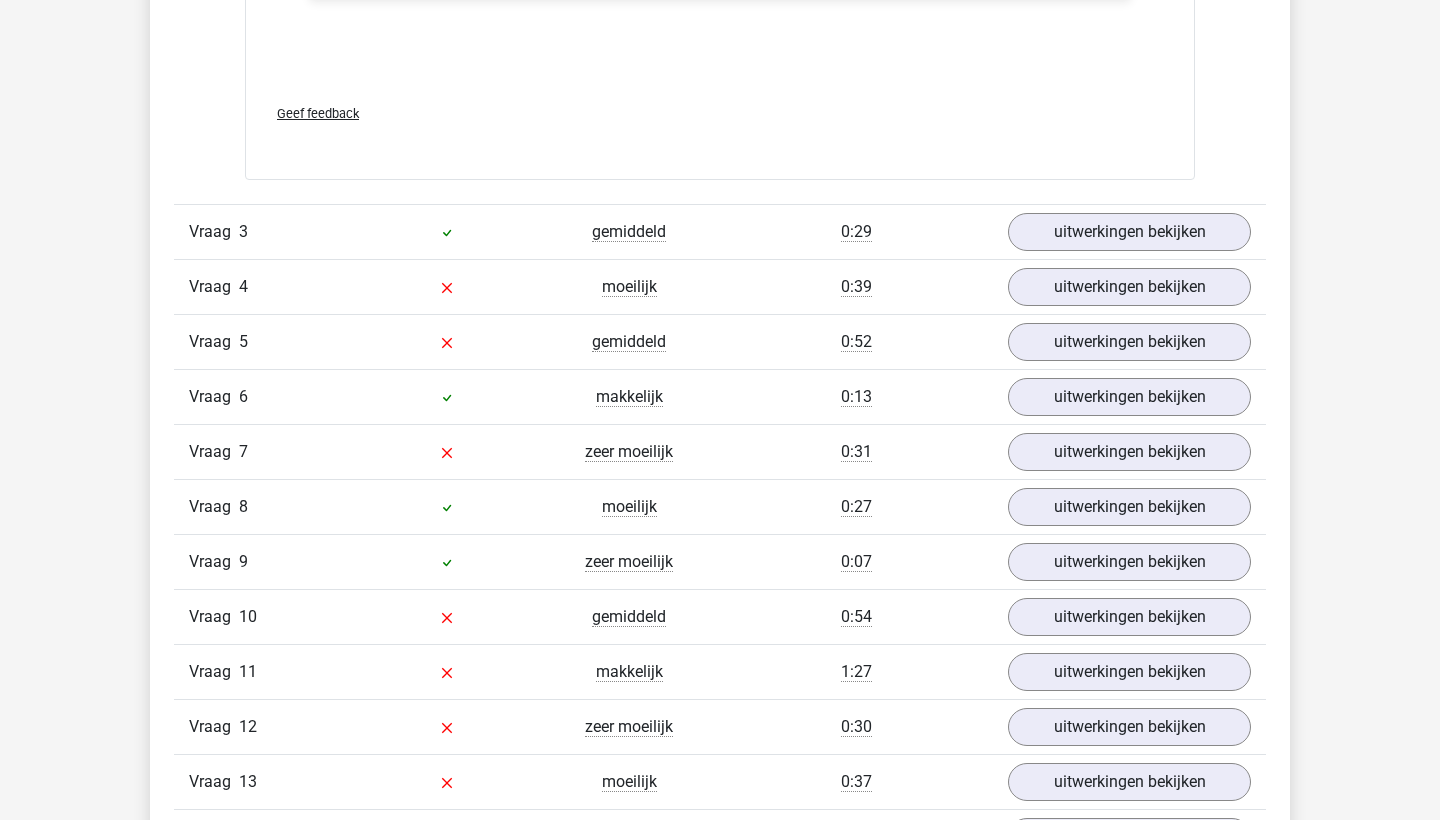 scroll, scrollTop: 4871, scrollLeft: 0, axis: vertical 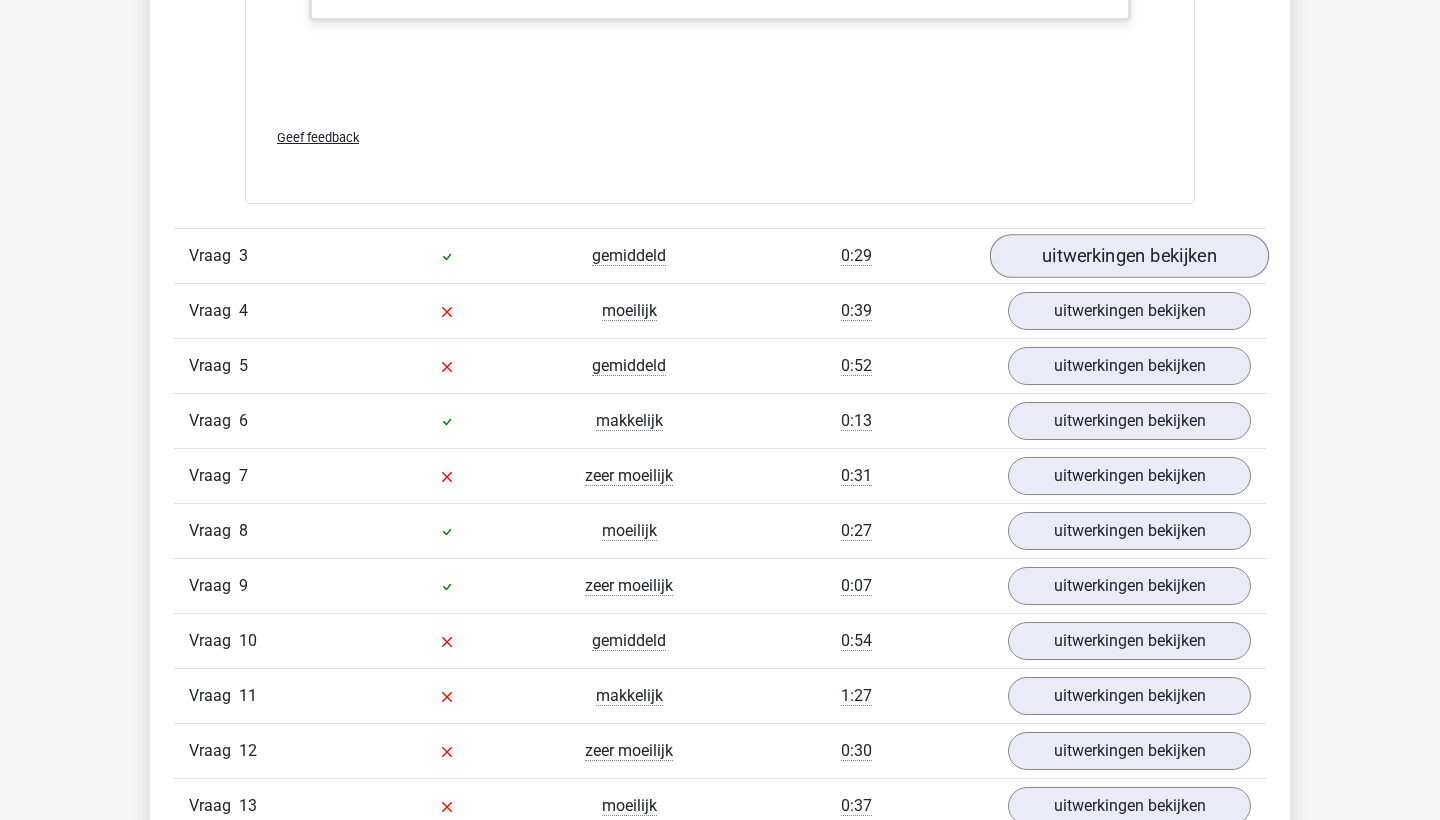 click on "uitwerkingen bekijken" at bounding box center (1129, 257) 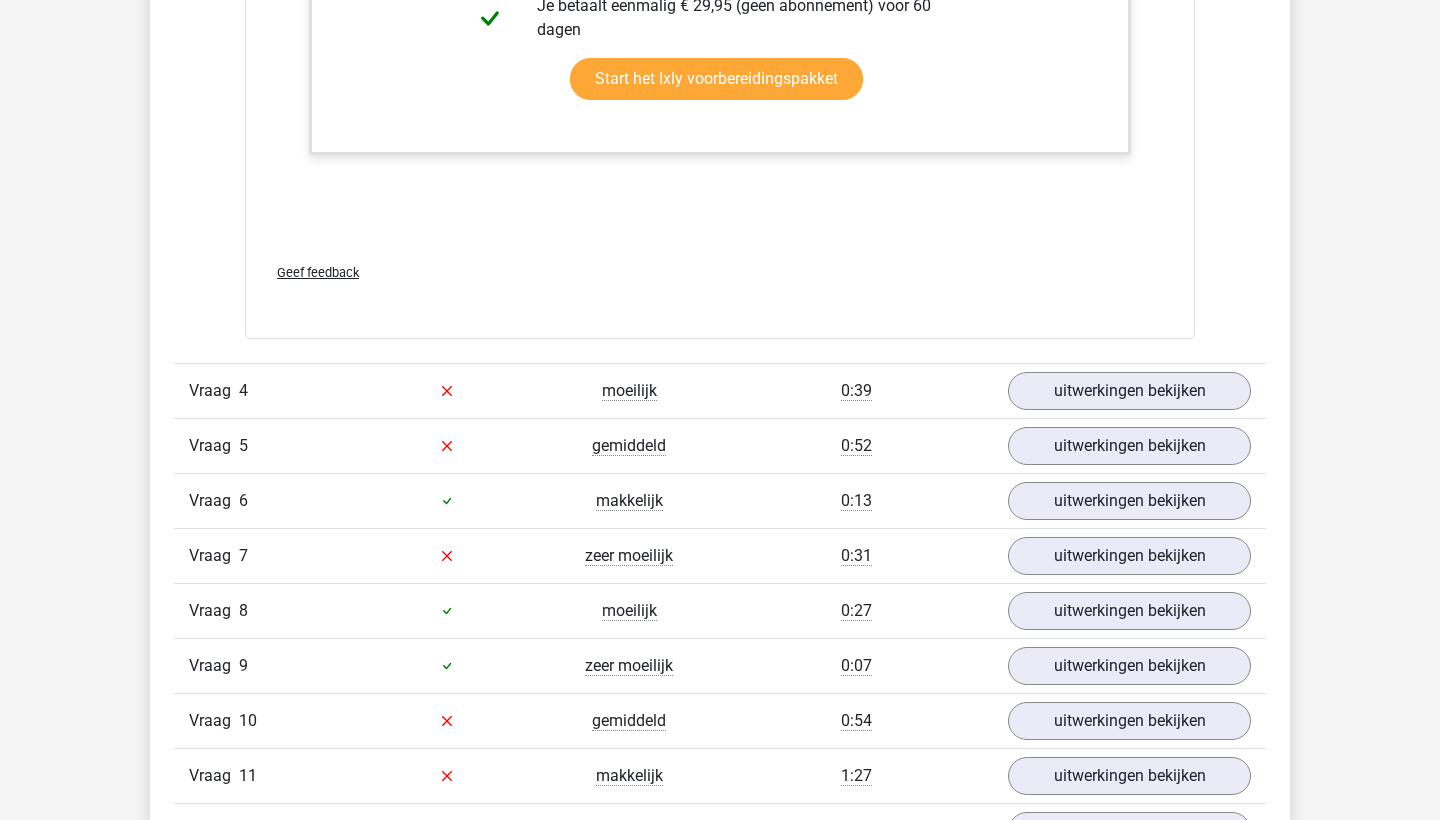 scroll, scrollTop: 5819, scrollLeft: 0, axis: vertical 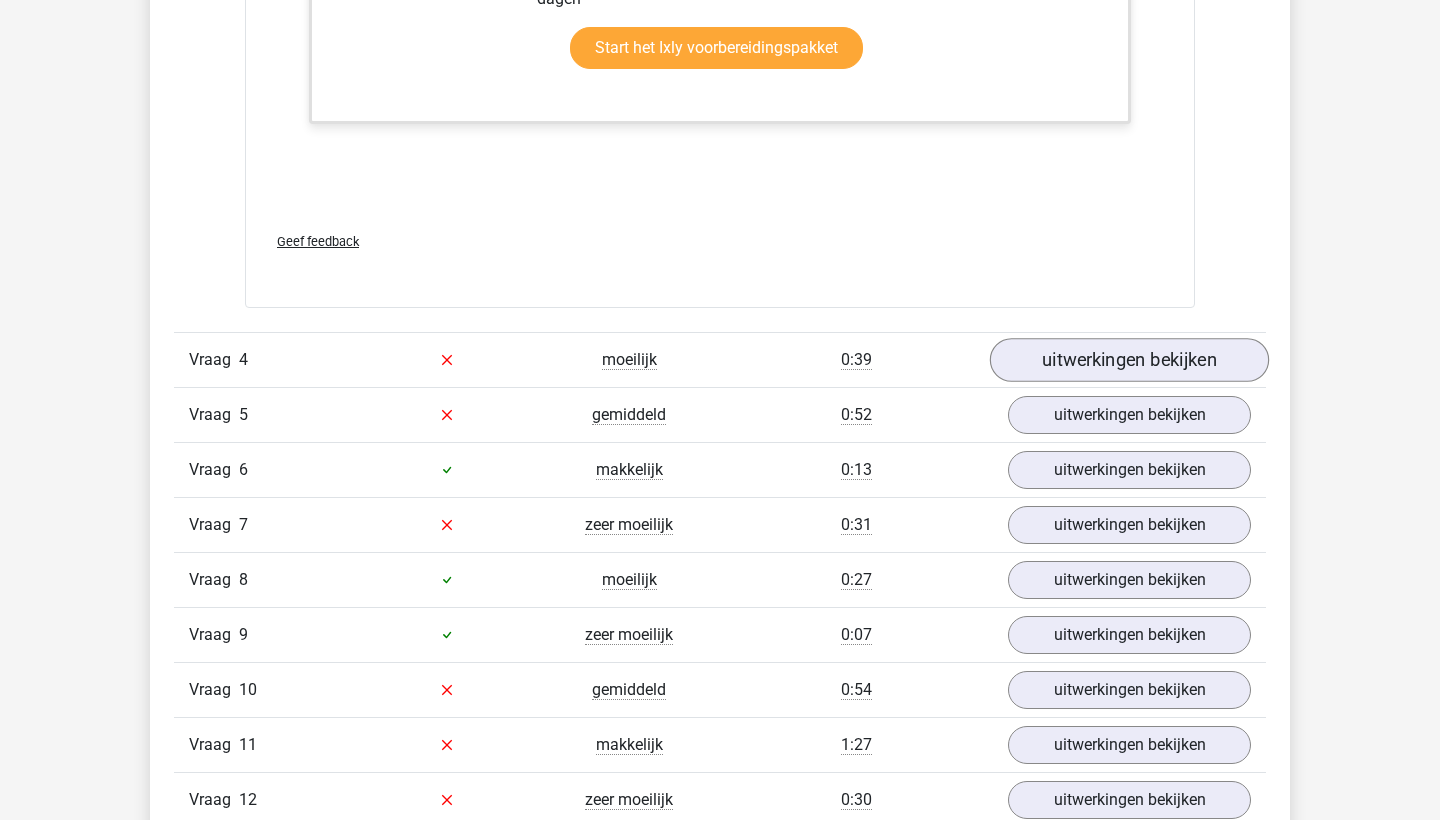 click on "uitwerkingen bekijken" at bounding box center (1129, 360) 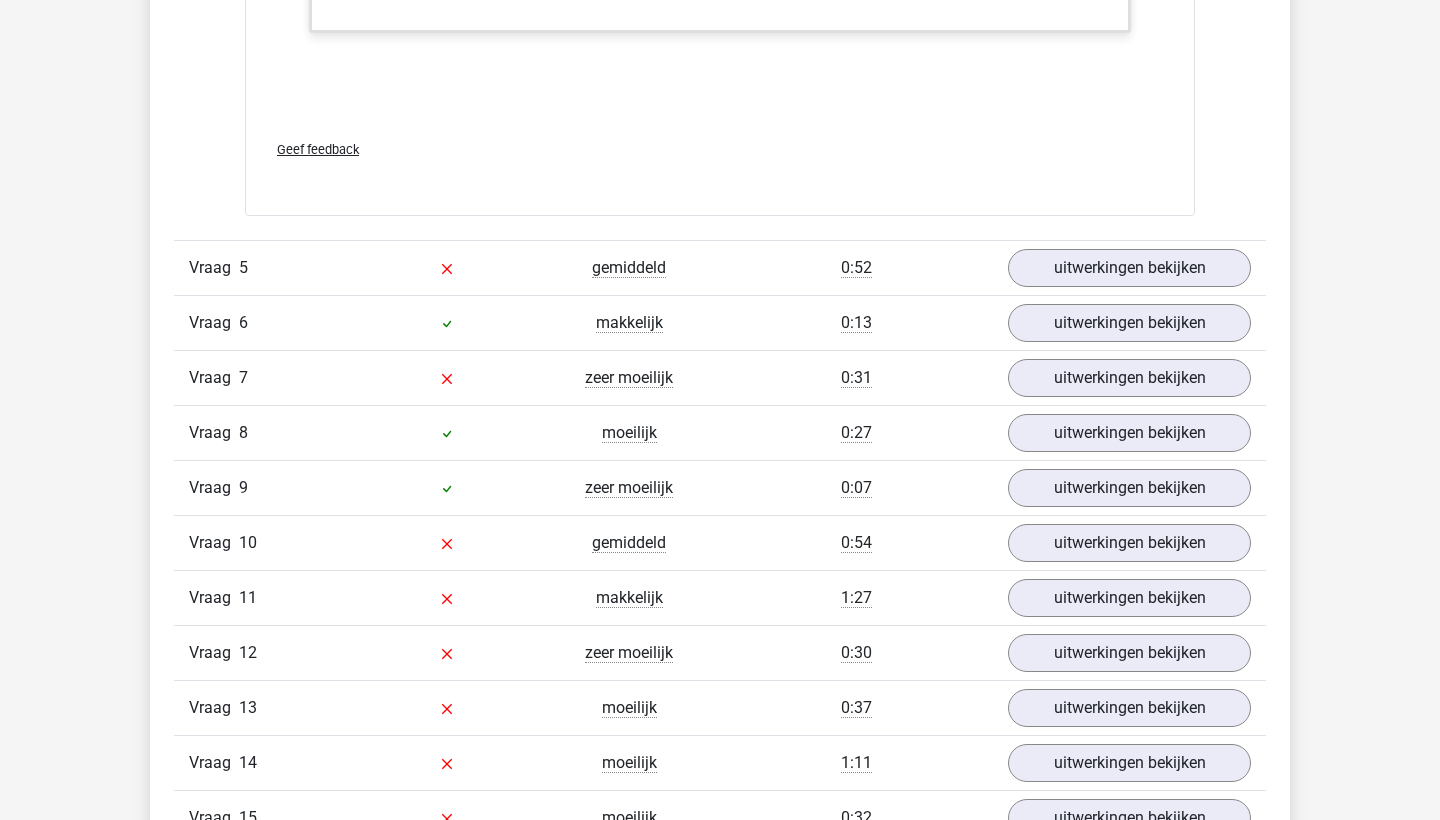 scroll, scrollTop: 7558, scrollLeft: 0, axis: vertical 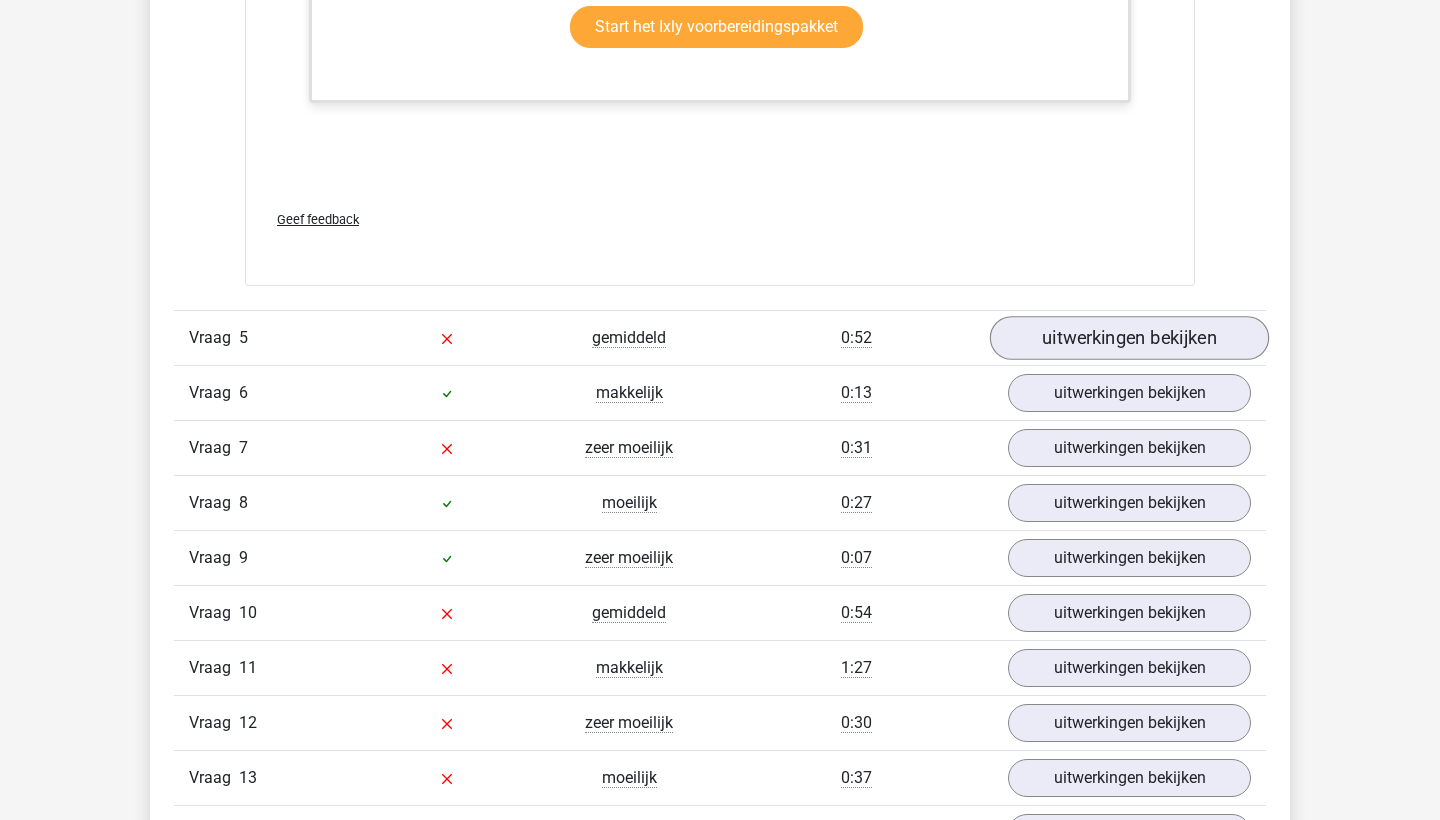 click on "uitwerkingen bekijken" at bounding box center [1129, 338] 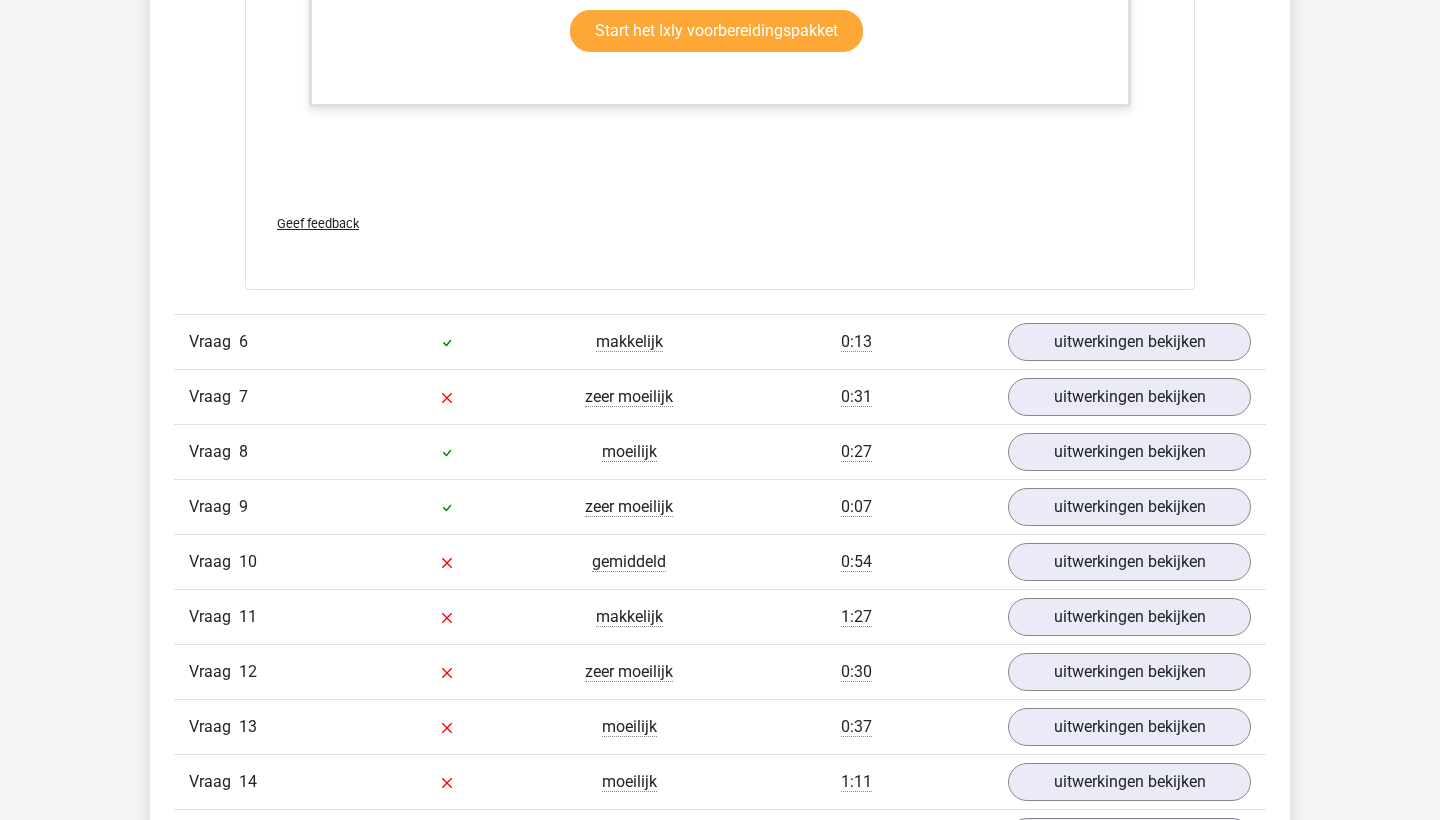 scroll, scrollTop: 8699, scrollLeft: 0, axis: vertical 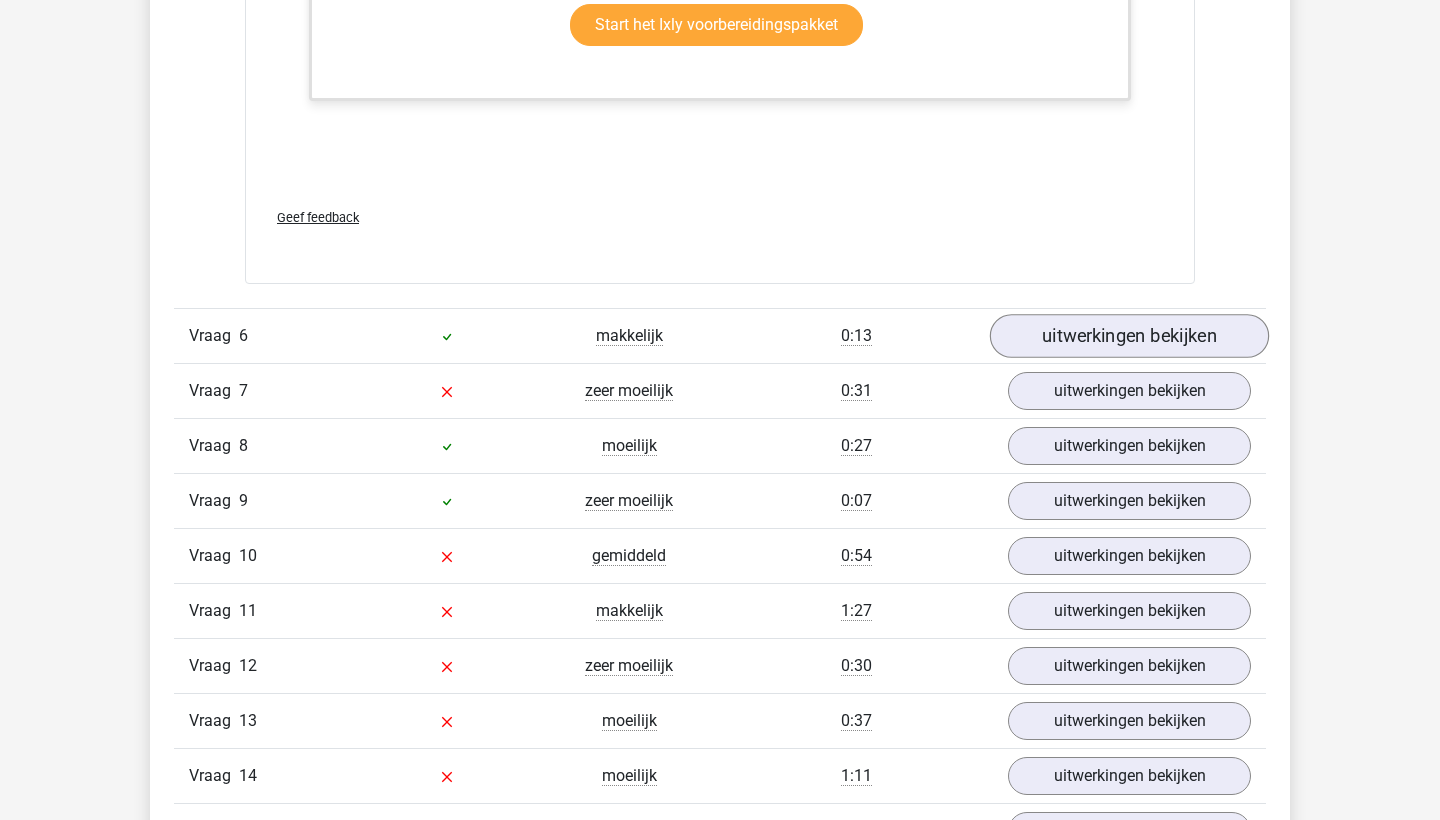 click on "uitwerkingen bekijken" at bounding box center (1129, 336) 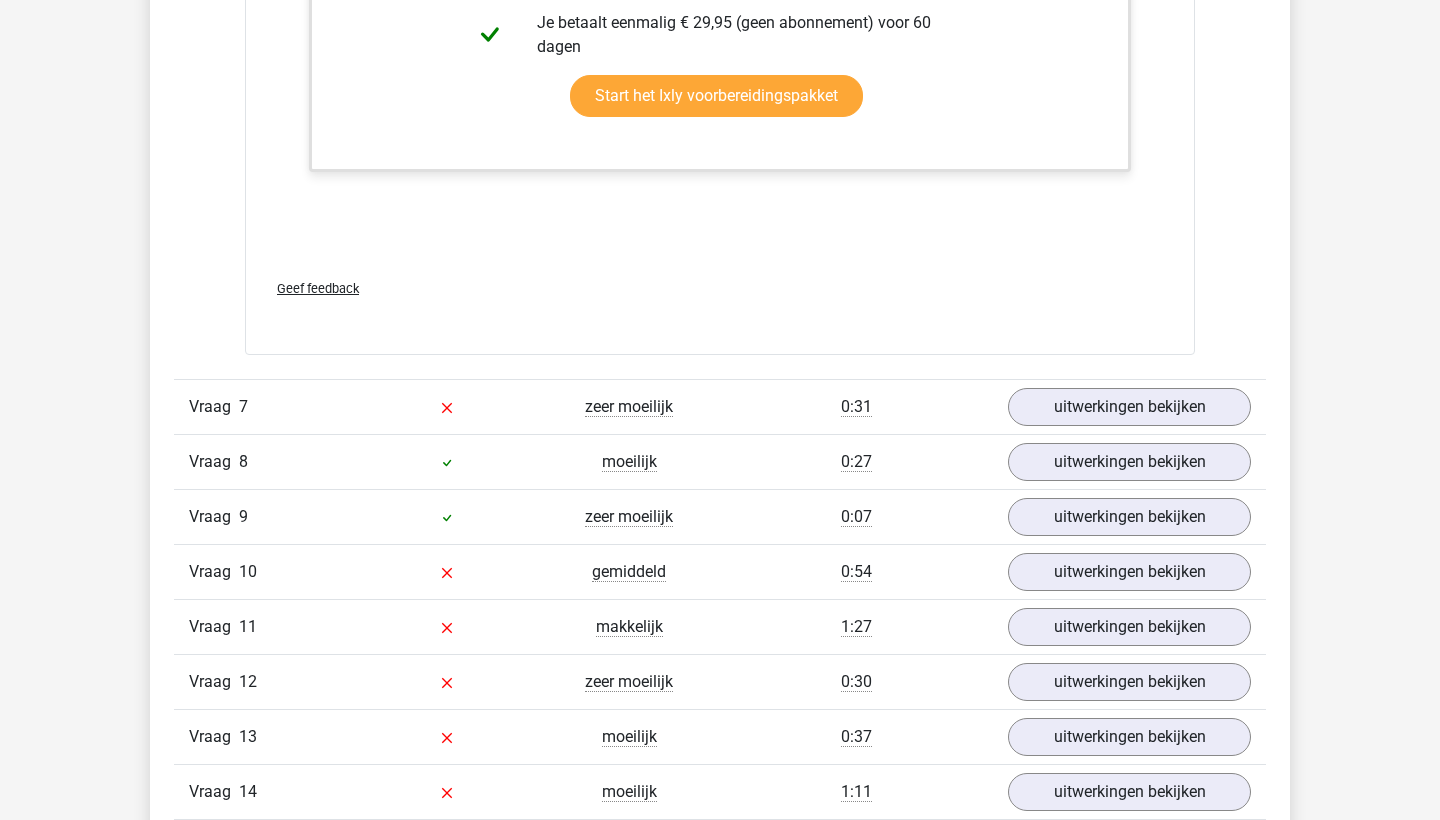 scroll, scrollTop: 9899, scrollLeft: 0, axis: vertical 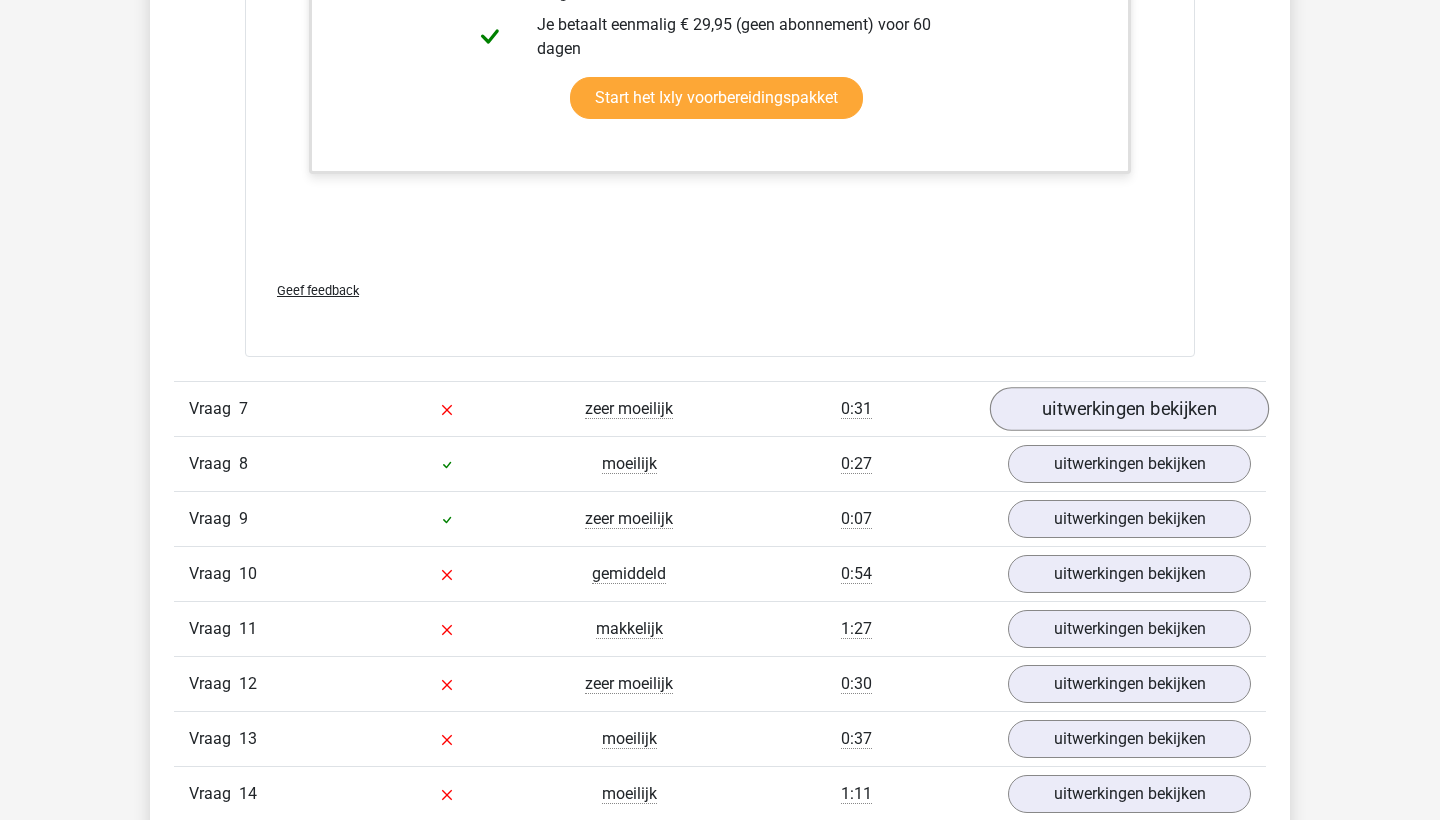 click on "uitwerkingen bekijken" at bounding box center [1129, 409] 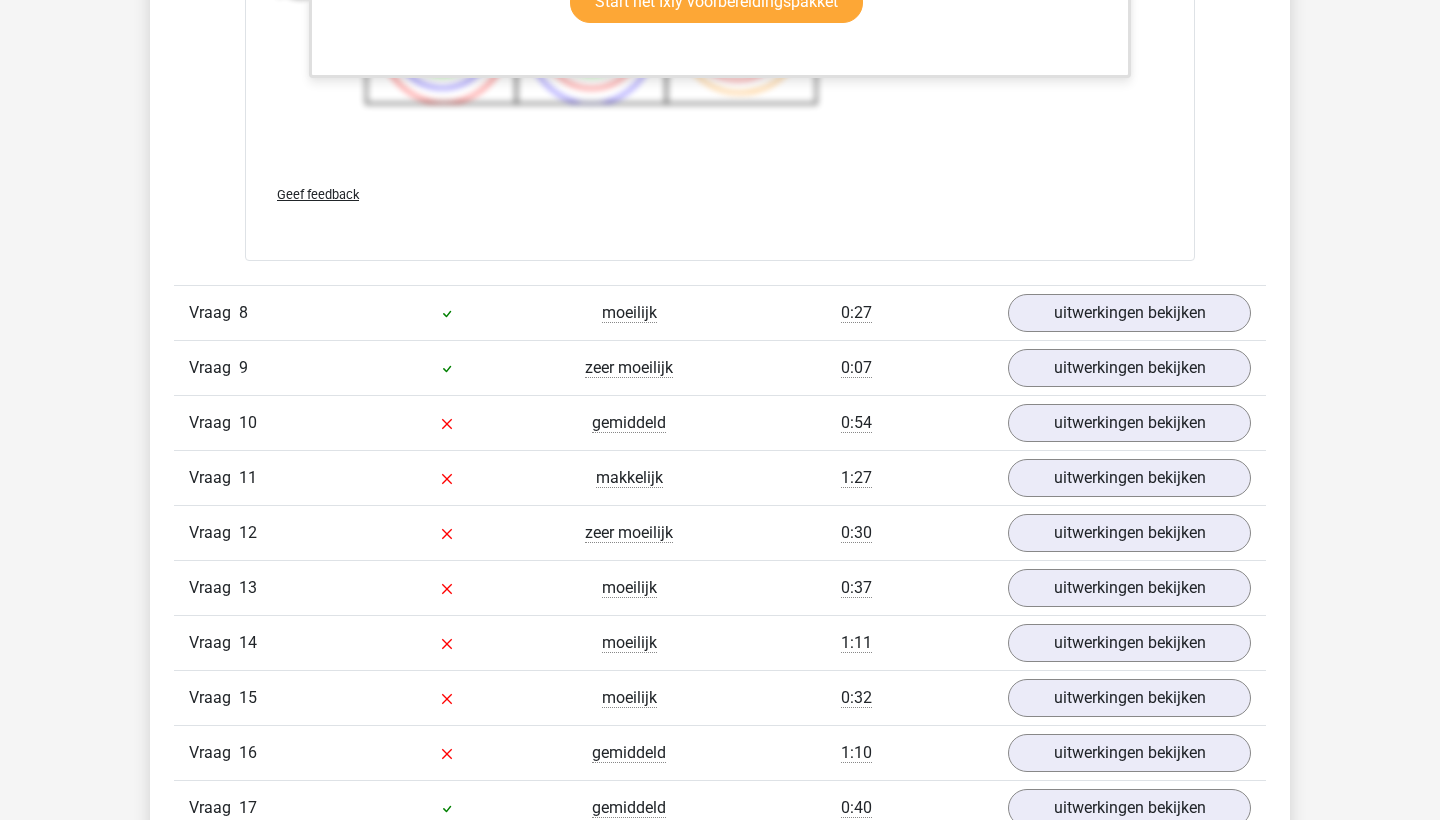 scroll, scrollTop: 11492, scrollLeft: 0, axis: vertical 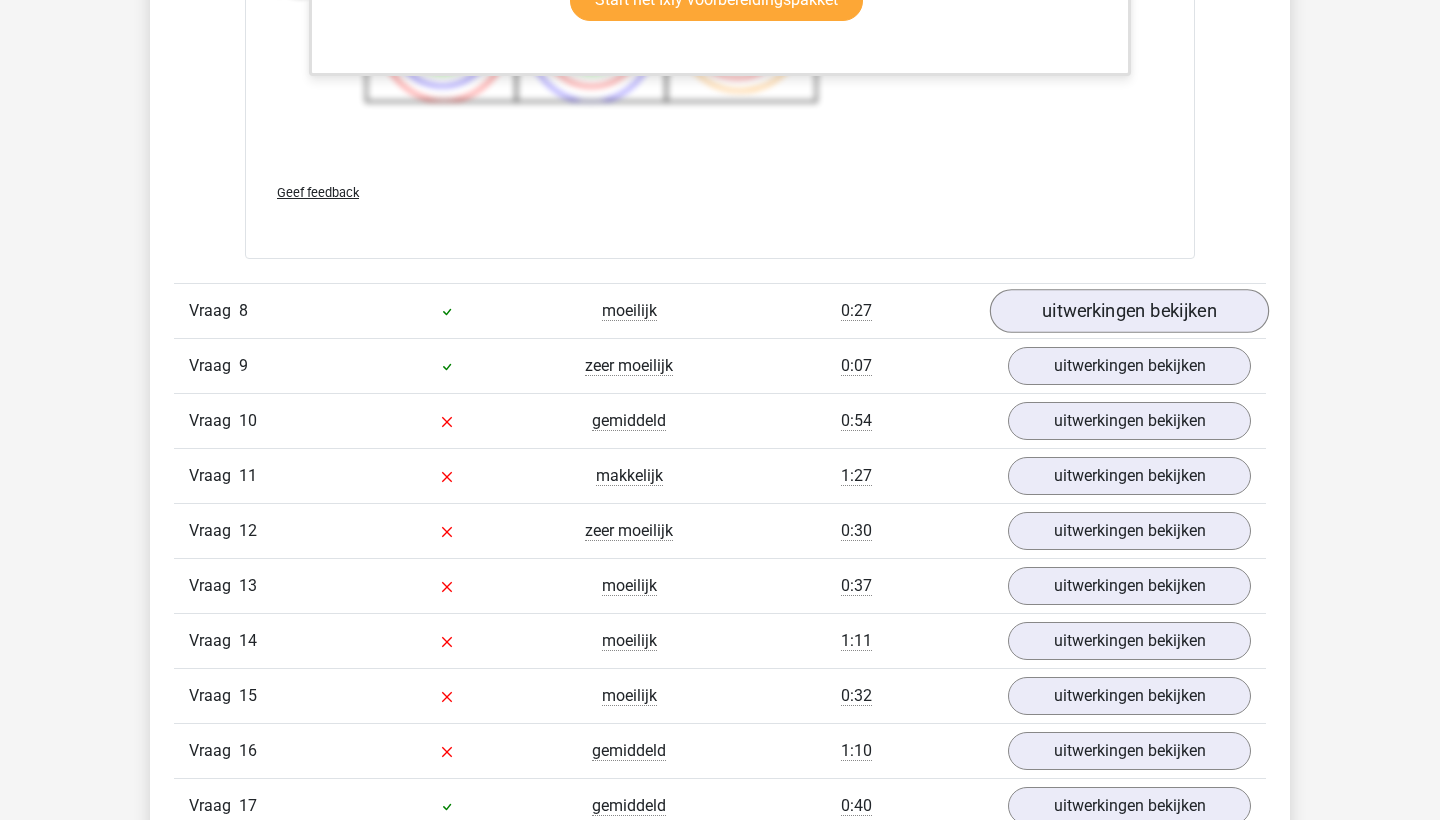 click on "uitwerkingen bekijken" at bounding box center (1129, 312) 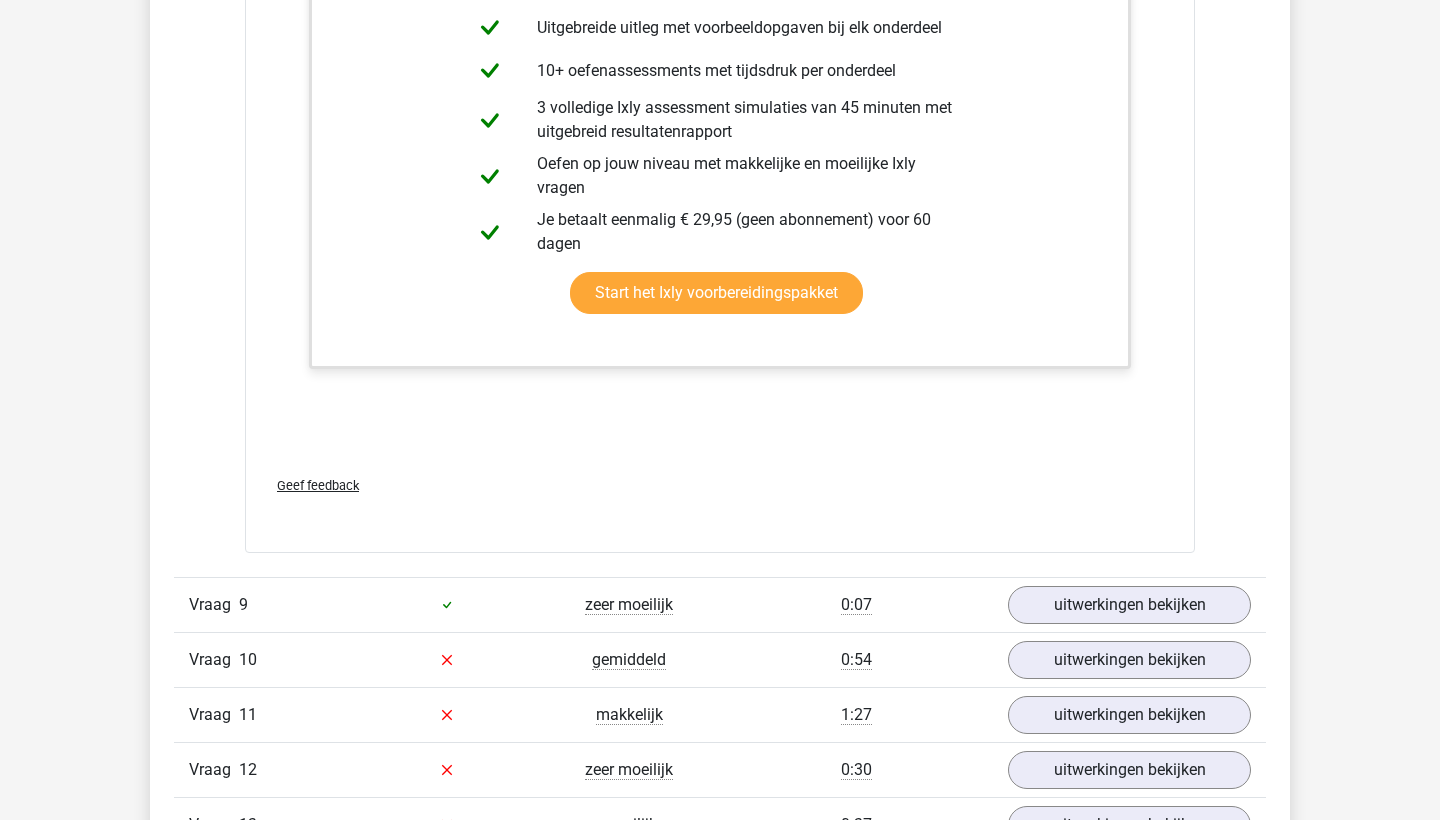 scroll, scrollTop: 12256, scrollLeft: 0, axis: vertical 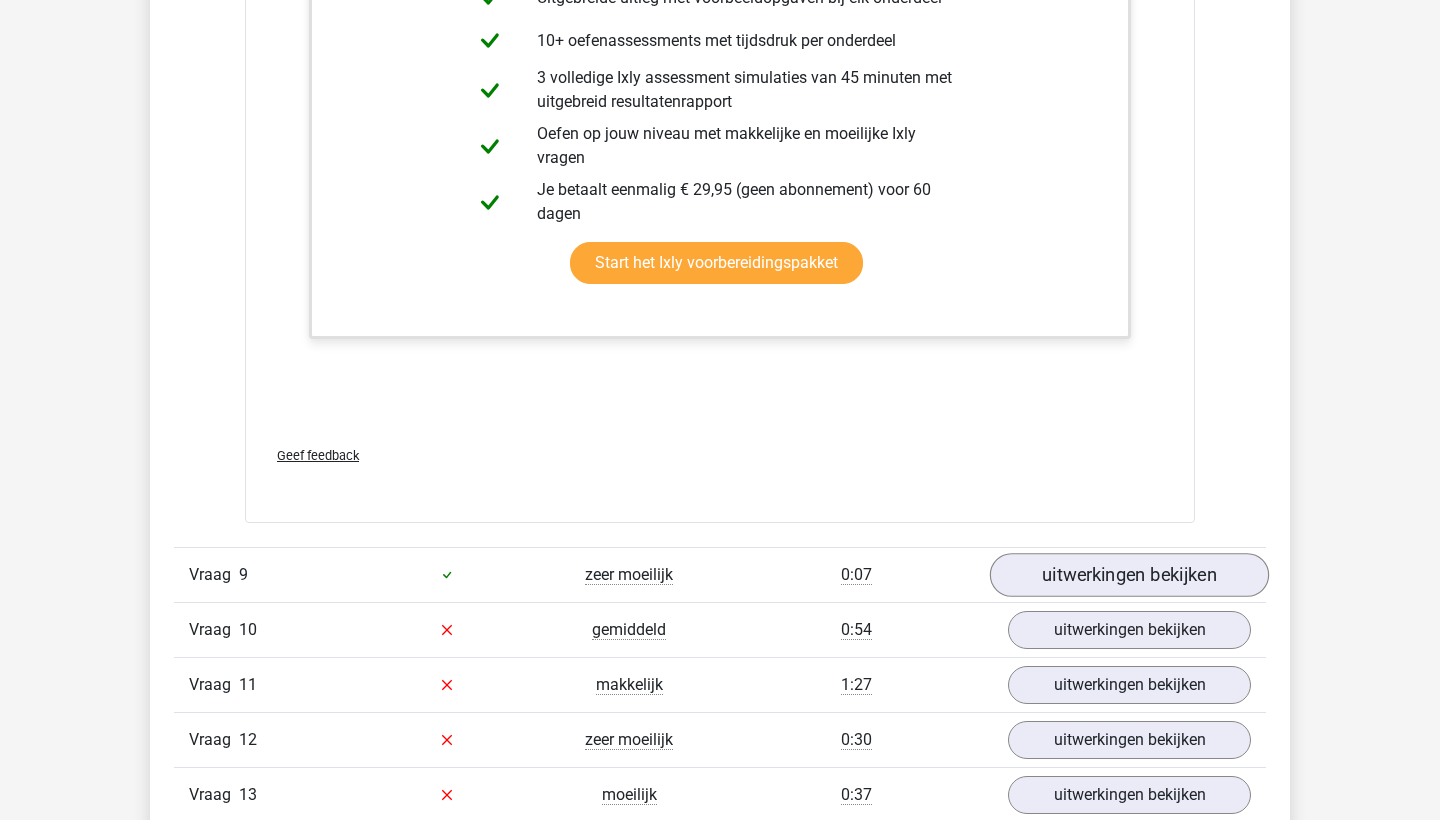 click on "uitwerkingen bekijken" at bounding box center (1129, 575) 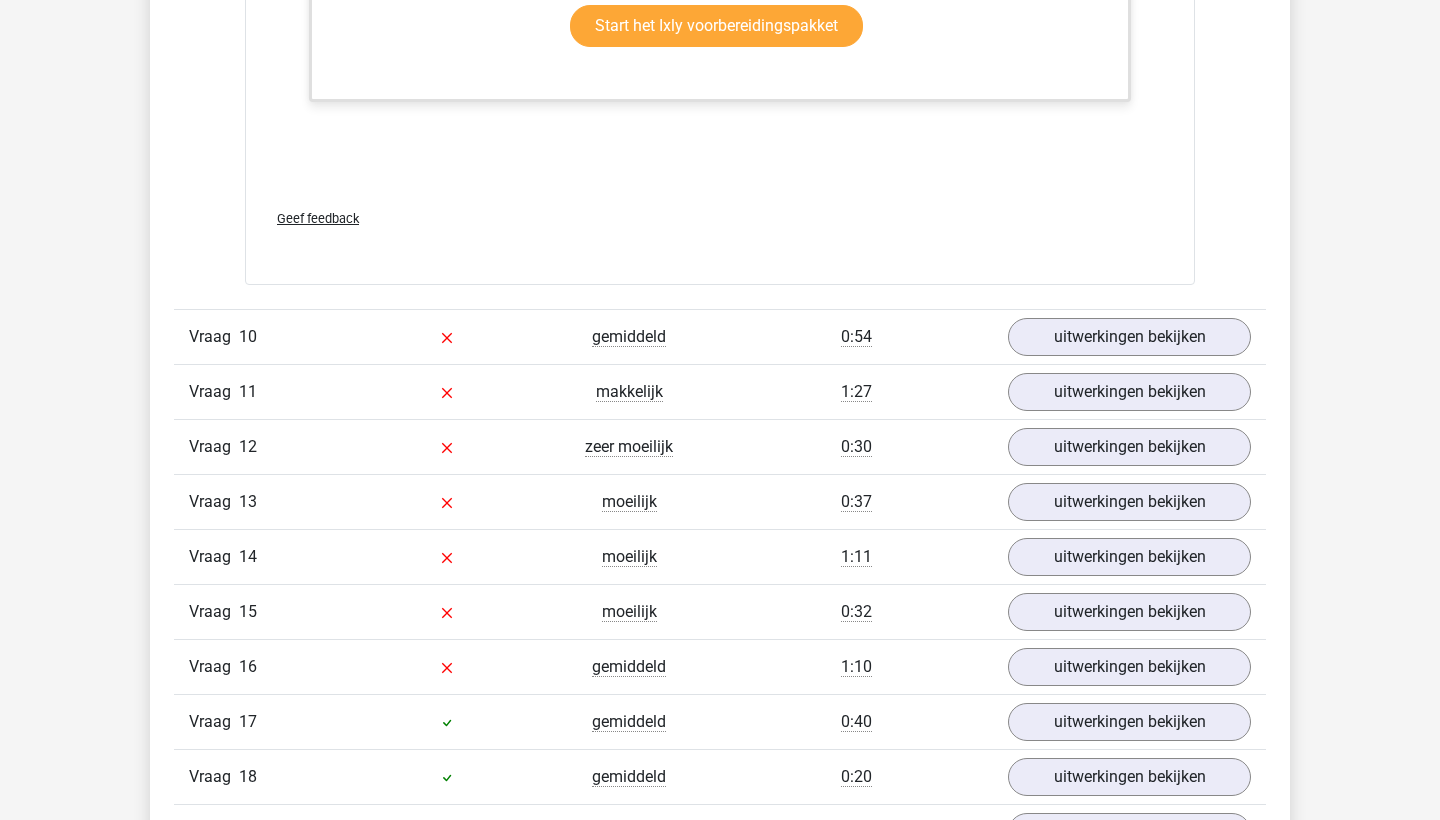 scroll, scrollTop: 14604, scrollLeft: 0, axis: vertical 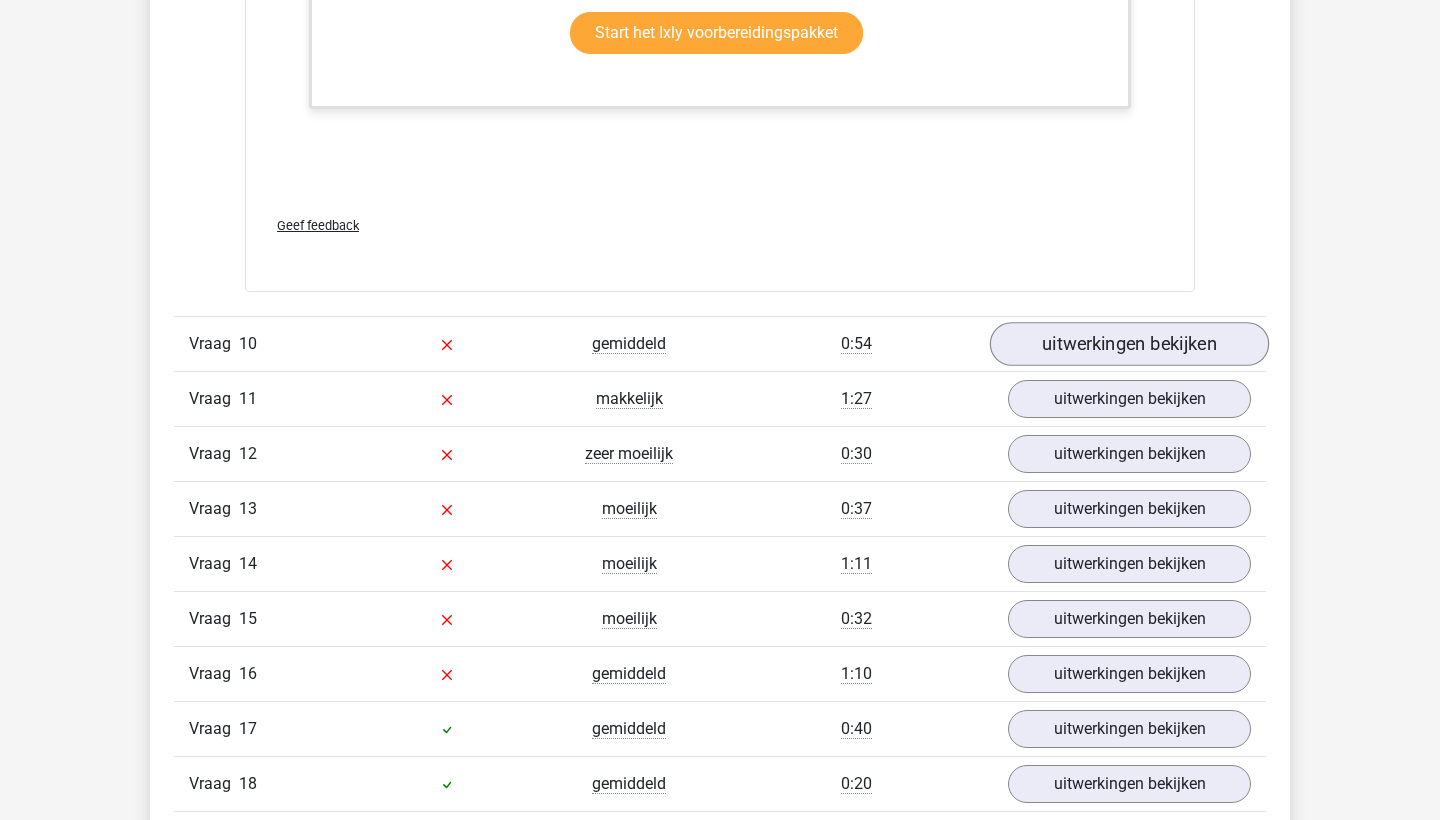 click on "uitwerkingen bekijken" at bounding box center [1129, 345] 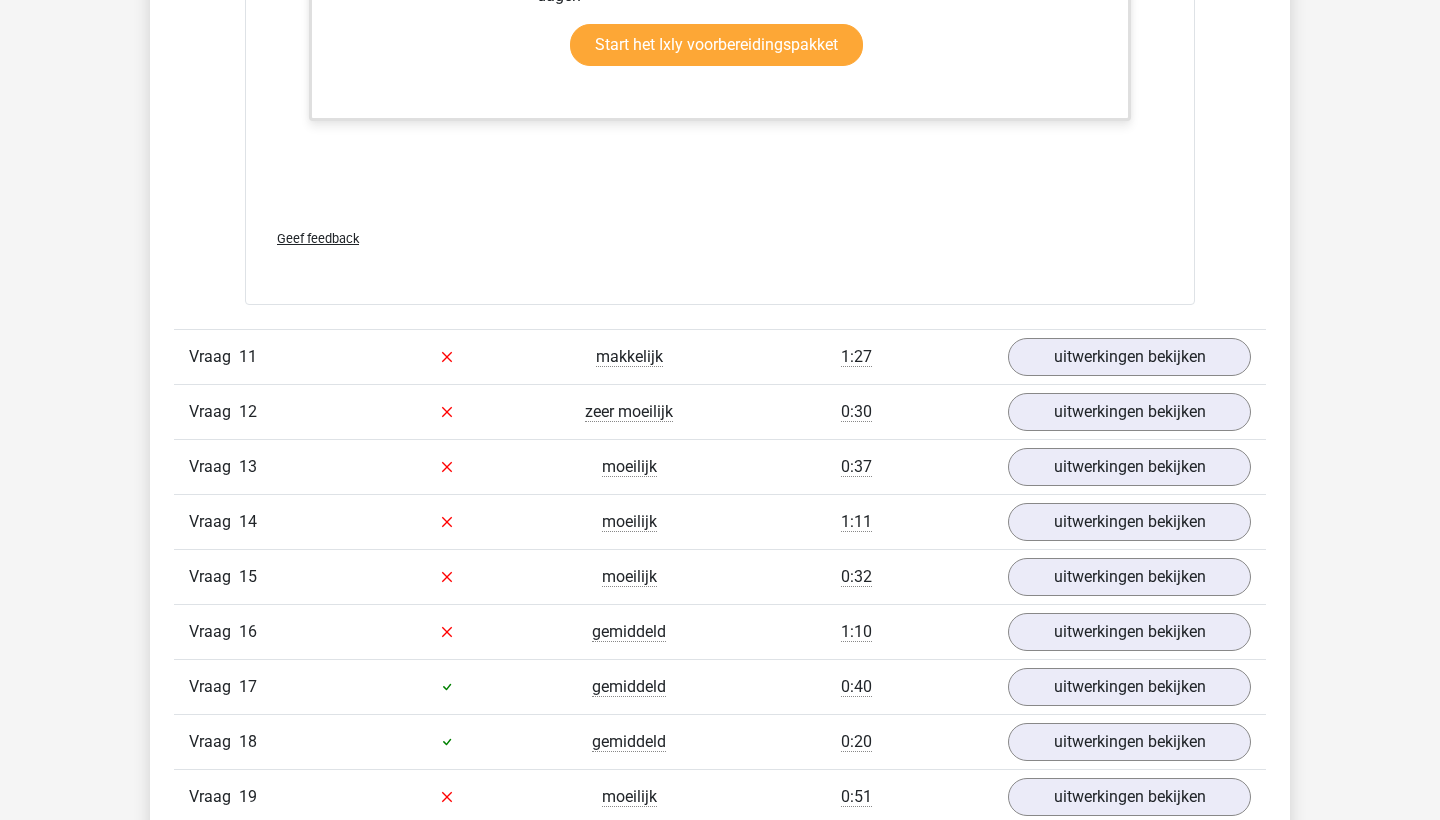 scroll, scrollTop: 15786, scrollLeft: 0, axis: vertical 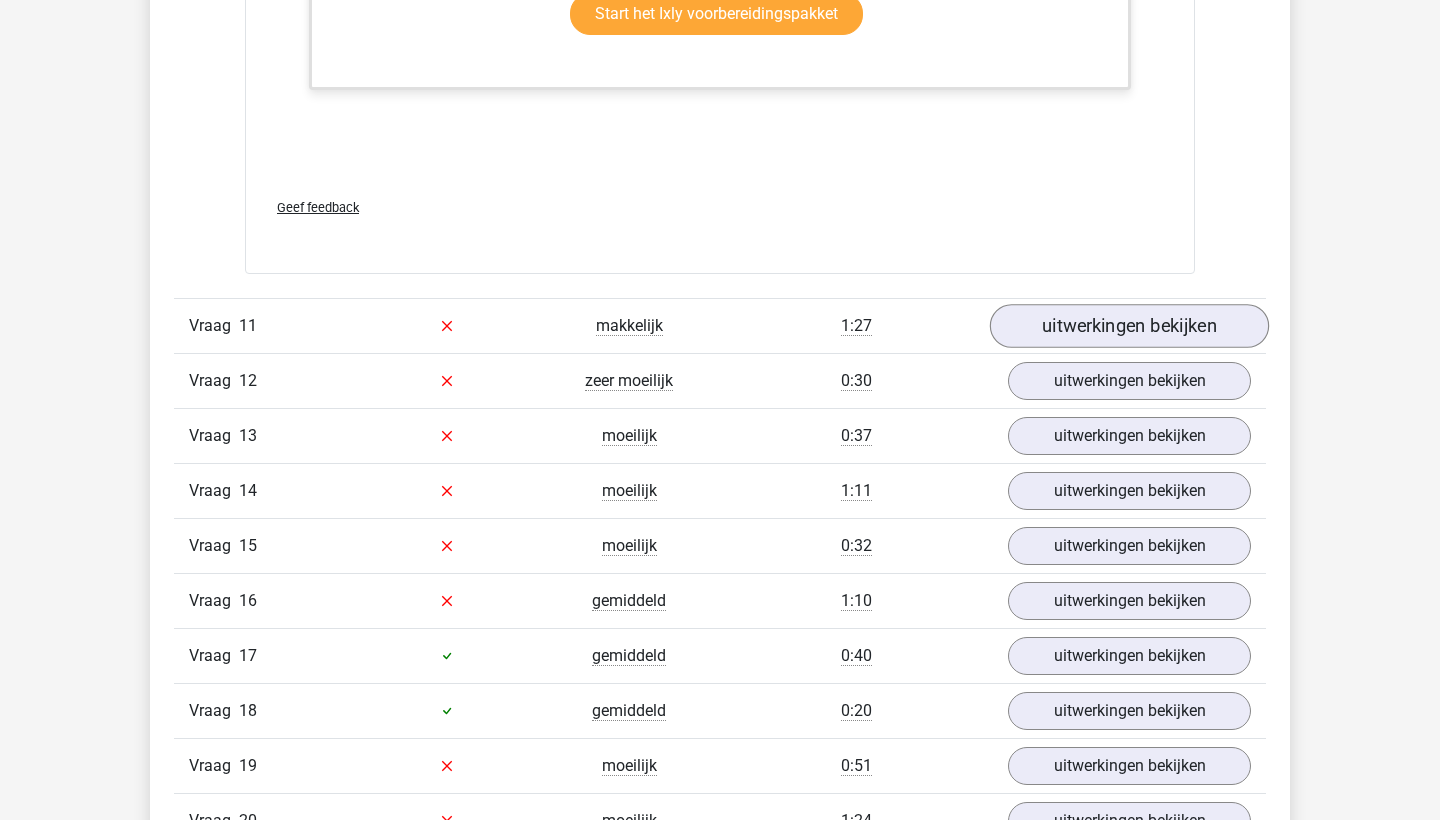 click on "uitwerkingen bekijken" at bounding box center [1129, 326] 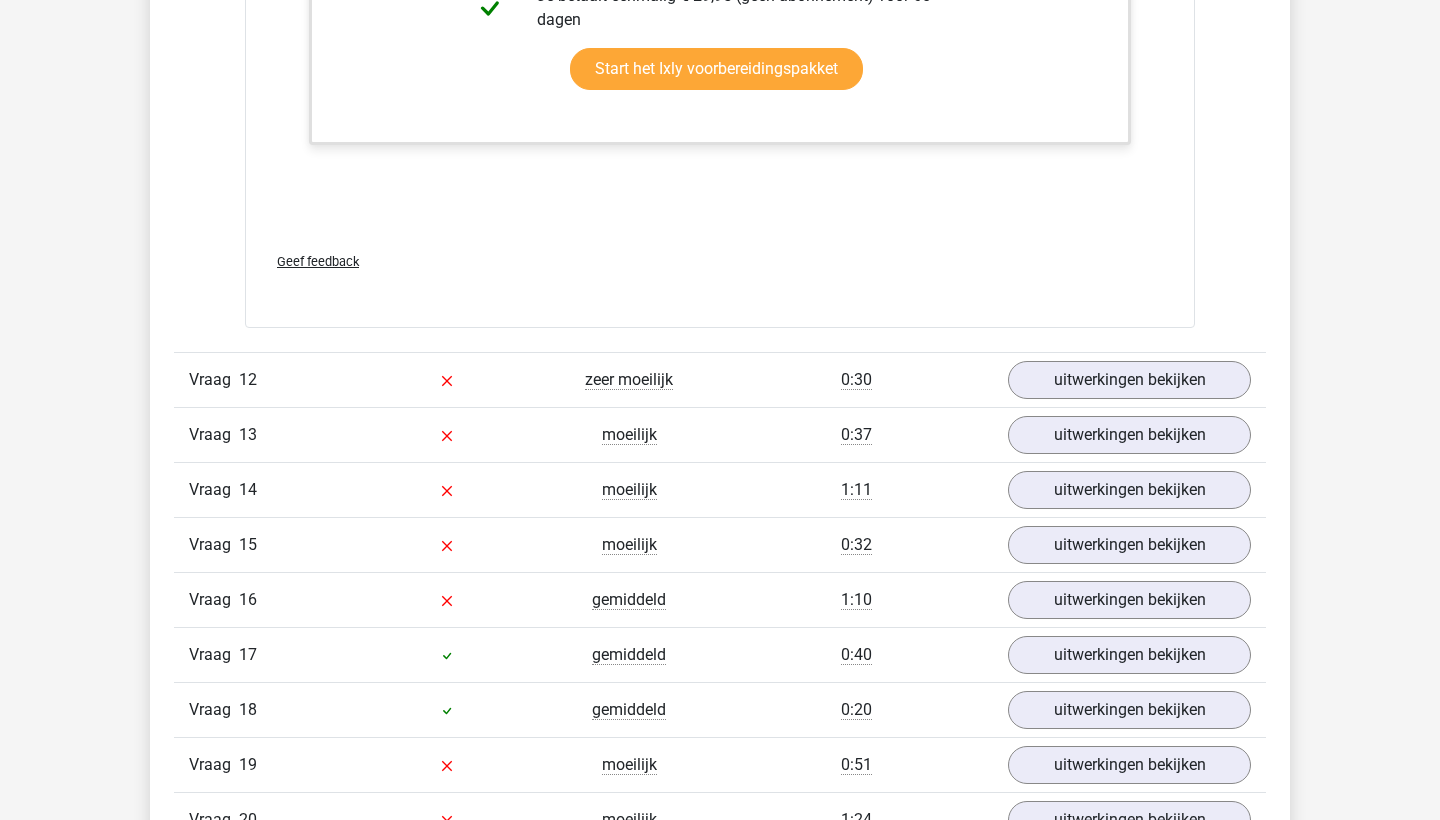 scroll, scrollTop: 17045, scrollLeft: 0, axis: vertical 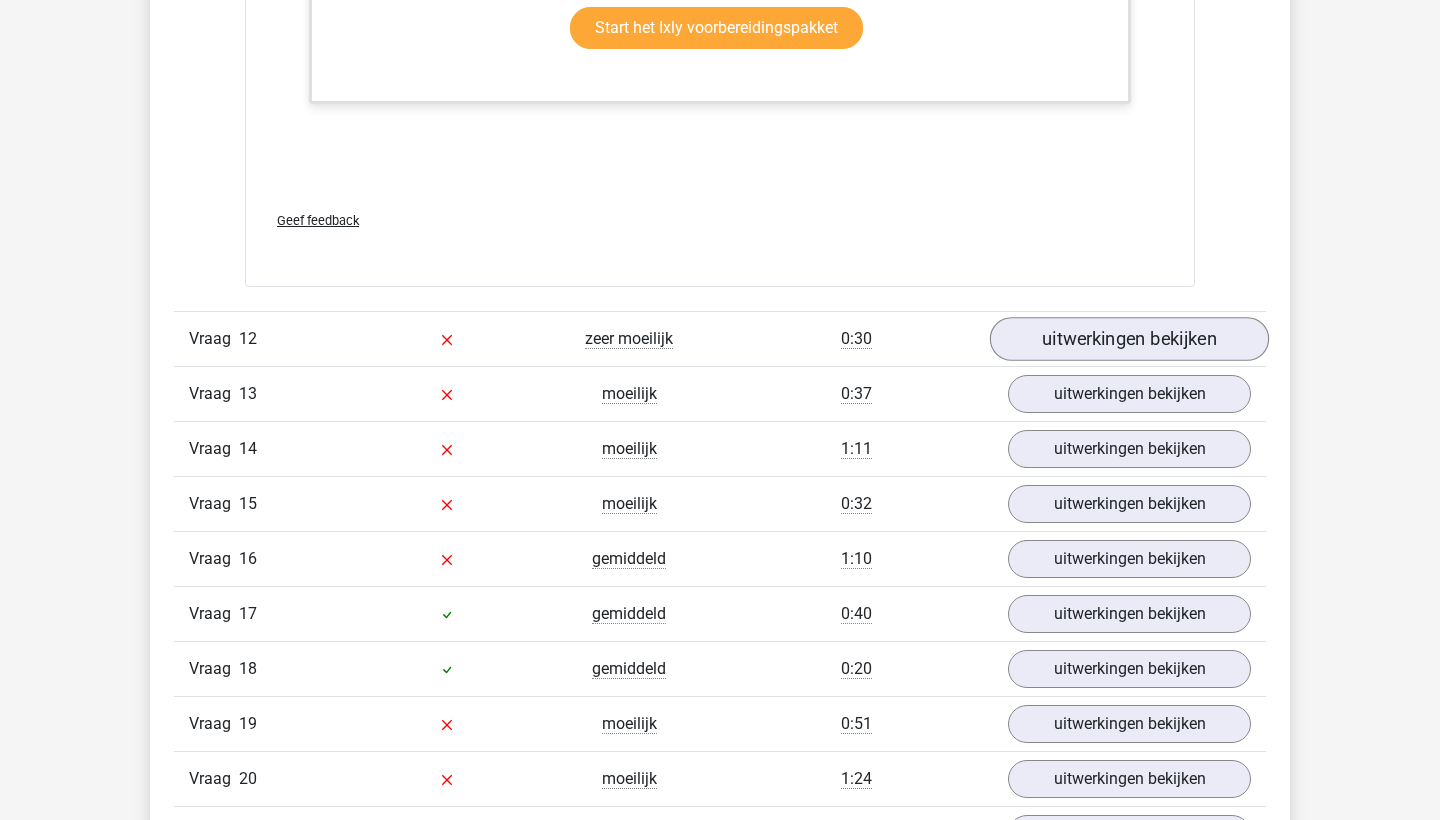 click on "uitwerkingen bekijken" at bounding box center [1129, 340] 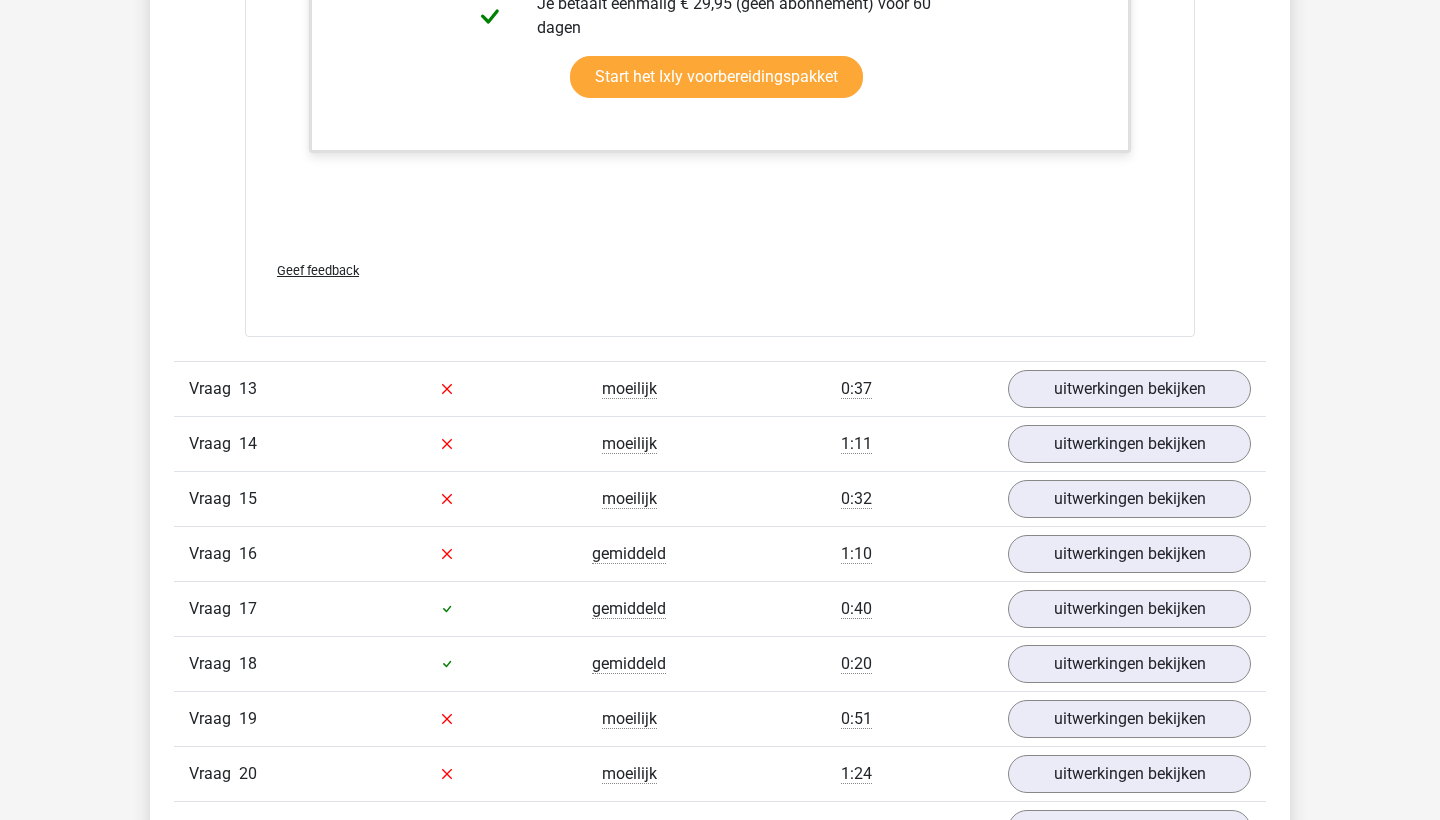 scroll, scrollTop: 18502, scrollLeft: 0, axis: vertical 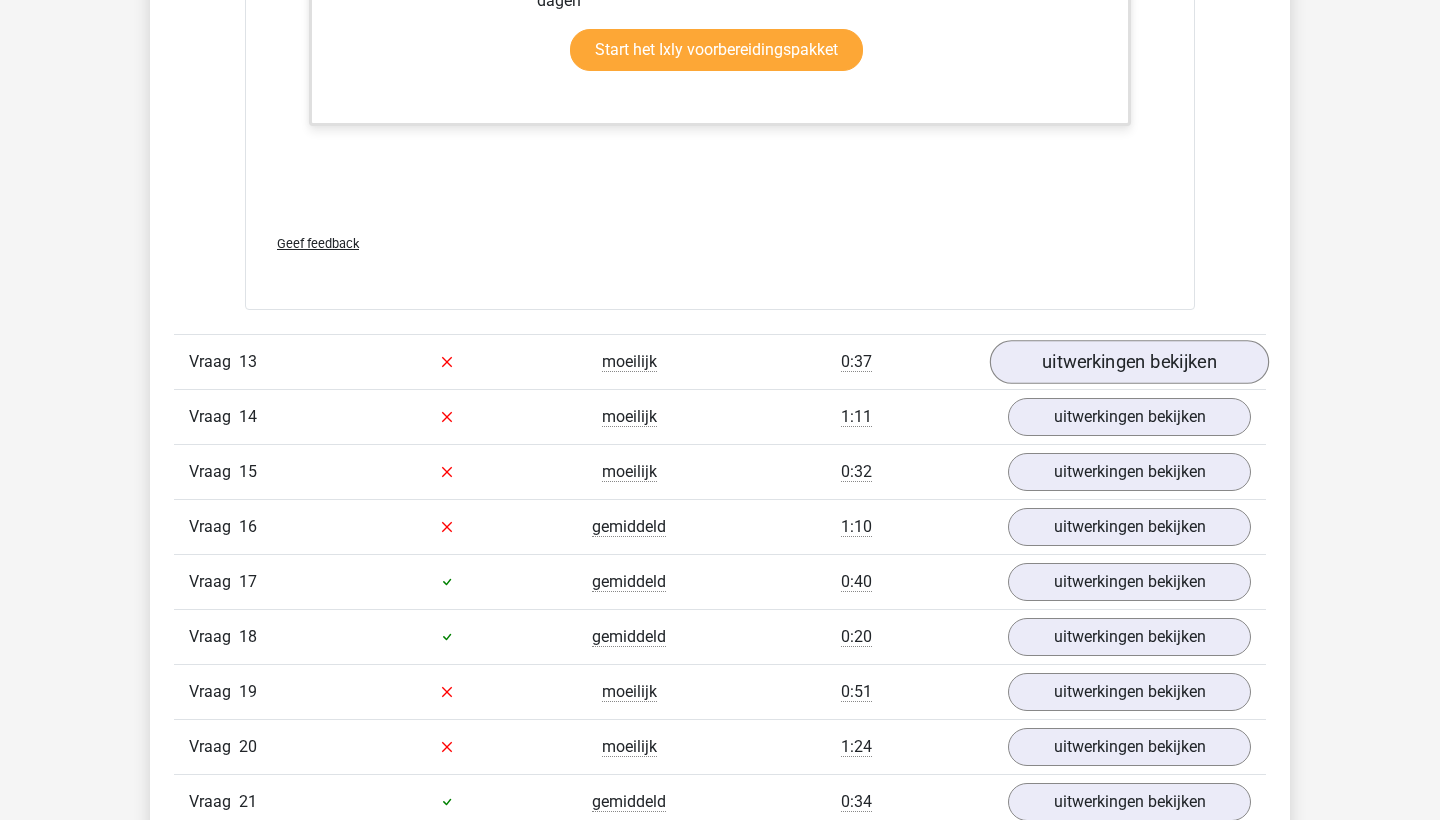 click on "uitwerkingen bekijken" at bounding box center [1129, 362] 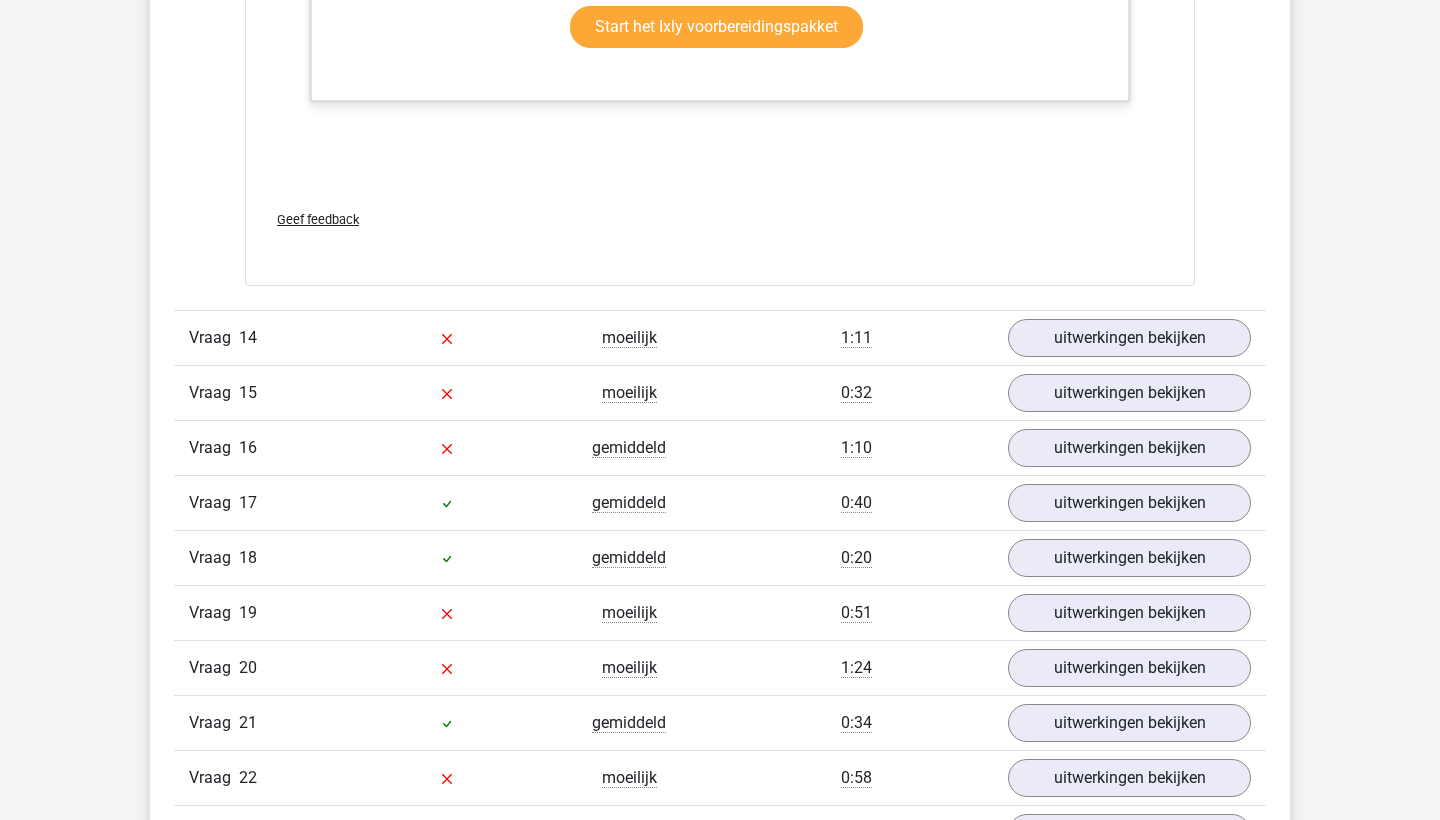scroll, scrollTop: 19600, scrollLeft: 0, axis: vertical 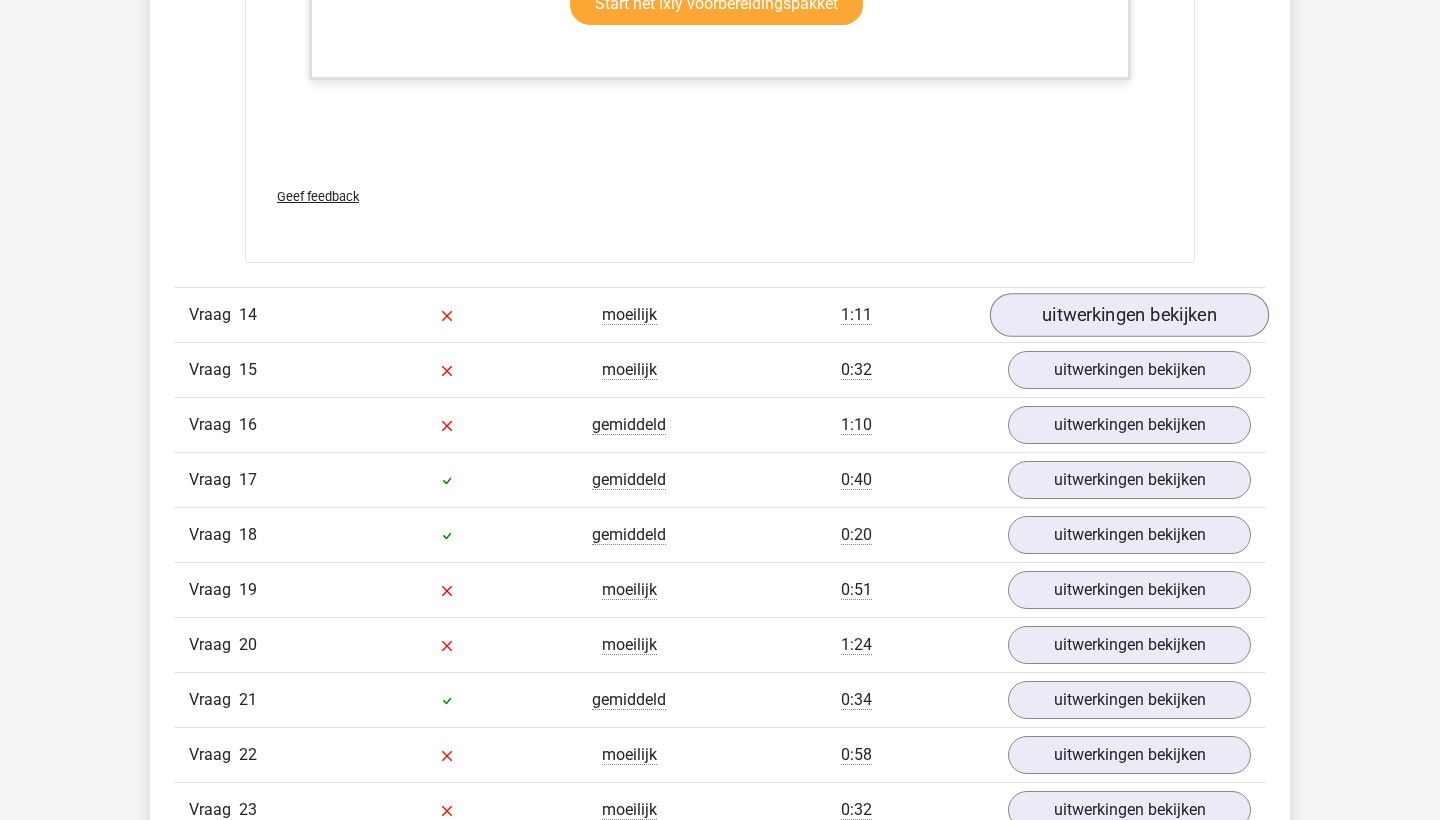 click on "uitwerkingen bekijken" at bounding box center (1129, 315) 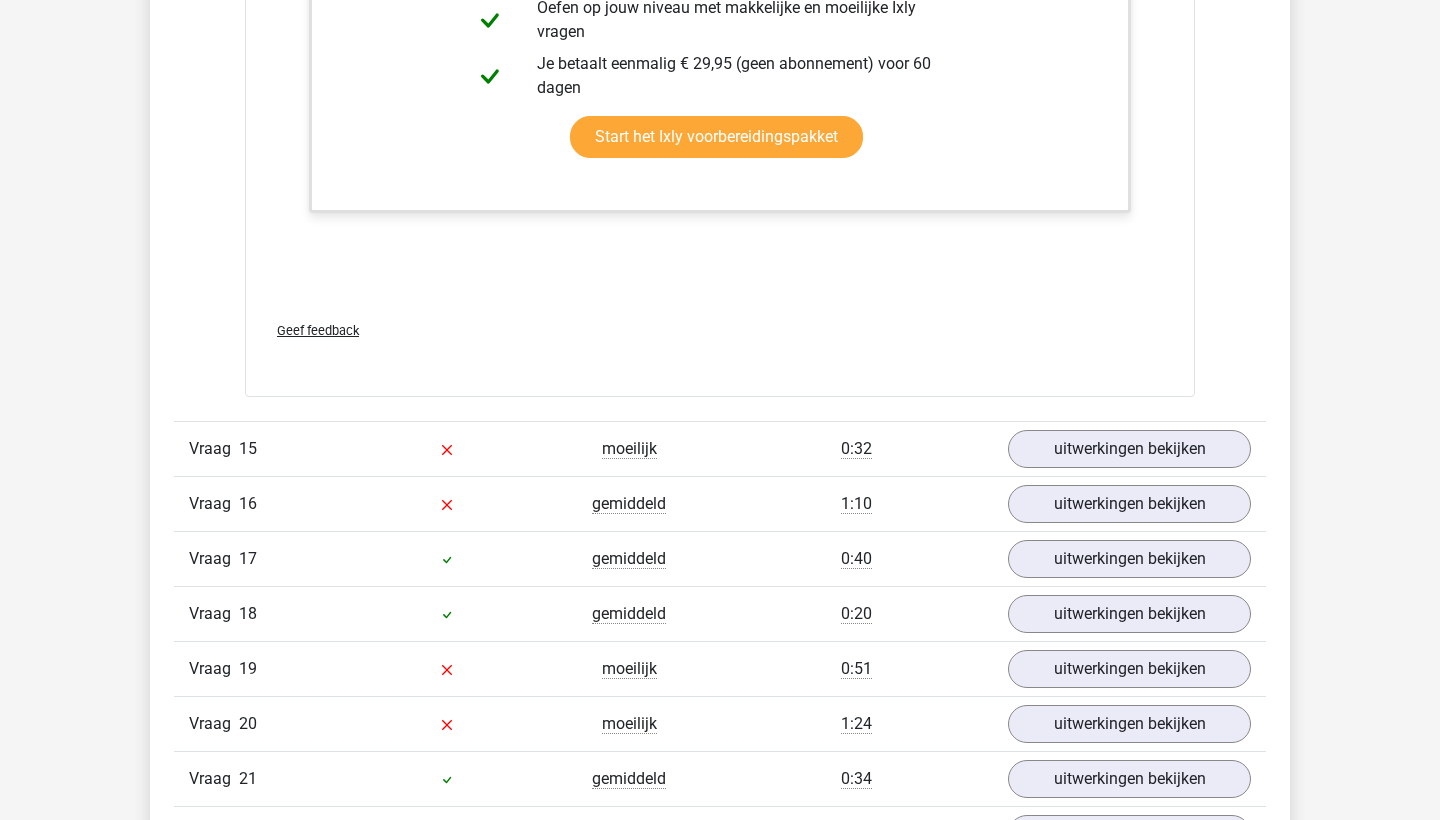 scroll, scrollTop: 21236, scrollLeft: 0, axis: vertical 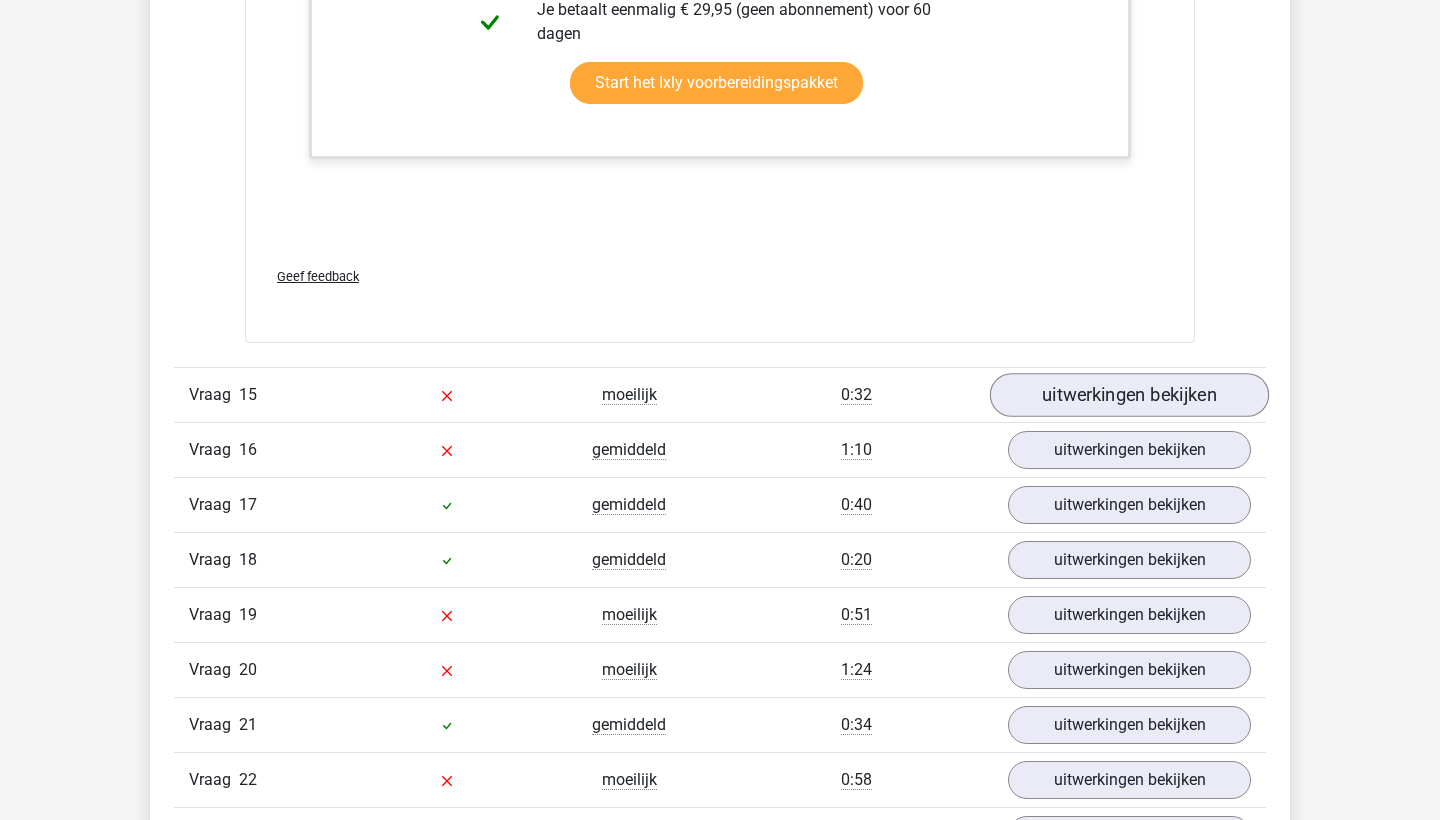 click on "uitwerkingen bekijken" at bounding box center [1129, 395] 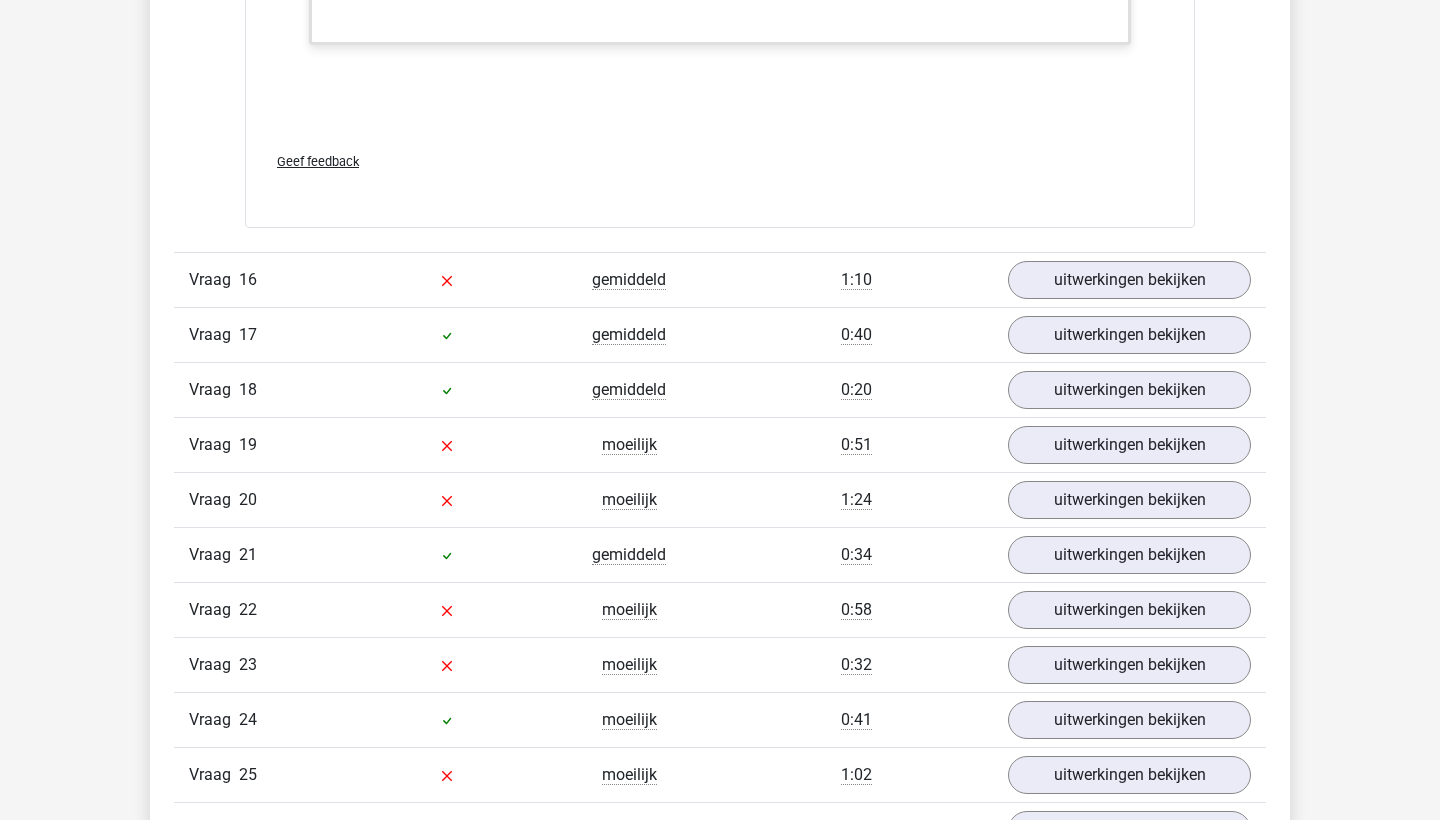 scroll, scrollTop: 22507, scrollLeft: 0, axis: vertical 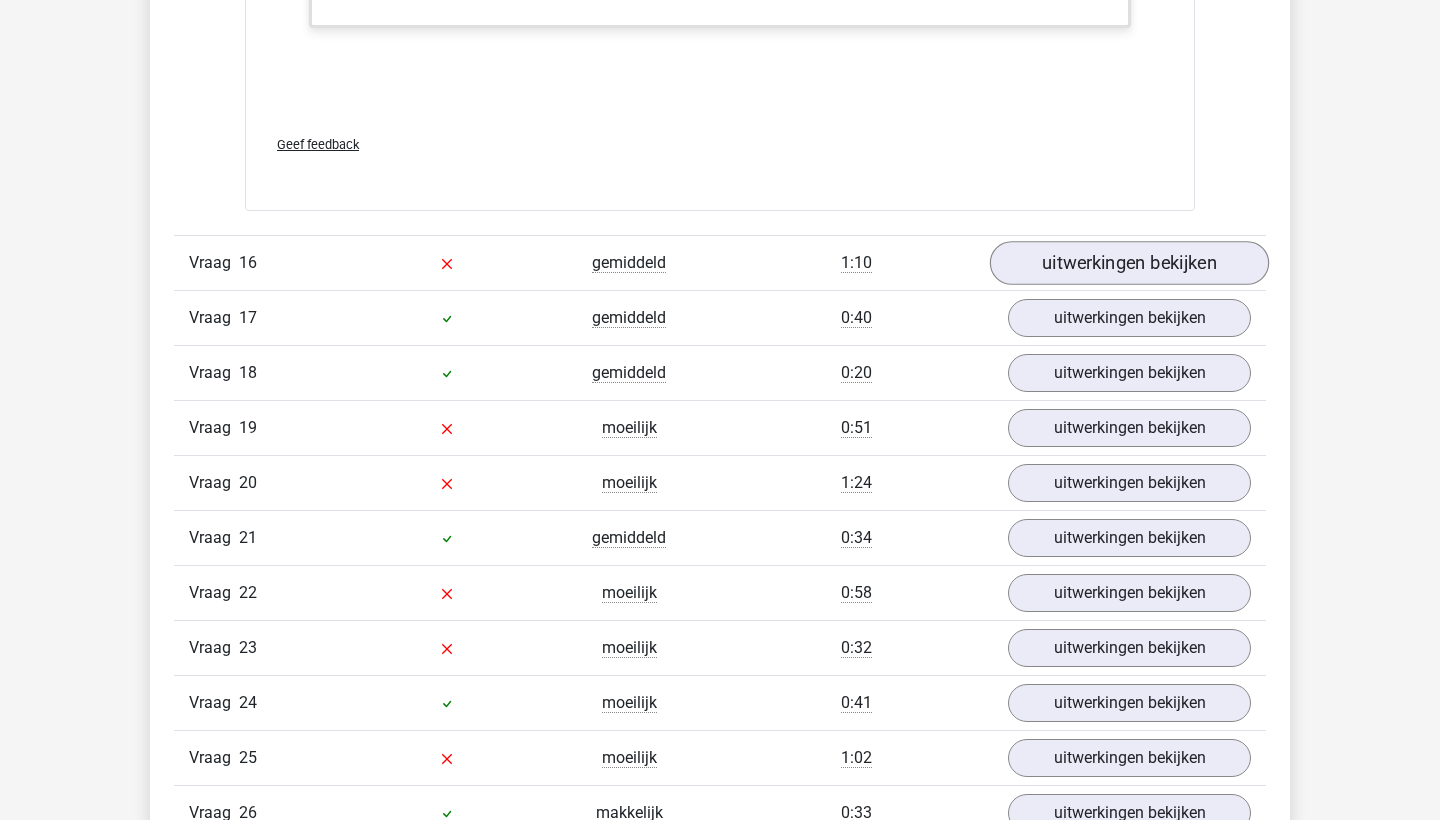 click on "uitwerkingen bekijken" at bounding box center [1129, 263] 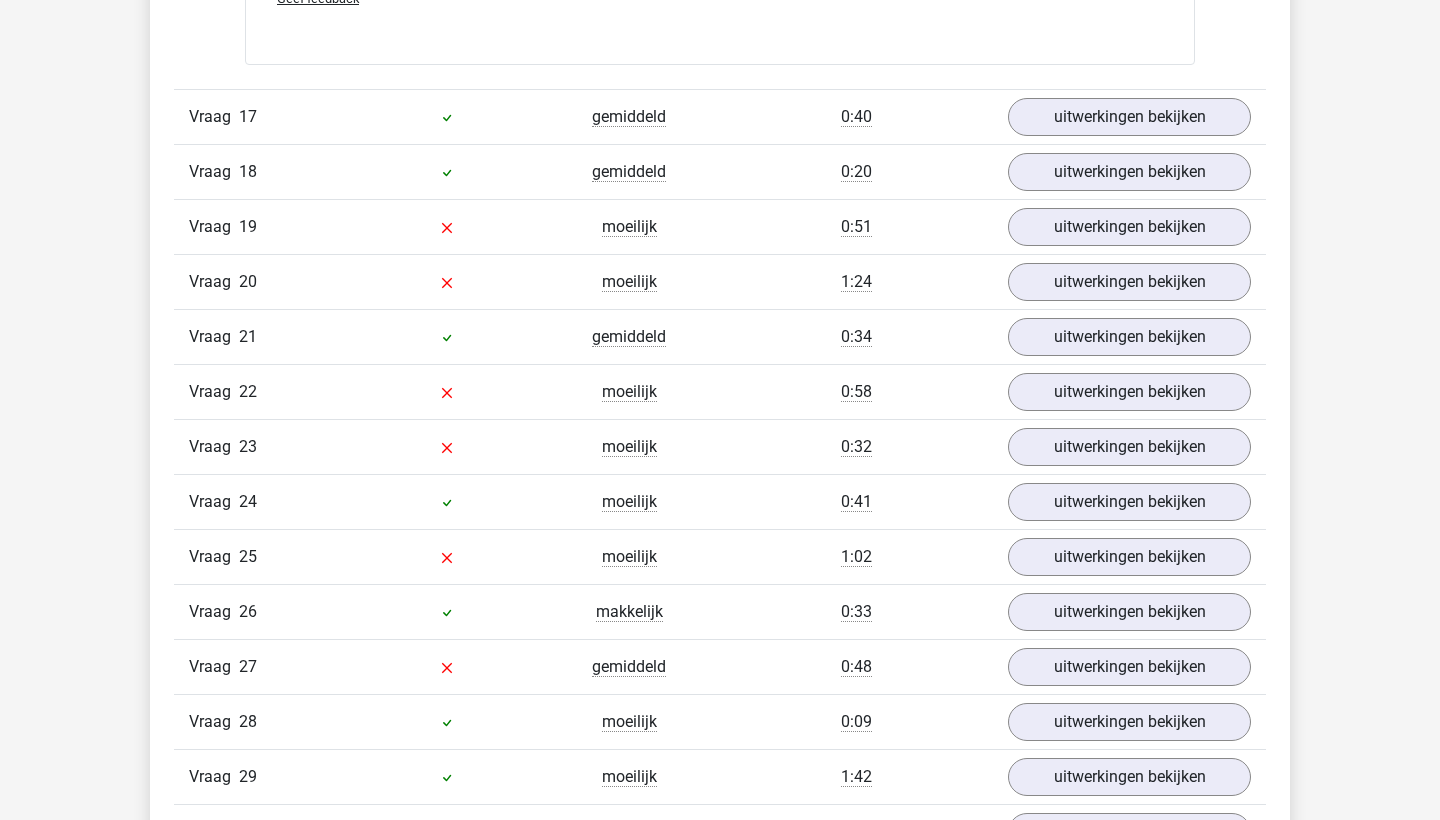 scroll, scrollTop: 23957, scrollLeft: 0, axis: vertical 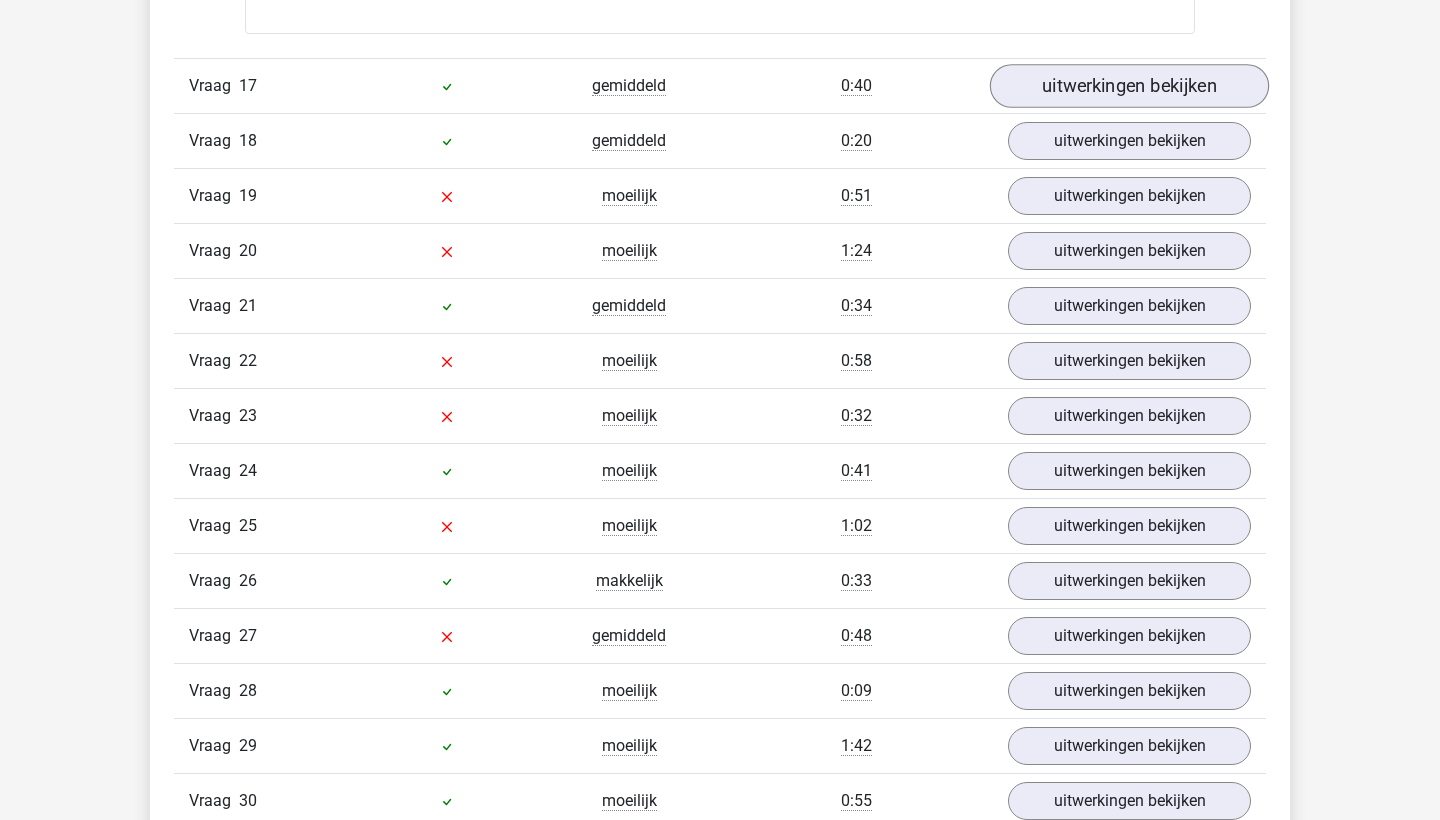 click on "uitwerkingen bekijken" at bounding box center [1129, 86] 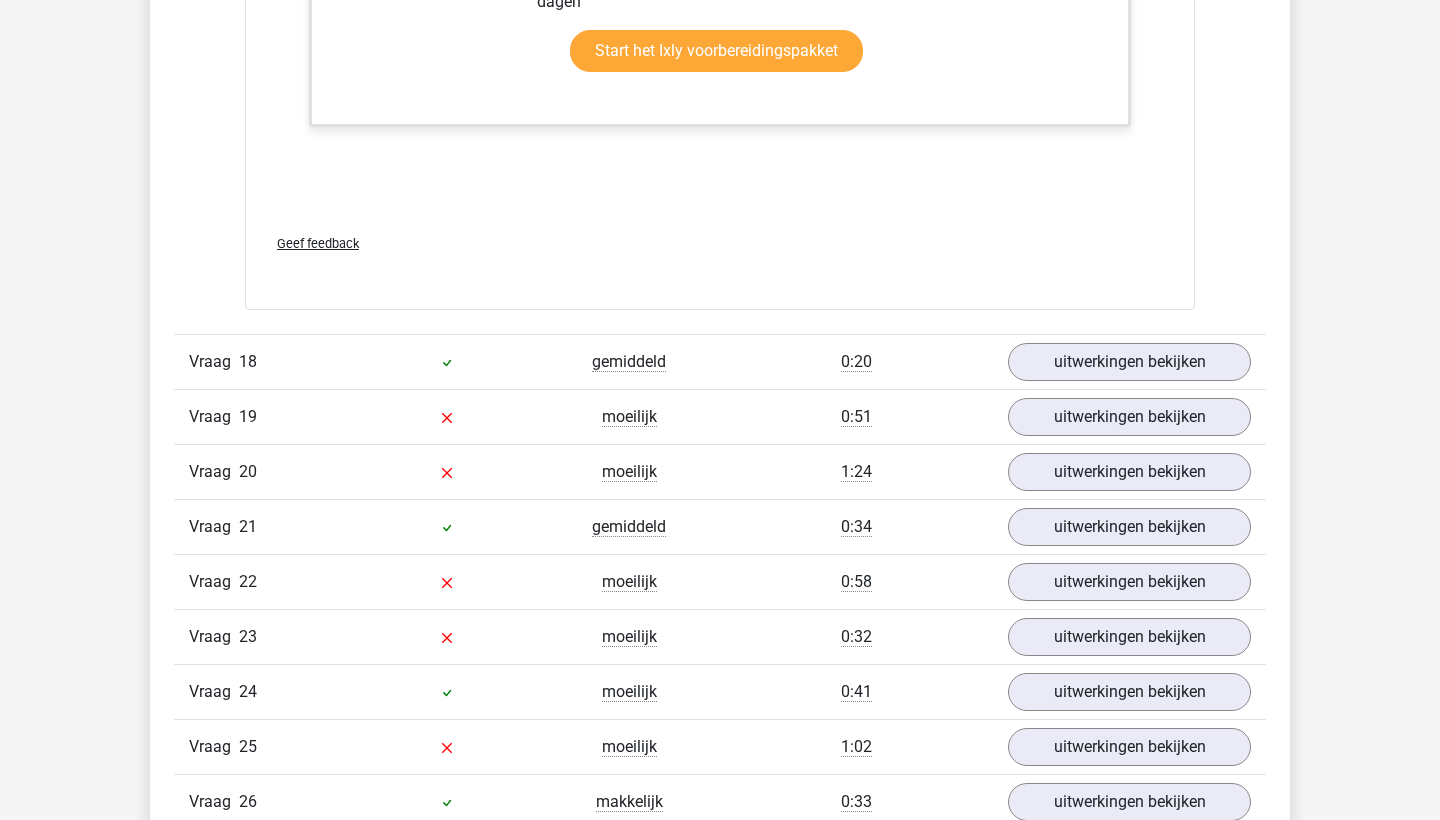 scroll, scrollTop: 25180, scrollLeft: 0, axis: vertical 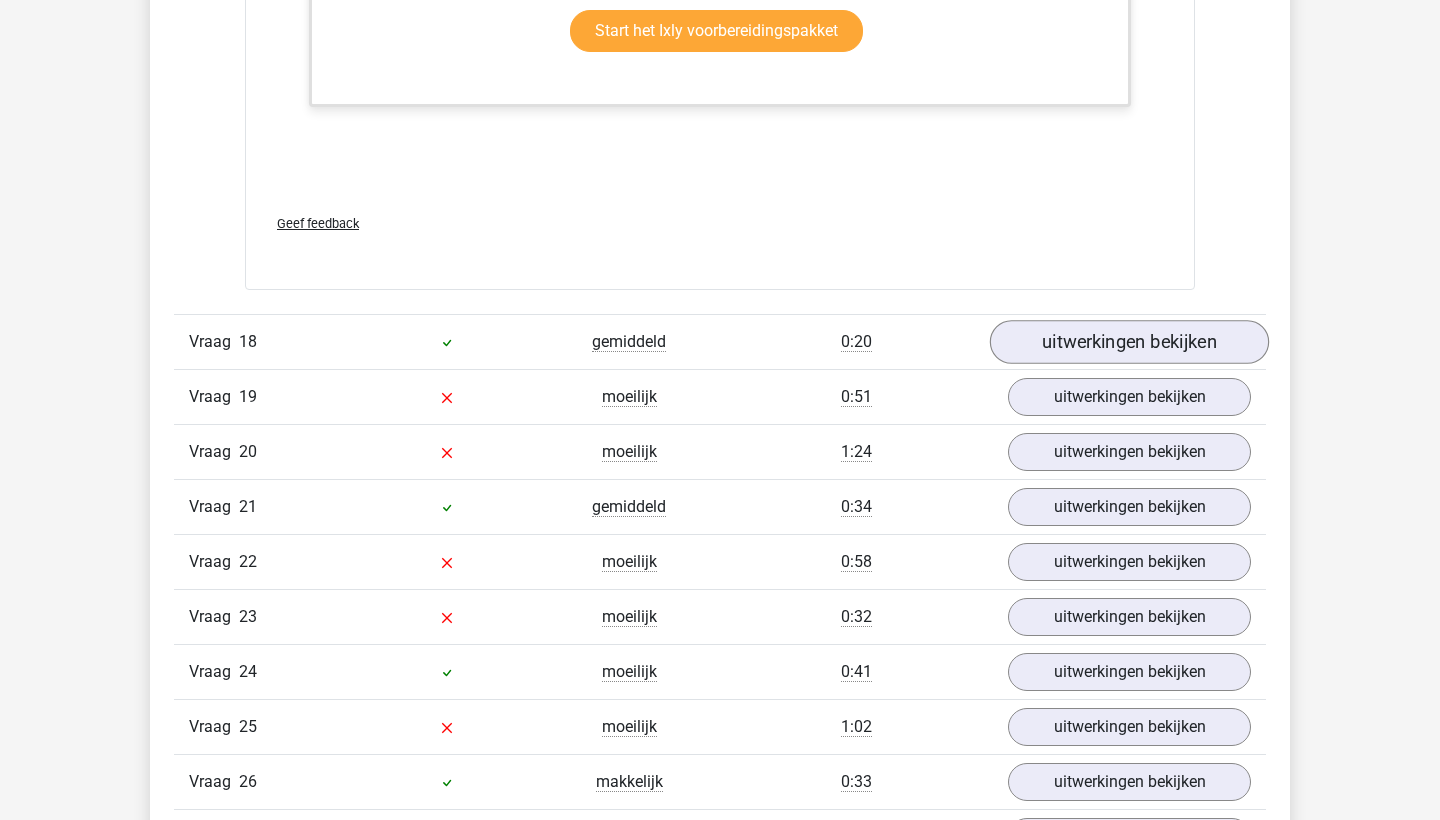 click on "uitwerkingen bekijken" at bounding box center [1129, 342] 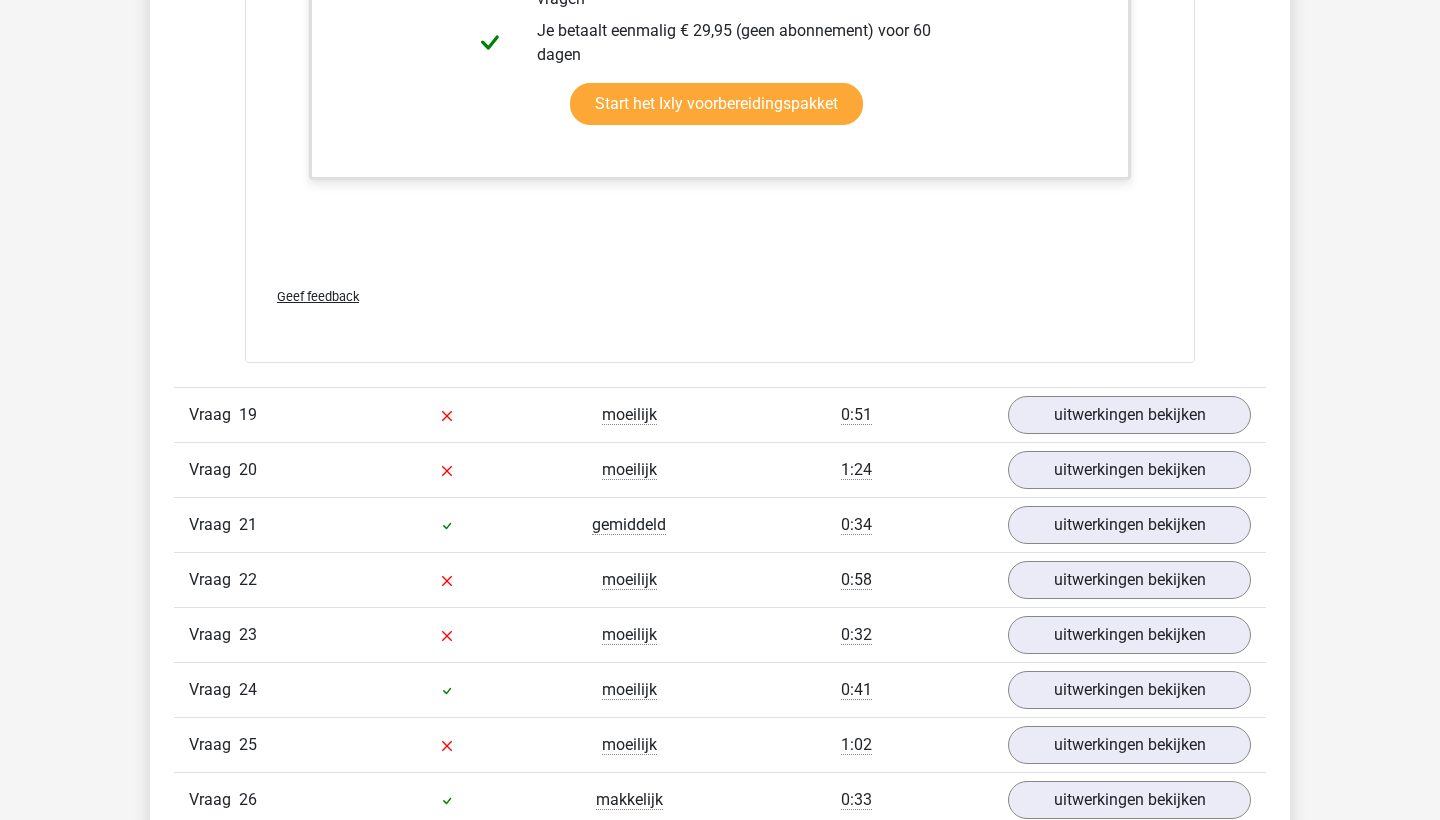 scroll, scrollTop: 26245, scrollLeft: 0, axis: vertical 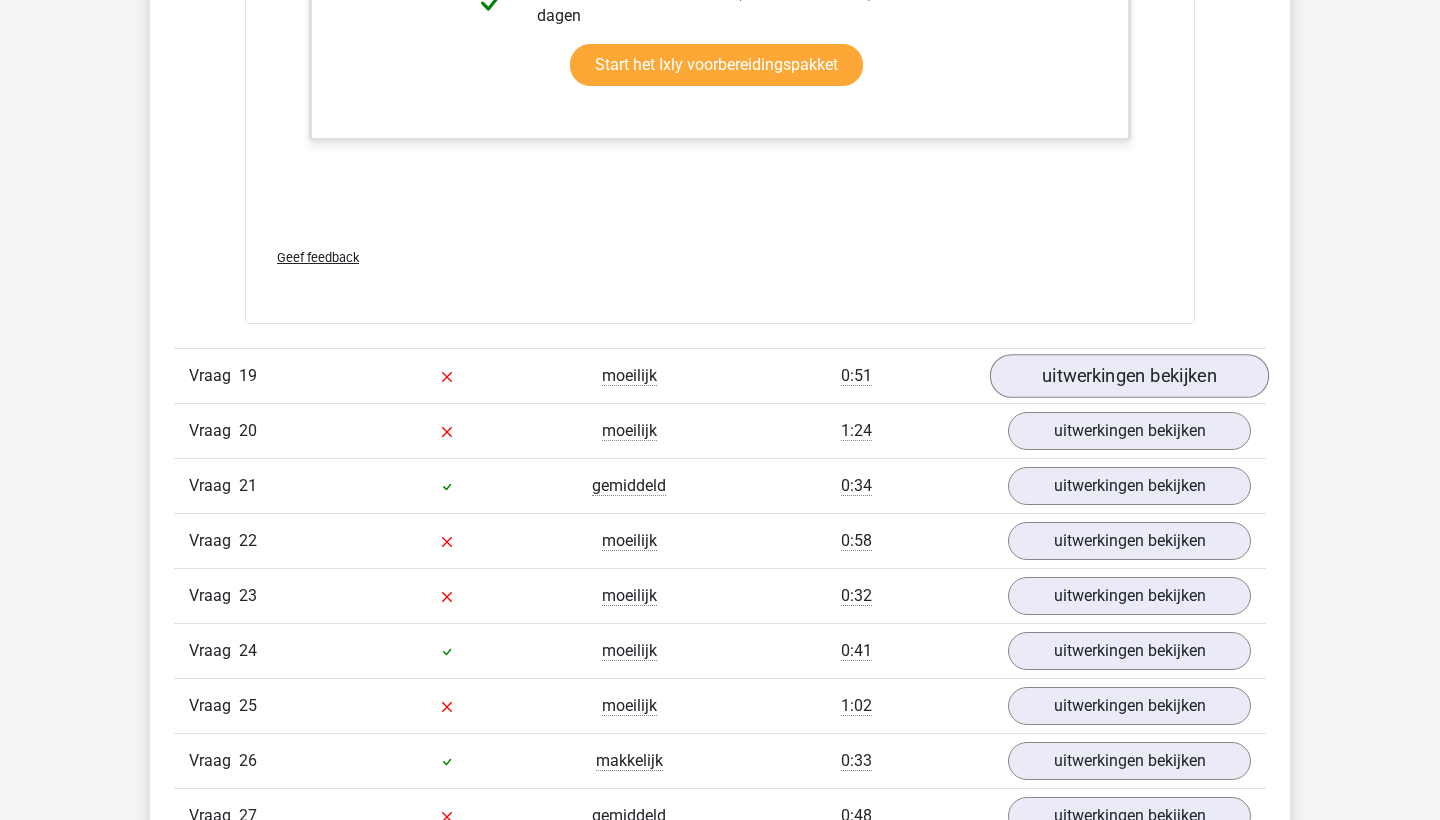click on "uitwerkingen bekijken" at bounding box center (1129, 376) 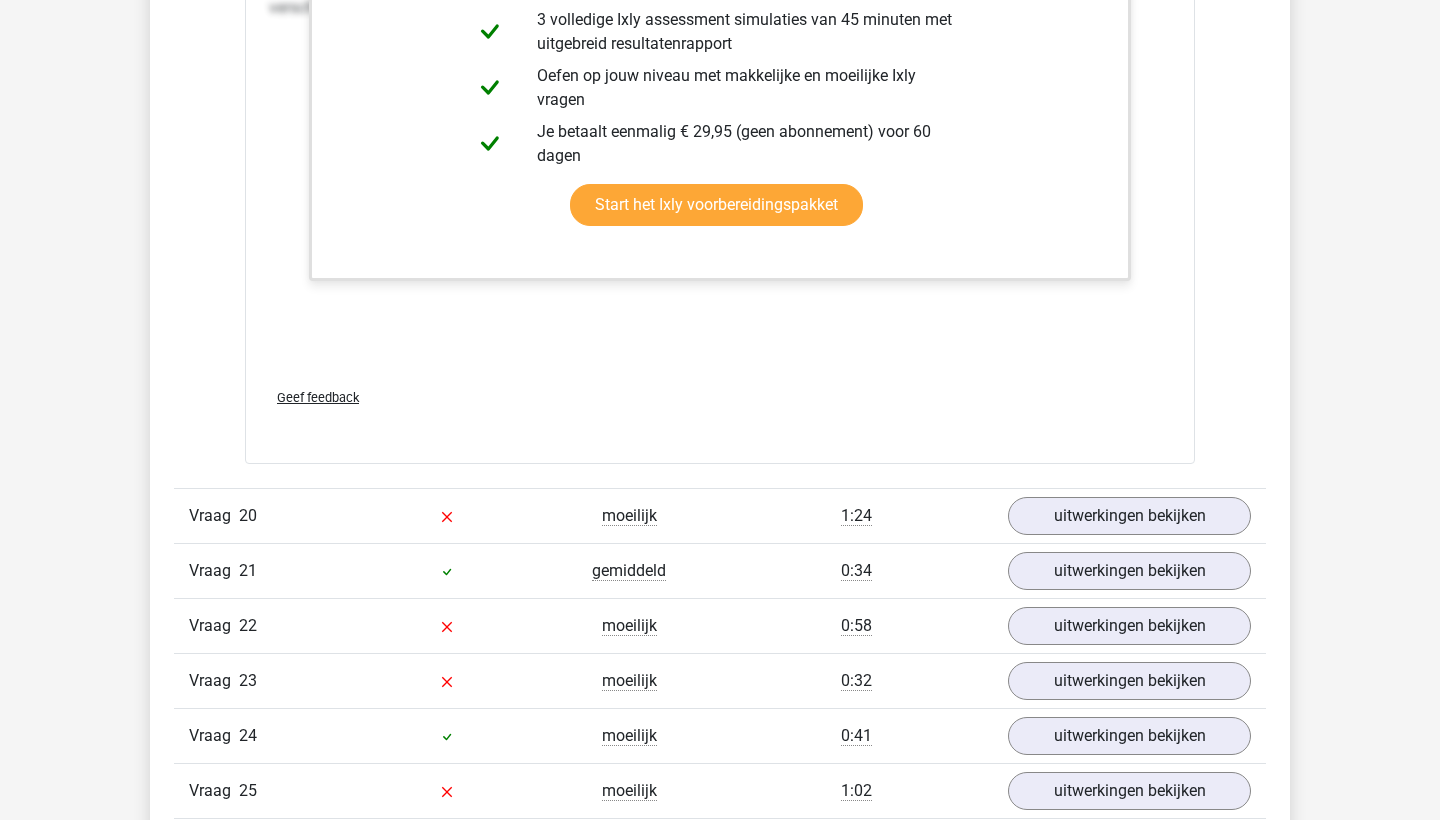 scroll, scrollTop: 27812, scrollLeft: 0, axis: vertical 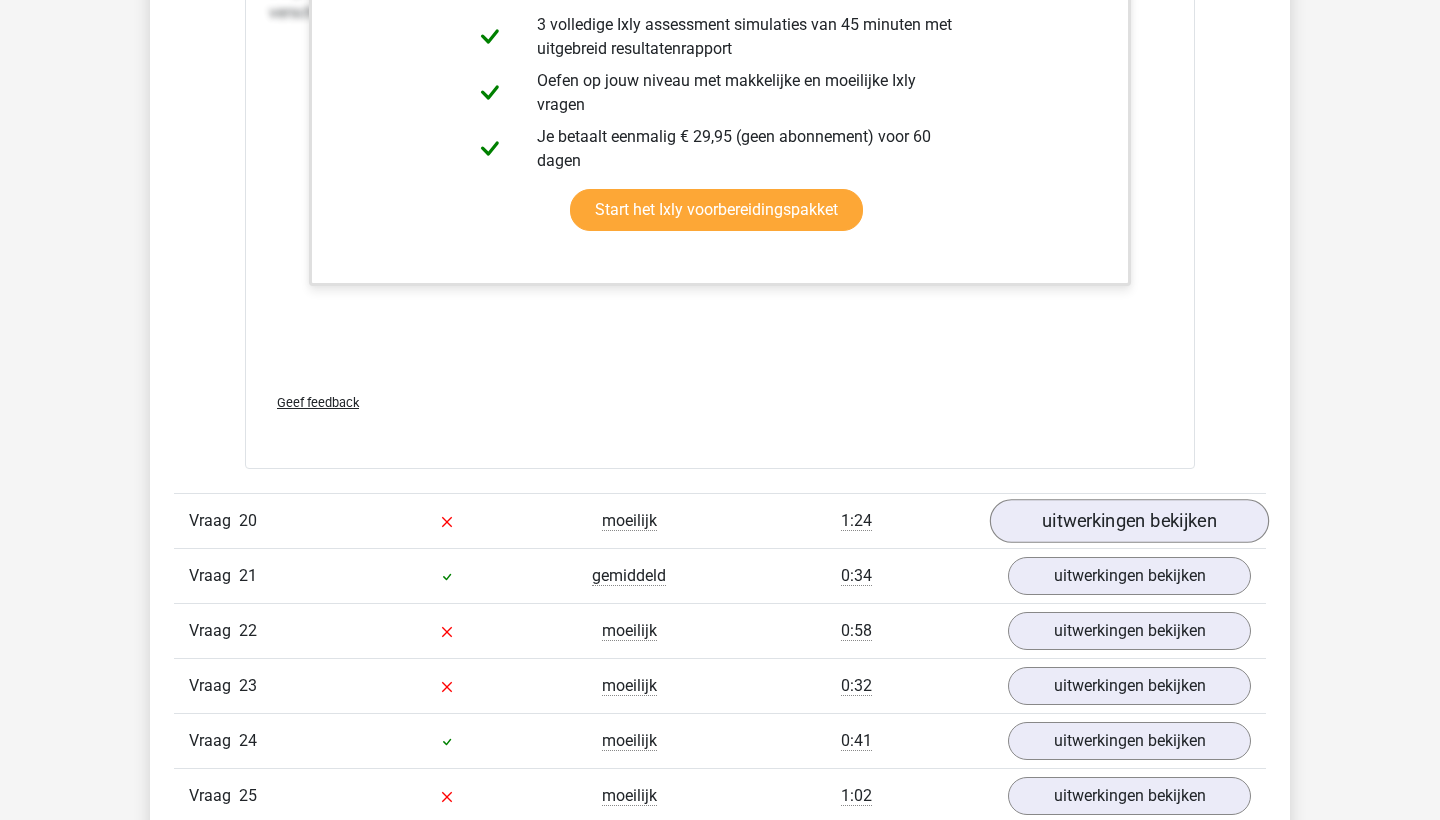 click on "uitwerkingen bekijken" at bounding box center (1129, 521) 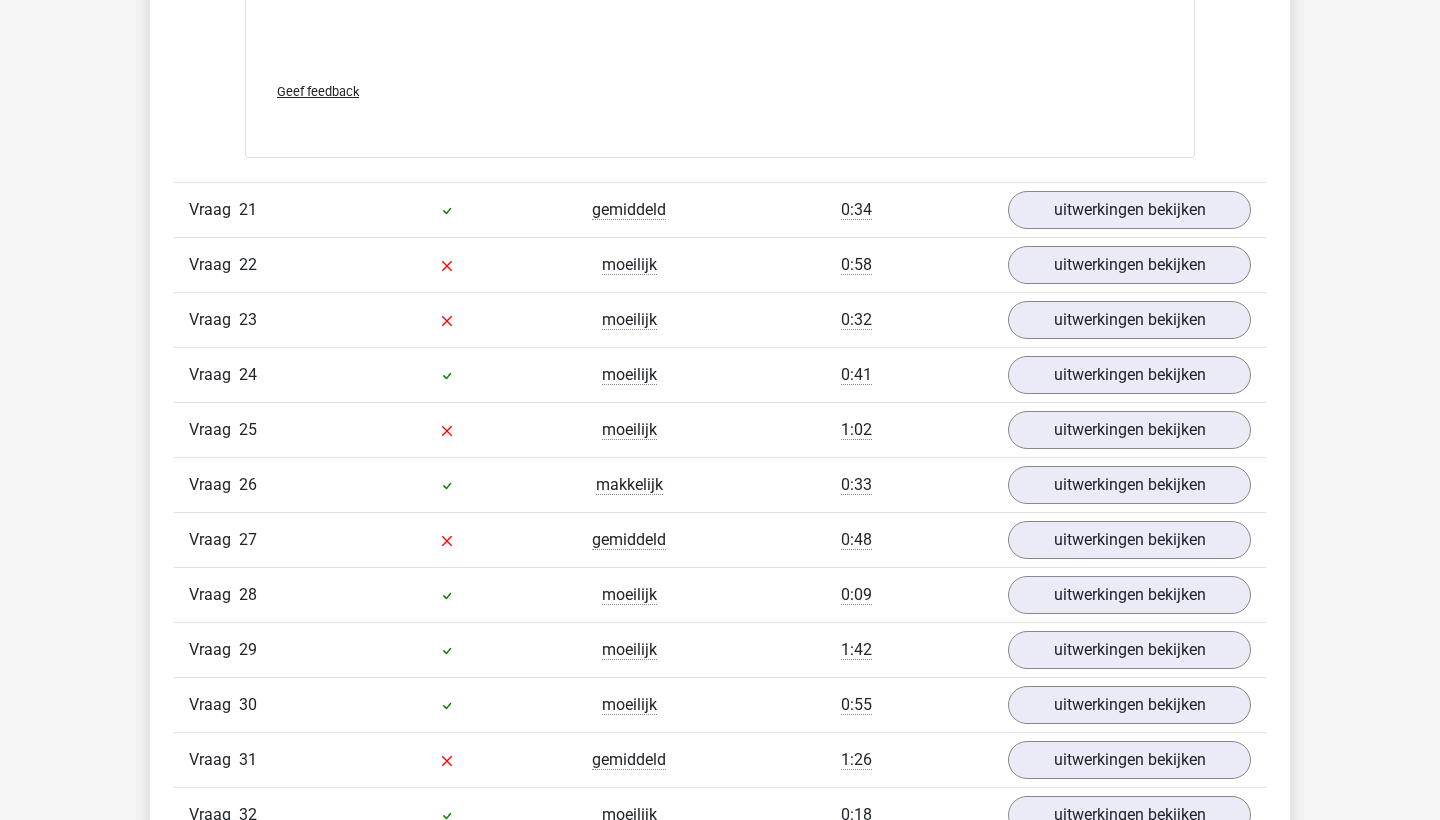 scroll, scrollTop: 29270, scrollLeft: 0, axis: vertical 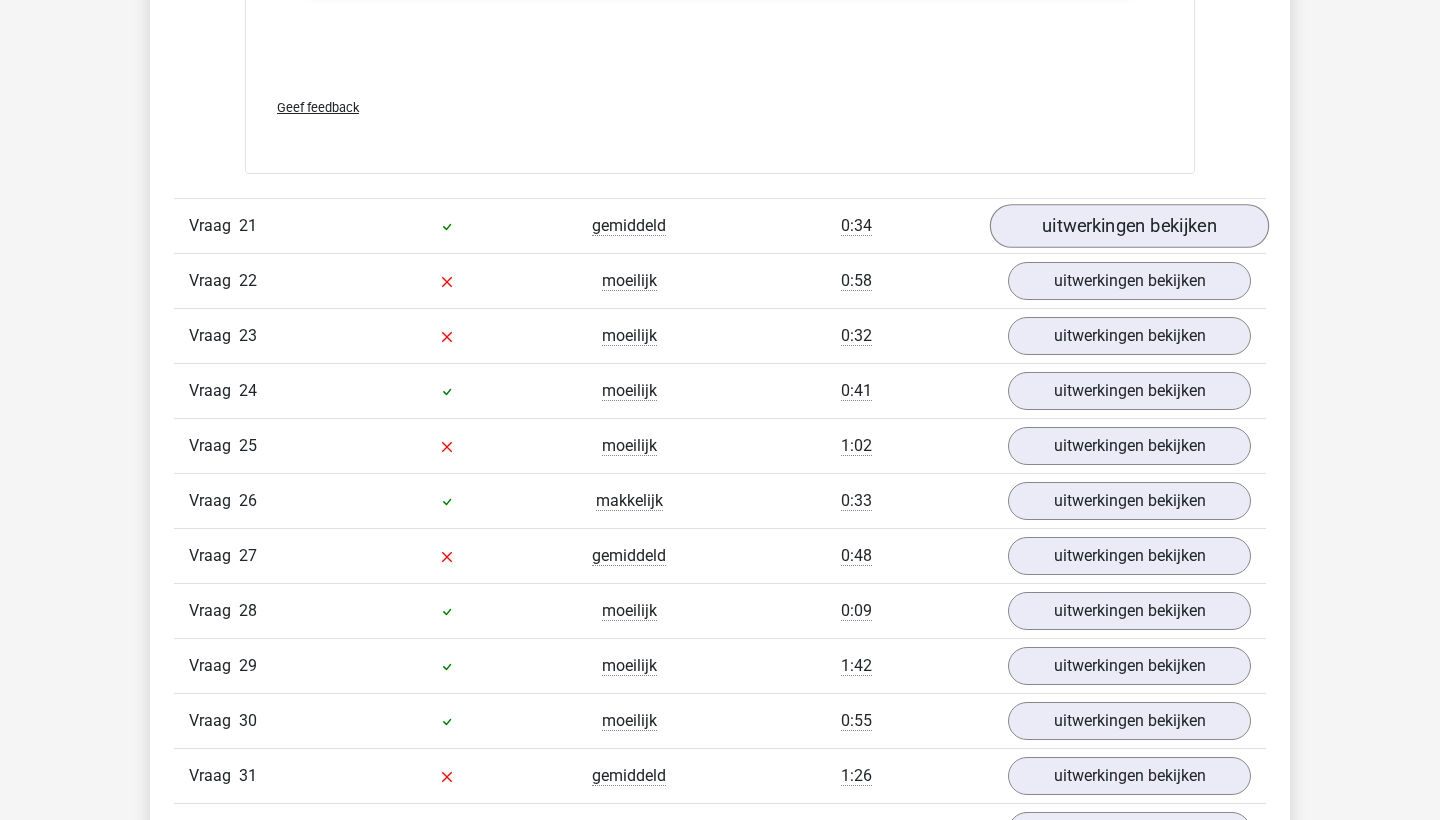 click on "uitwerkingen bekijken" at bounding box center [1129, 226] 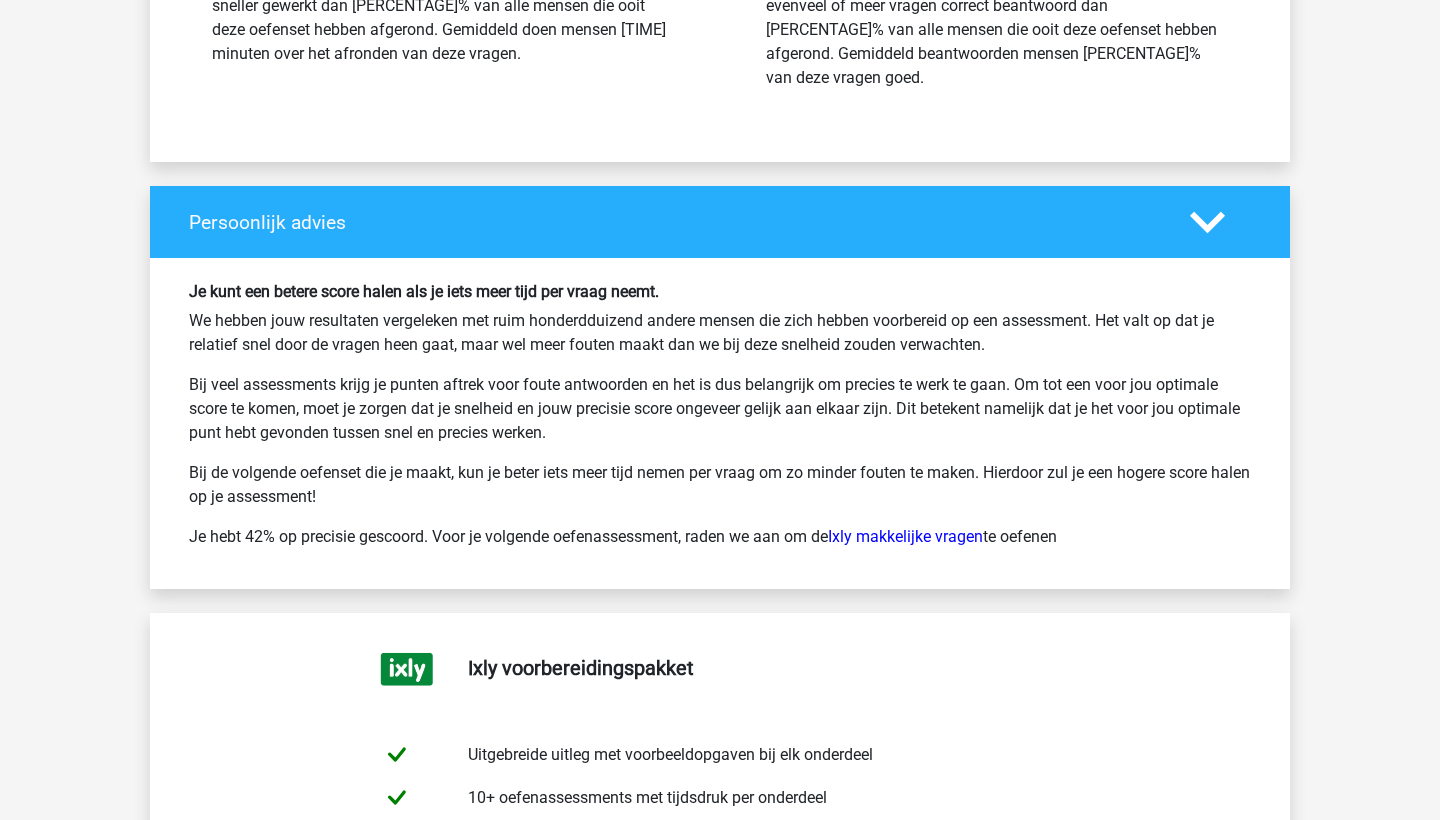scroll, scrollTop: 32910, scrollLeft: 0, axis: vertical 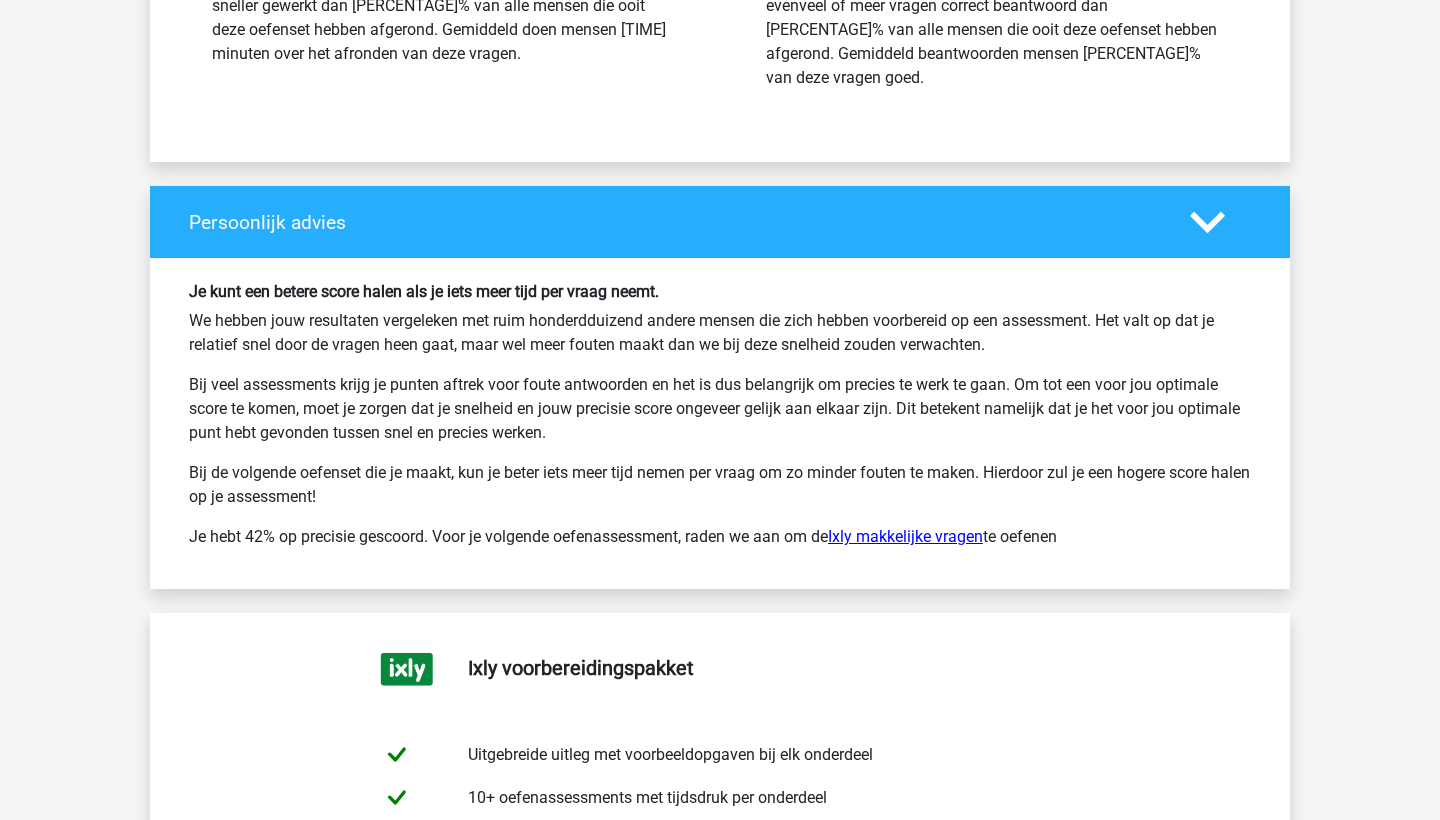 click on "Ixly makkelijke vragen" at bounding box center [905, 536] 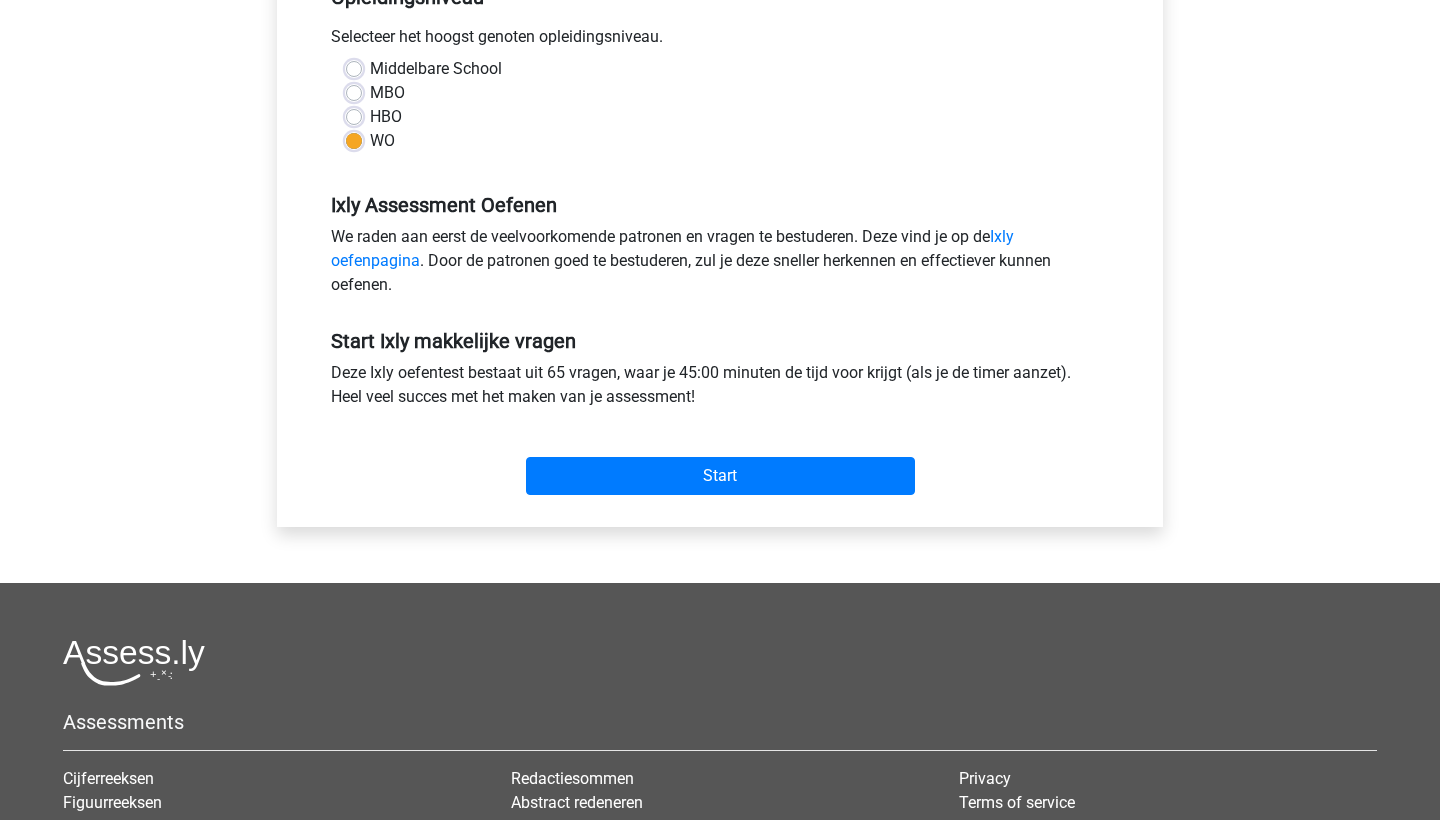 scroll, scrollTop: 465, scrollLeft: 0, axis: vertical 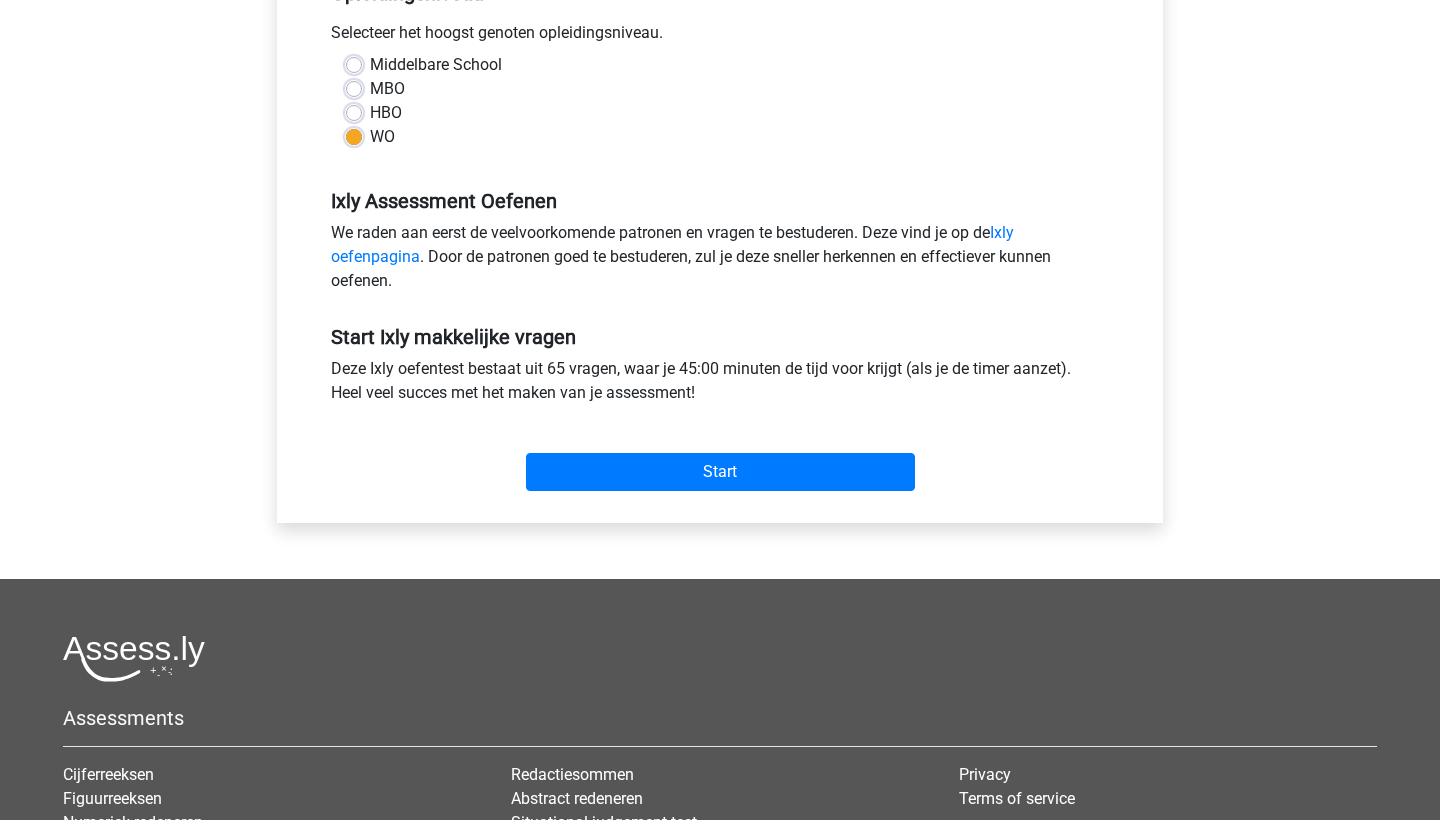 click on "Start" at bounding box center [720, 456] 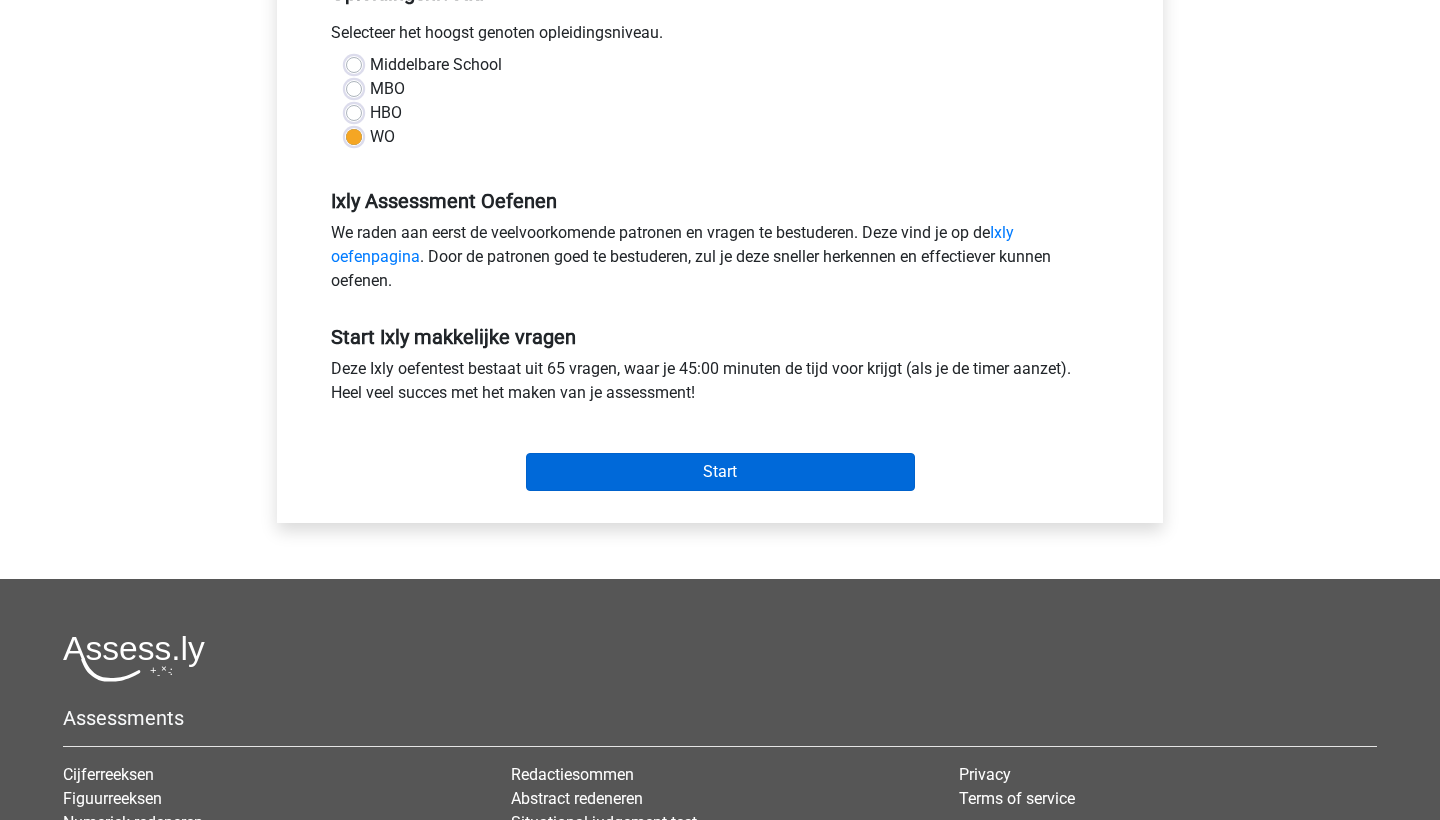 click on "Start" at bounding box center (720, 472) 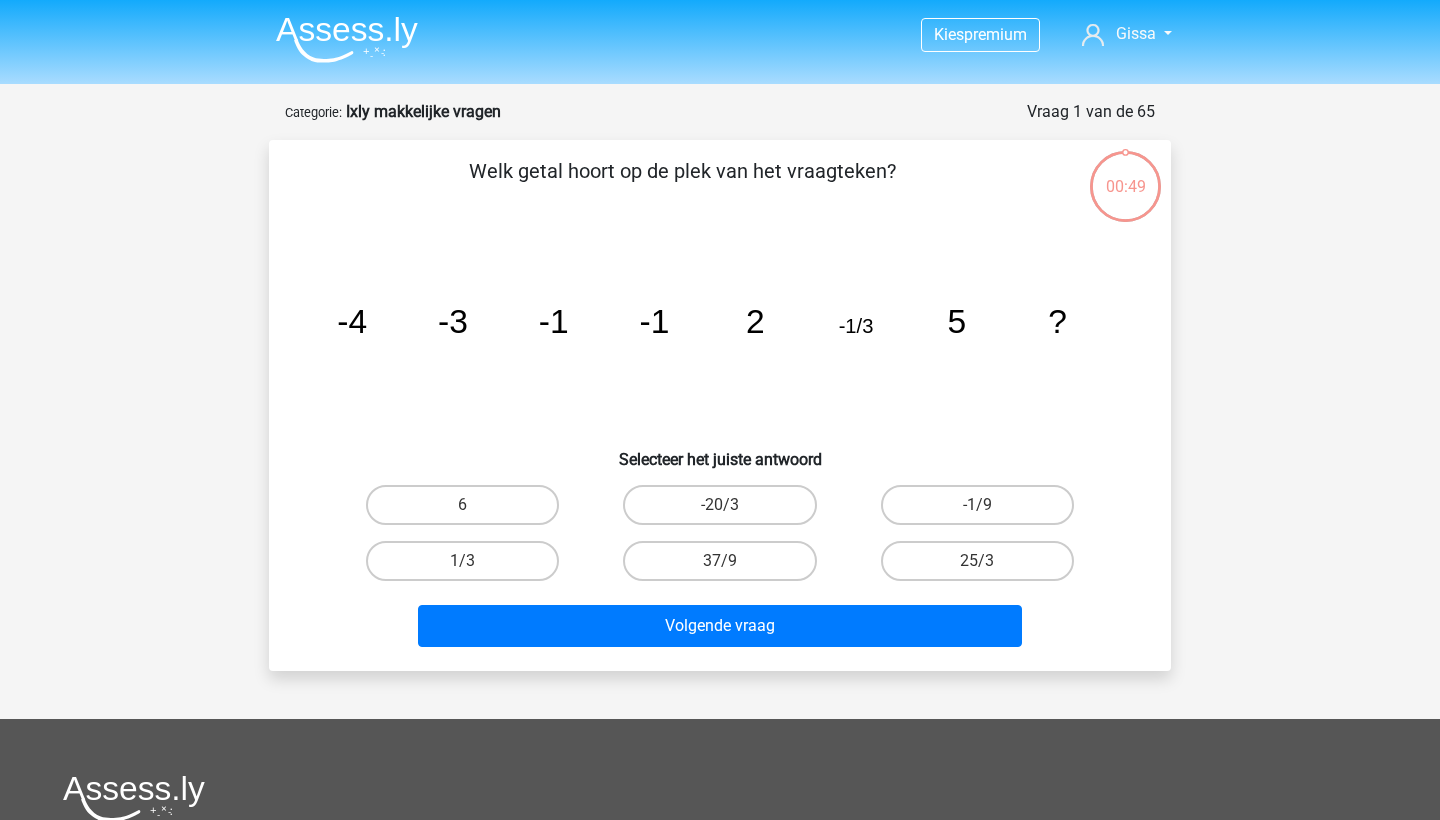 scroll, scrollTop: 0, scrollLeft: 0, axis: both 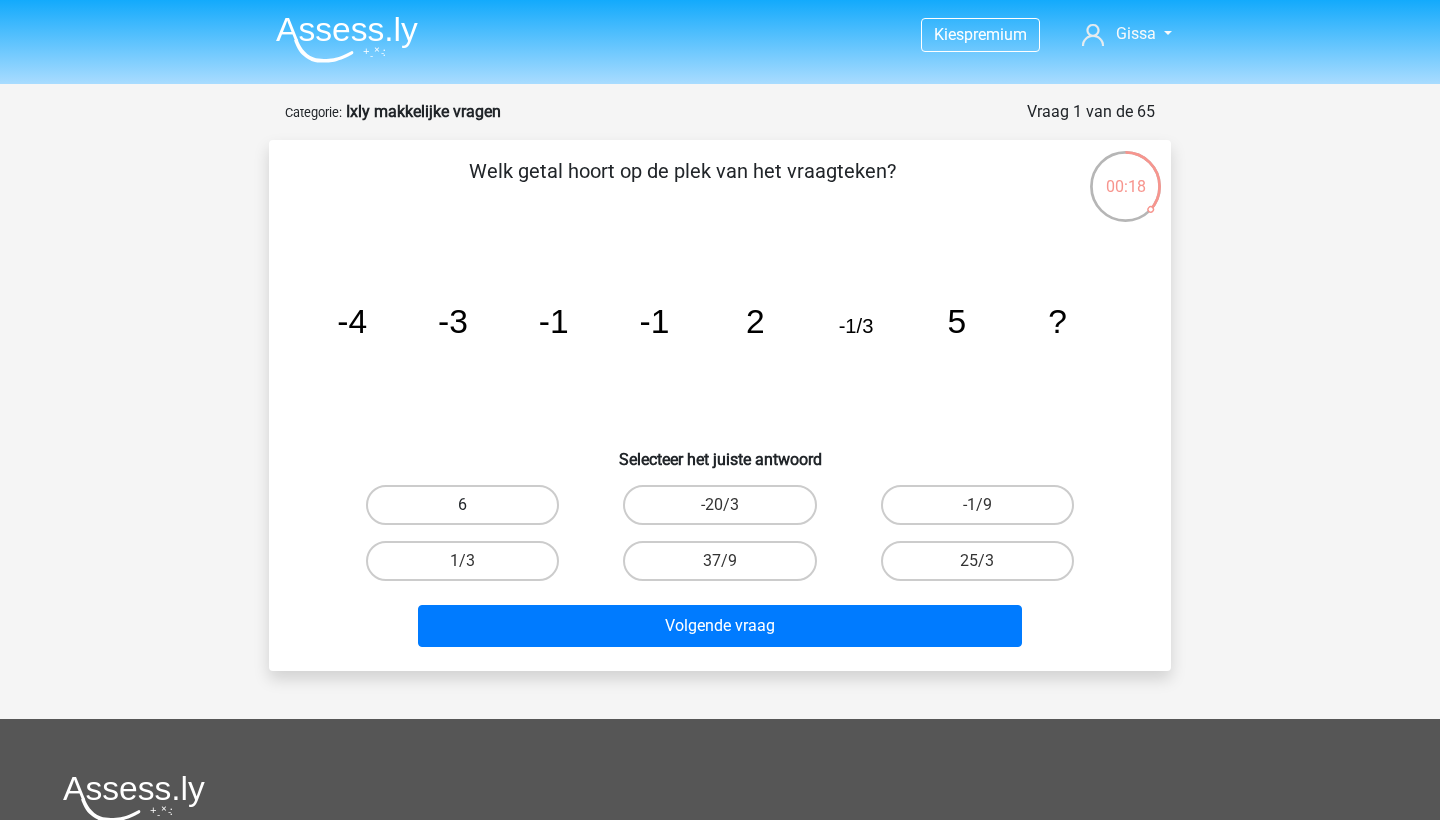 click on "6" at bounding box center (462, 505) 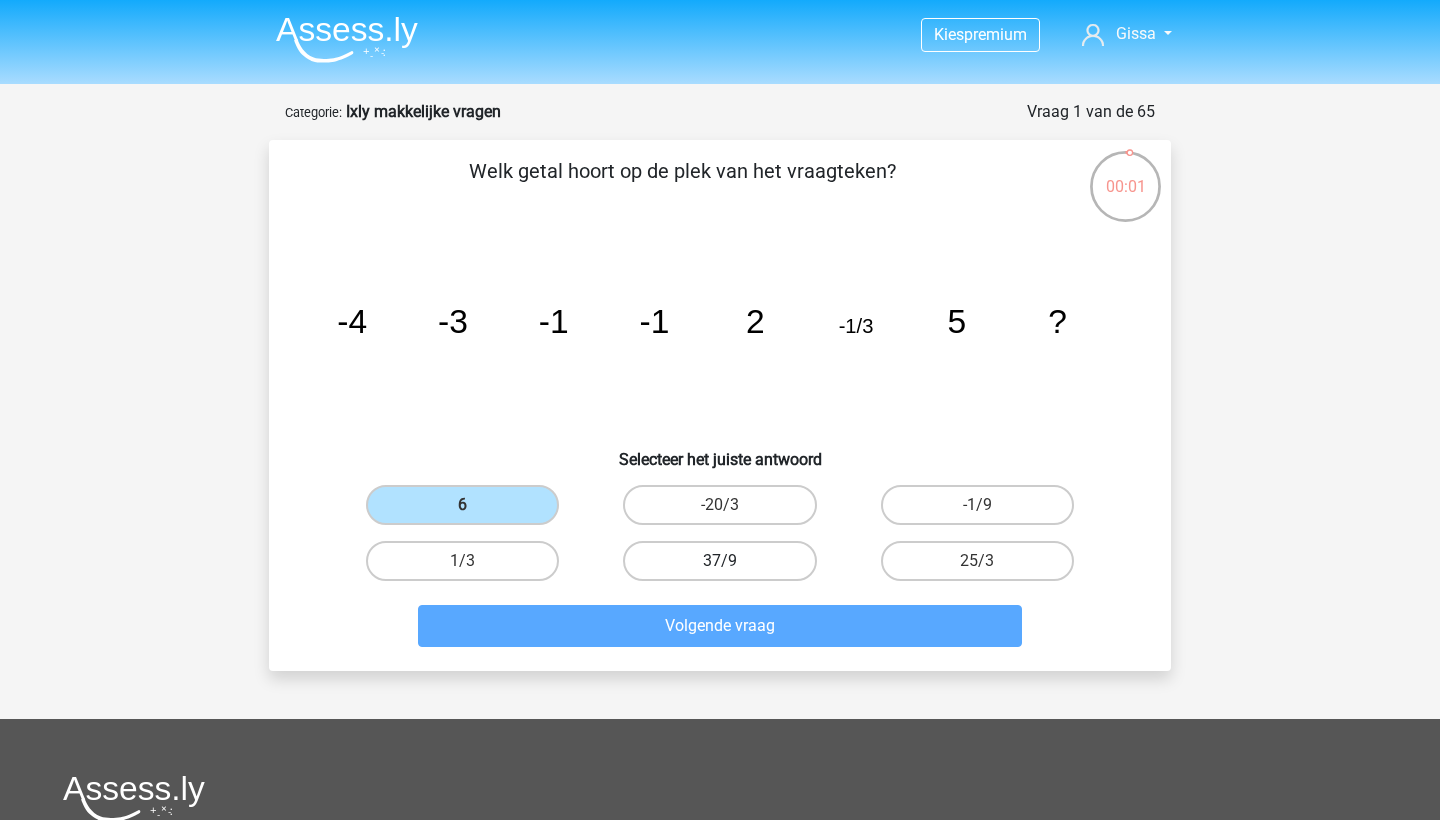 click on "37/9" at bounding box center (719, 561) 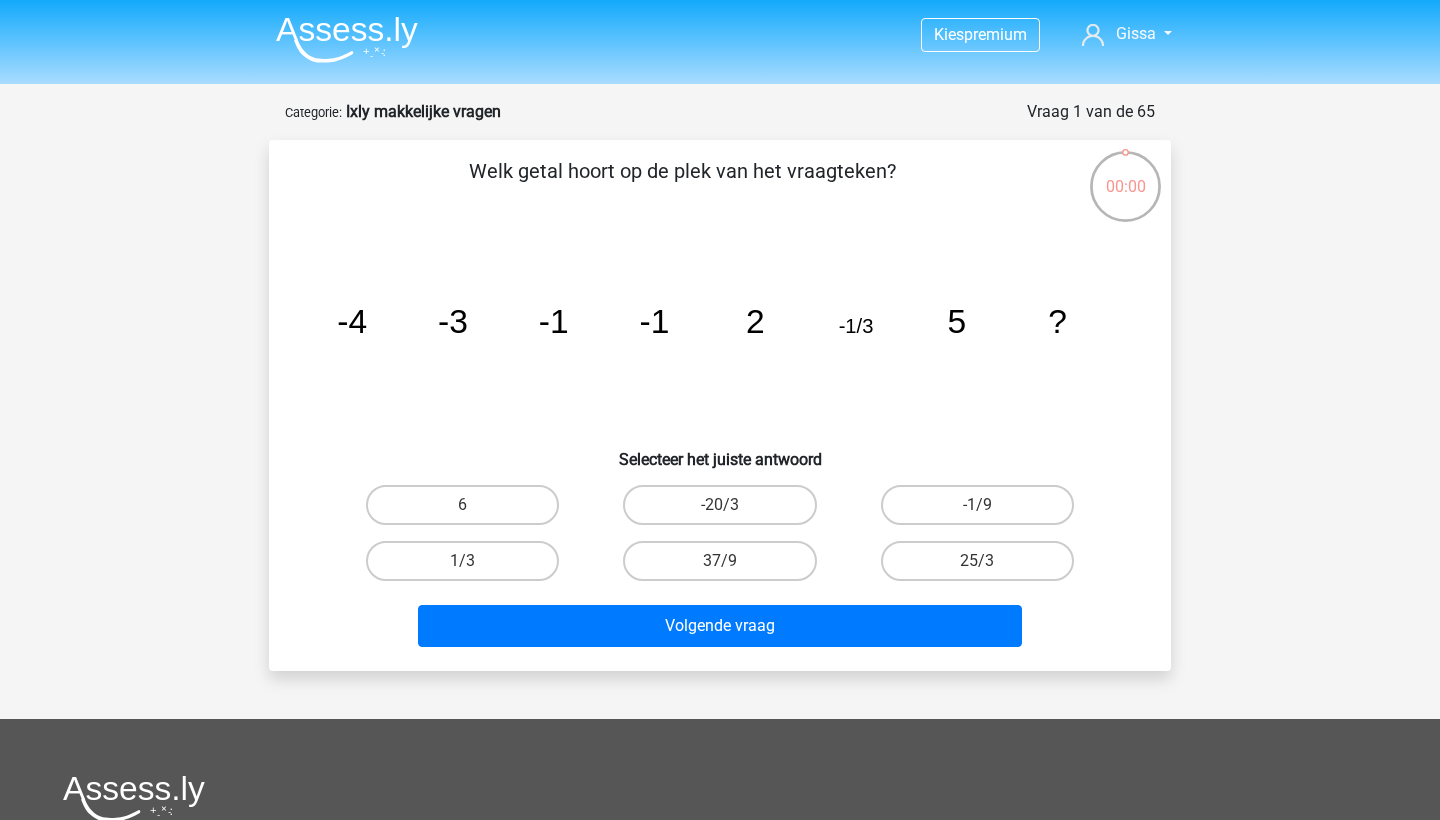 scroll, scrollTop: 0, scrollLeft: 0, axis: both 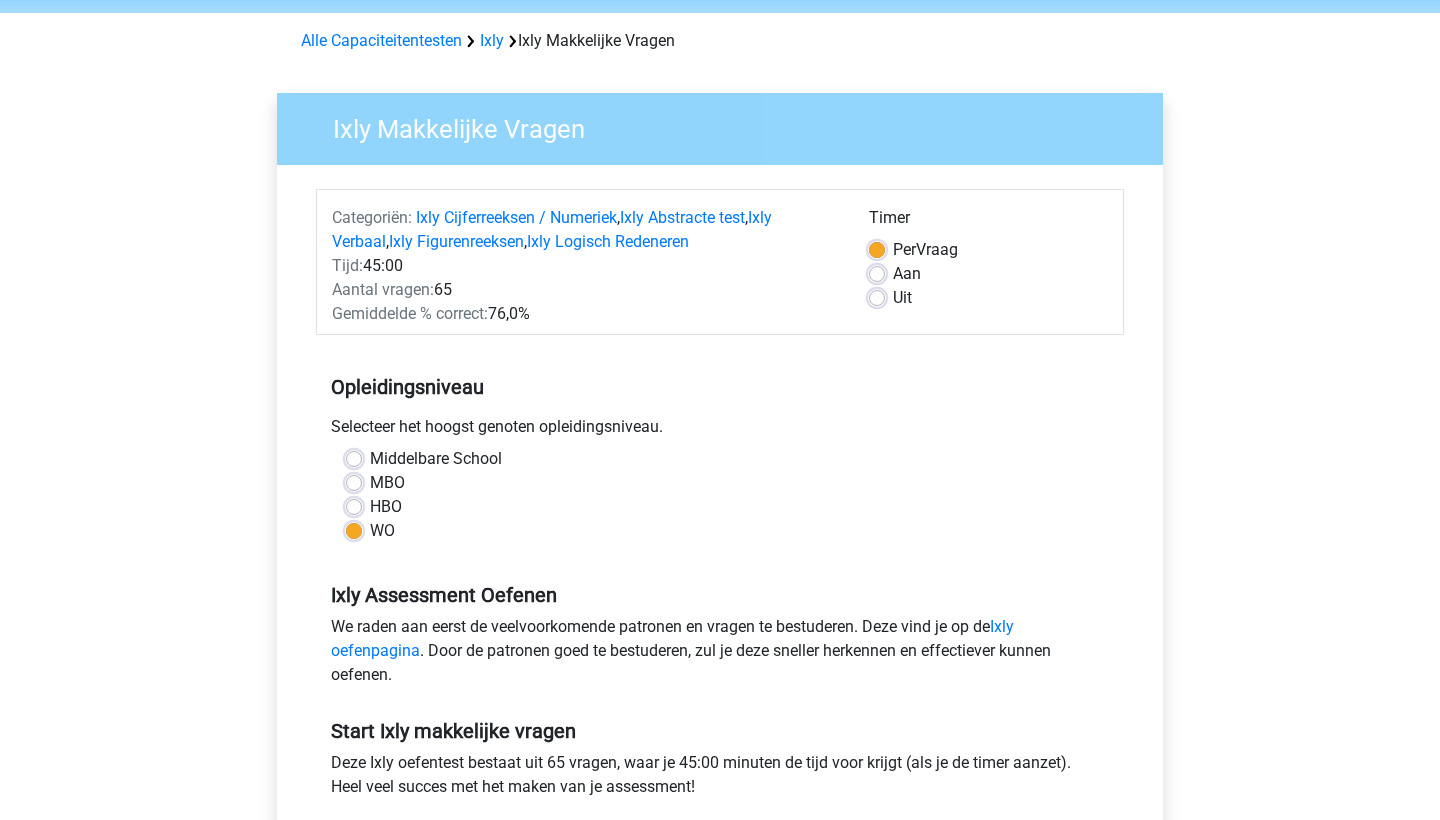 click on "MBO" at bounding box center (387, 483) 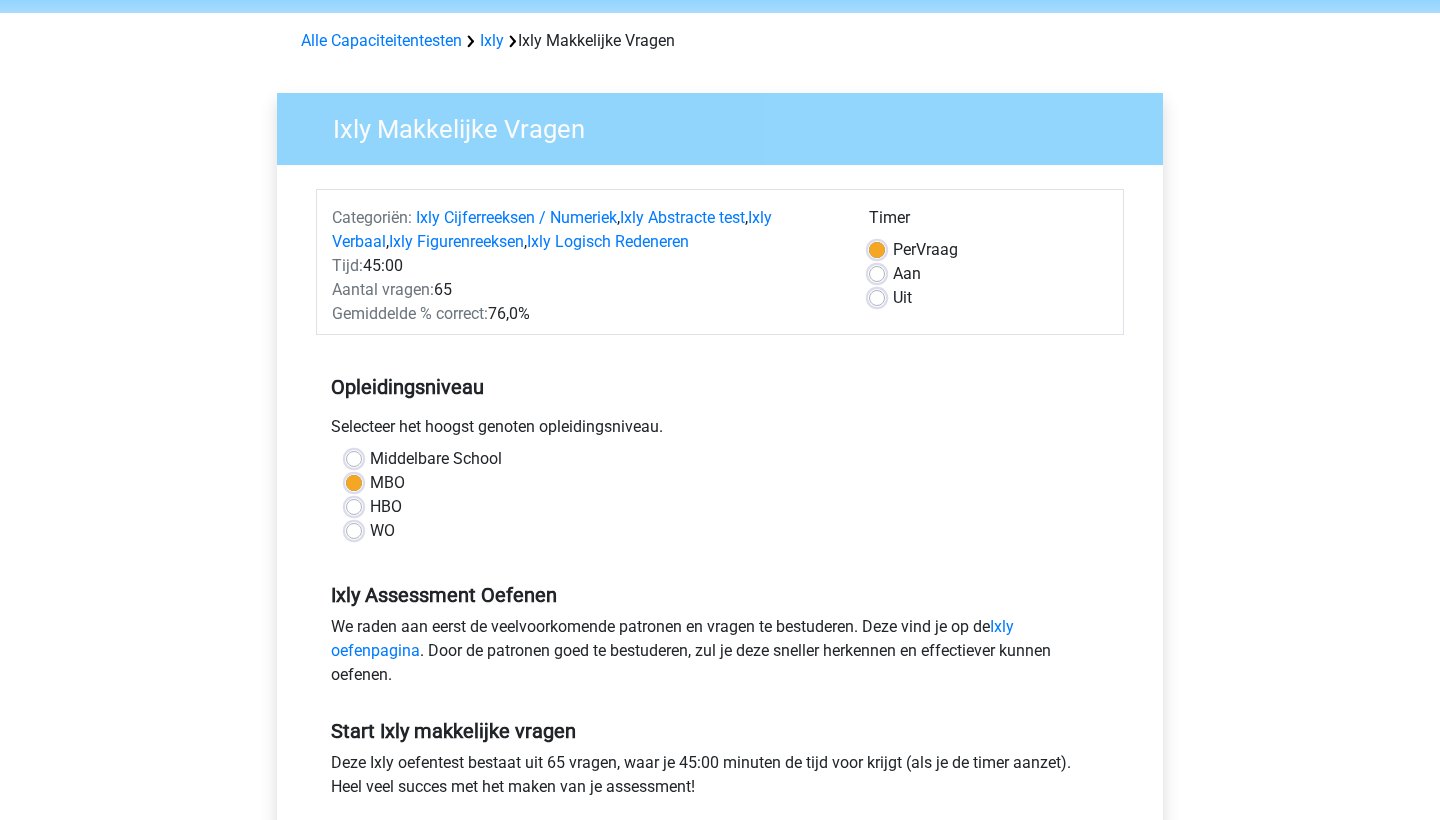 click on "WO" at bounding box center [382, 531] 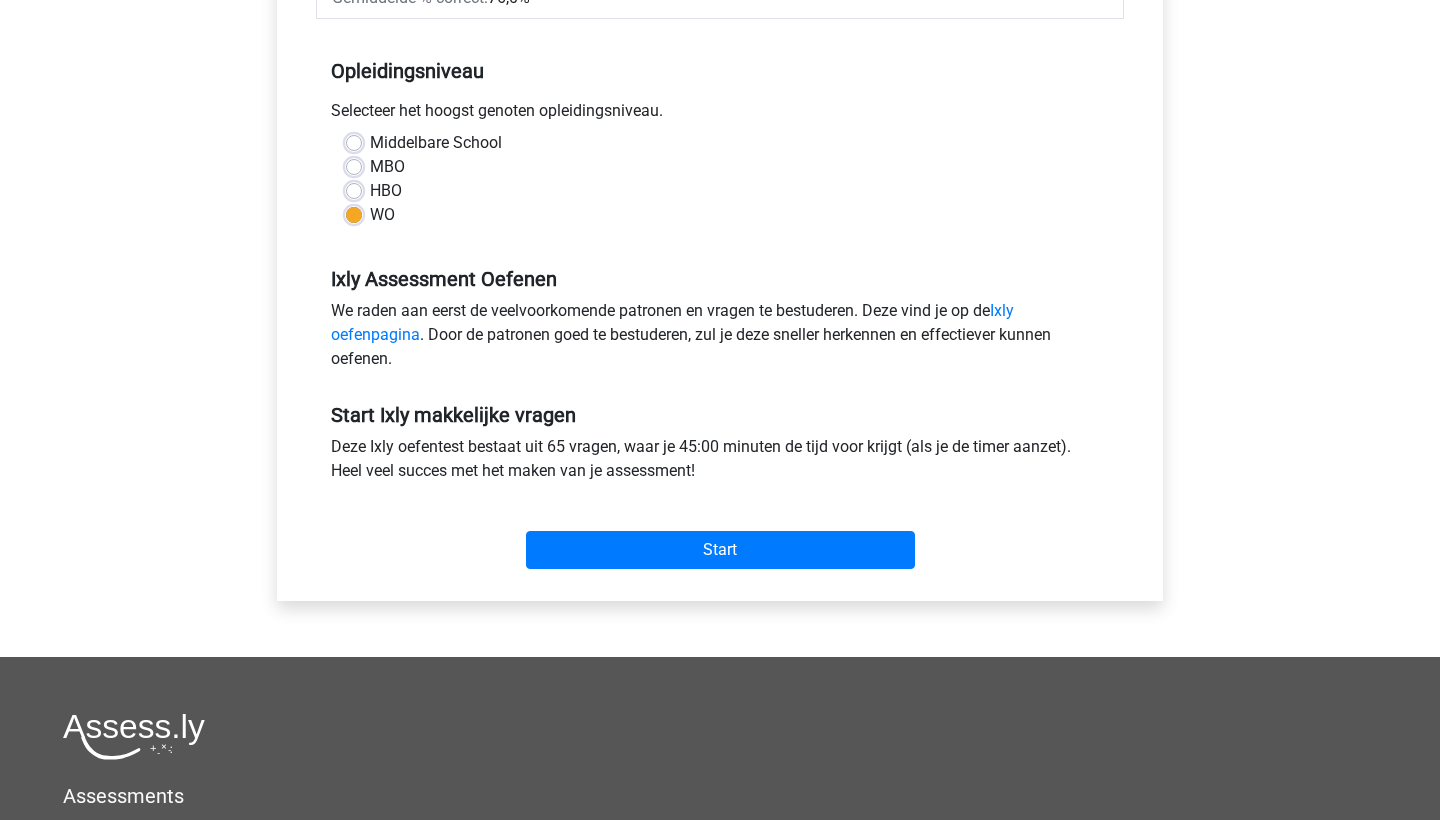 scroll, scrollTop: 389, scrollLeft: 0, axis: vertical 